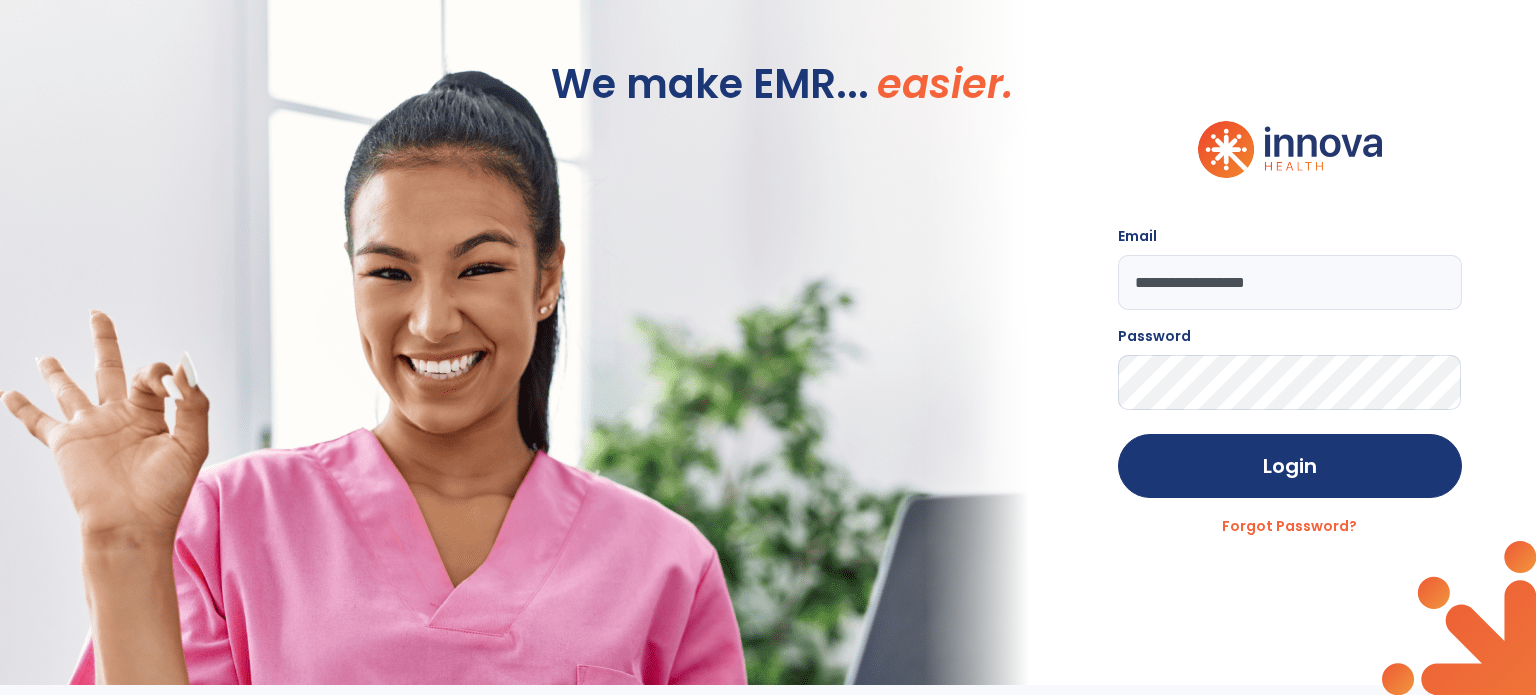 scroll, scrollTop: 0, scrollLeft: 0, axis: both 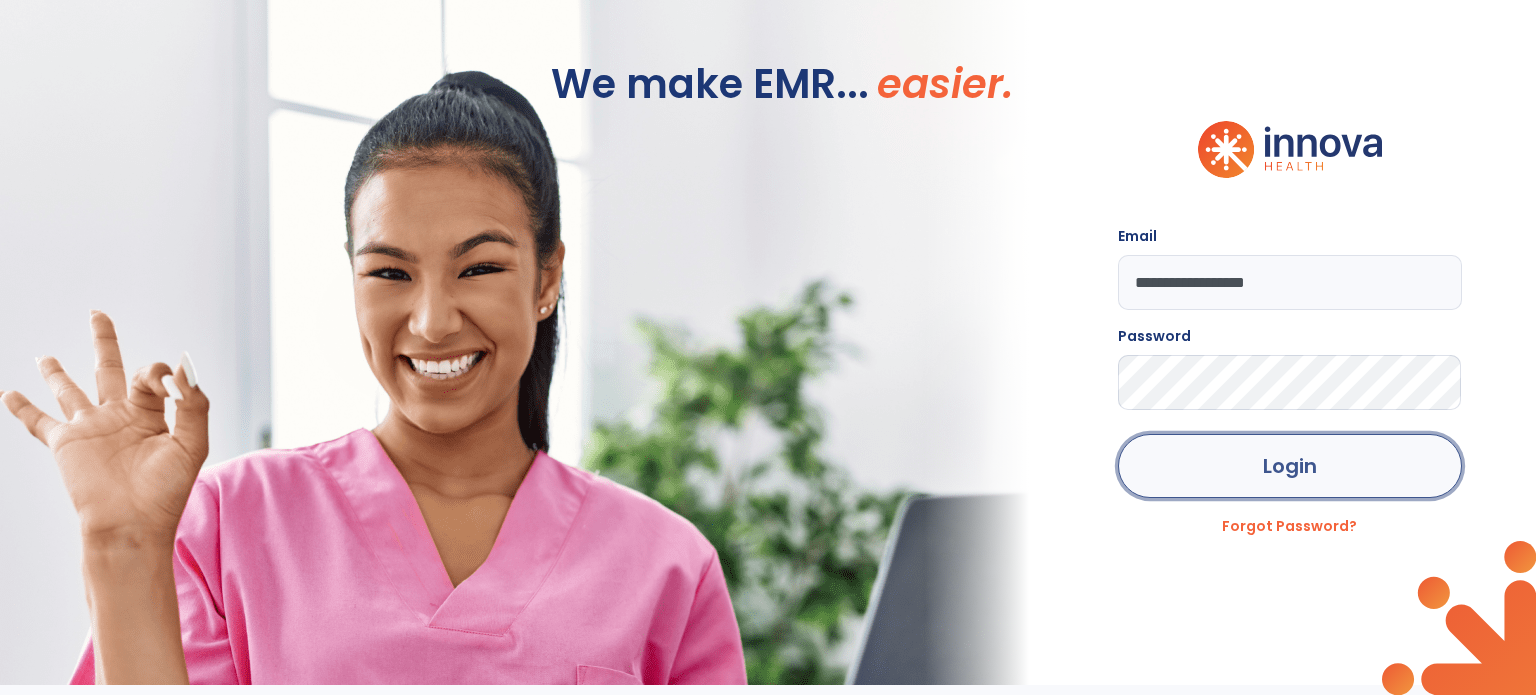 click on "Login" 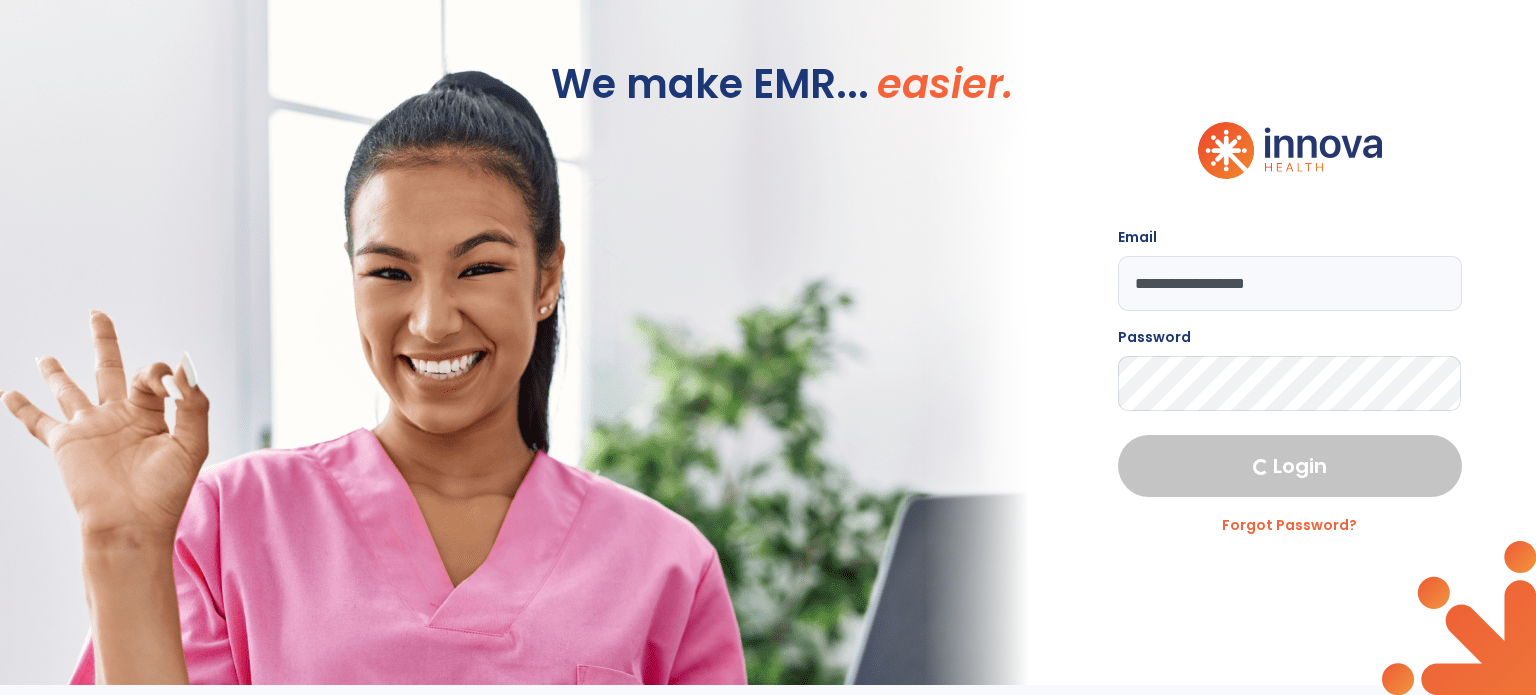 select on "****" 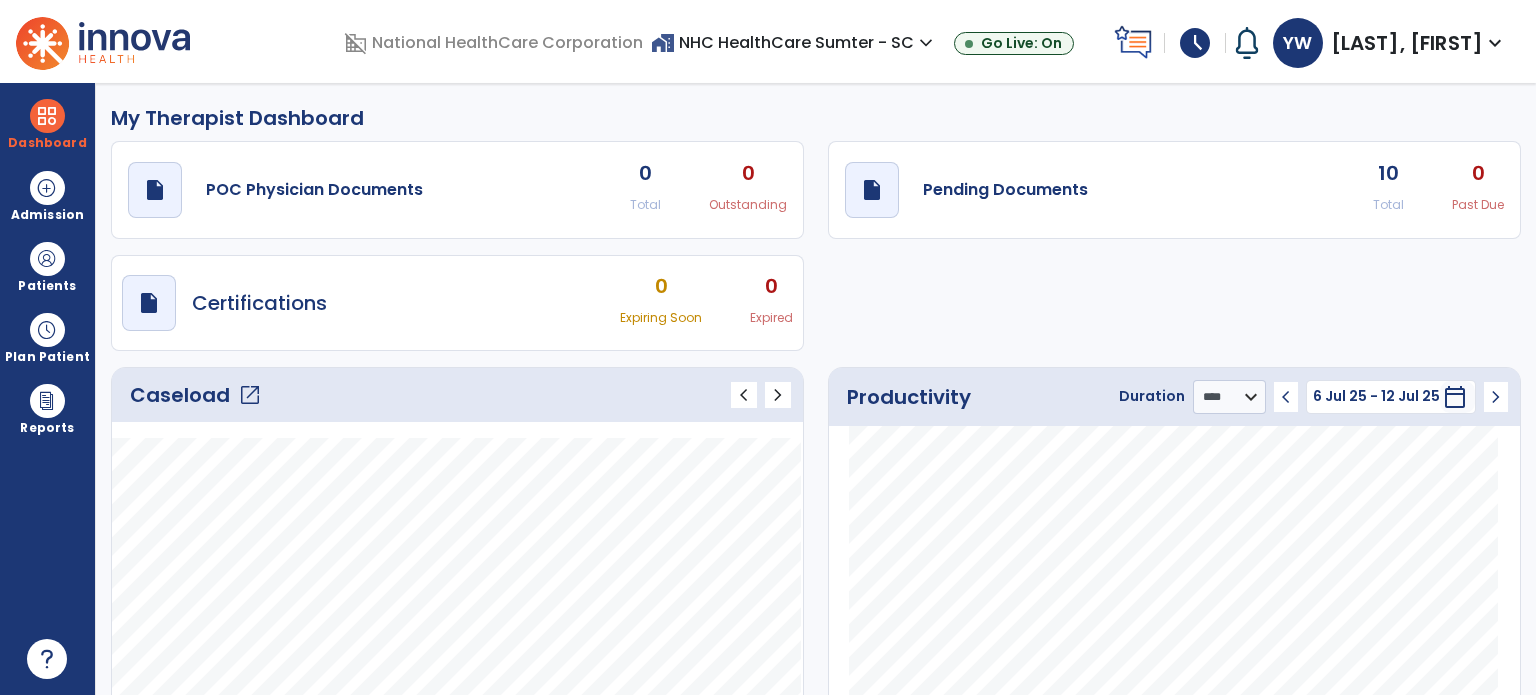 click on "open_in_new" 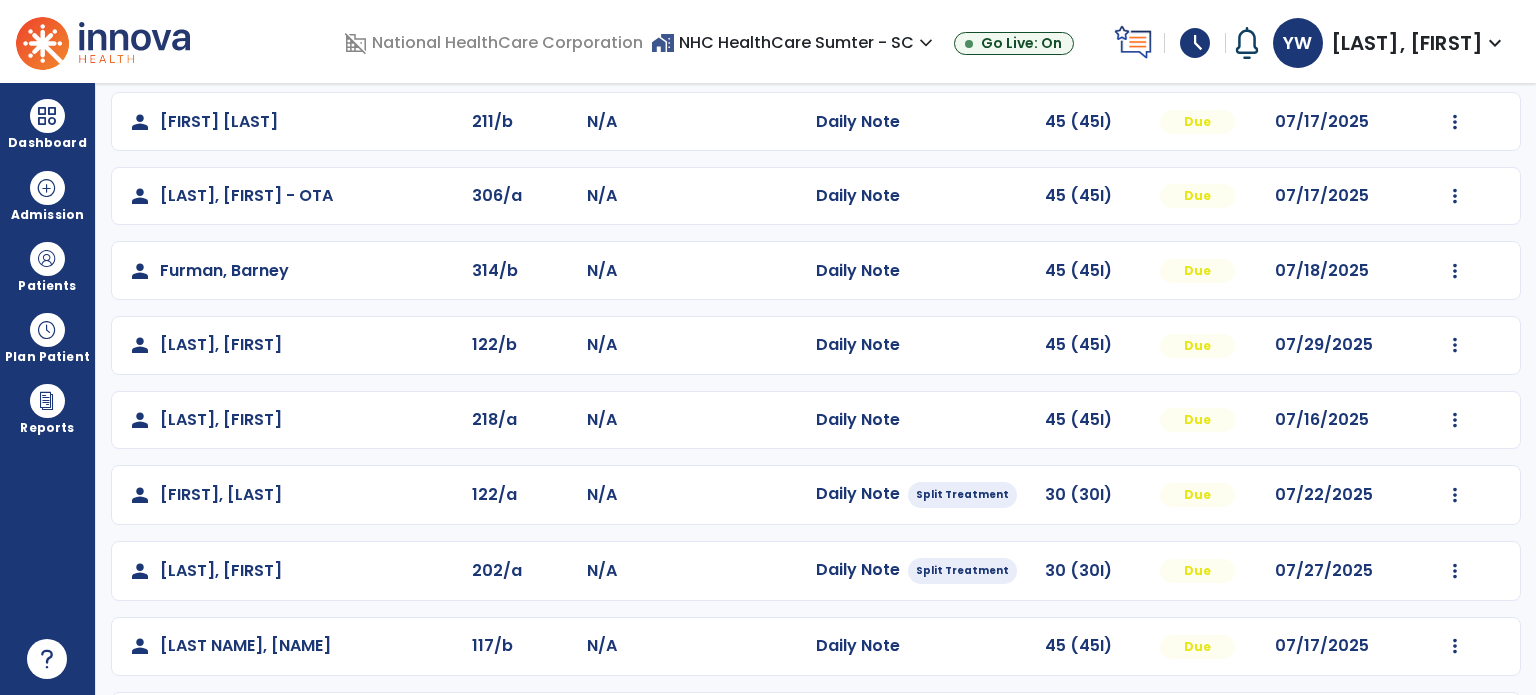 scroll, scrollTop: 290, scrollLeft: 0, axis: vertical 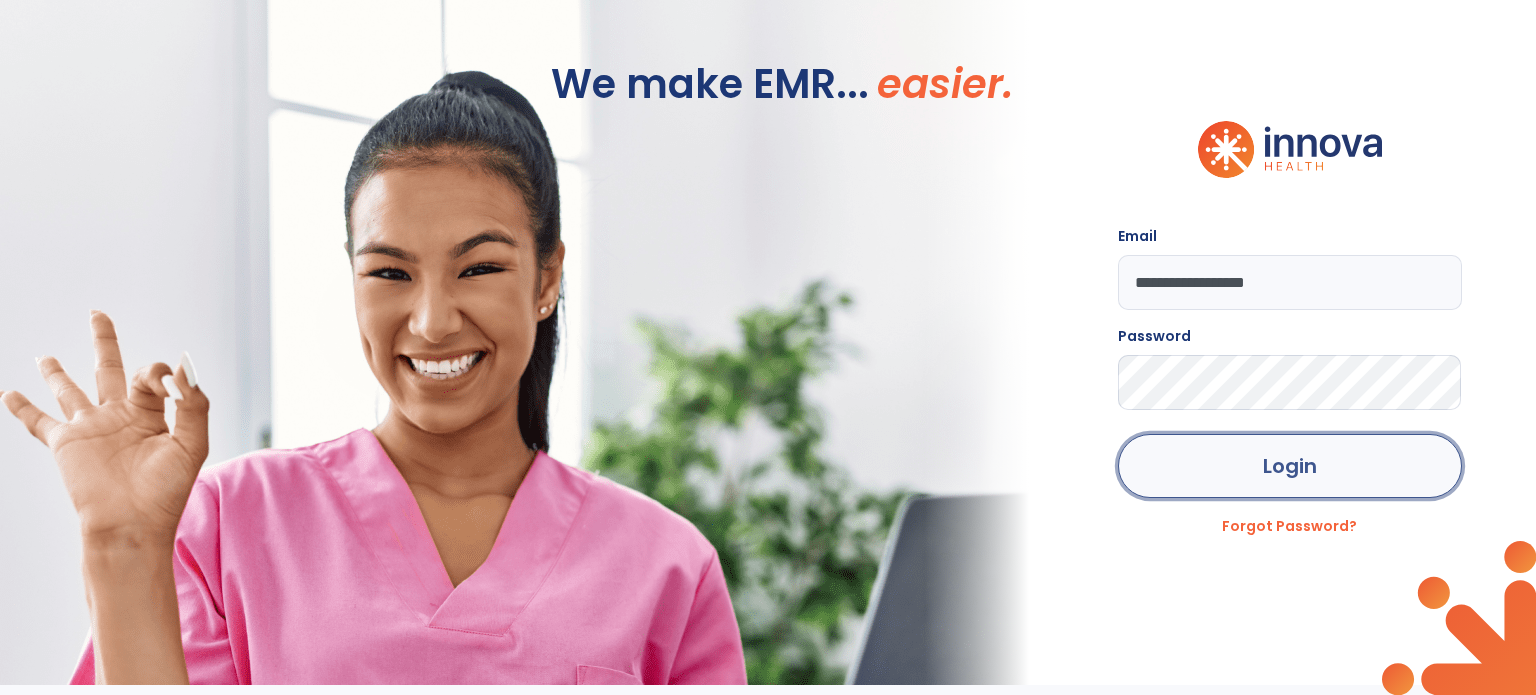 click on "Login" 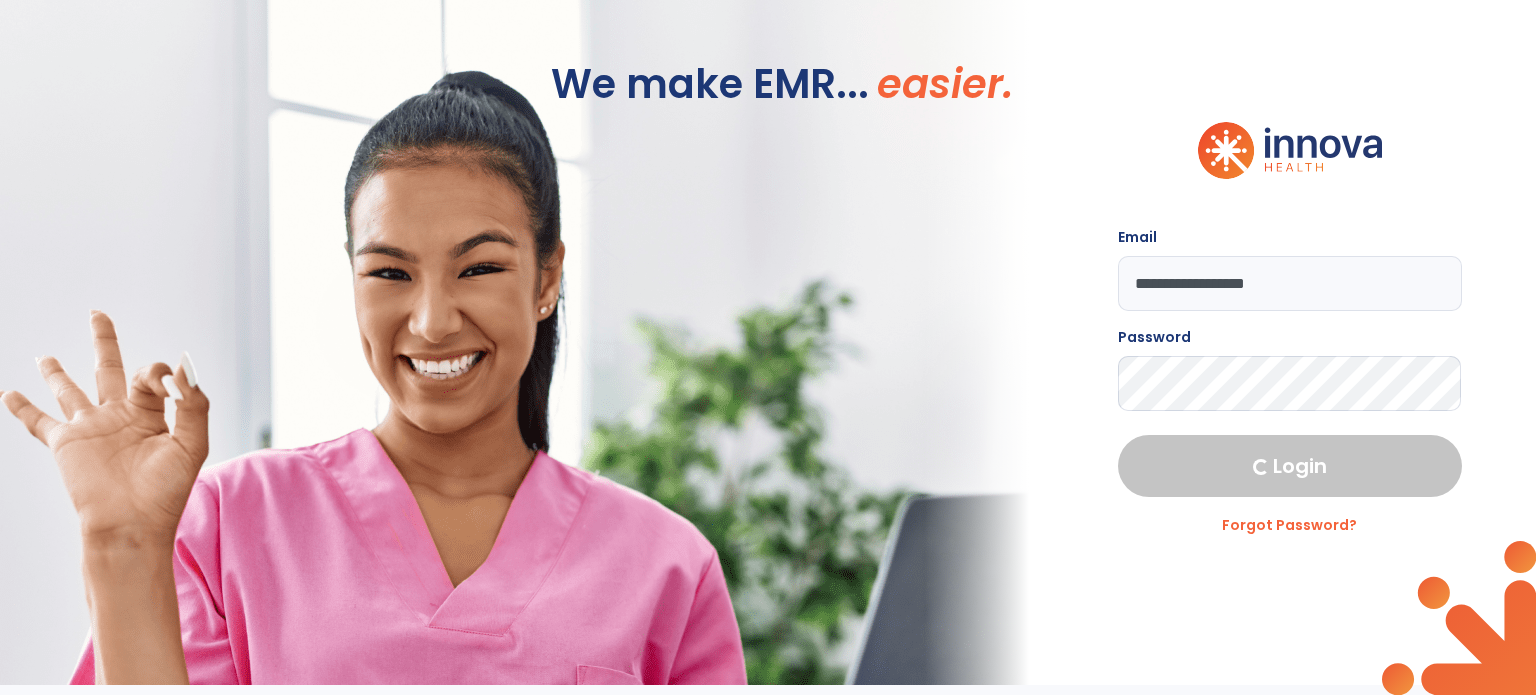 select on "****" 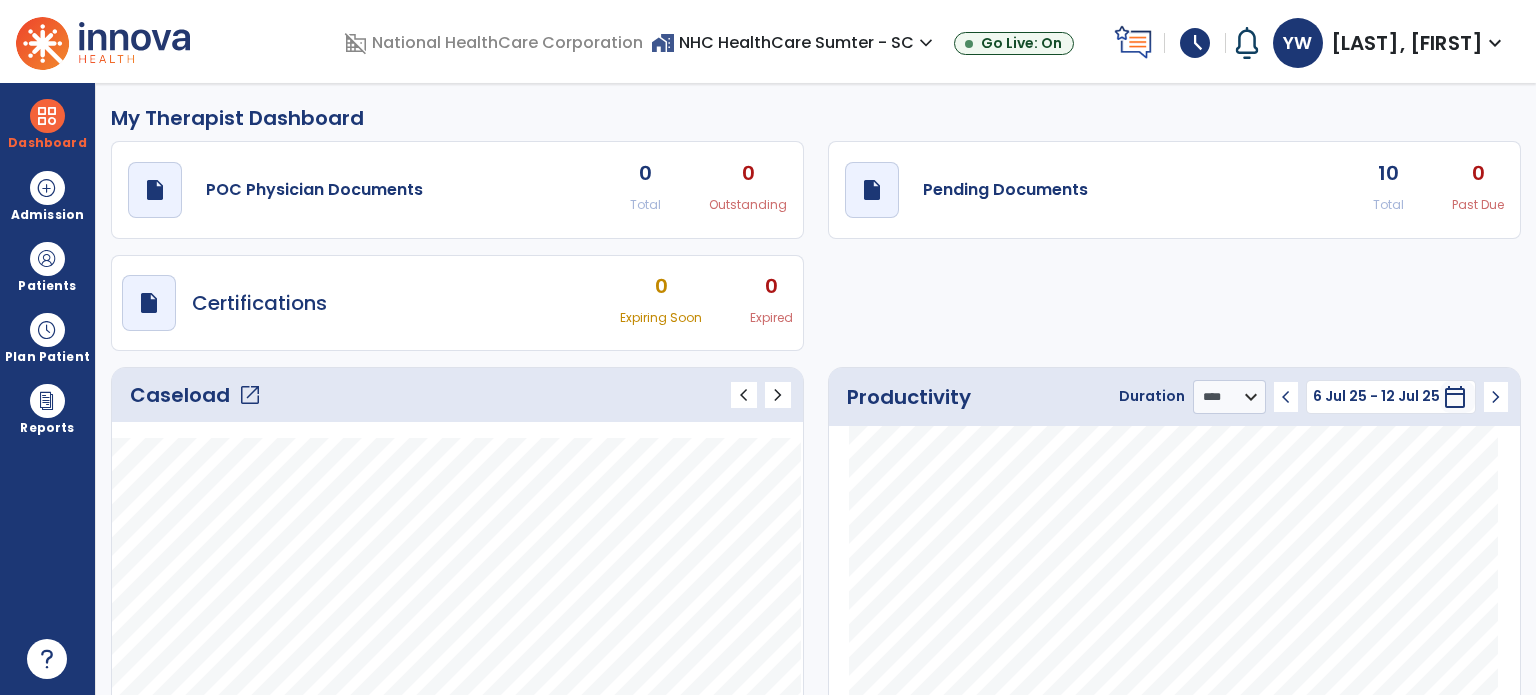click on "open_in_new" 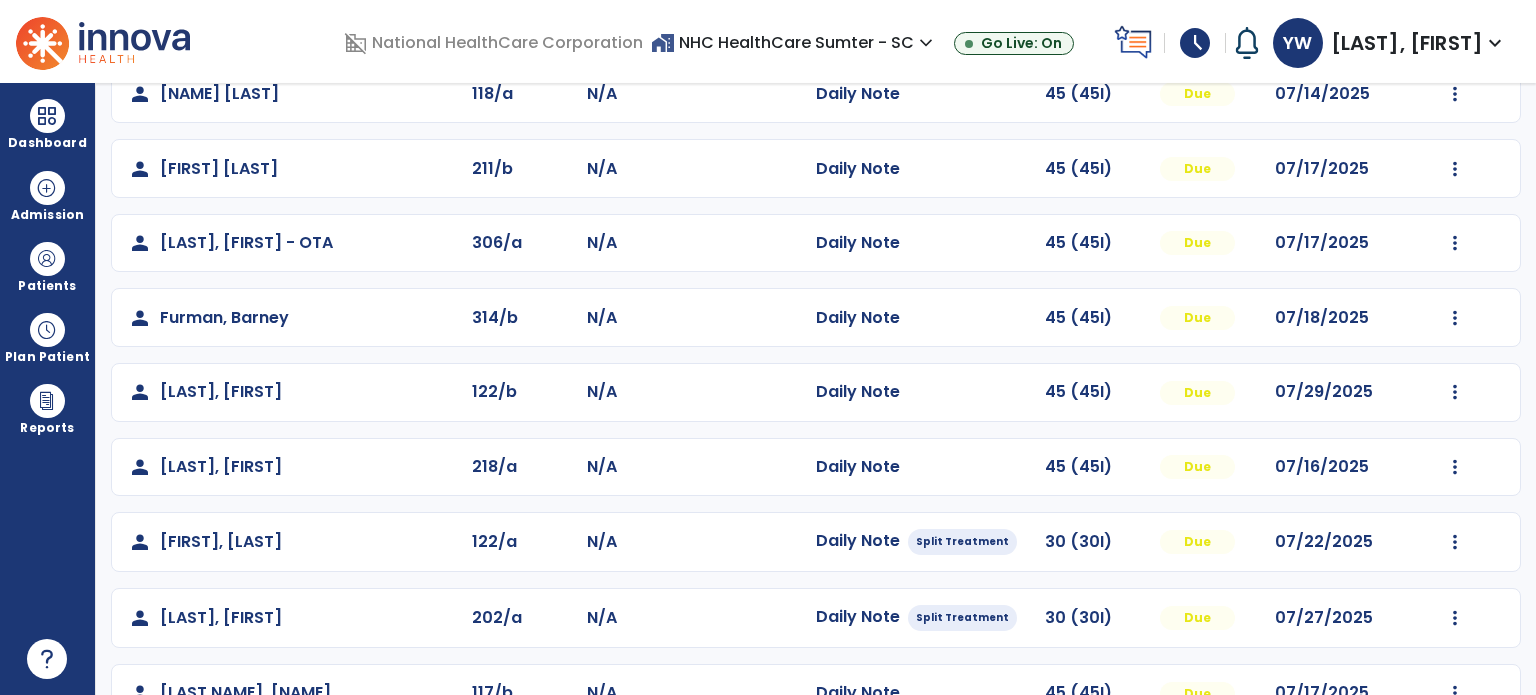 scroll, scrollTop: 207, scrollLeft: 0, axis: vertical 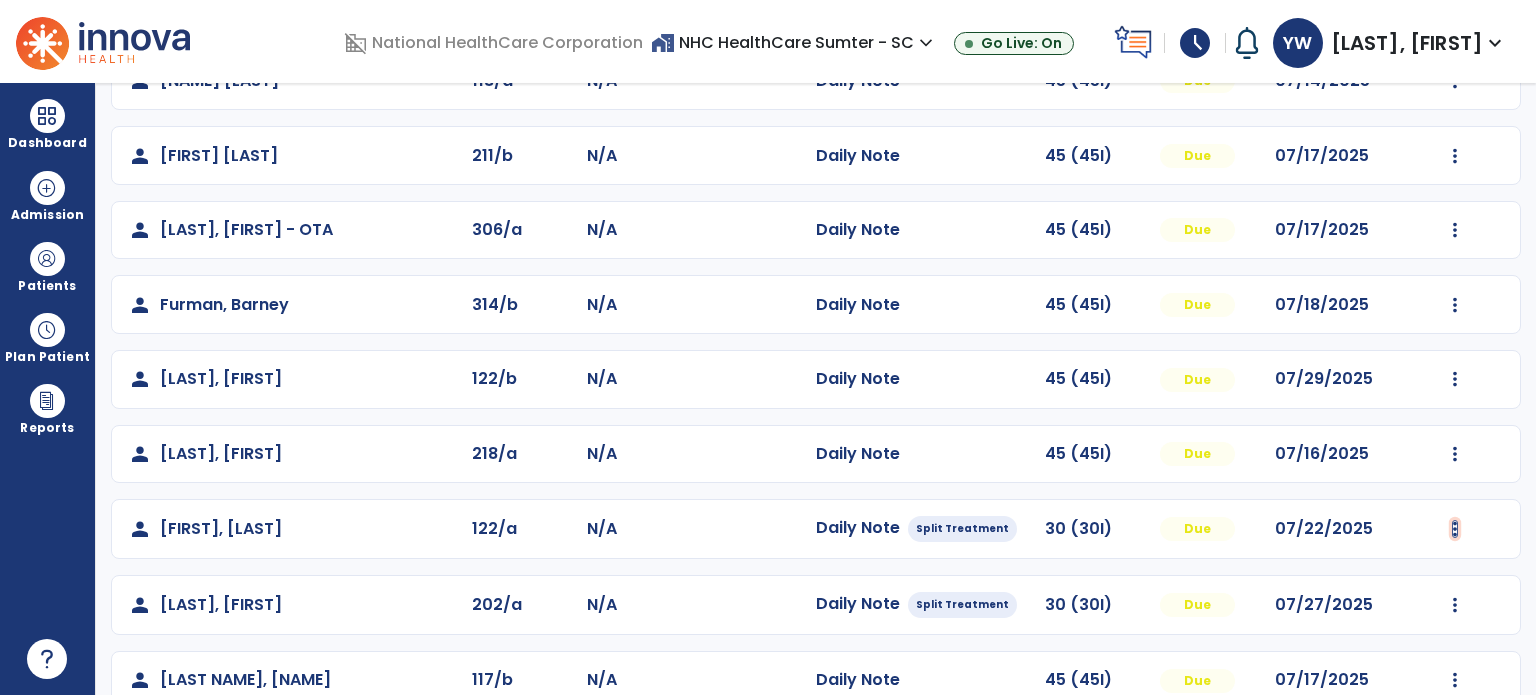 click at bounding box center [1455, 81] 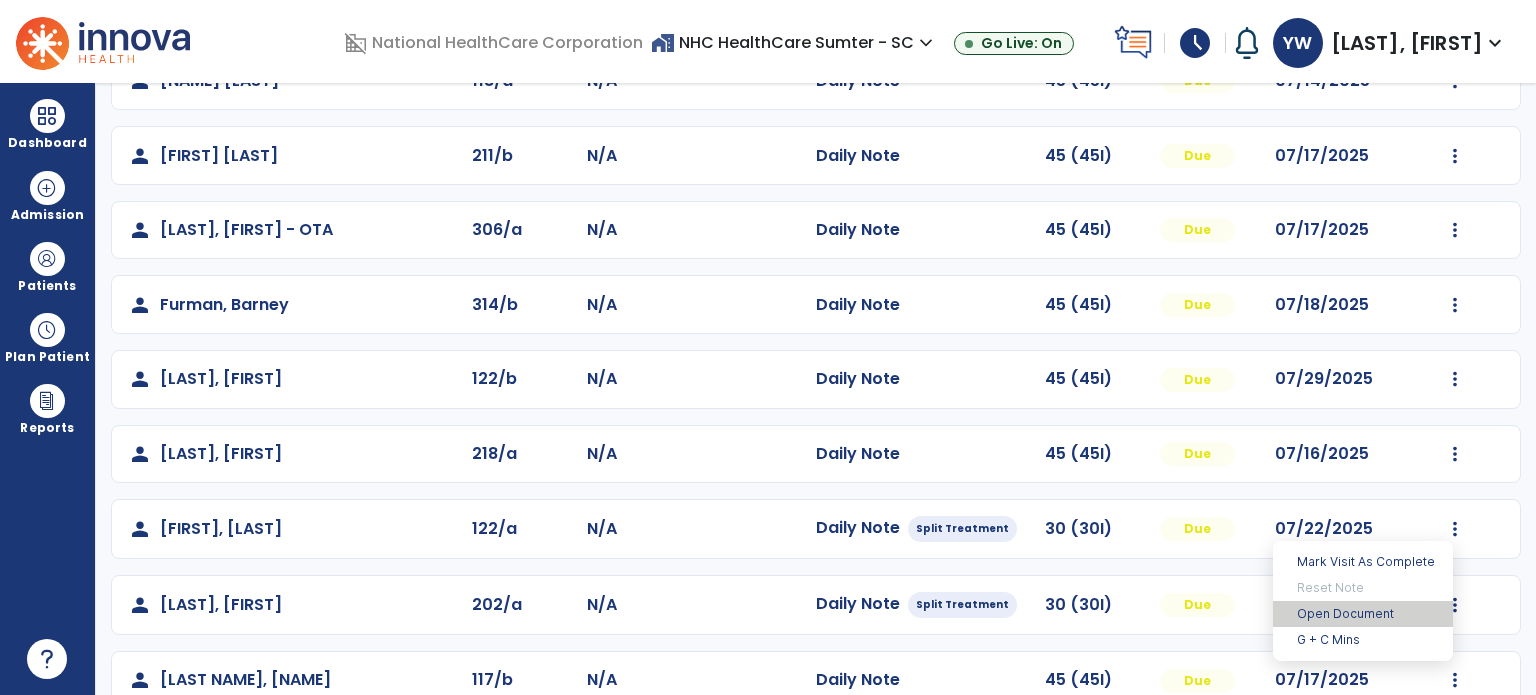 click on "Open Document" at bounding box center [1363, 614] 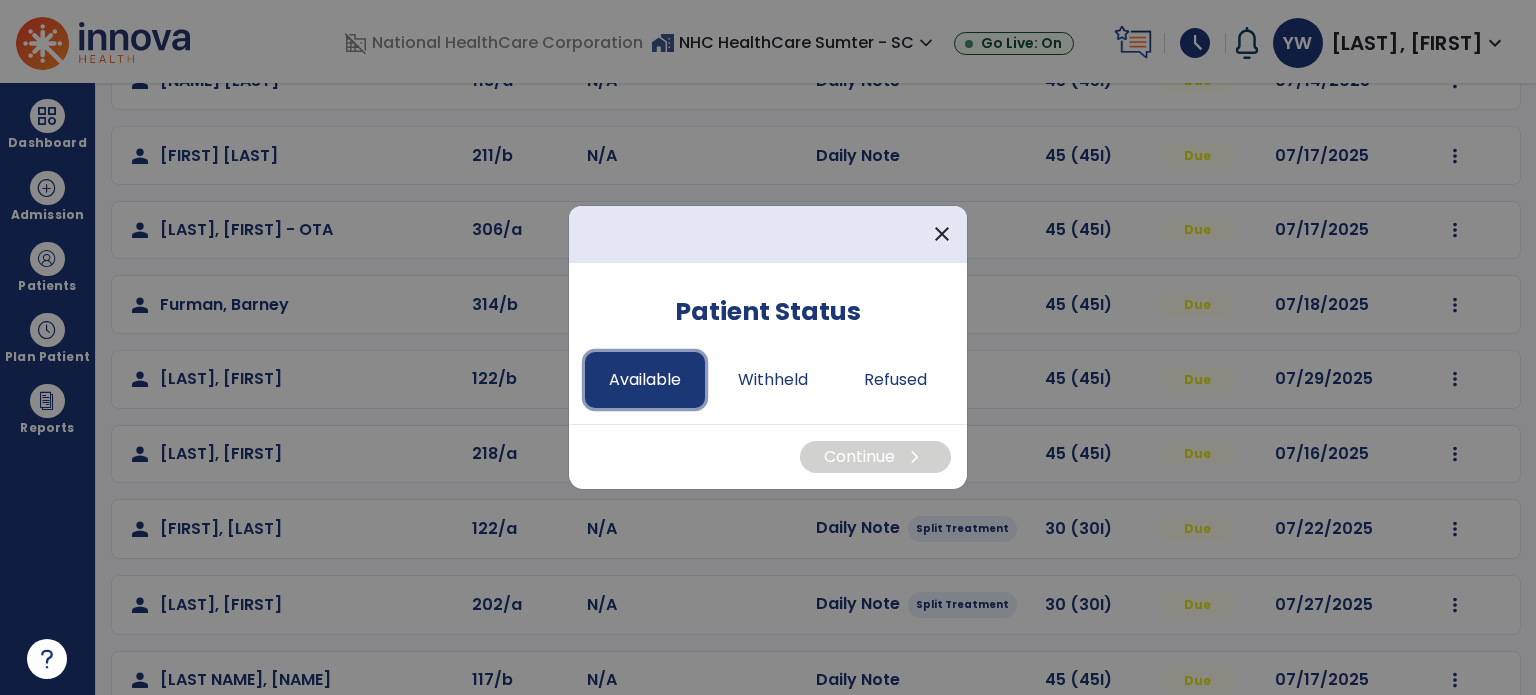 click on "Available" at bounding box center (645, 380) 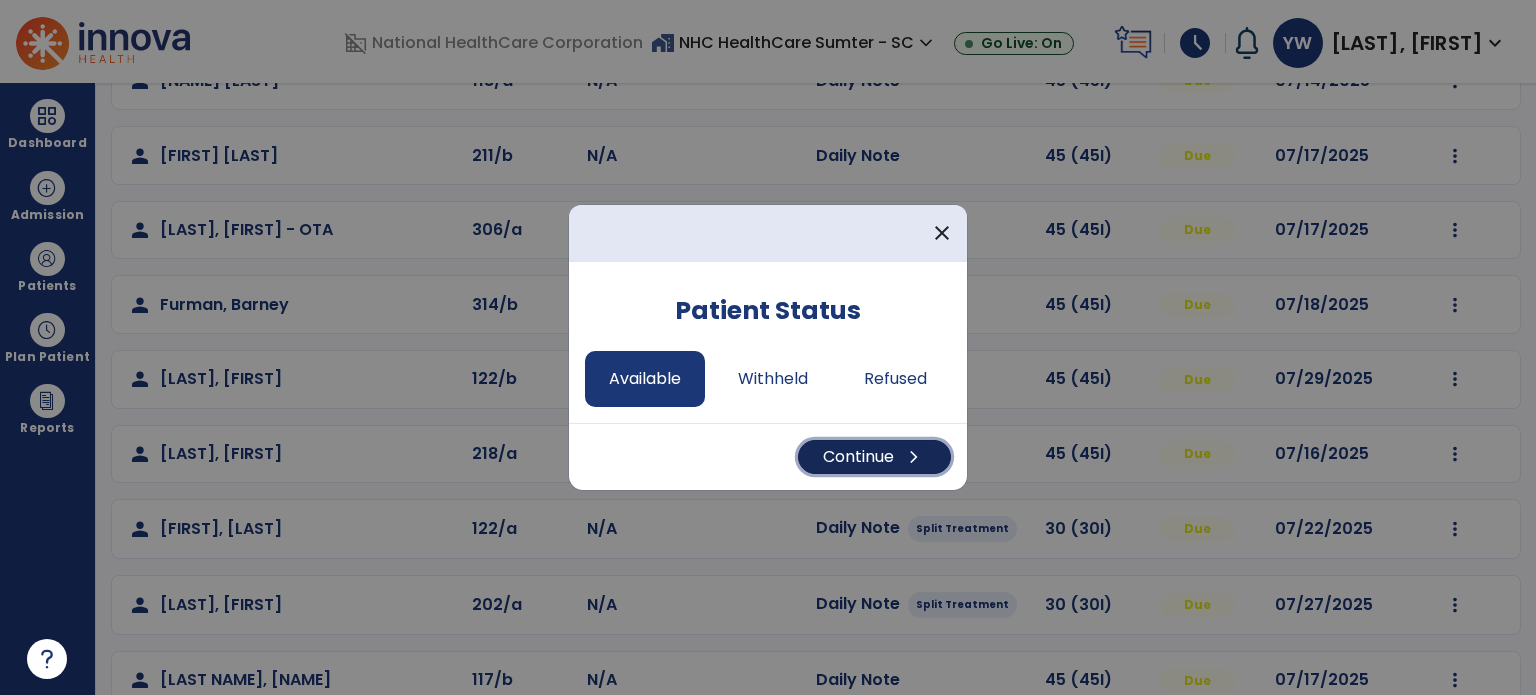 click on "Continue   chevron_right" at bounding box center [874, 457] 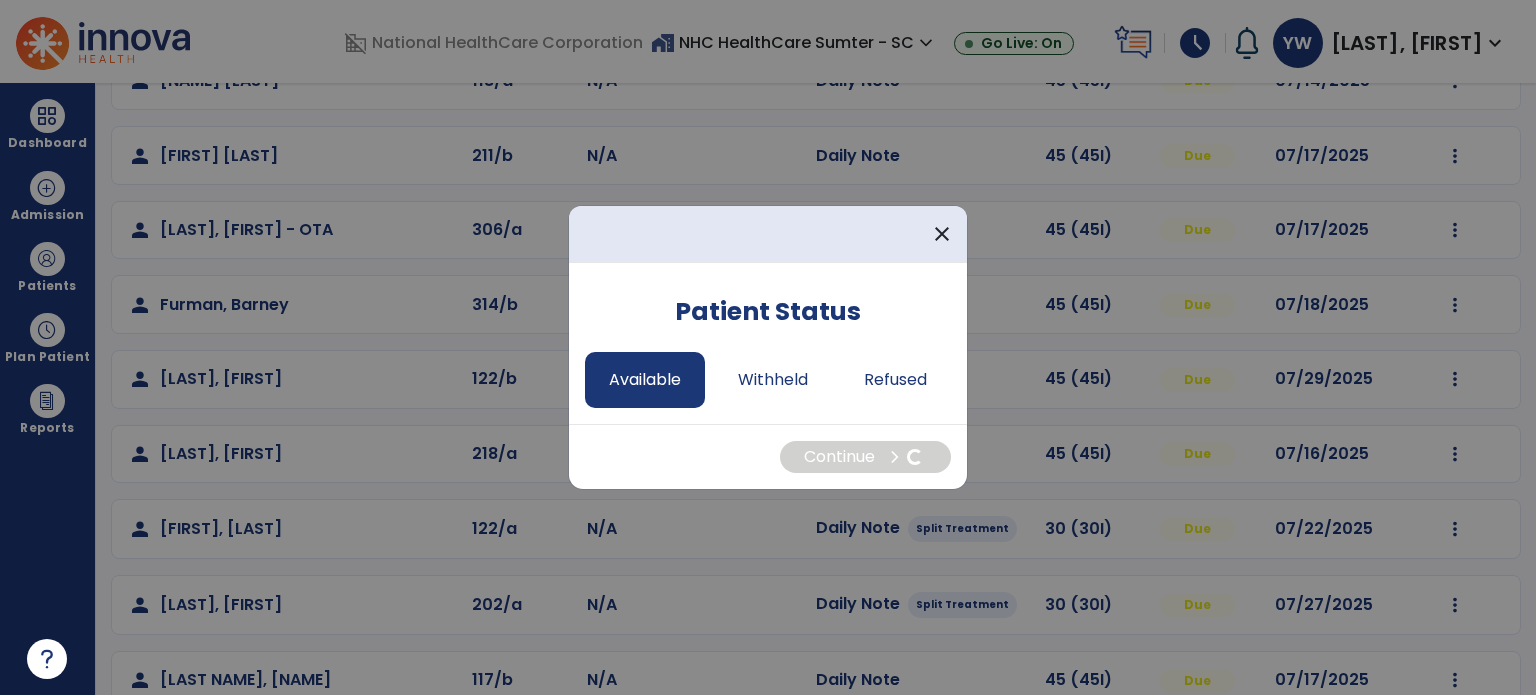 select on "*" 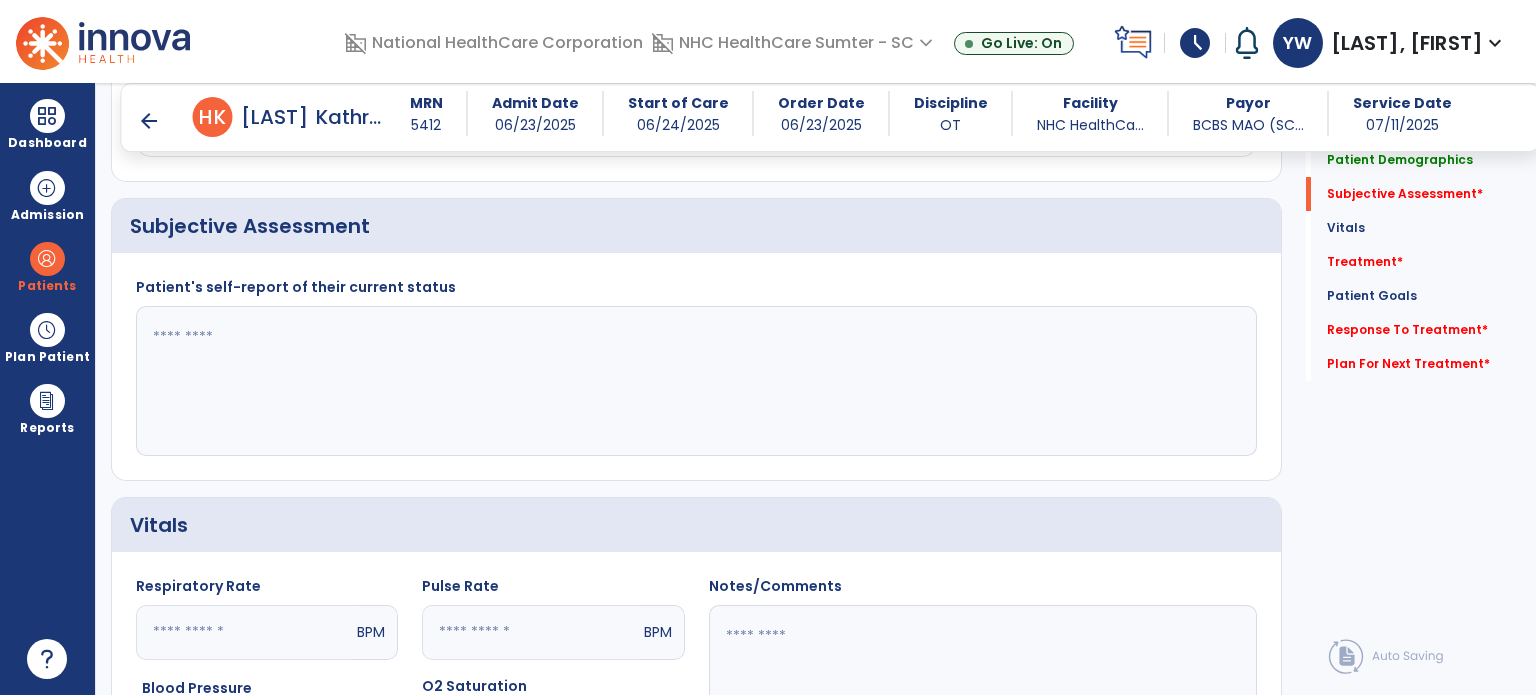 scroll, scrollTop: 456, scrollLeft: 0, axis: vertical 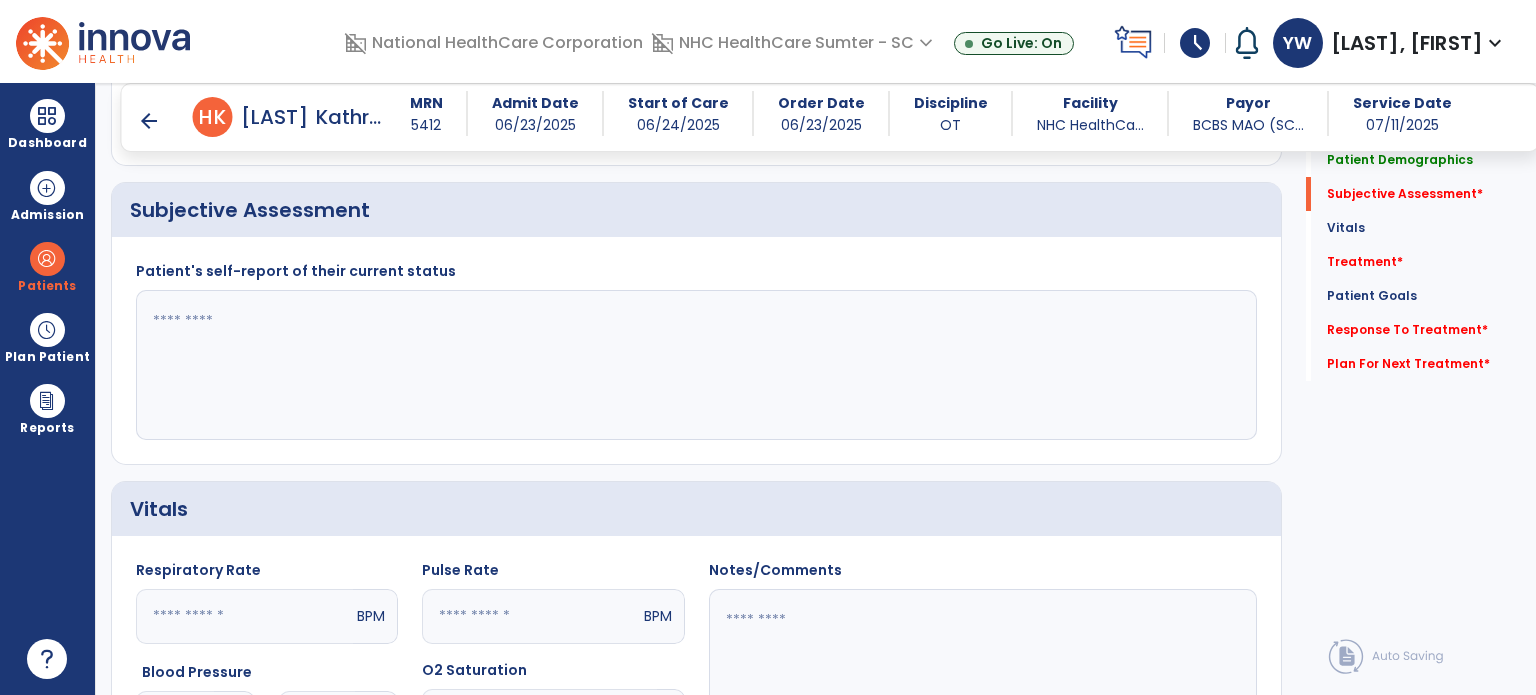click 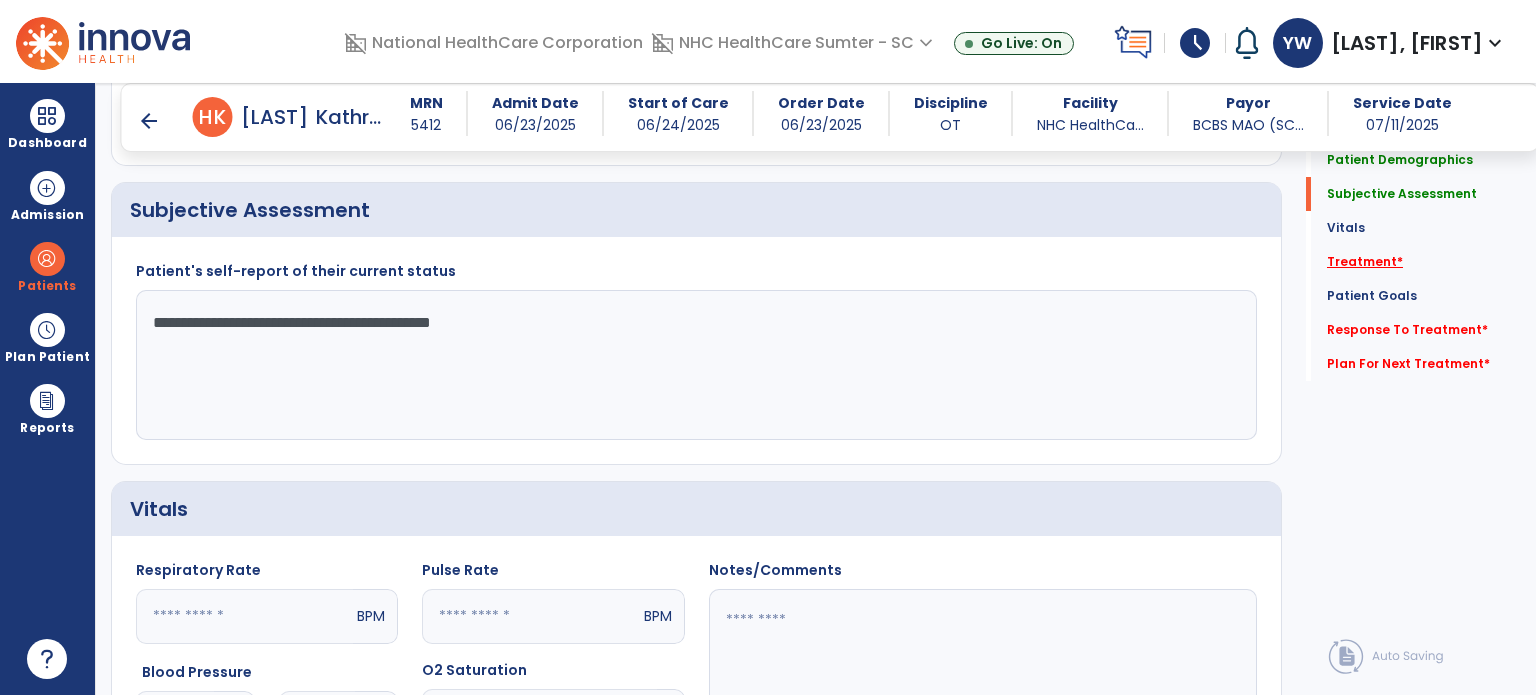 type on "**********" 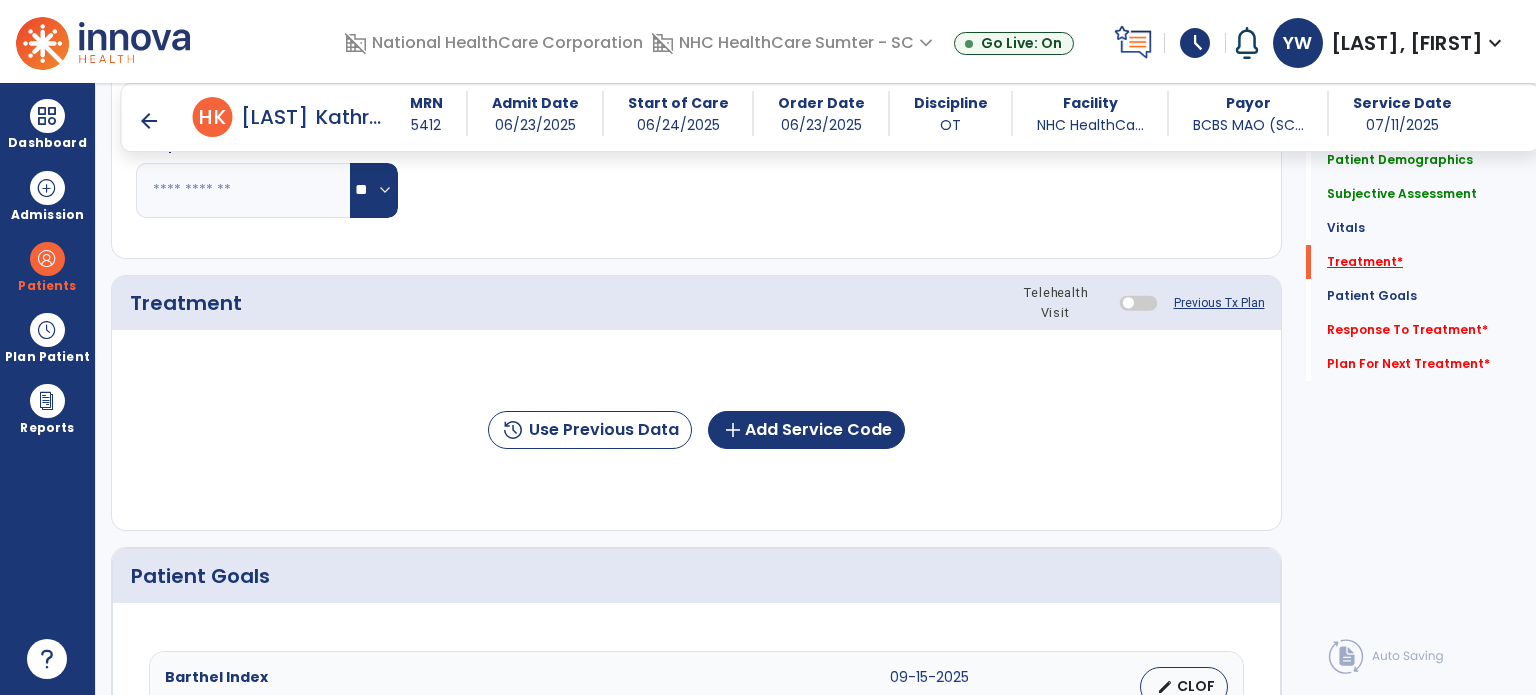 scroll, scrollTop: 1096, scrollLeft: 0, axis: vertical 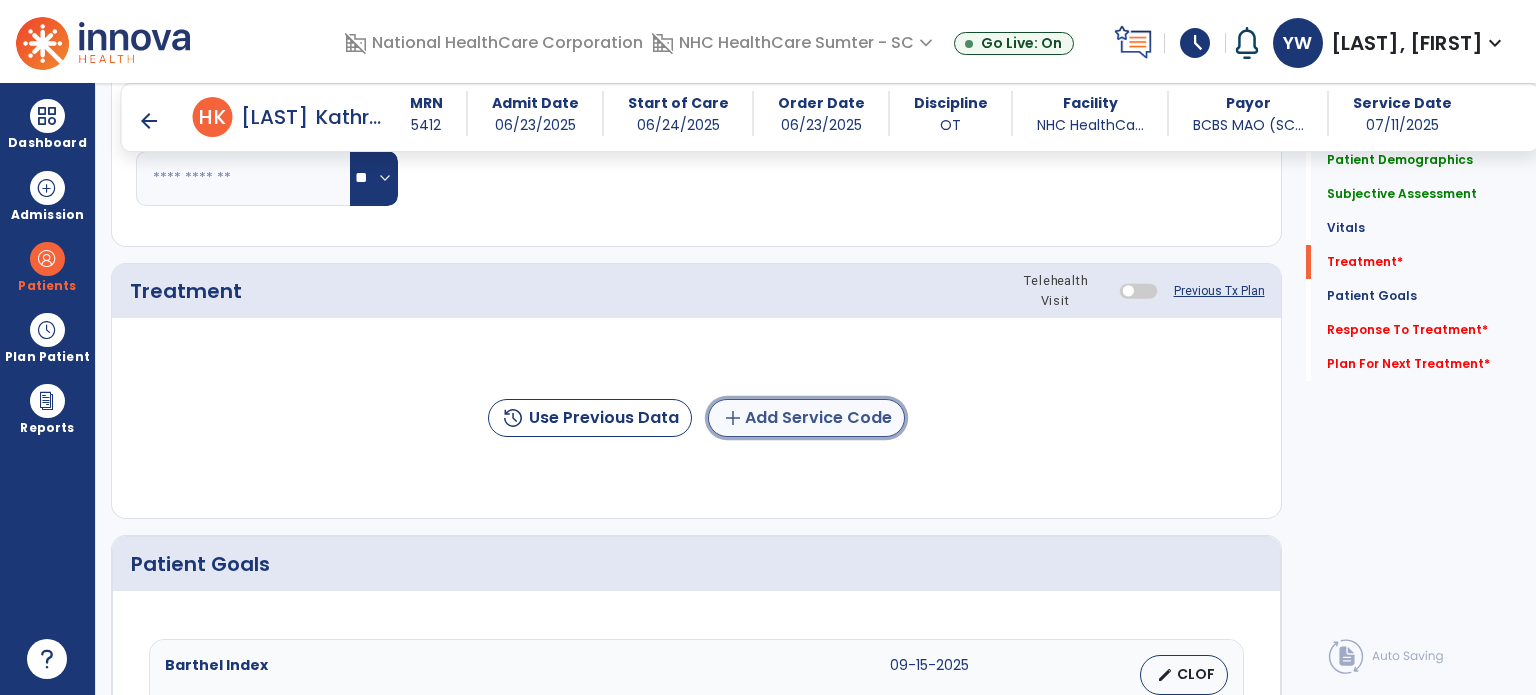 click on "add  Add Service Code" 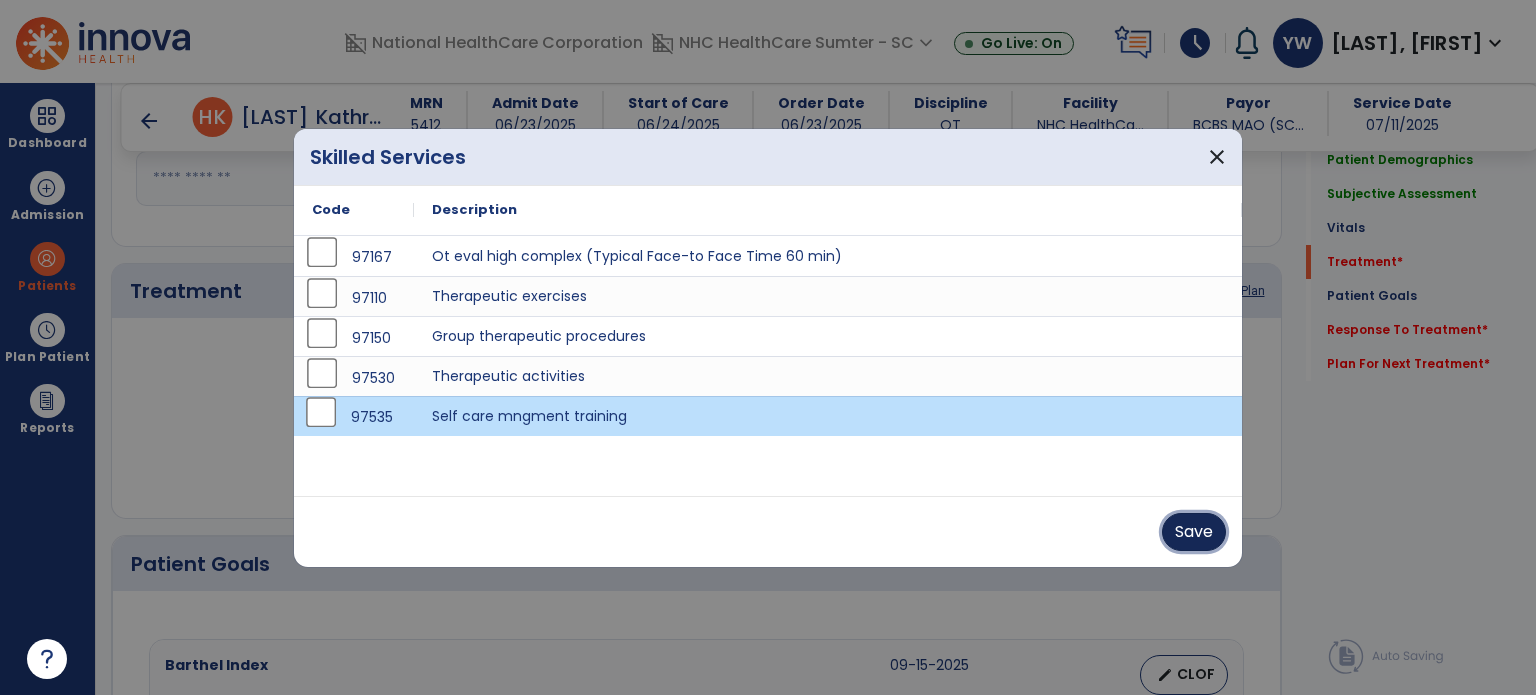 click on "Save" at bounding box center (1194, 532) 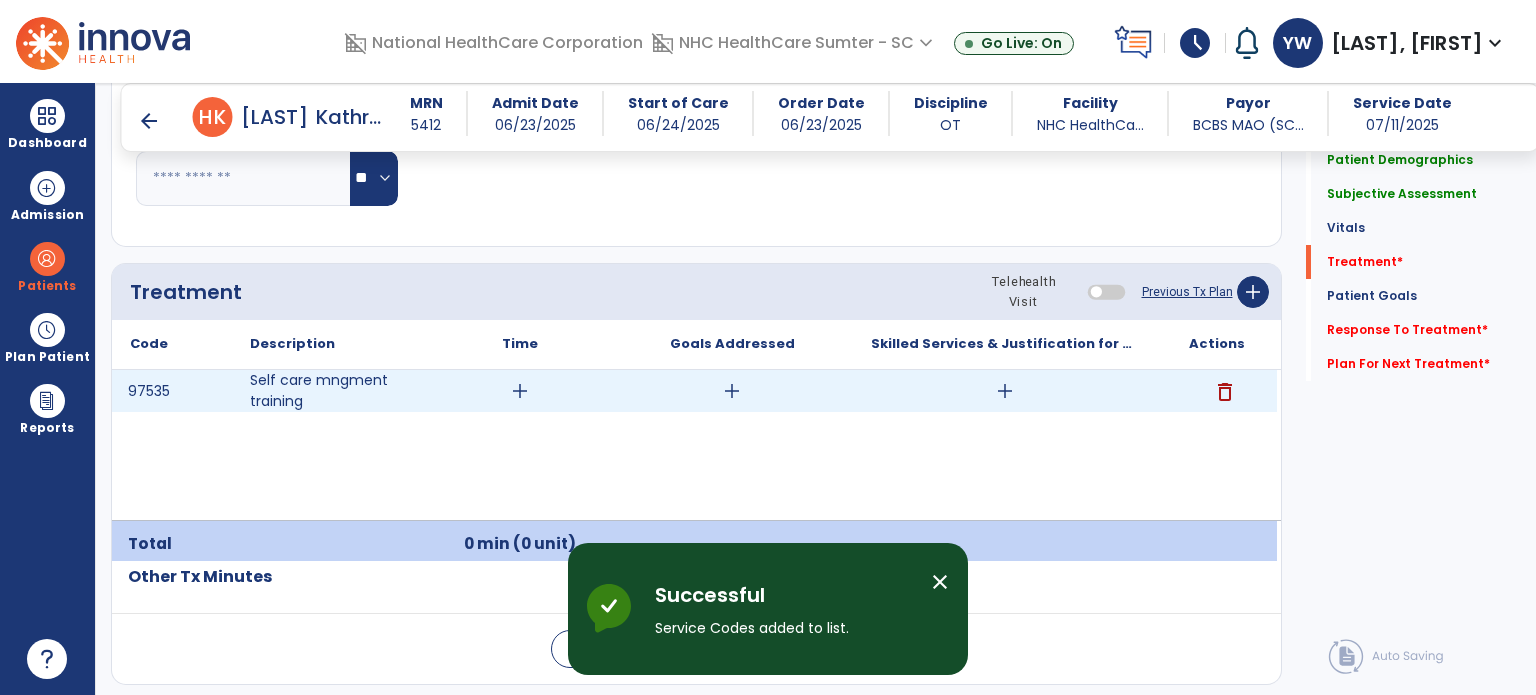 click on "add" at bounding box center [520, 391] 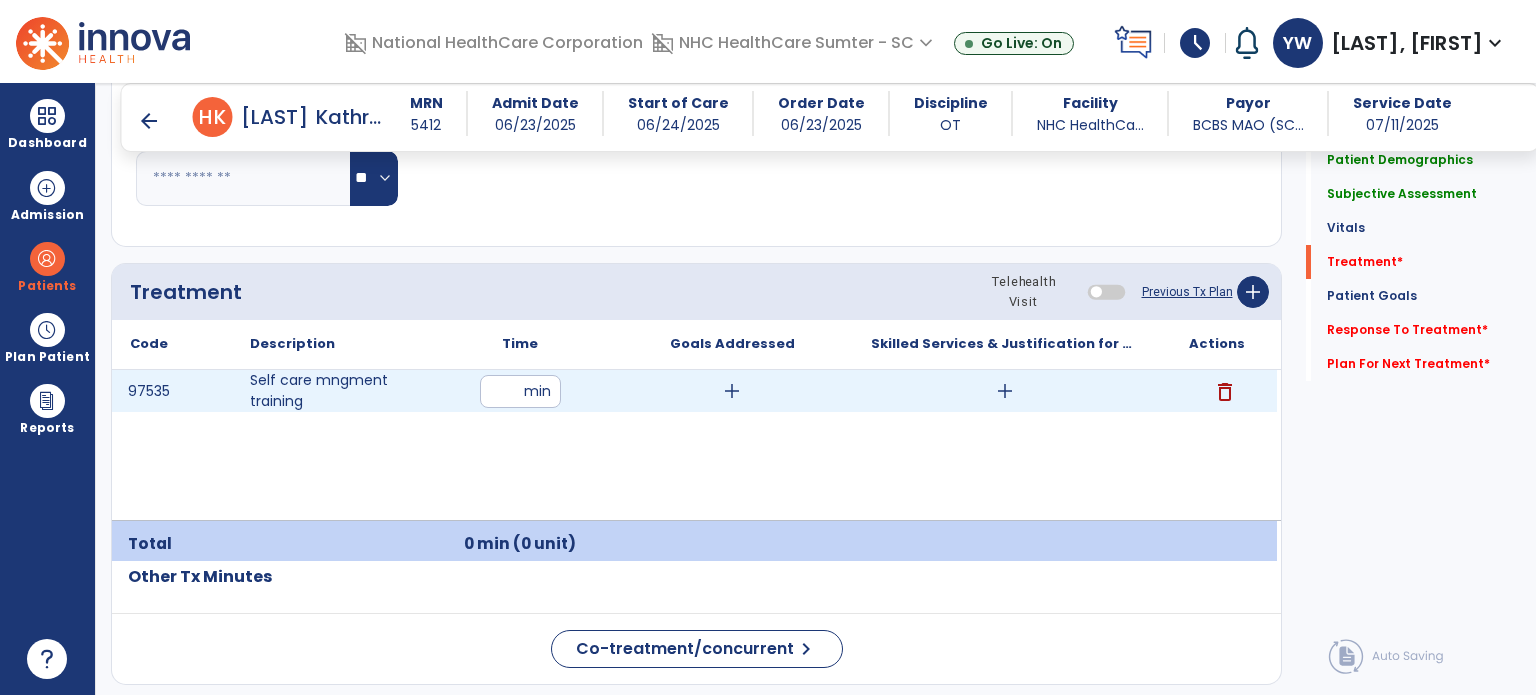 click at bounding box center (520, 391) 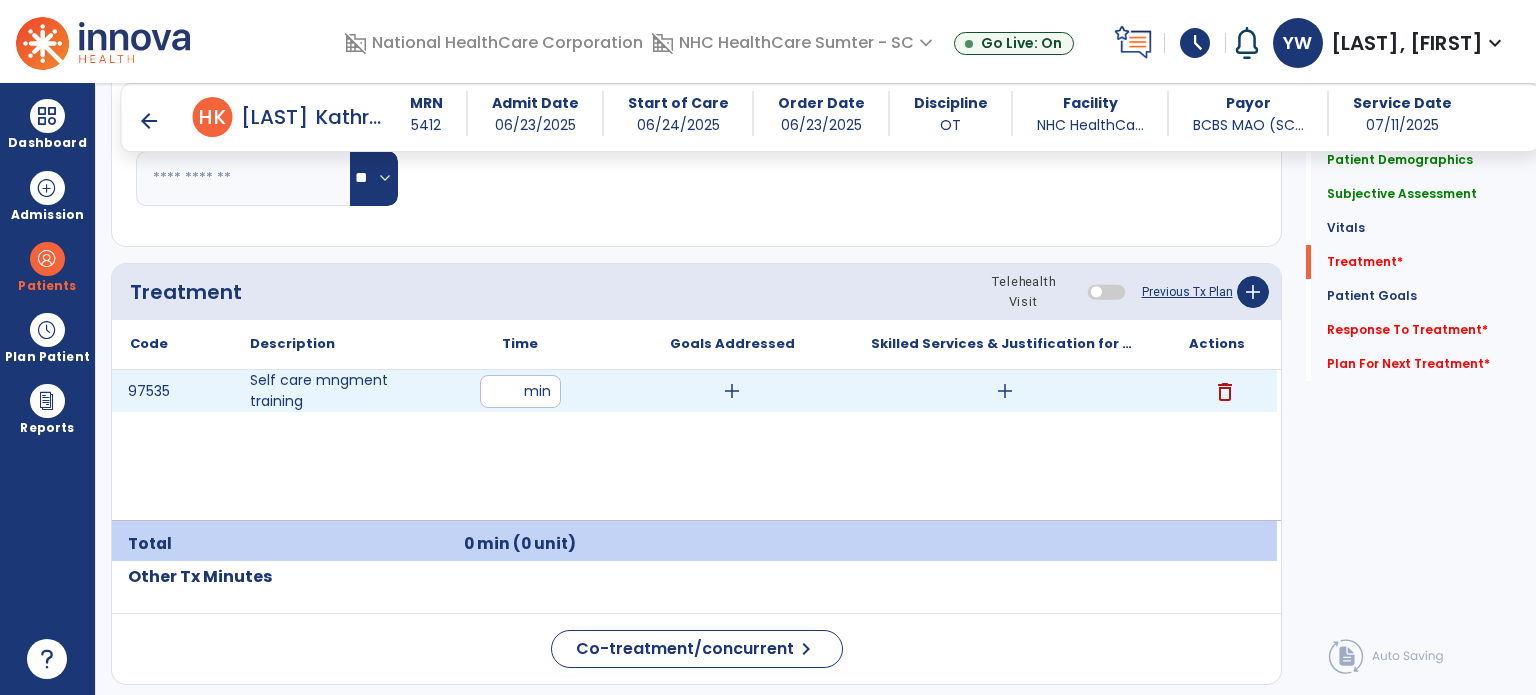 click 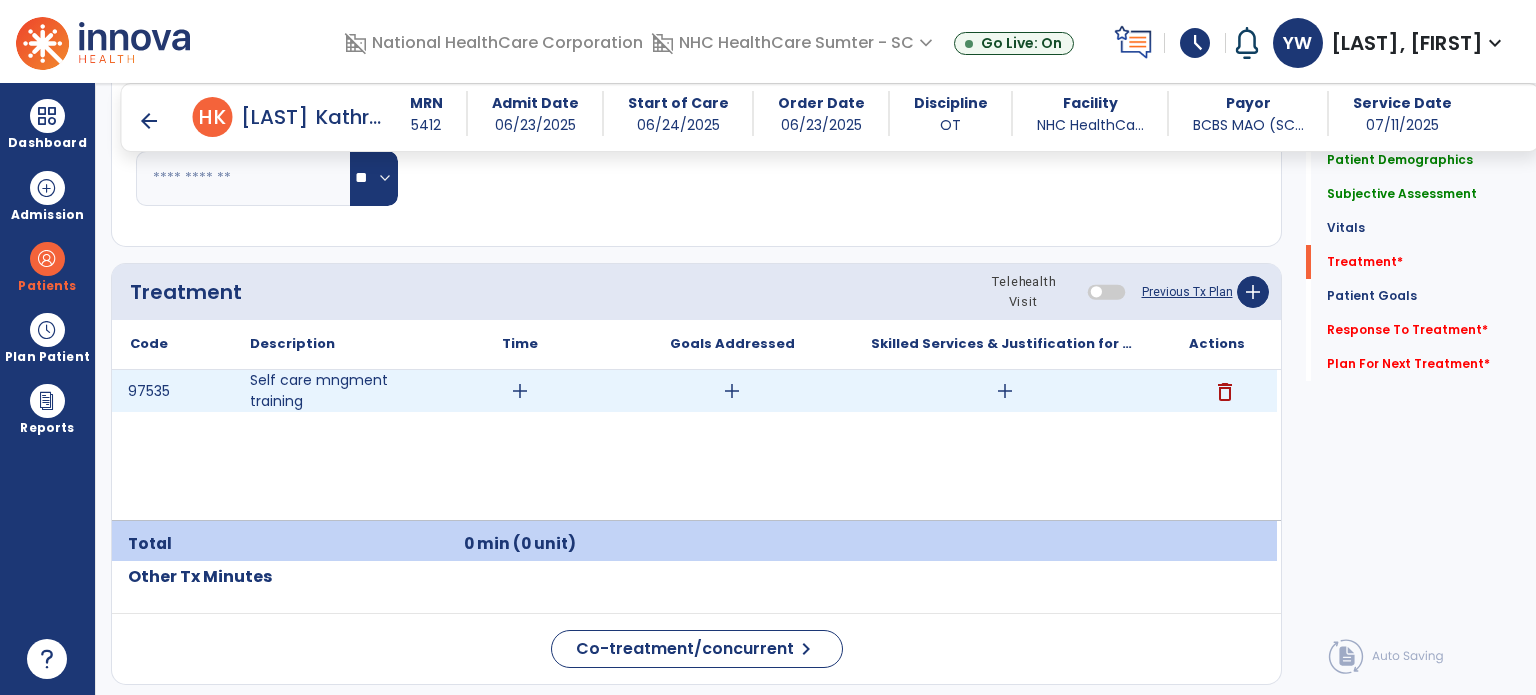 click on "add" at bounding box center [520, 391] 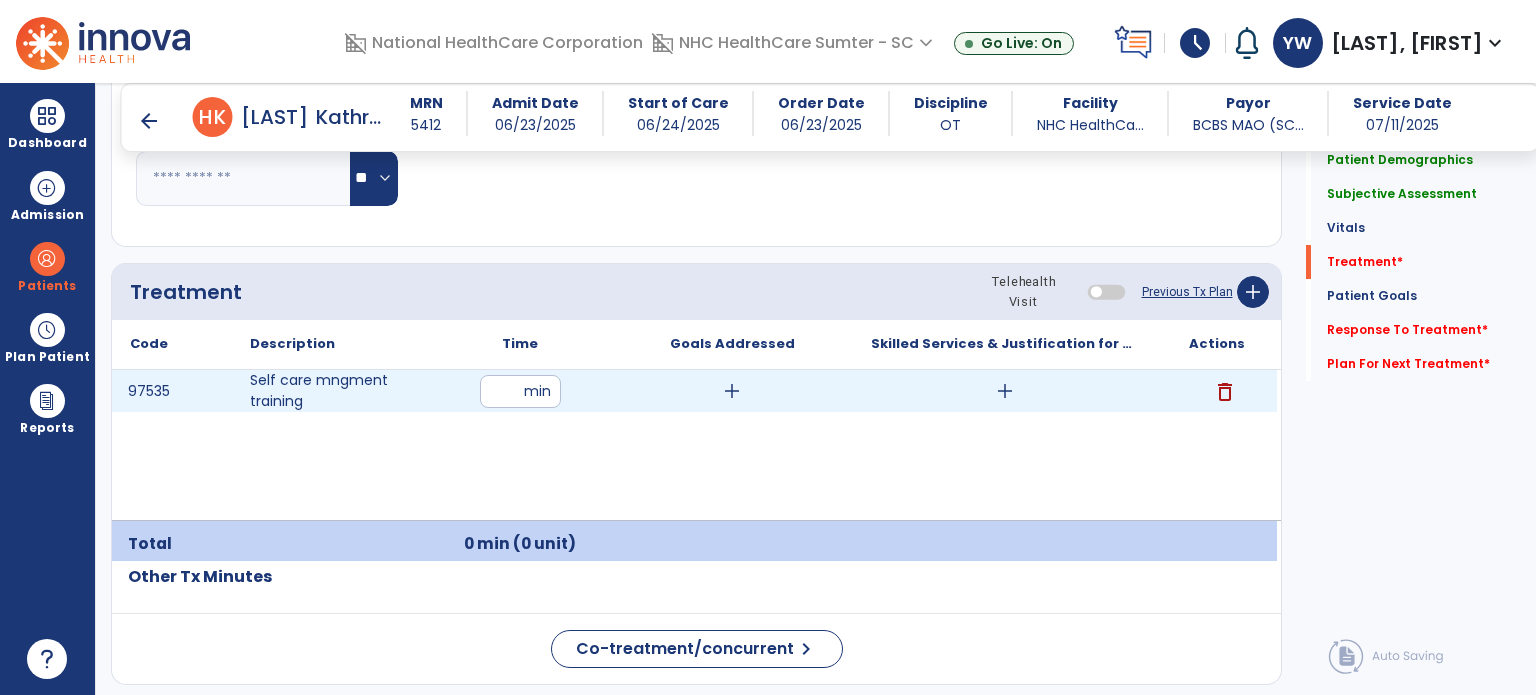 click on "Co-treatment/concurrent  chevron_right" 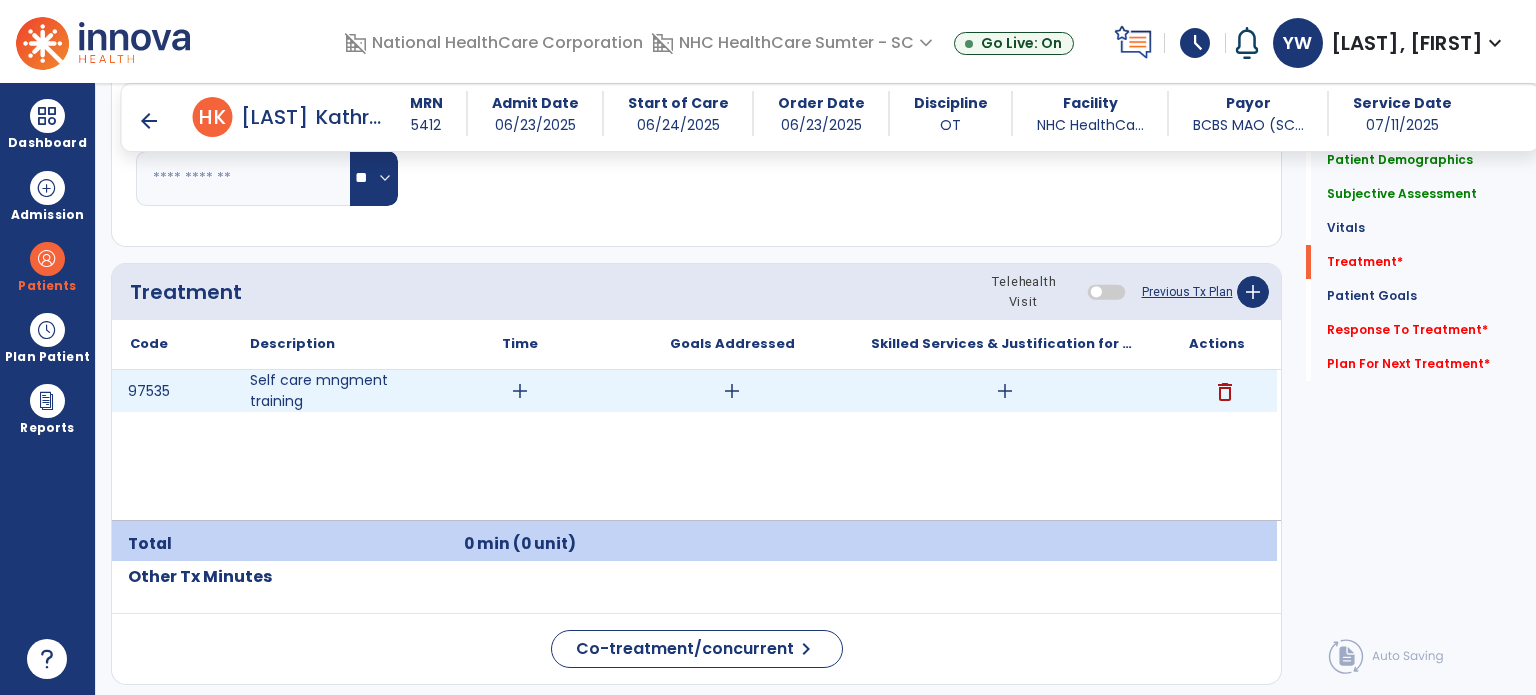 click on "add" at bounding box center (520, 391) 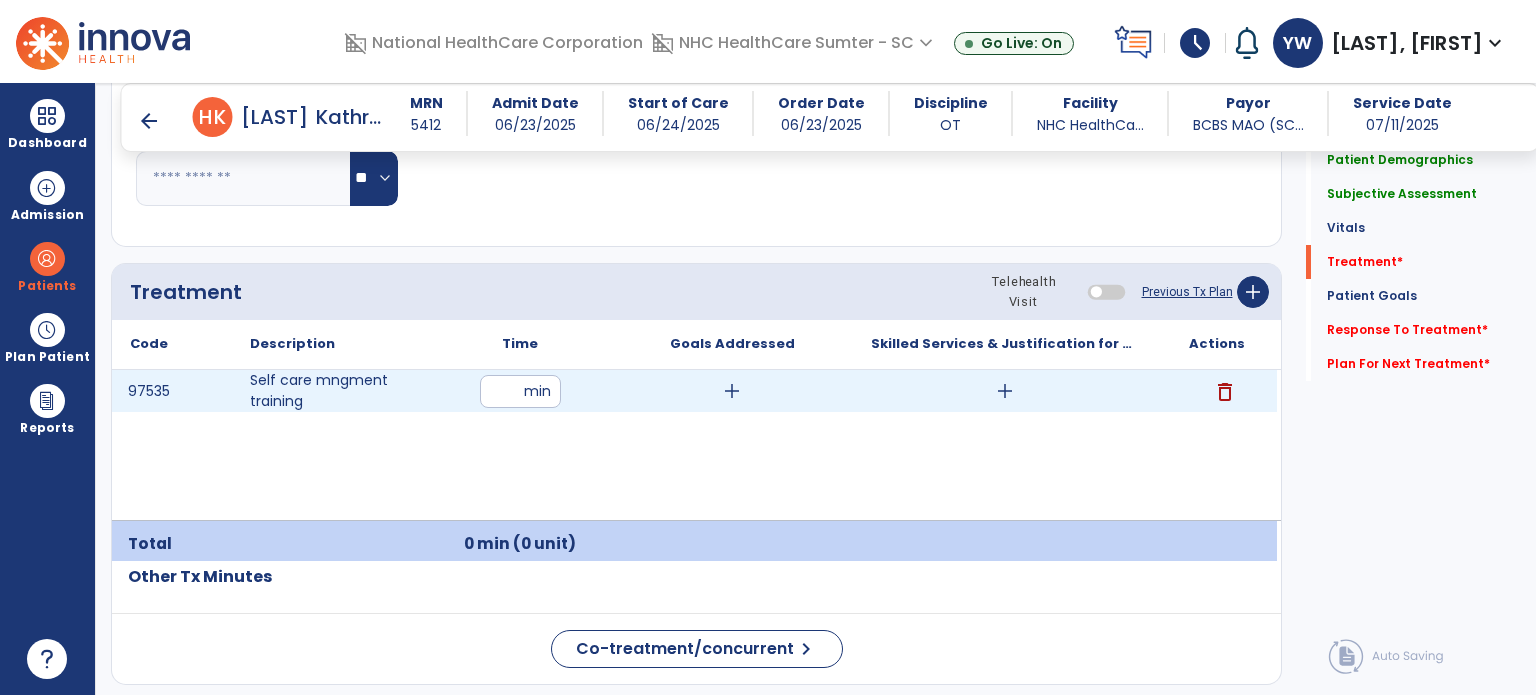 type on "**" 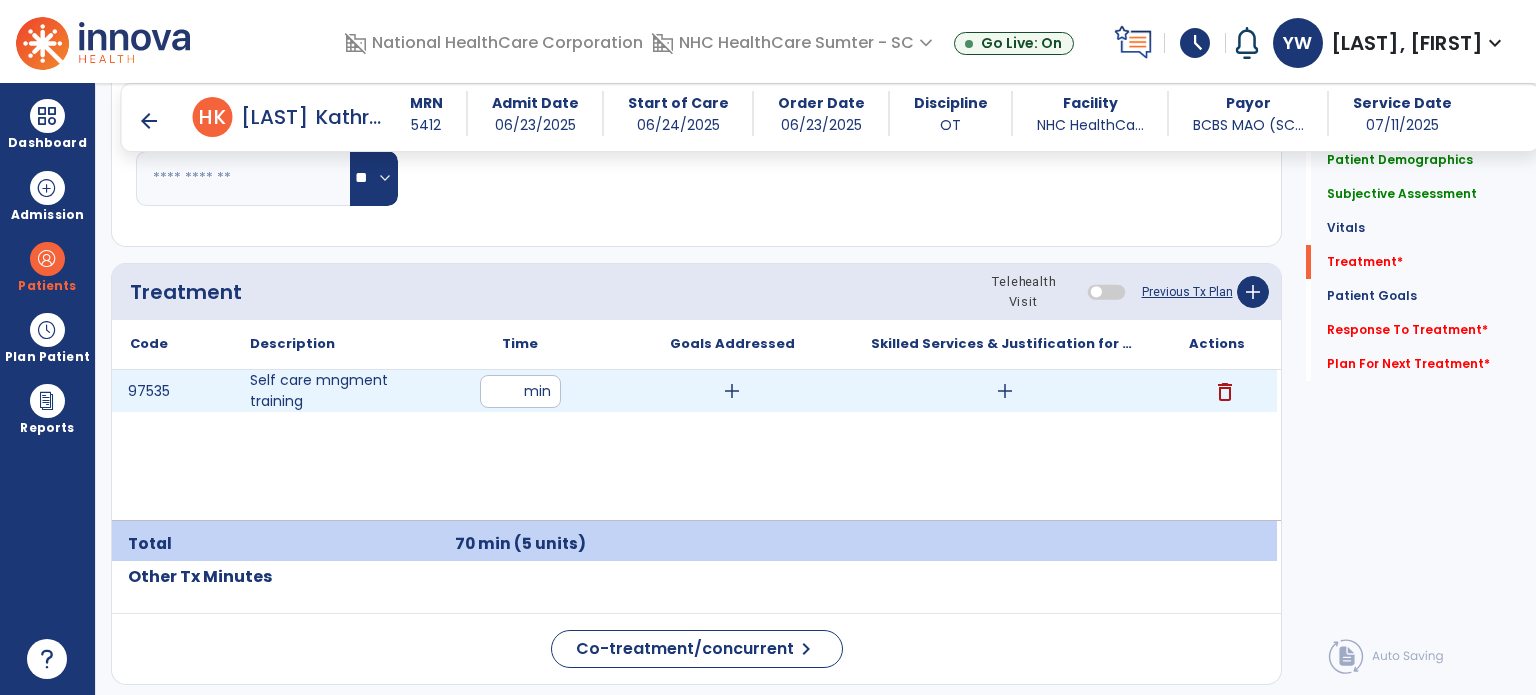 click on "add" at bounding box center (732, 391) 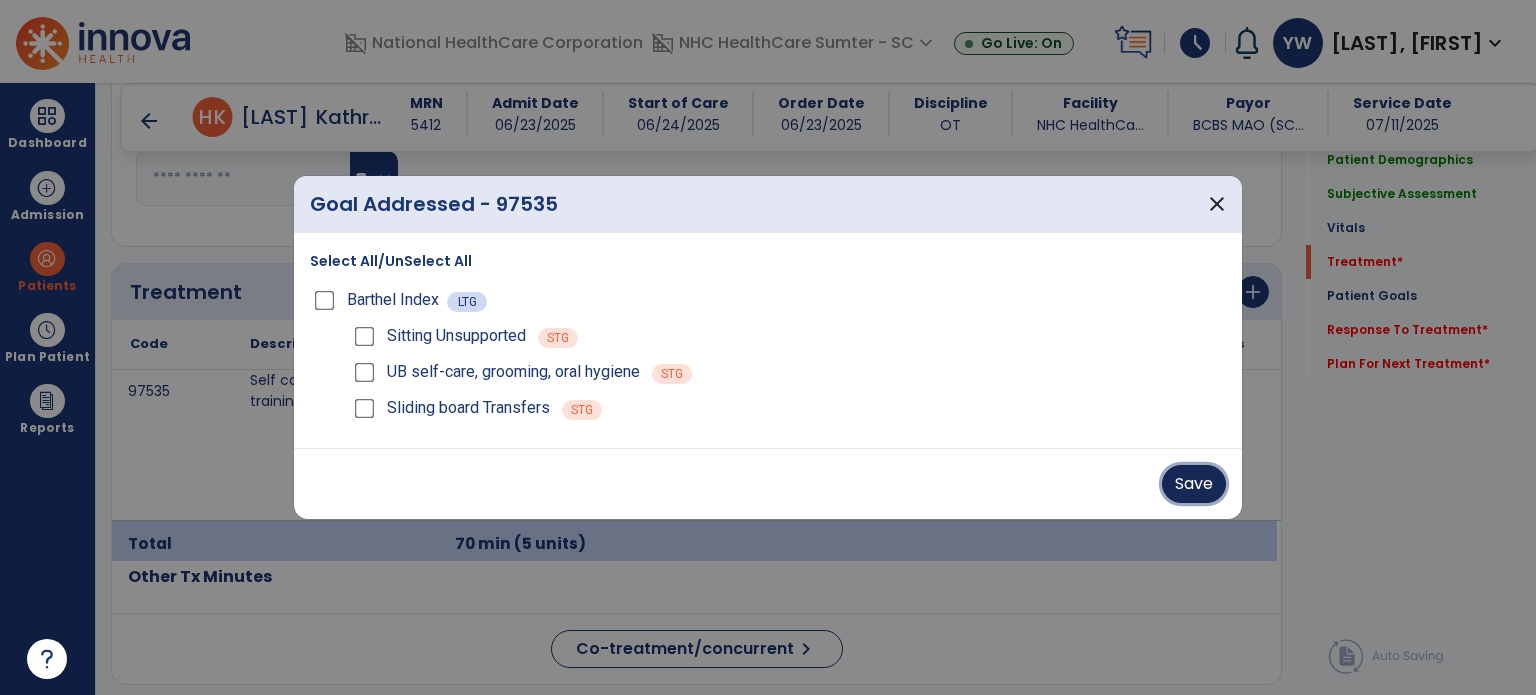 click on "Save" at bounding box center [1194, 484] 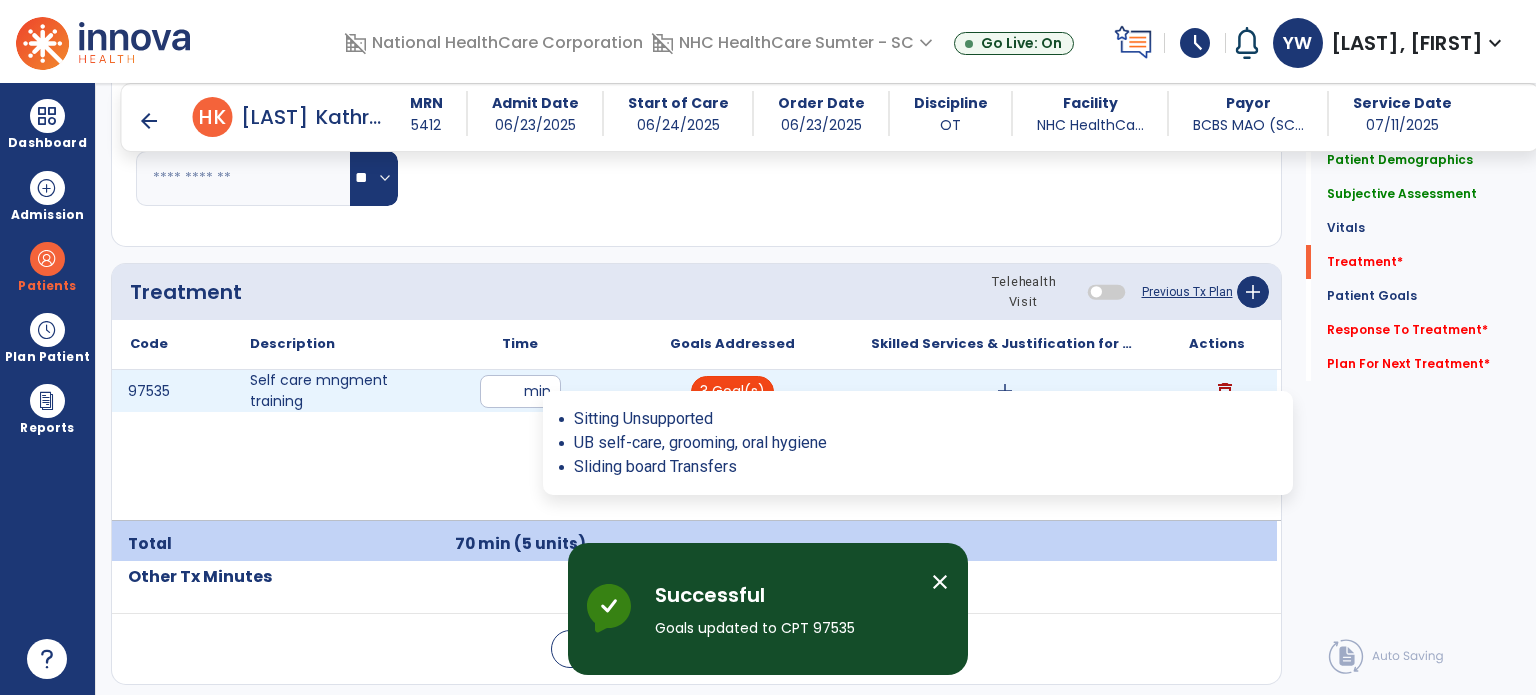 click on "3 Goal(s)" at bounding box center (732, 391) 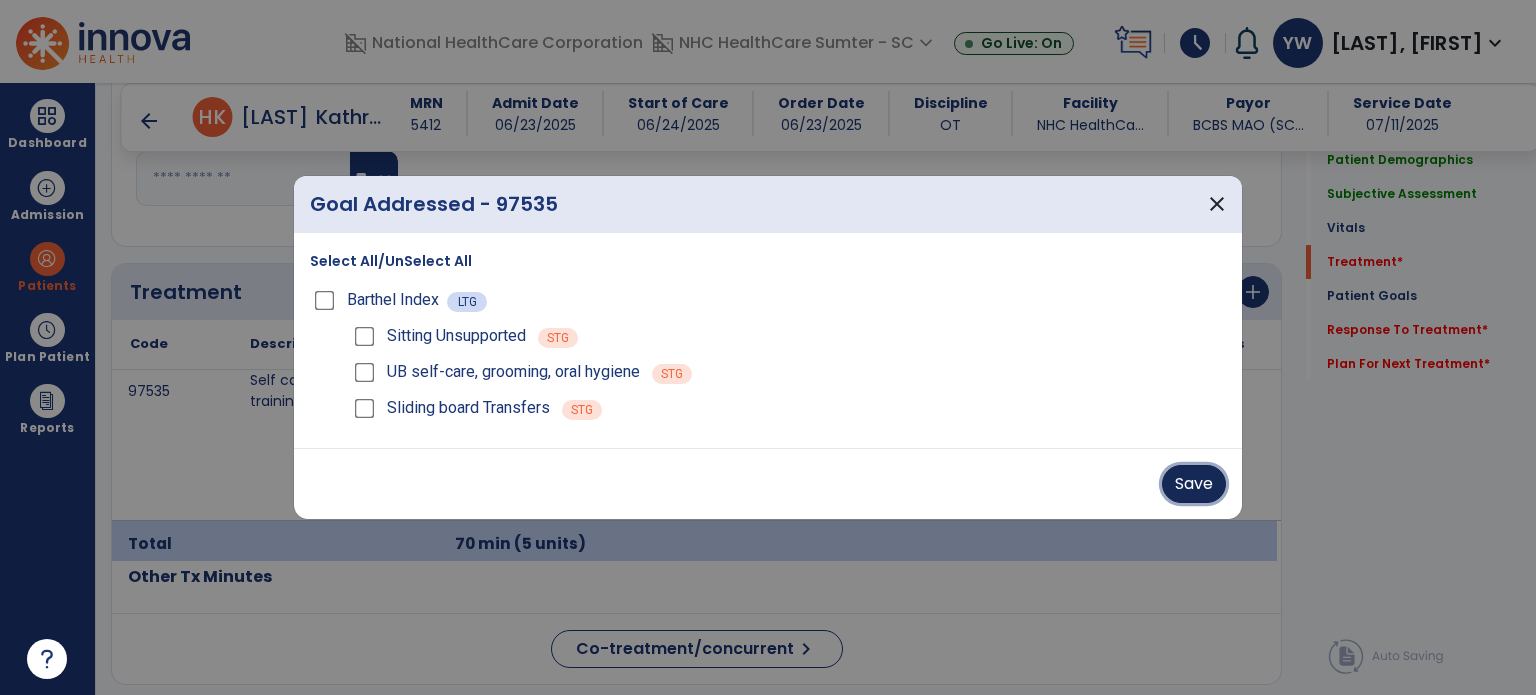 click on "Save" at bounding box center (1194, 484) 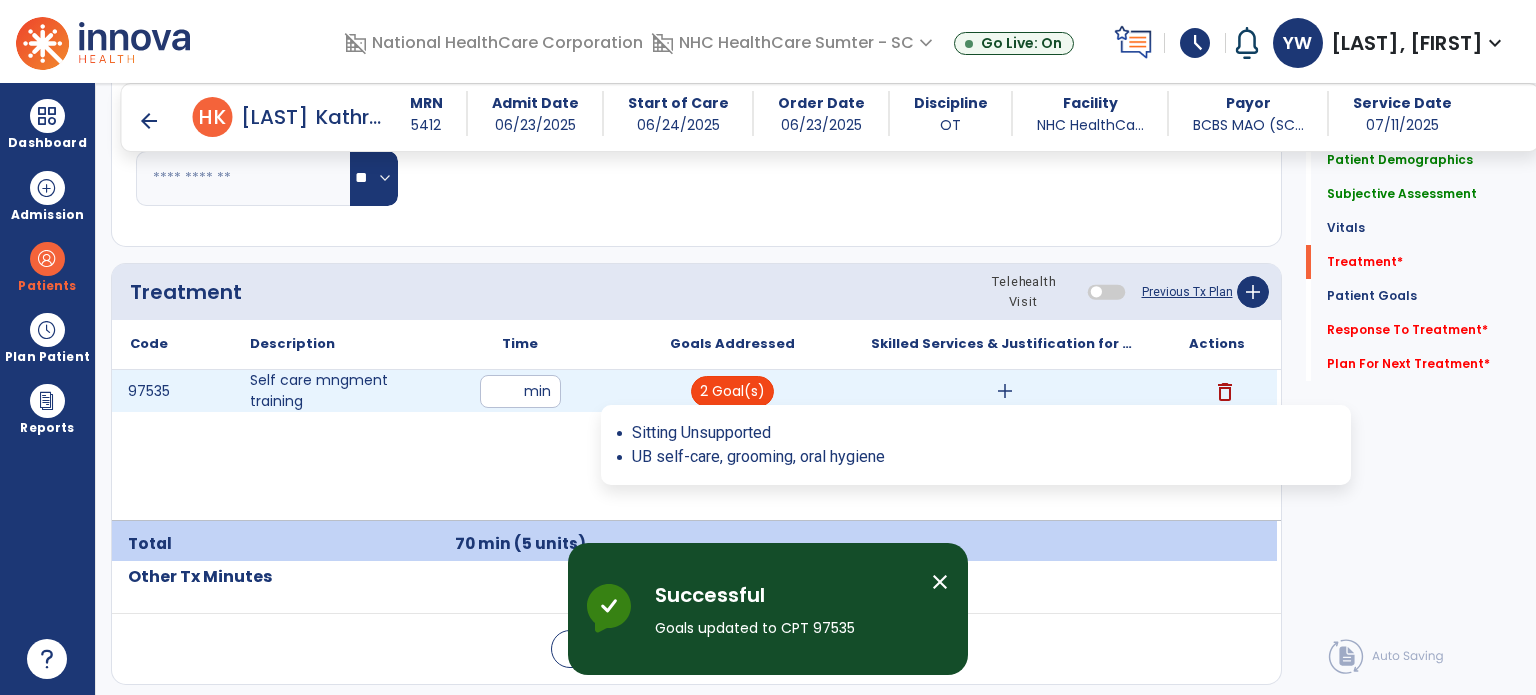 click on "2 Goal(s)" at bounding box center [732, 391] 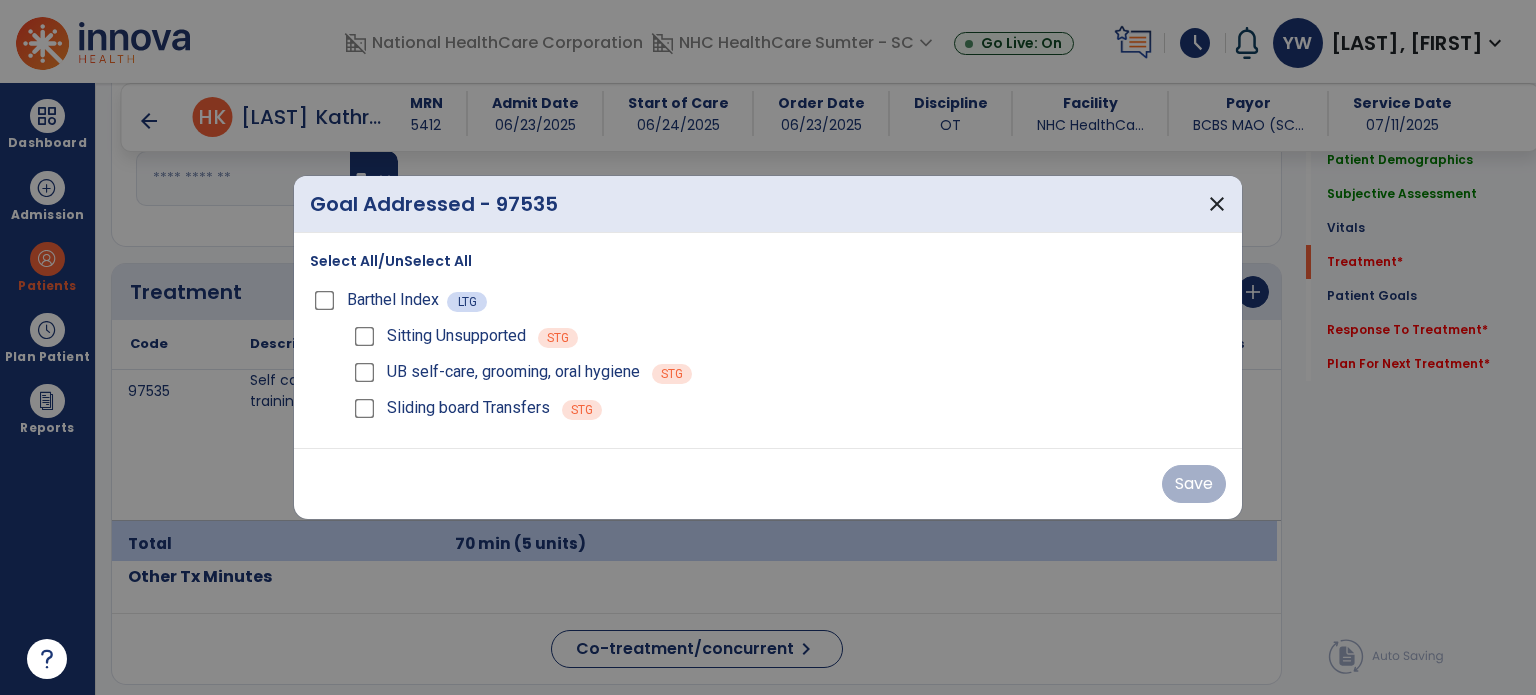 click on "Save" at bounding box center (768, 484) 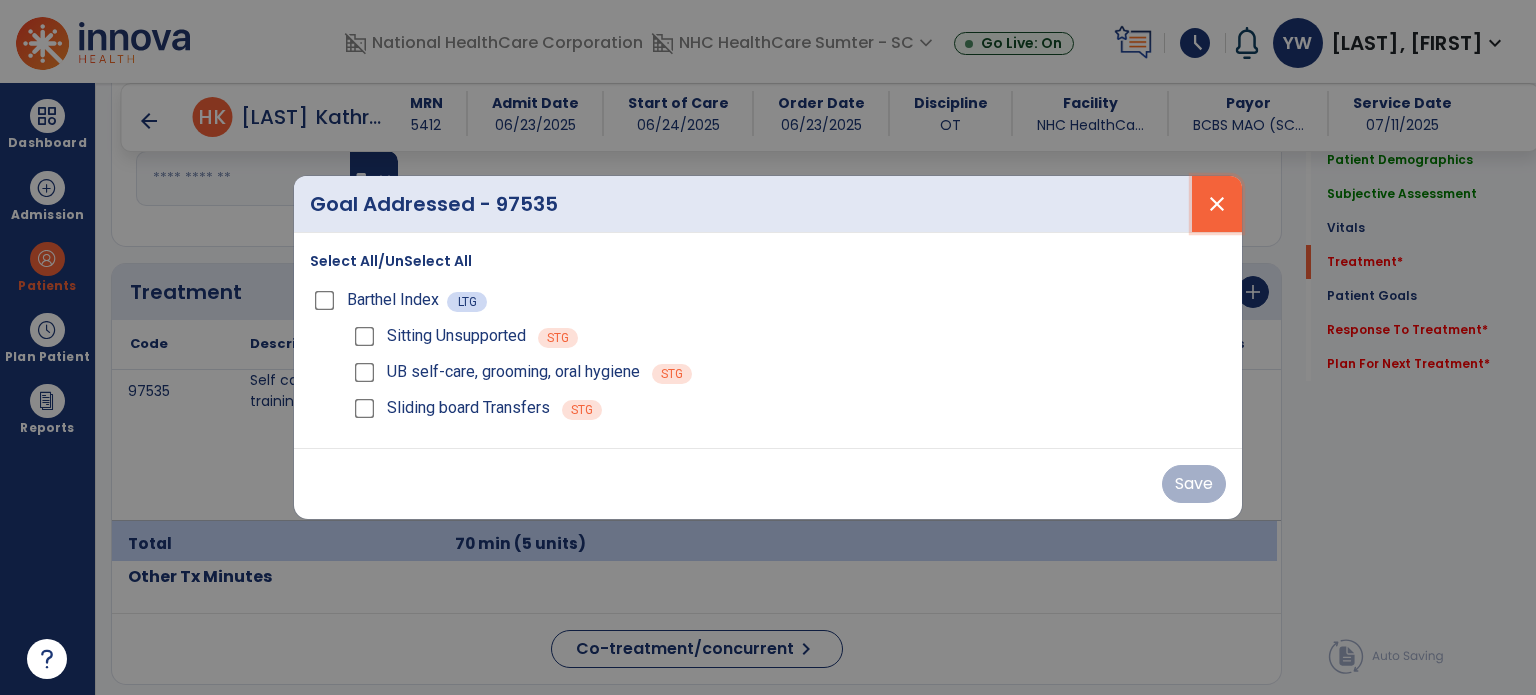 click on "close" at bounding box center [1217, 204] 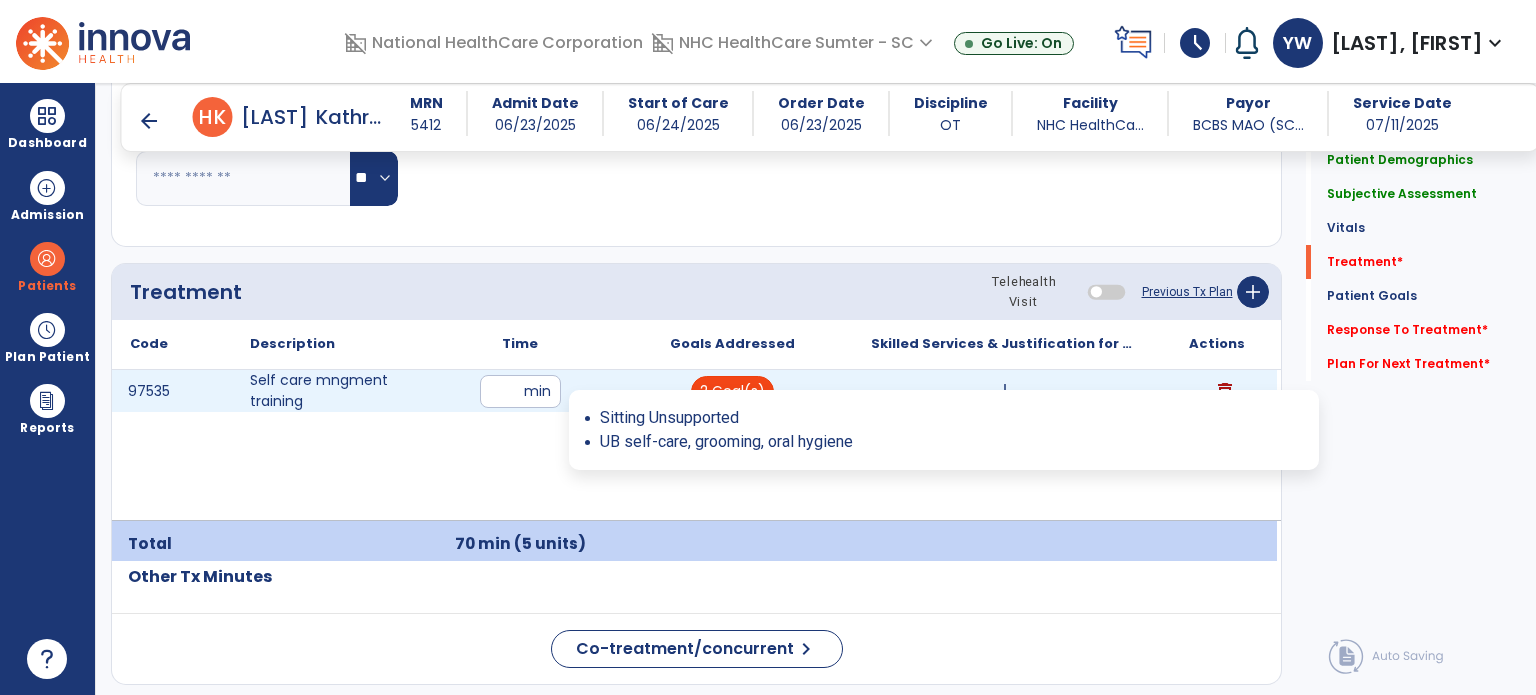 click on "2 Goal(s)" at bounding box center [732, 391] 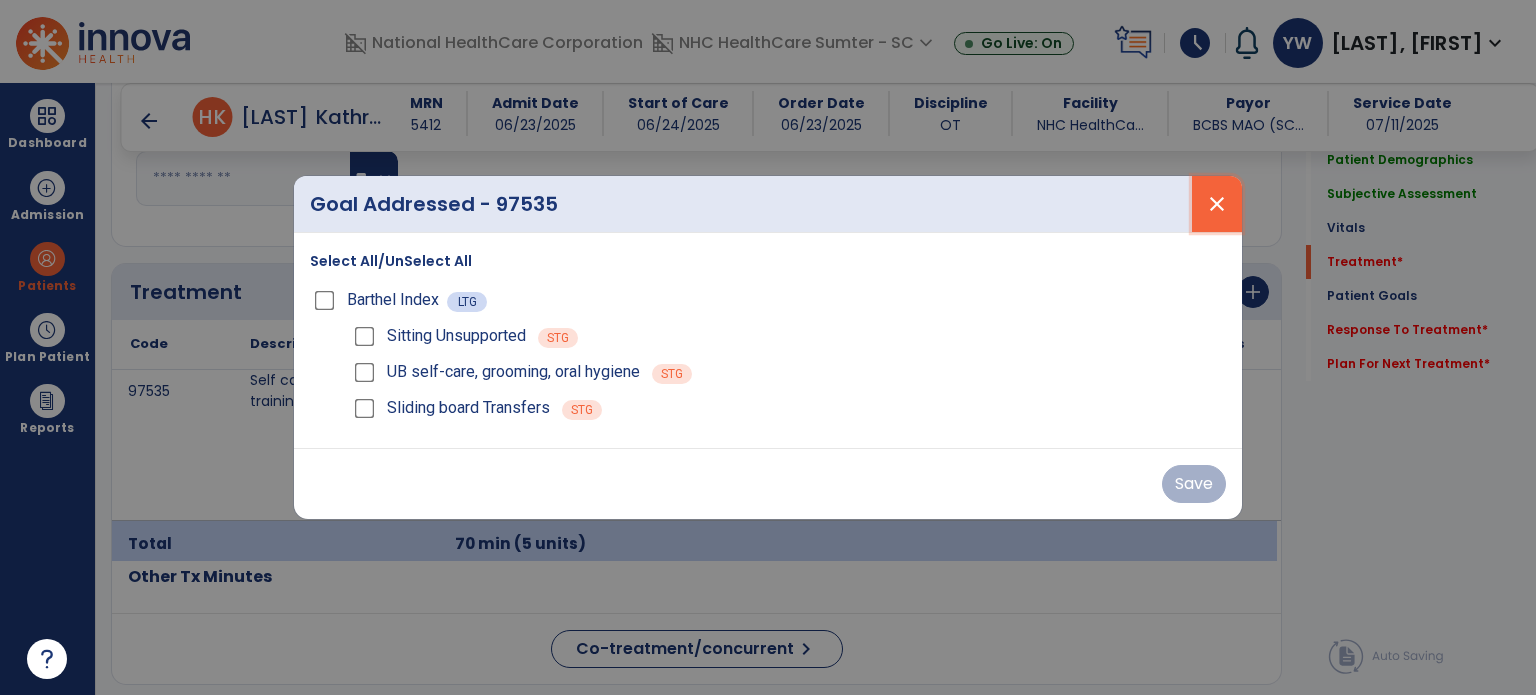 click on "close" at bounding box center [1217, 204] 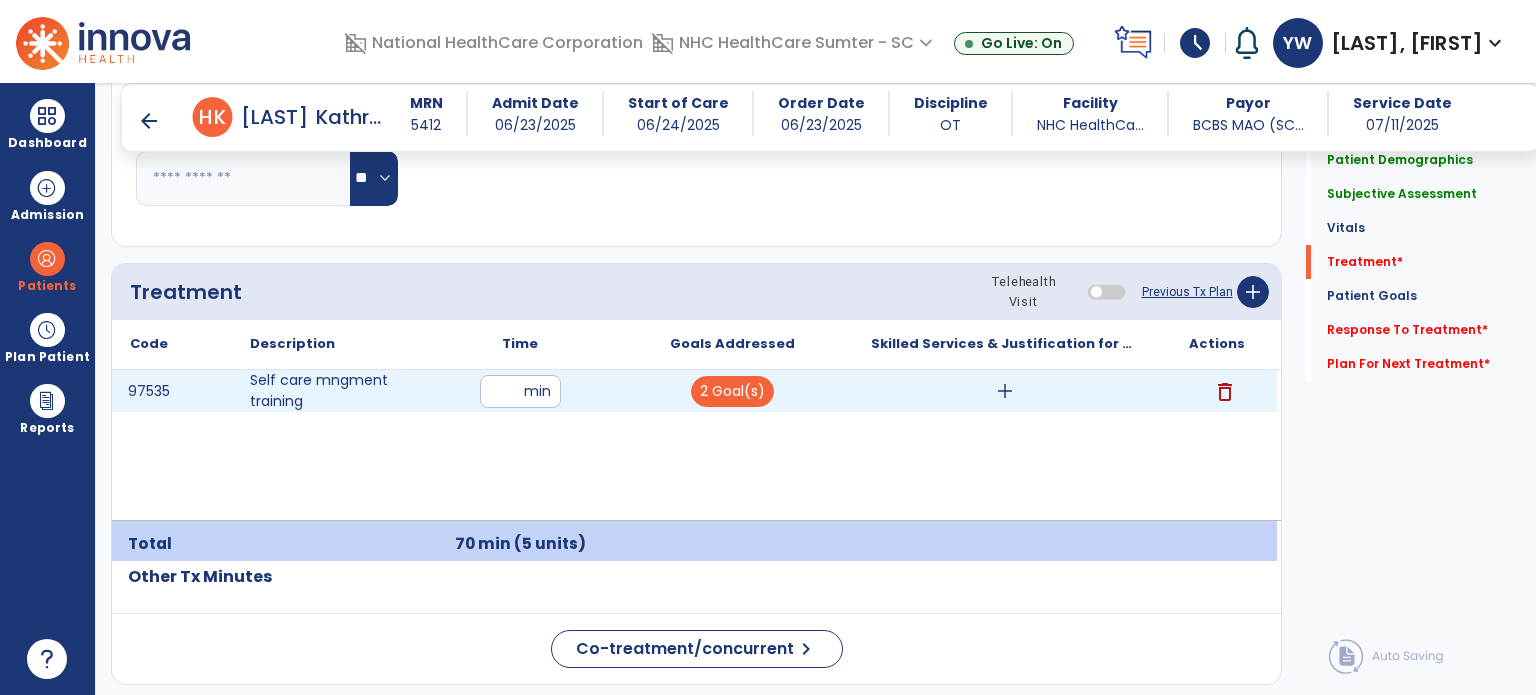 click on "add" at bounding box center (1005, 391) 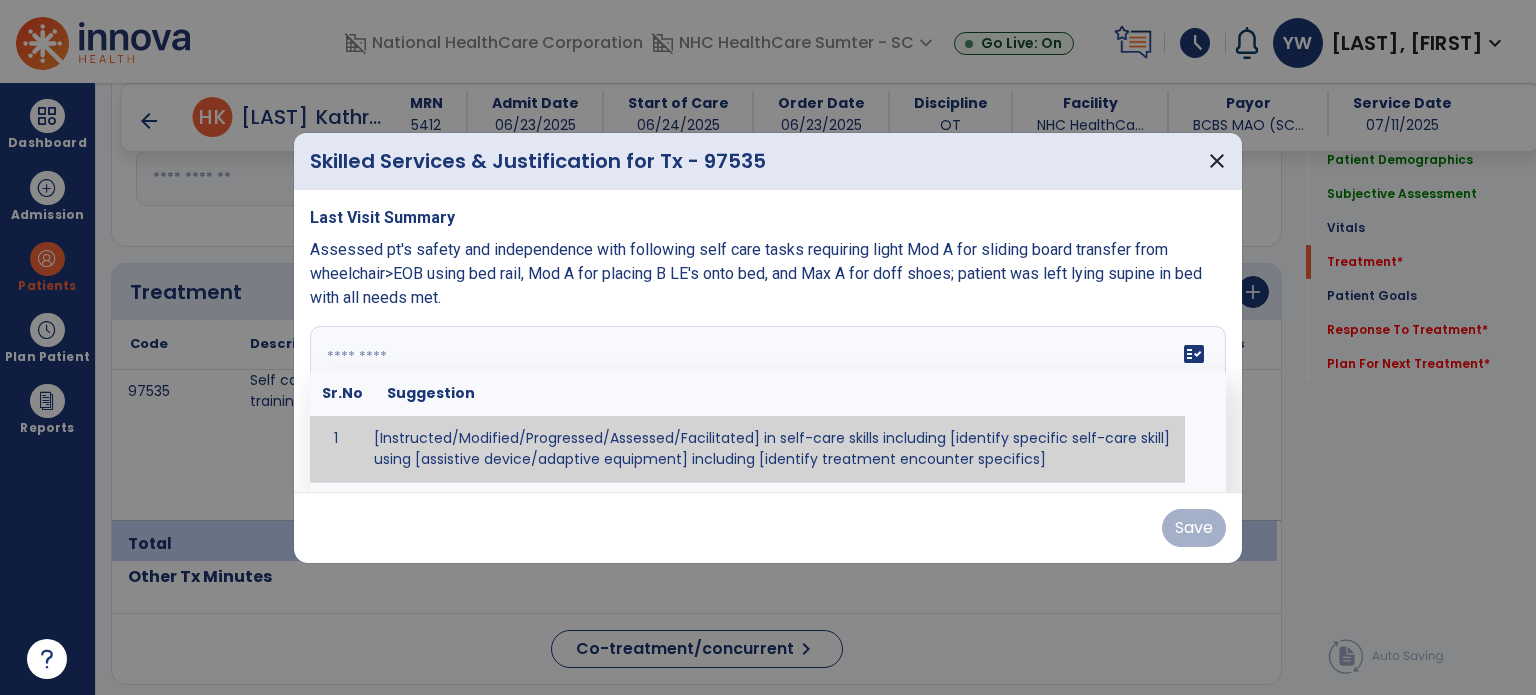 click at bounding box center [766, 401] 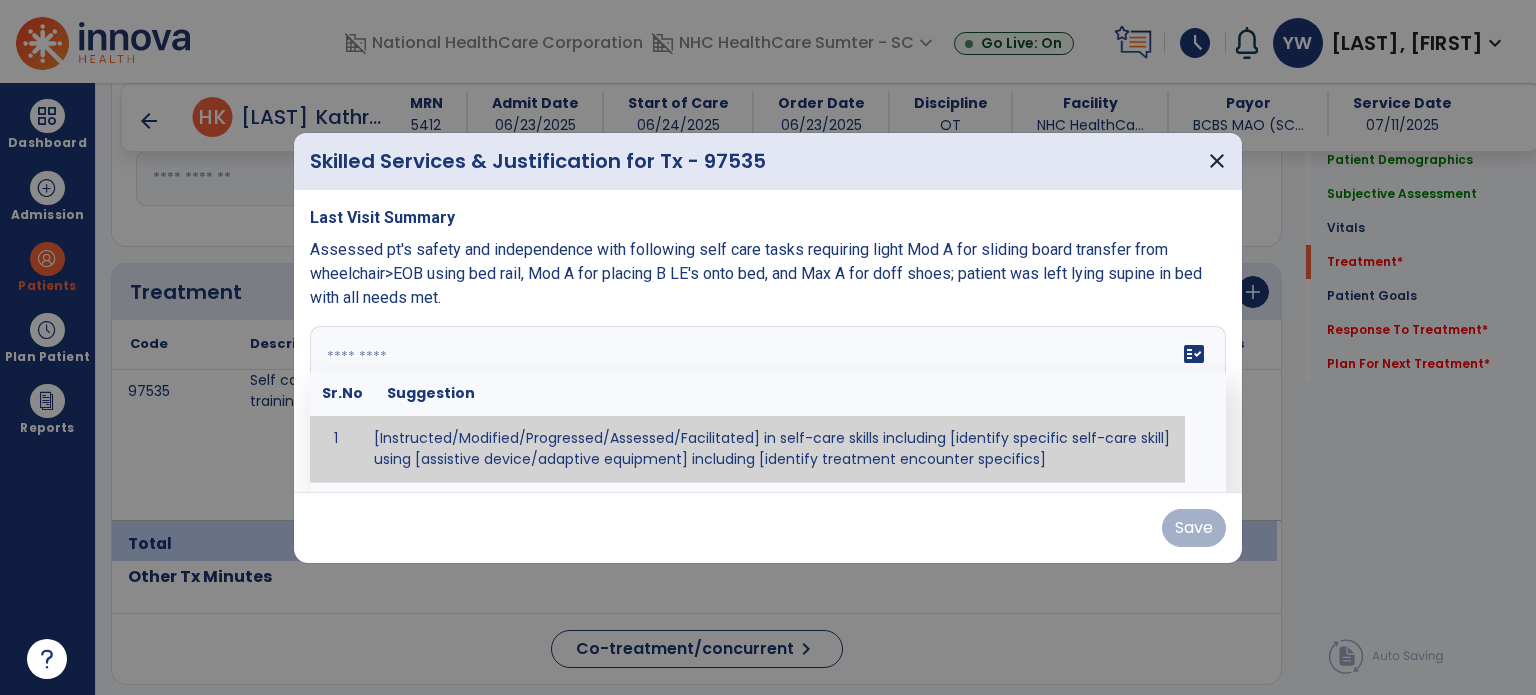click at bounding box center [766, 401] 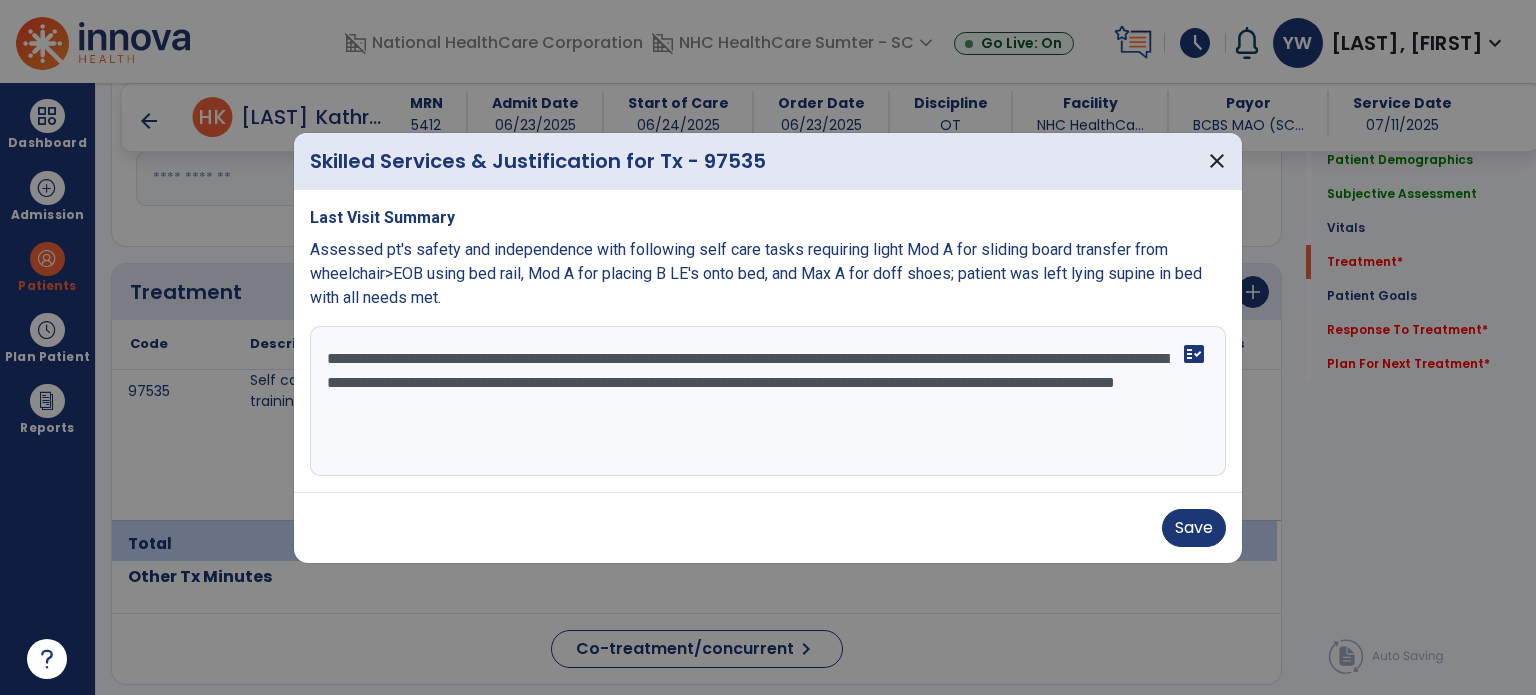 click on "**********" at bounding box center (768, 401) 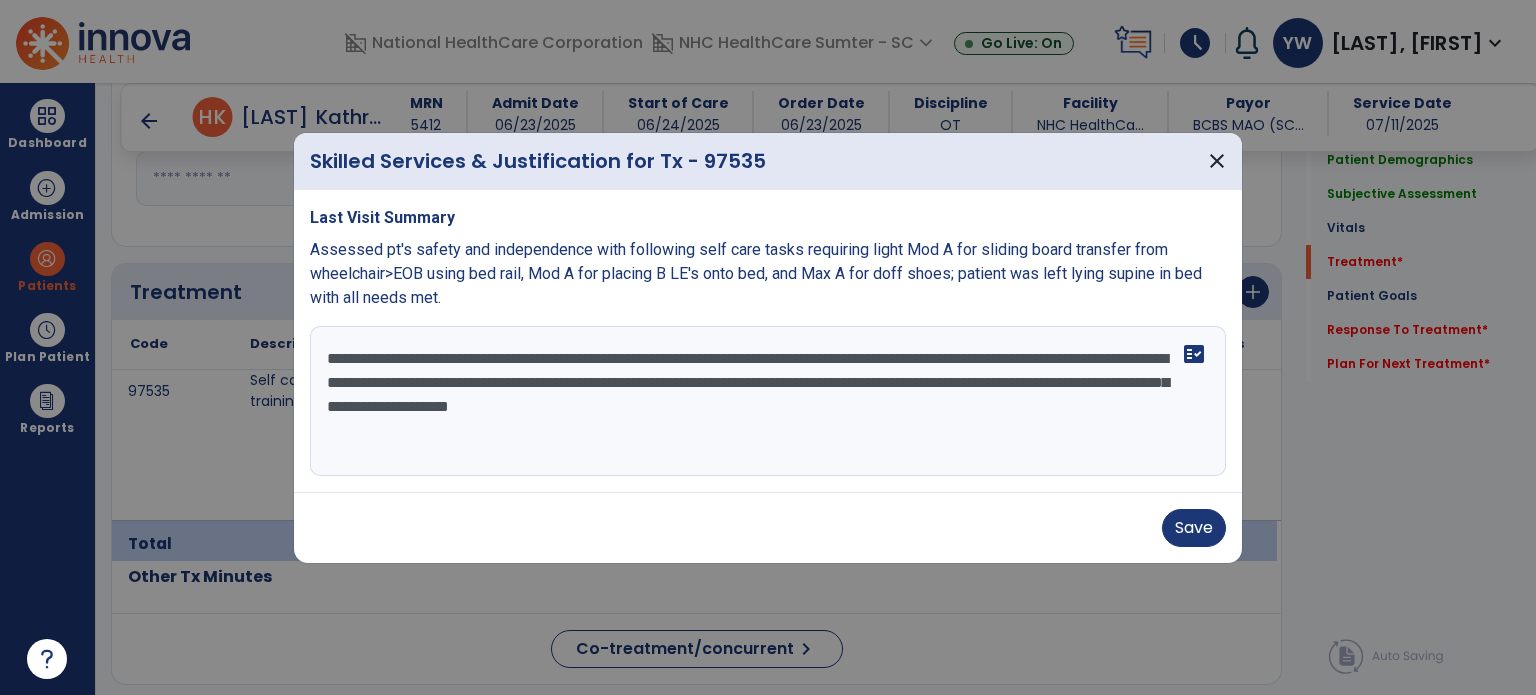 click on "**********" at bounding box center (768, 401) 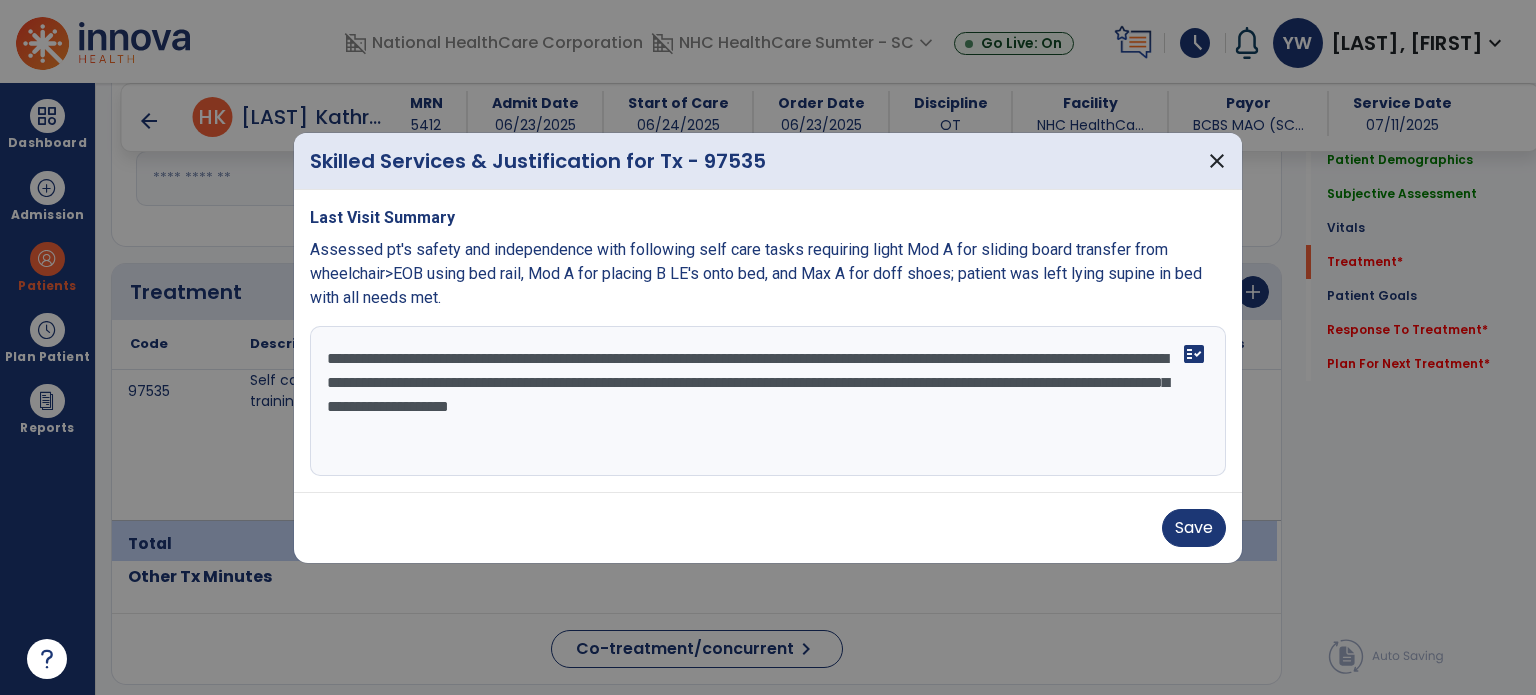 click on "**********" at bounding box center [768, 401] 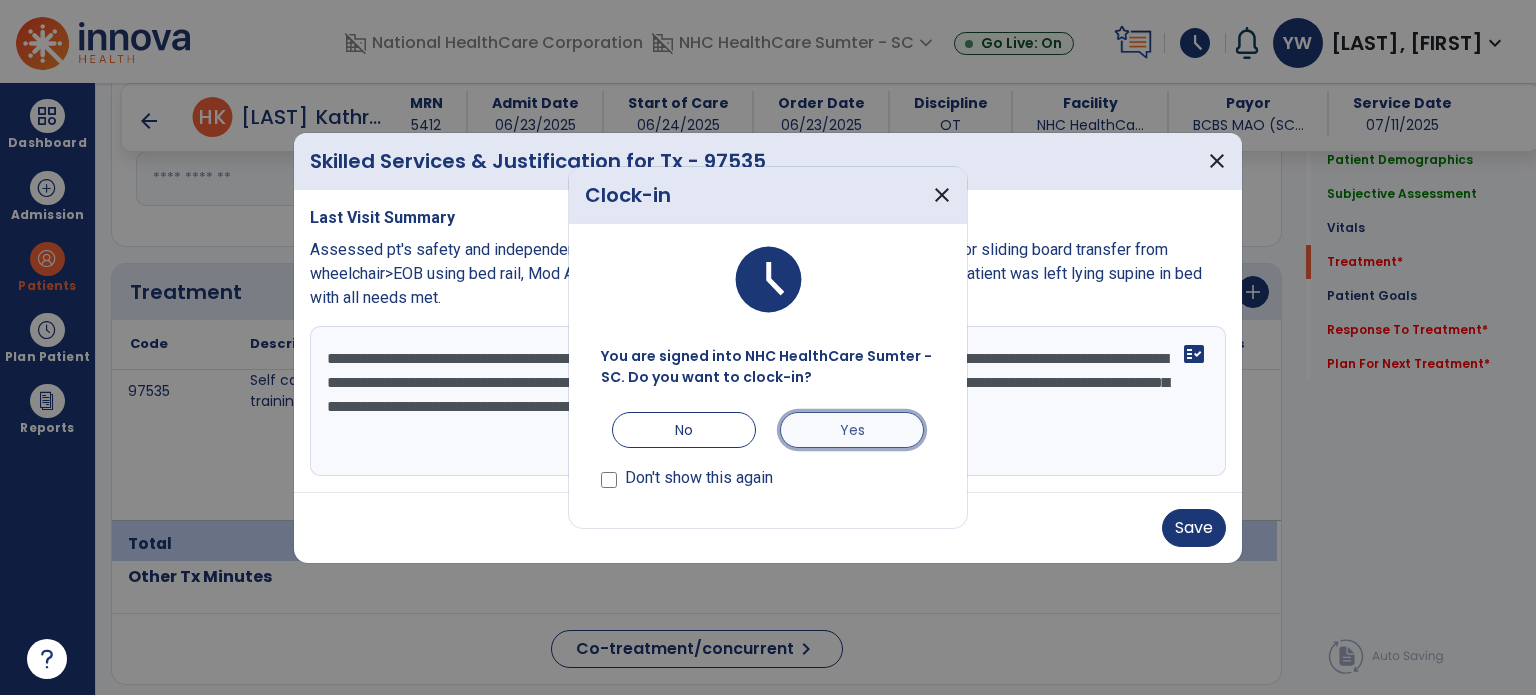 click on "Yes" at bounding box center [852, 430] 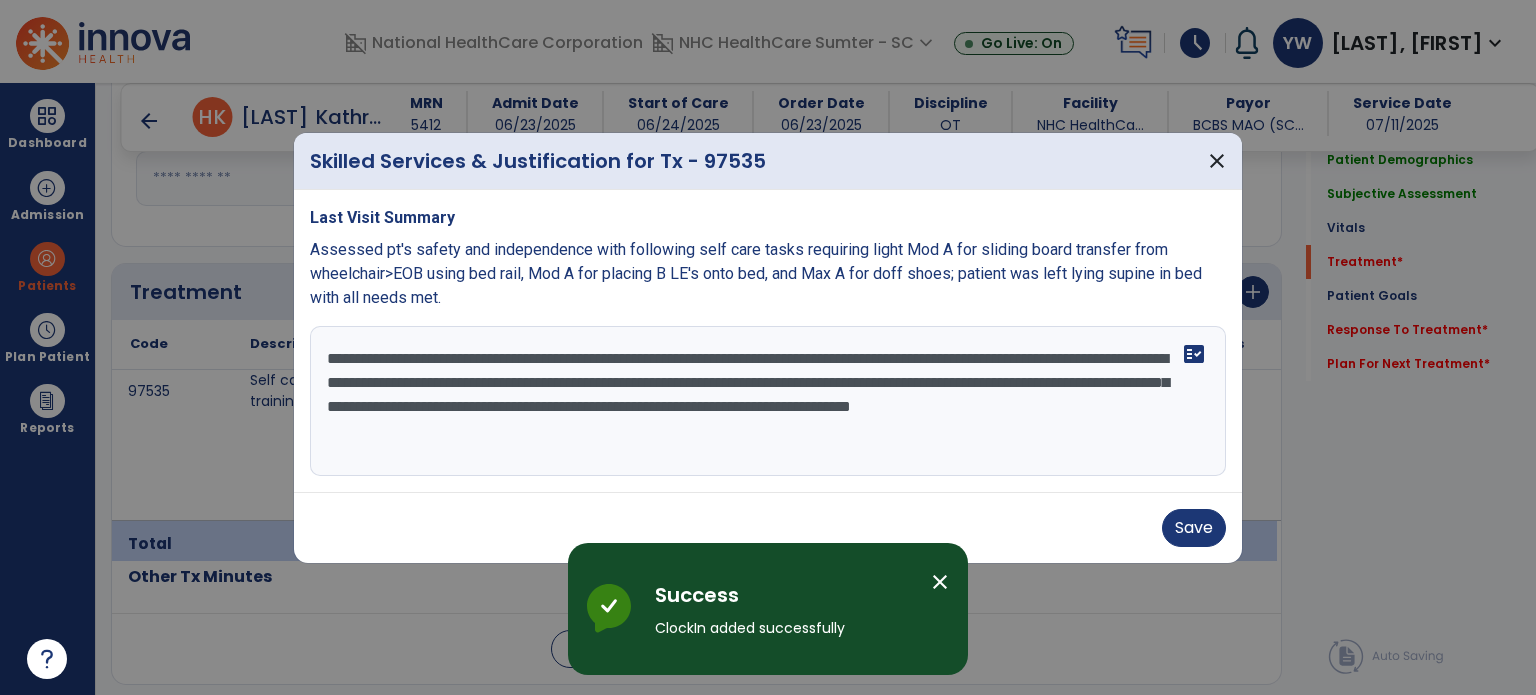 click on "**********" at bounding box center (768, 401) 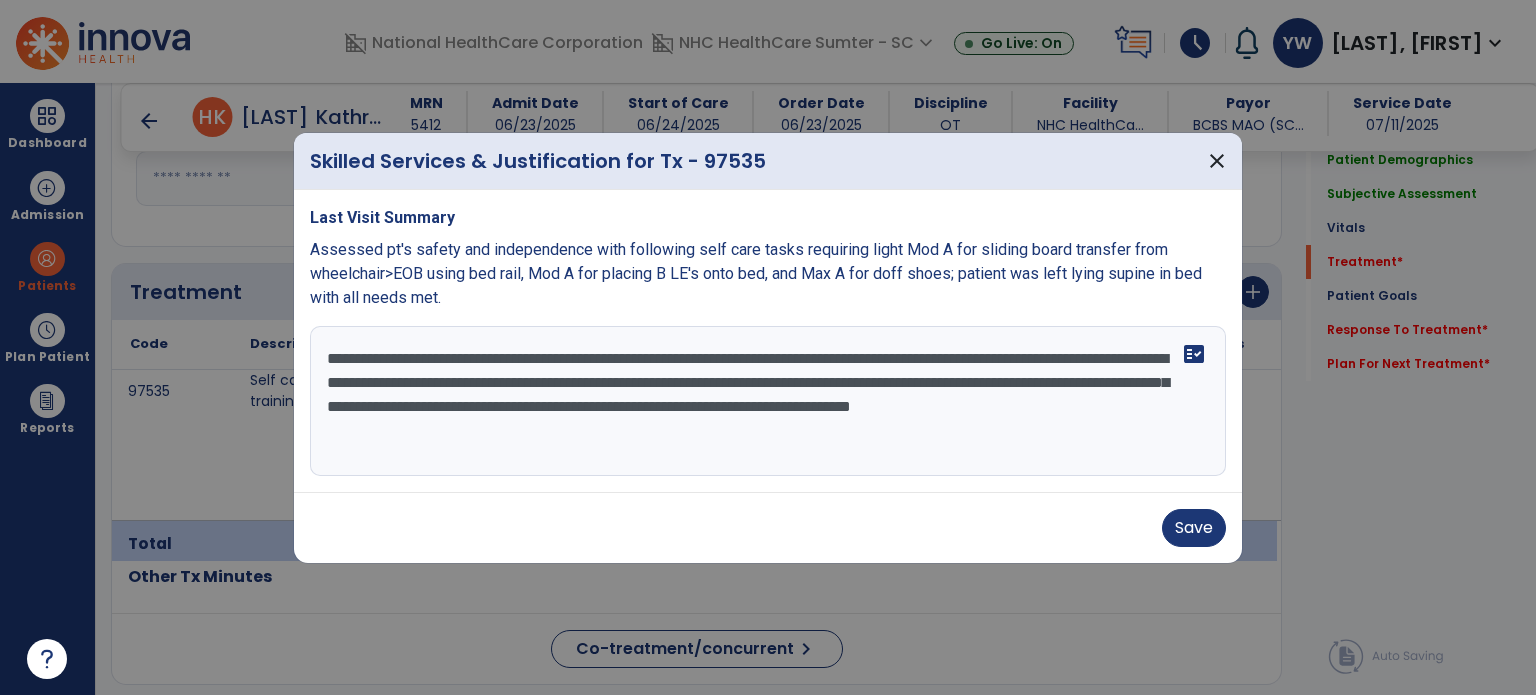 click on "**********" at bounding box center (768, 401) 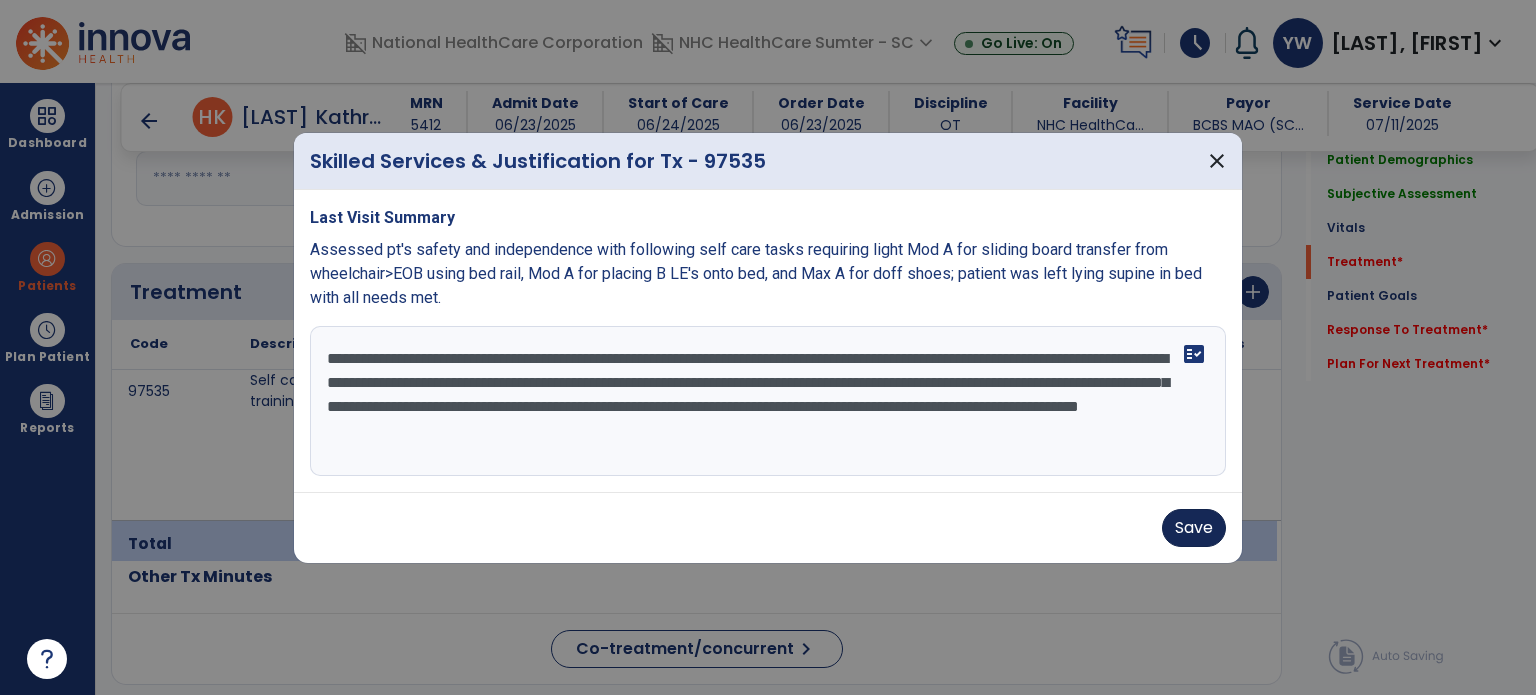 type on "**********" 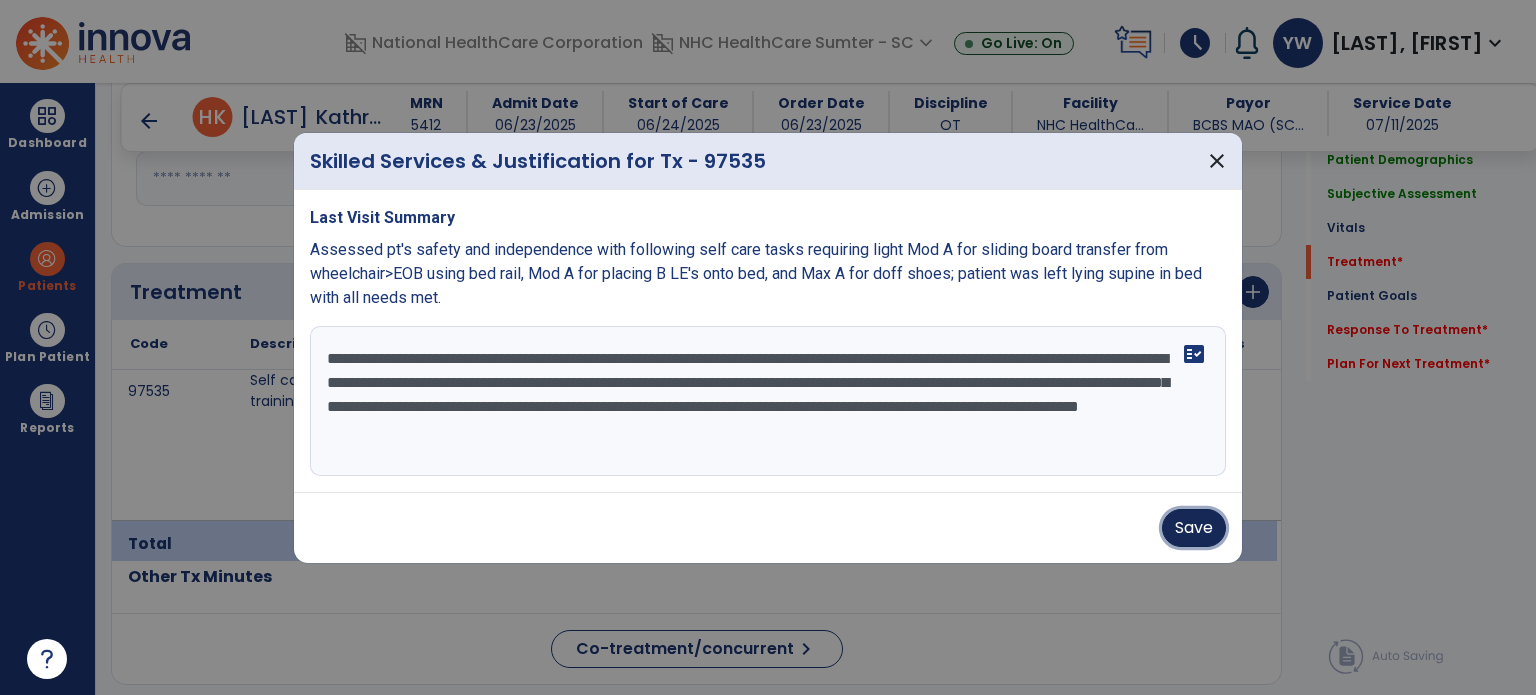 click on "Save" at bounding box center (1194, 528) 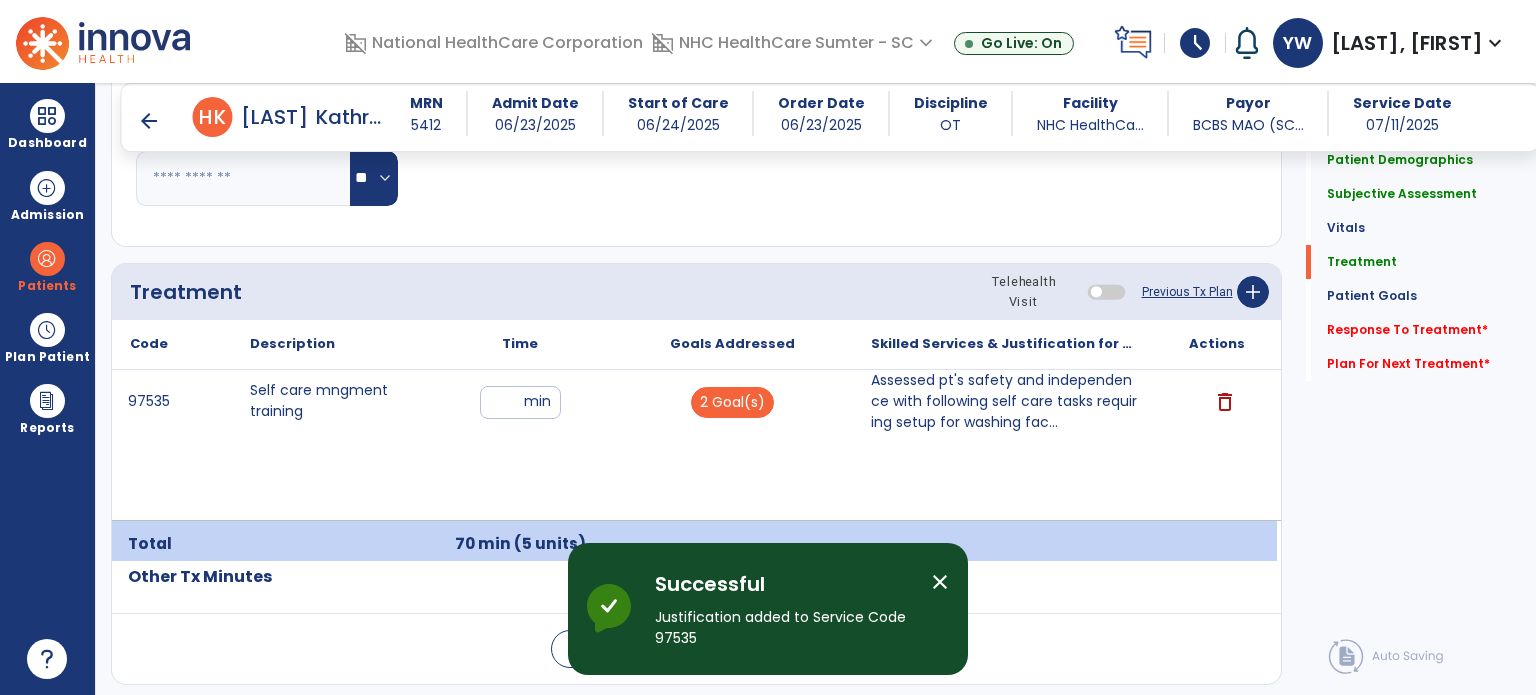 click at bounding box center (1216, 544) 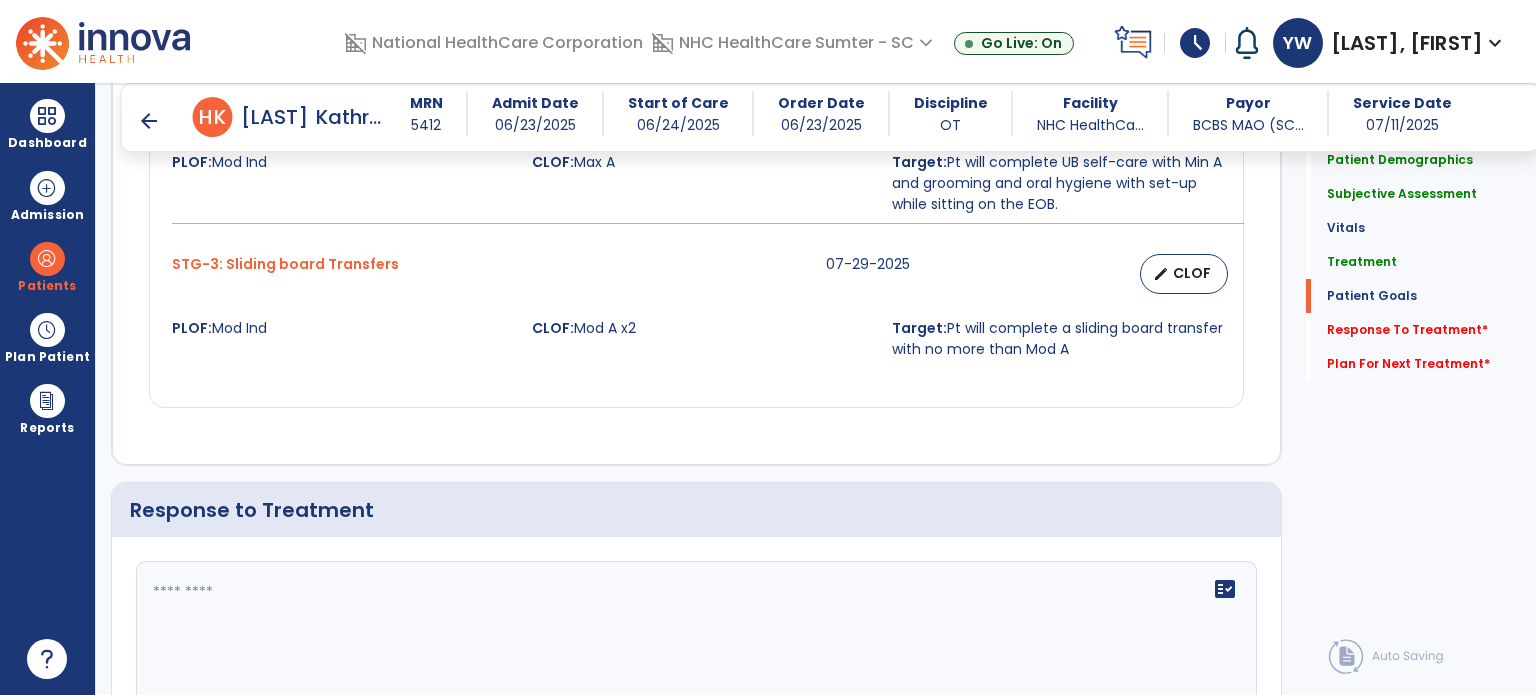 scroll, scrollTop: 2098, scrollLeft: 0, axis: vertical 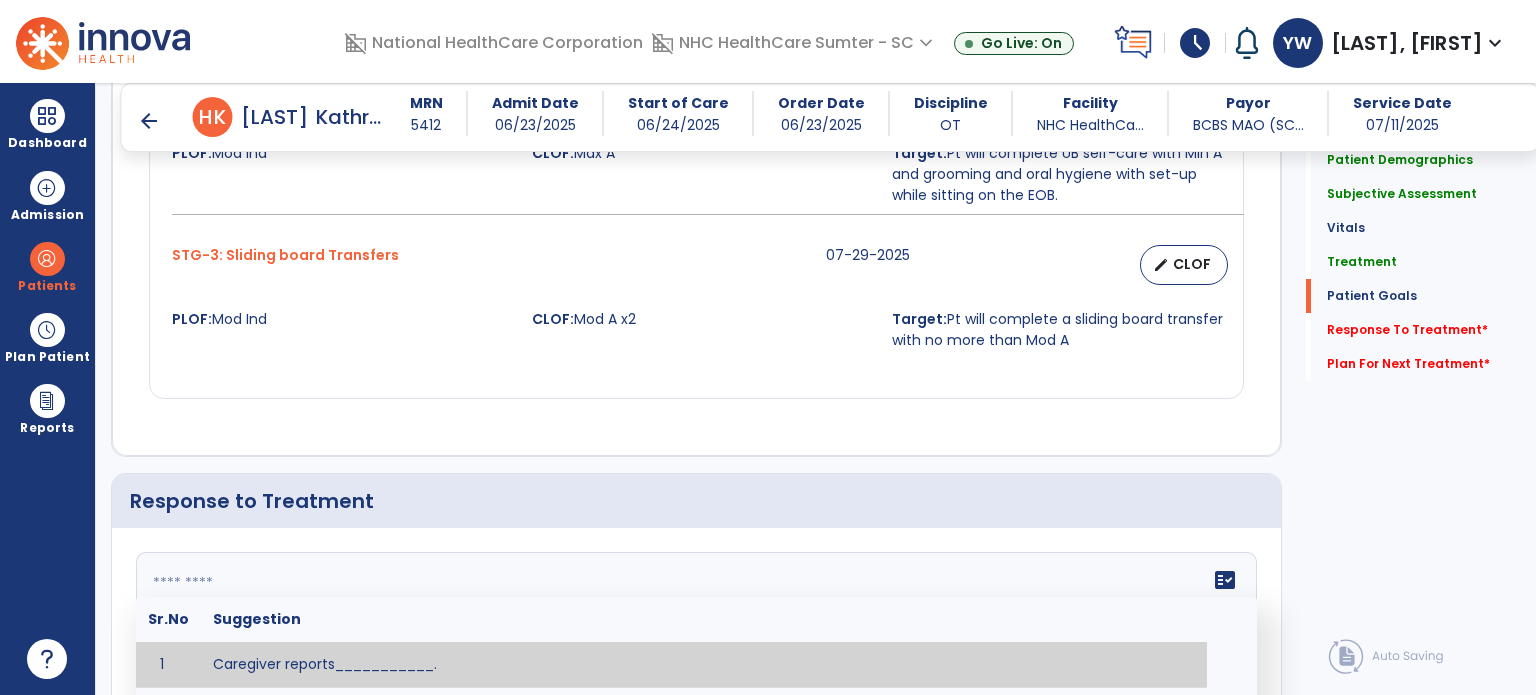 click 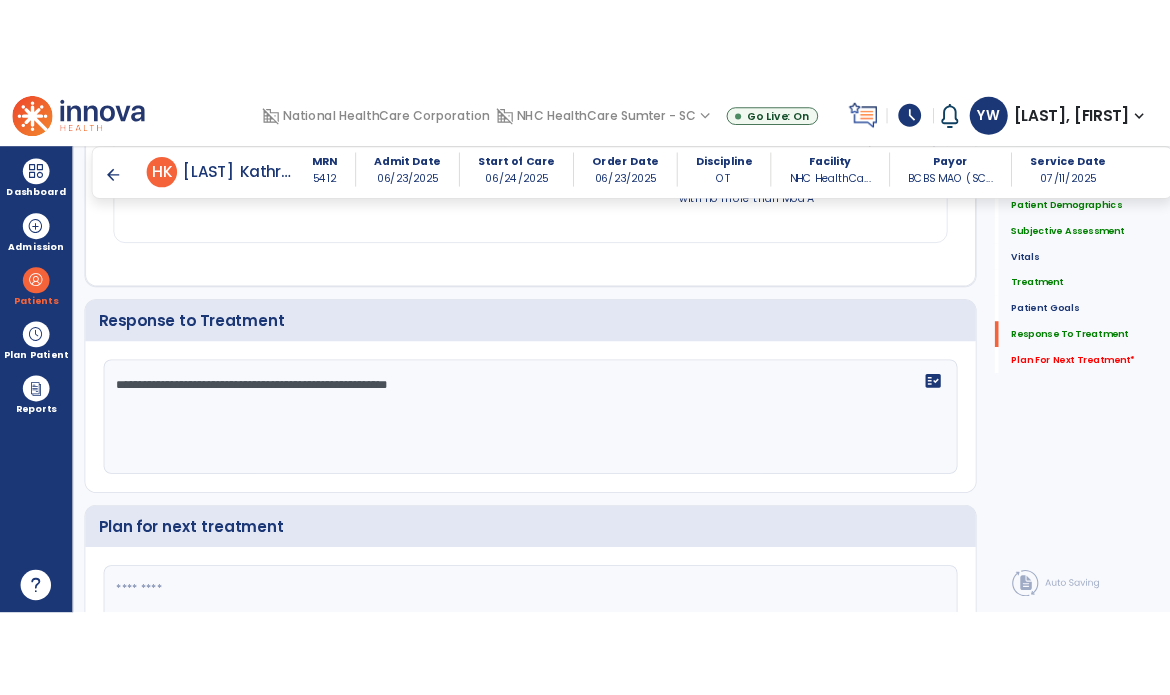 scroll, scrollTop: 2460, scrollLeft: 0, axis: vertical 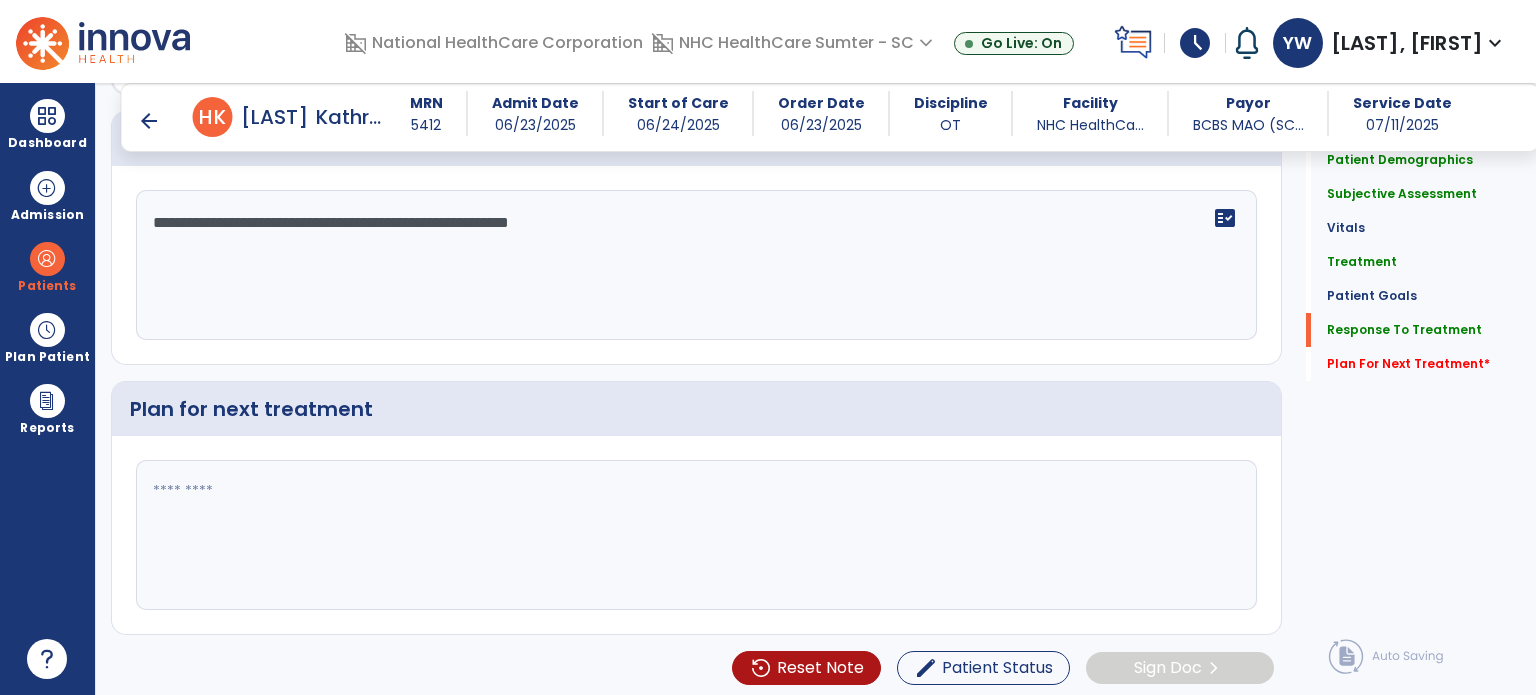 type on "**********" 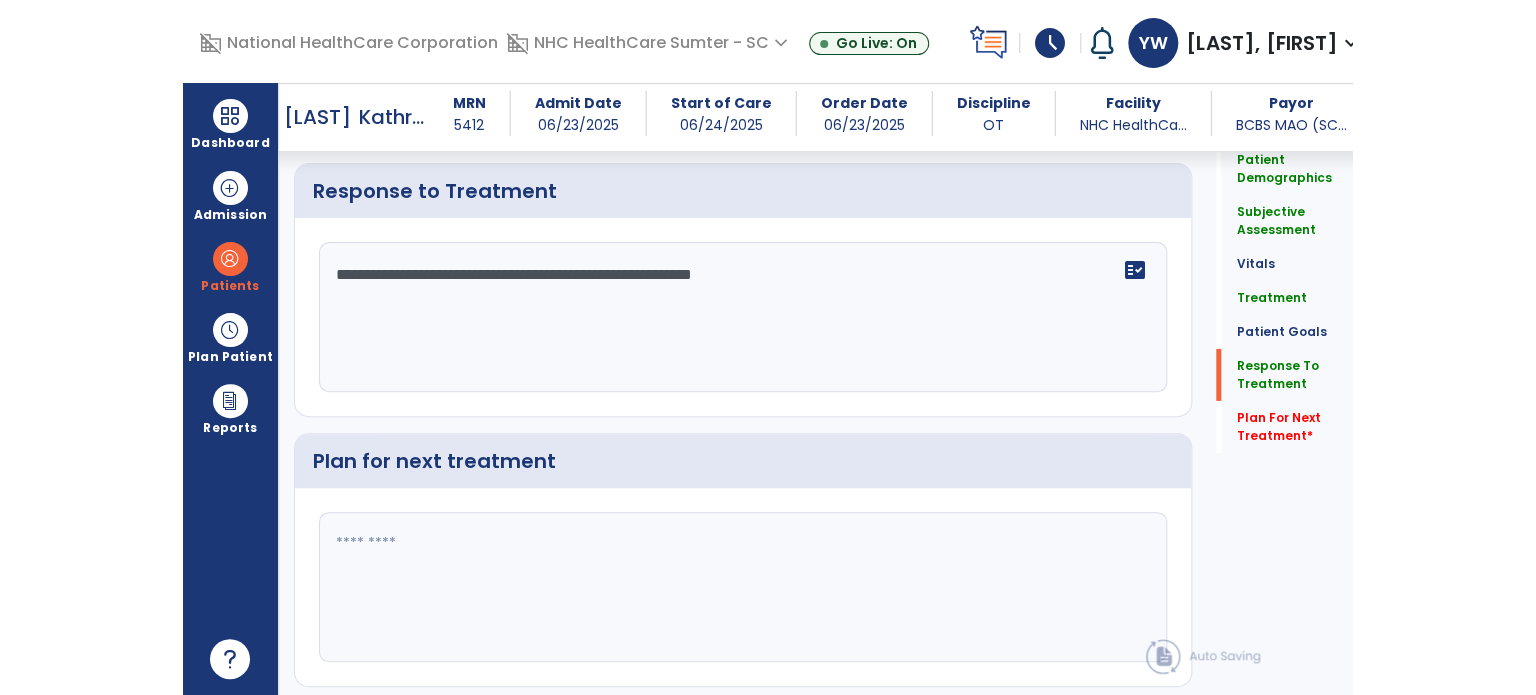scroll, scrollTop: 2460, scrollLeft: 0, axis: vertical 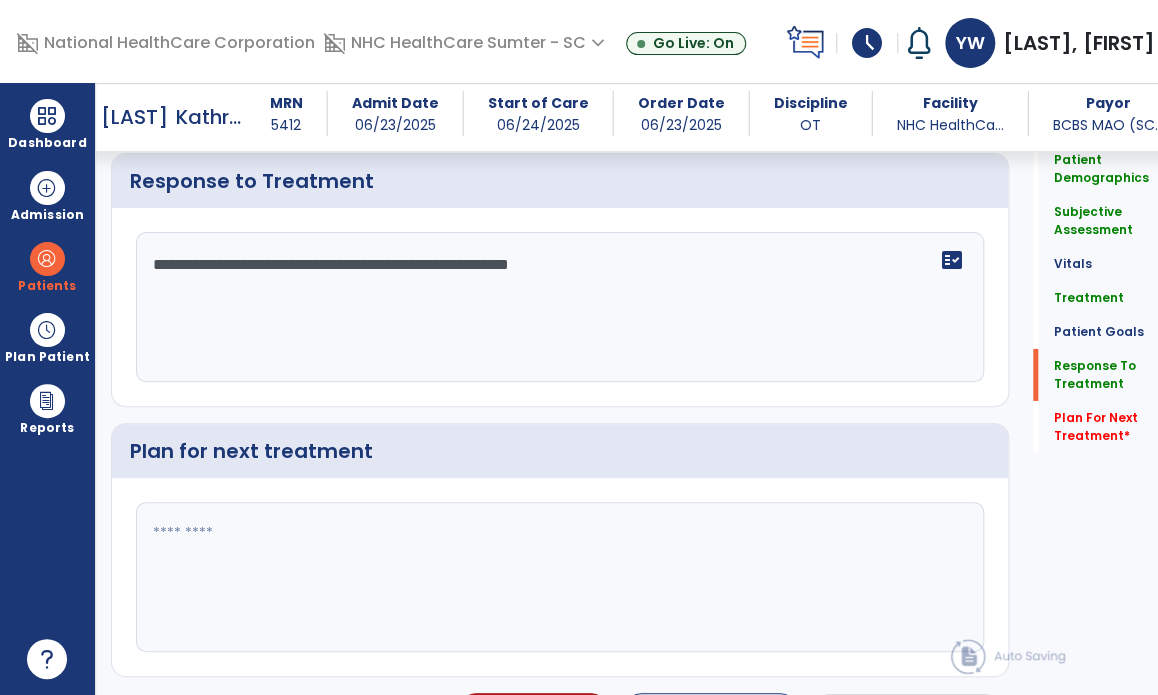 click 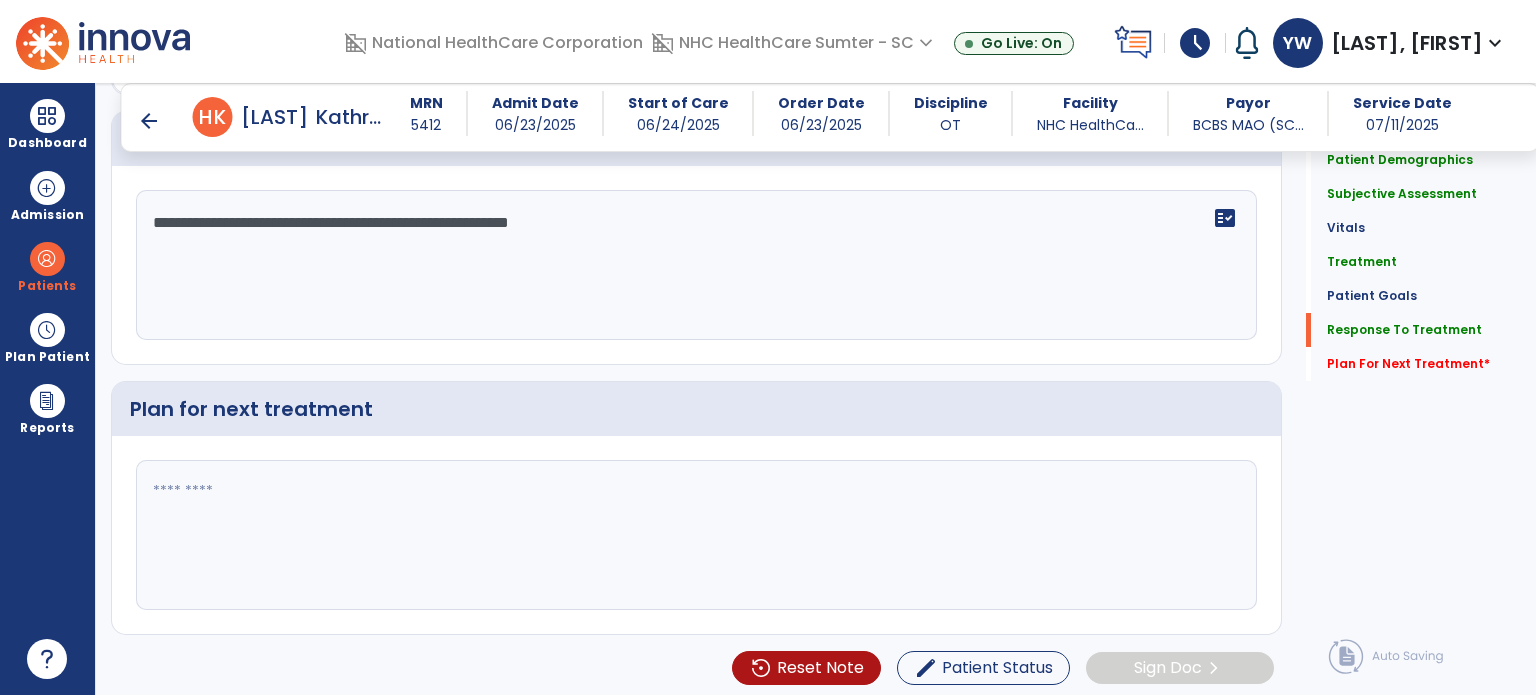 click 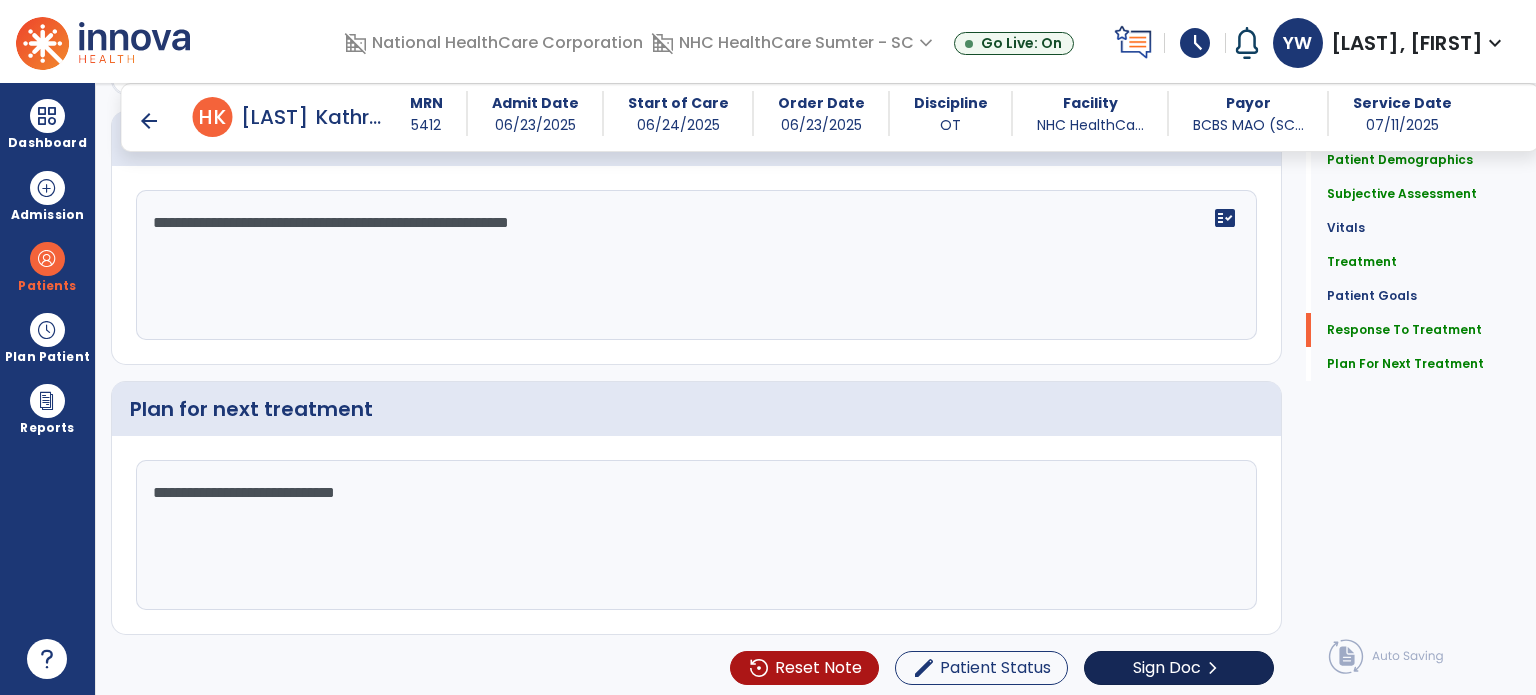 type on "**********" 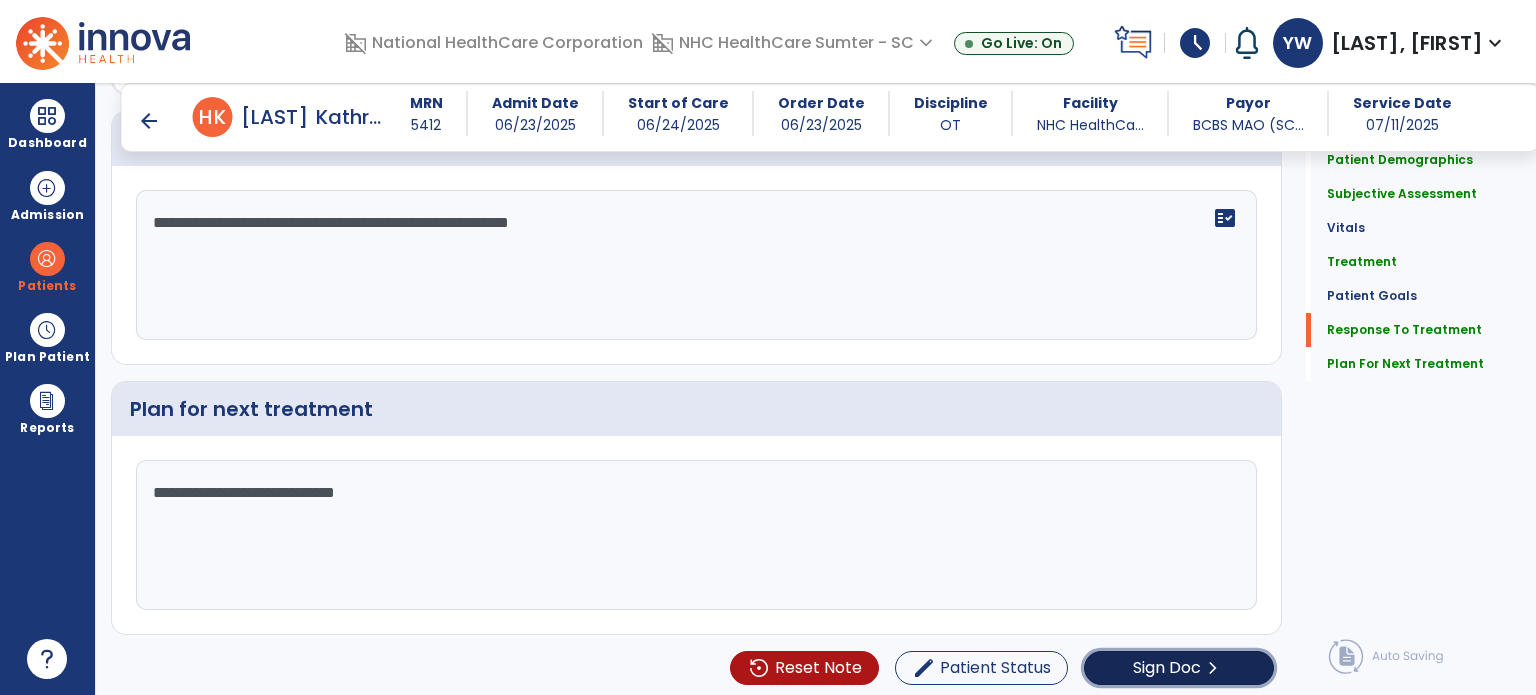 click on "chevron_right" 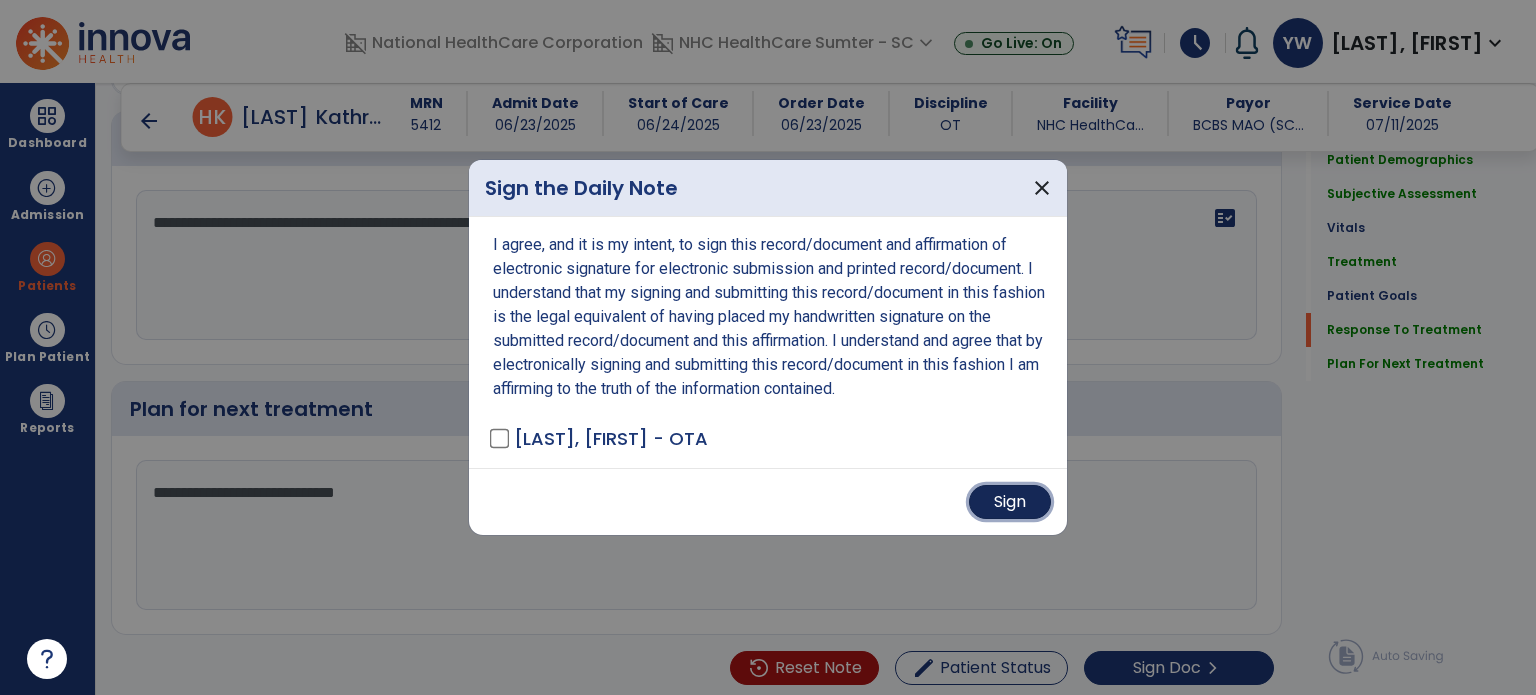 click on "Sign" at bounding box center (1010, 502) 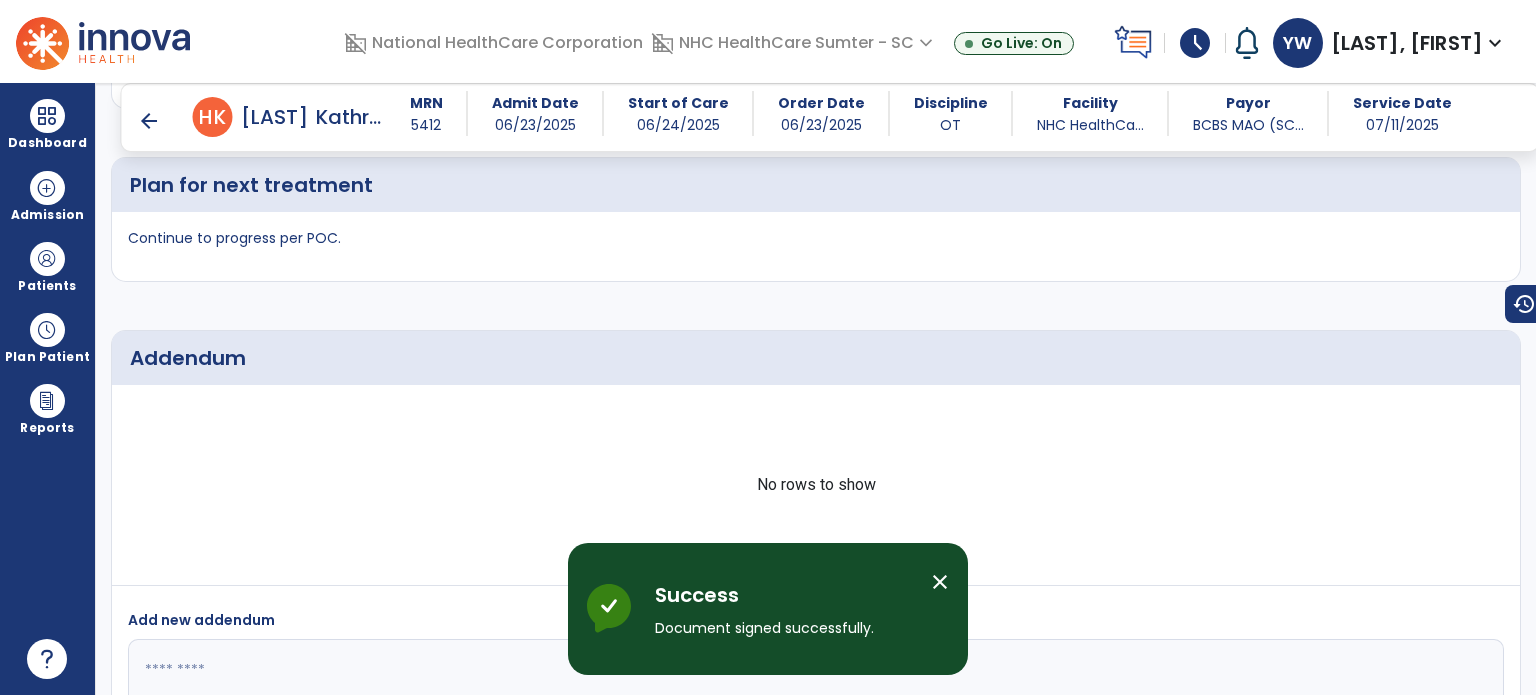 scroll, scrollTop: 3109, scrollLeft: 0, axis: vertical 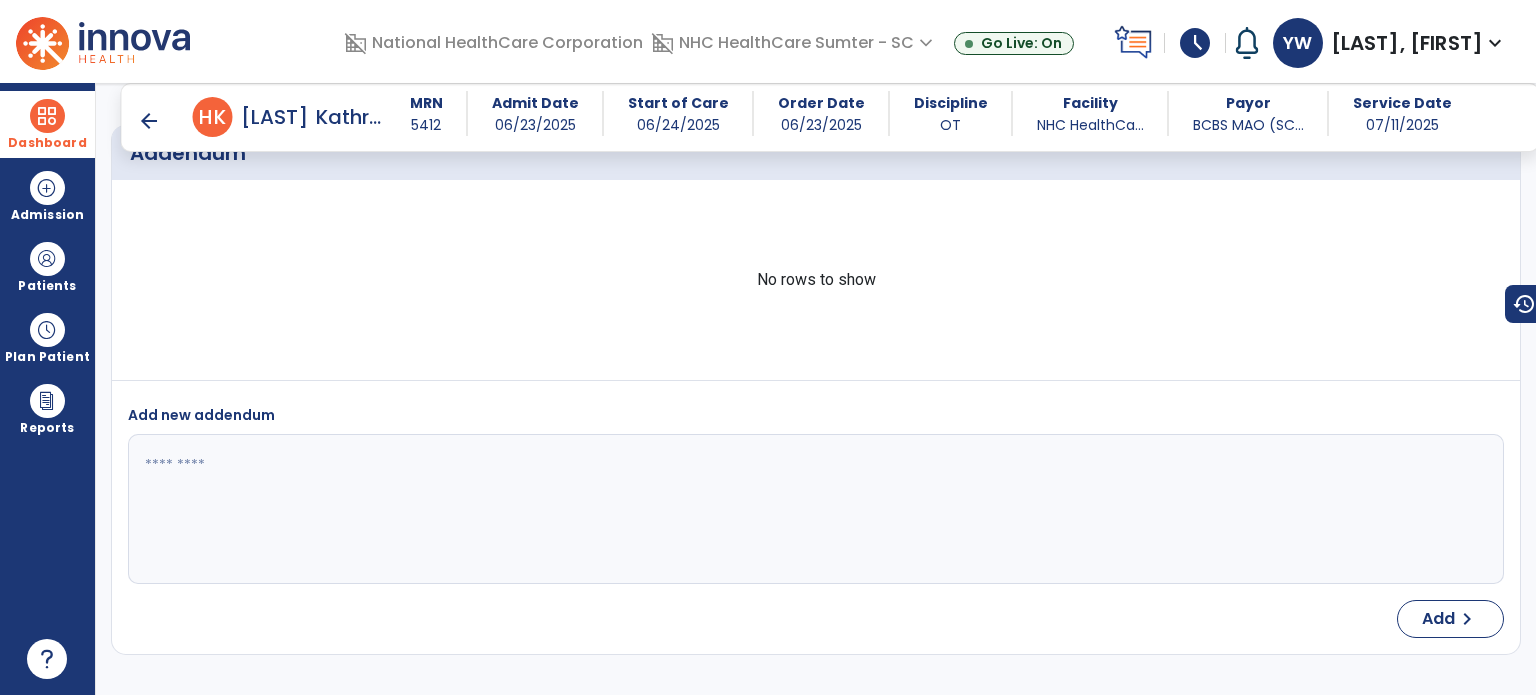 click at bounding box center (47, 116) 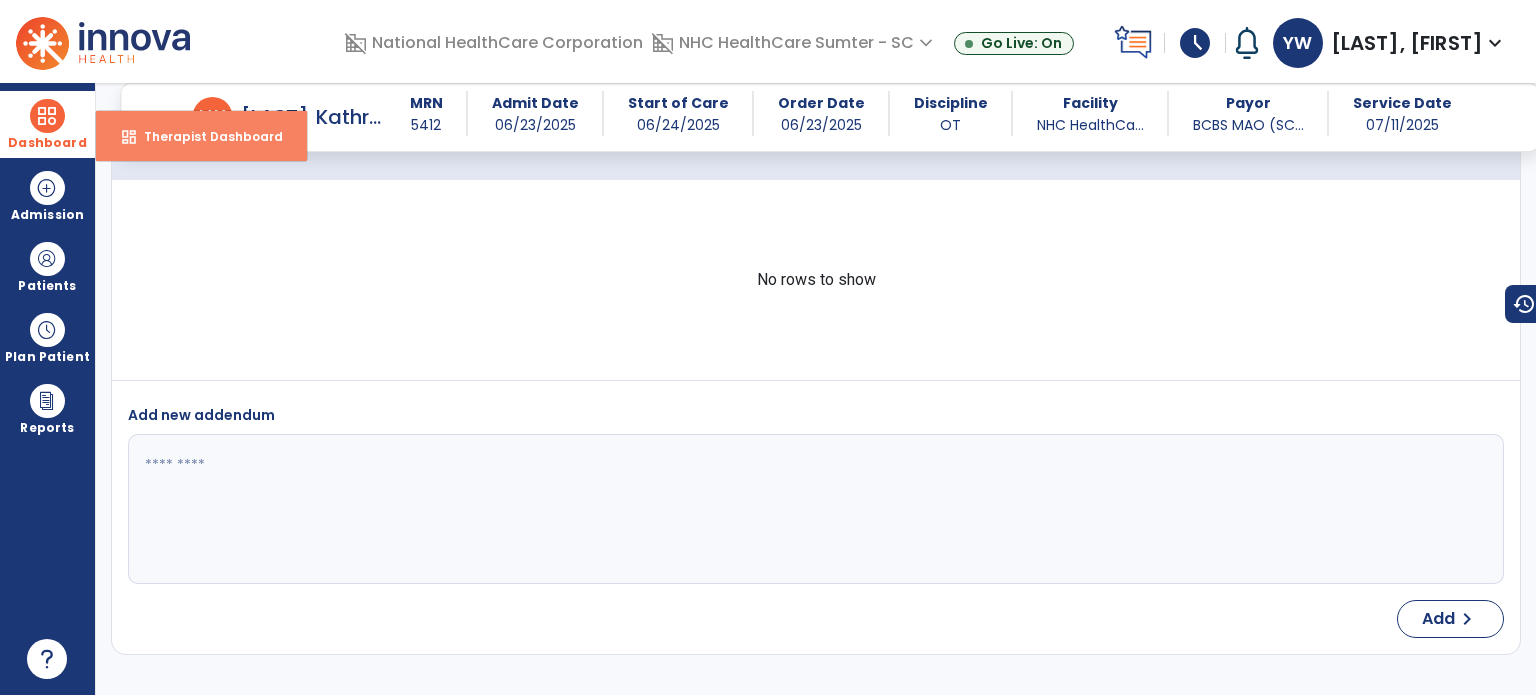 click on "dashboard  Therapist Dashboard" at bounding box center (201, 136) 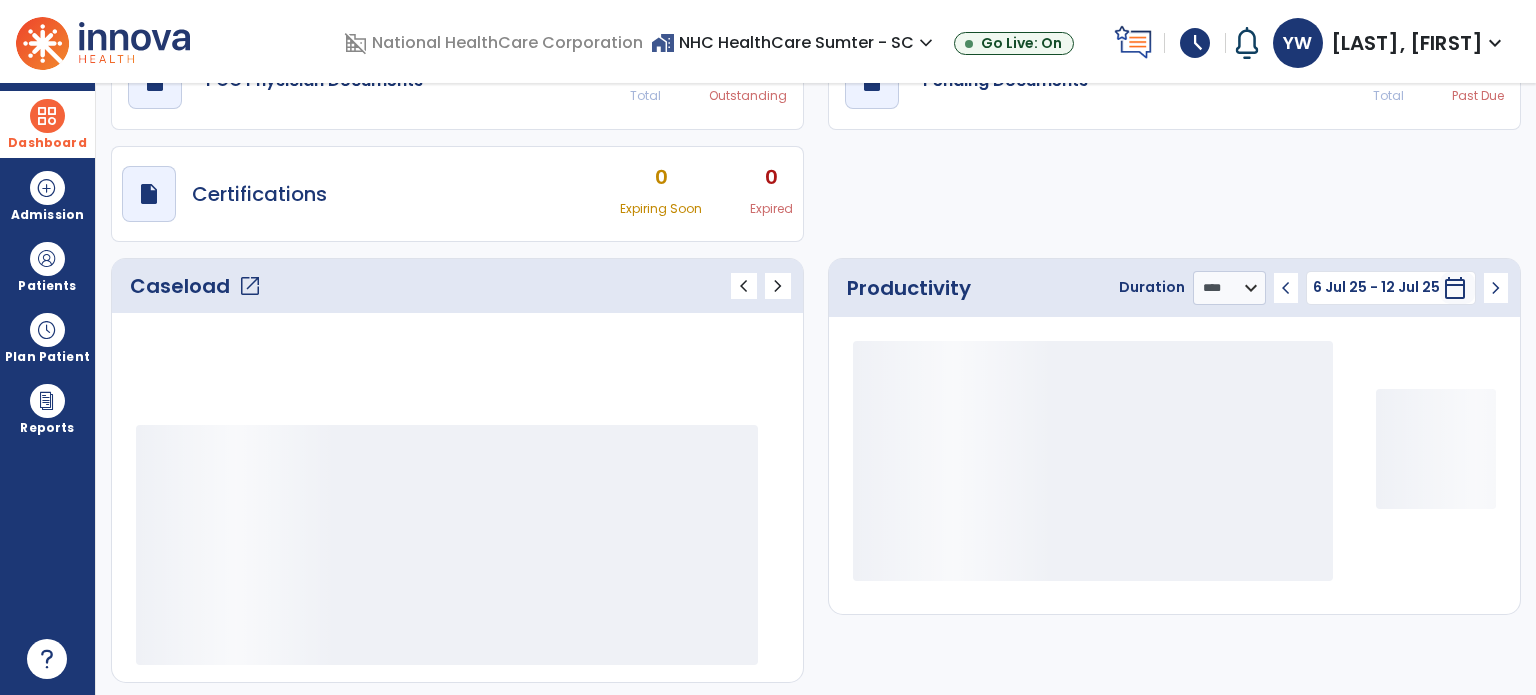 scroll, scrollTop: 49, scrollLeft: 0, axis: vertical 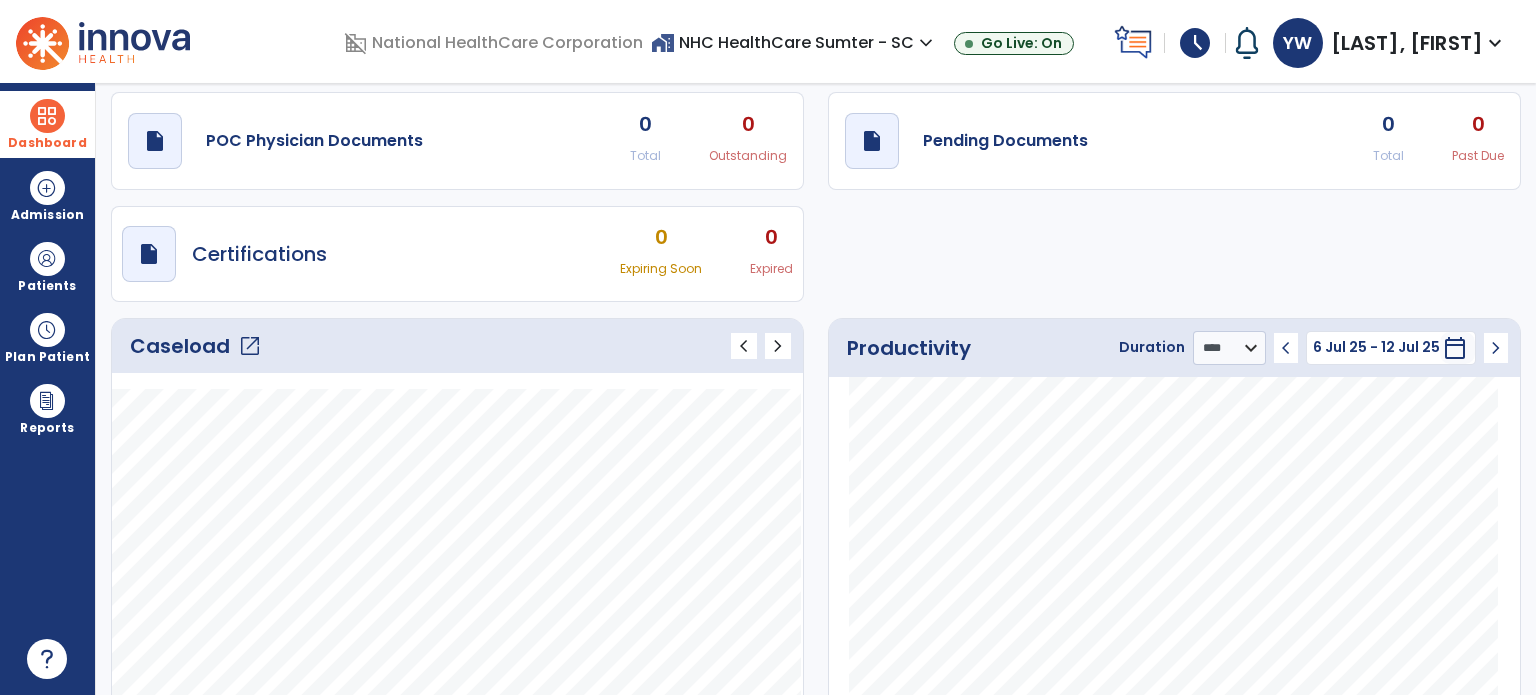 click on "open_in_new" 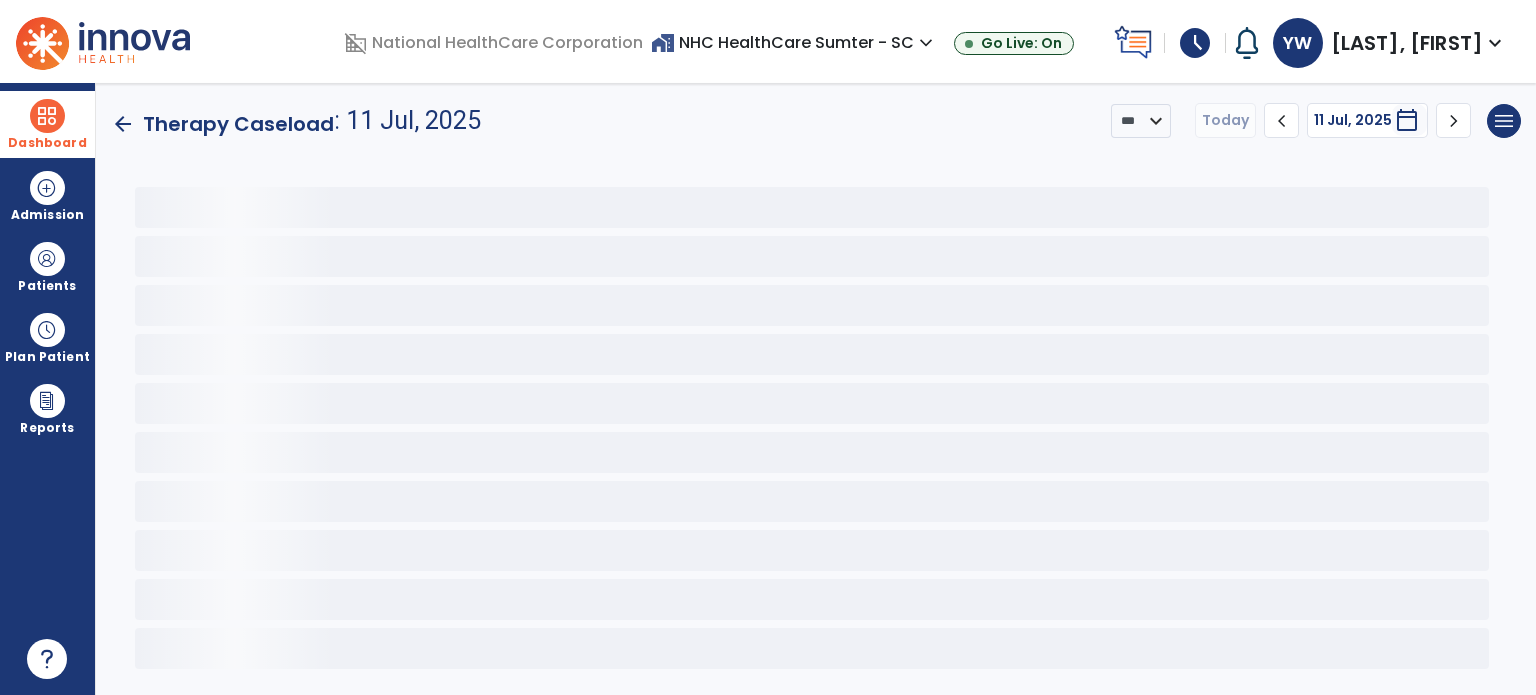 scroll, scrollTop: 0, scrollLeft: 0, axis: both 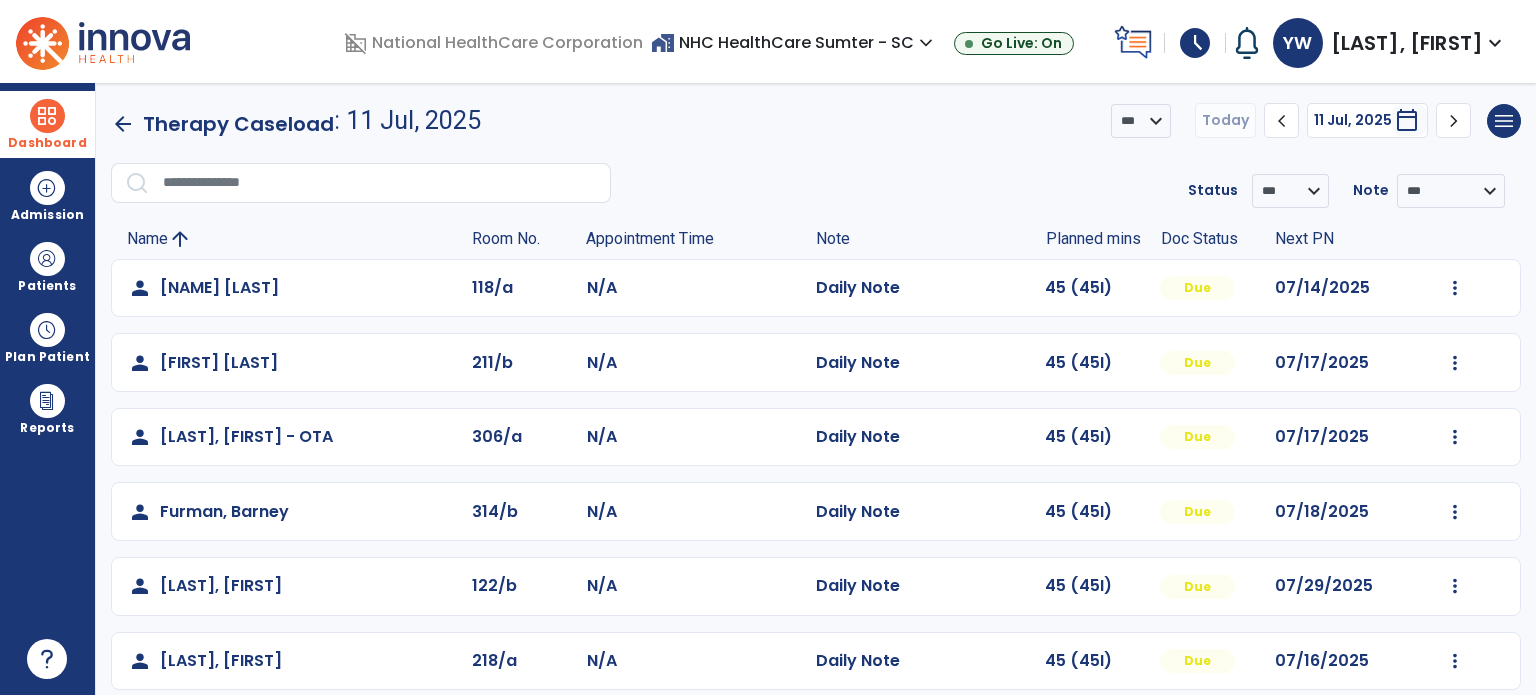 click on "person   [LAST], [FIRST]  [NUMBER]/b N/A  Daily Note   45 (45I)  Due 07/17/2025  Mark Visit As Complete   Reset Note   Open Document   G + C Mins" 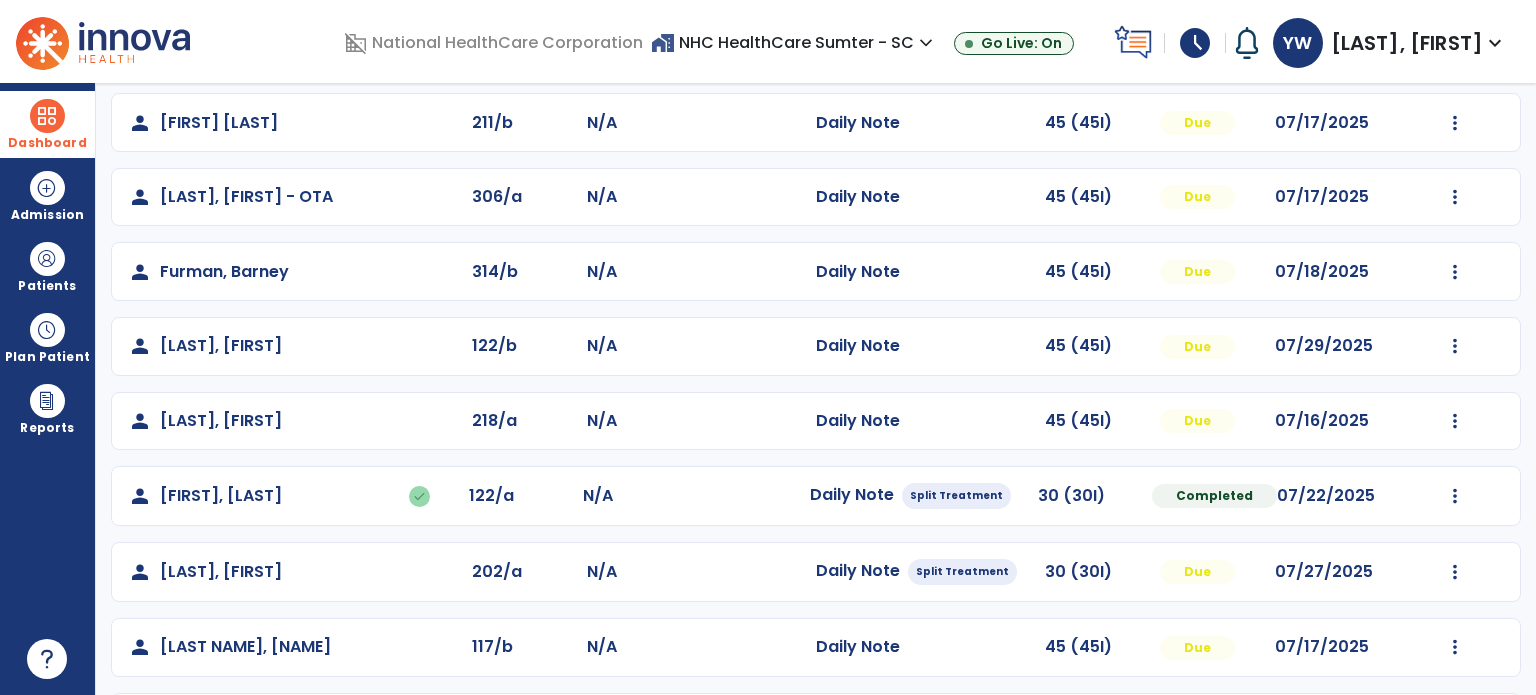 scroll, scrollTop: 242, scrollLeft: 0, axis: vertical 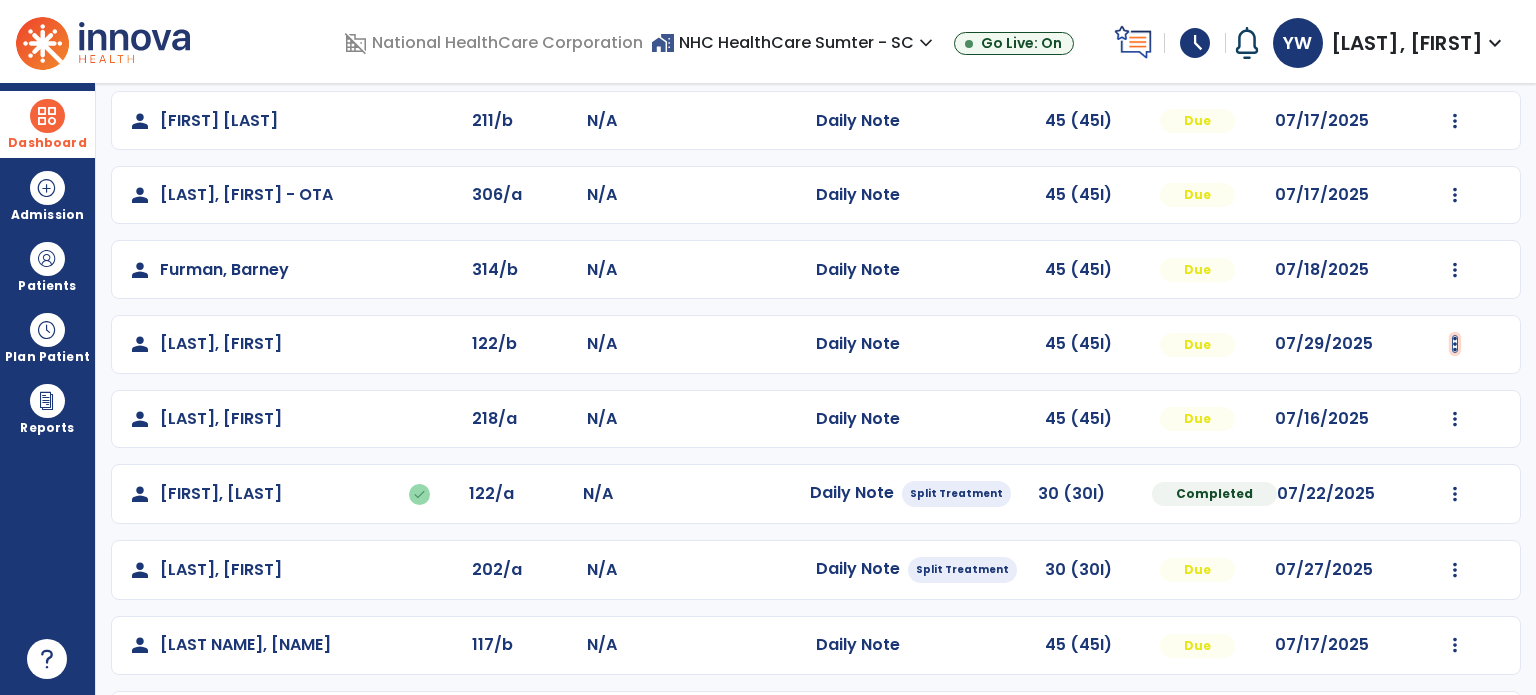 click at bounding box center [1455, 46] 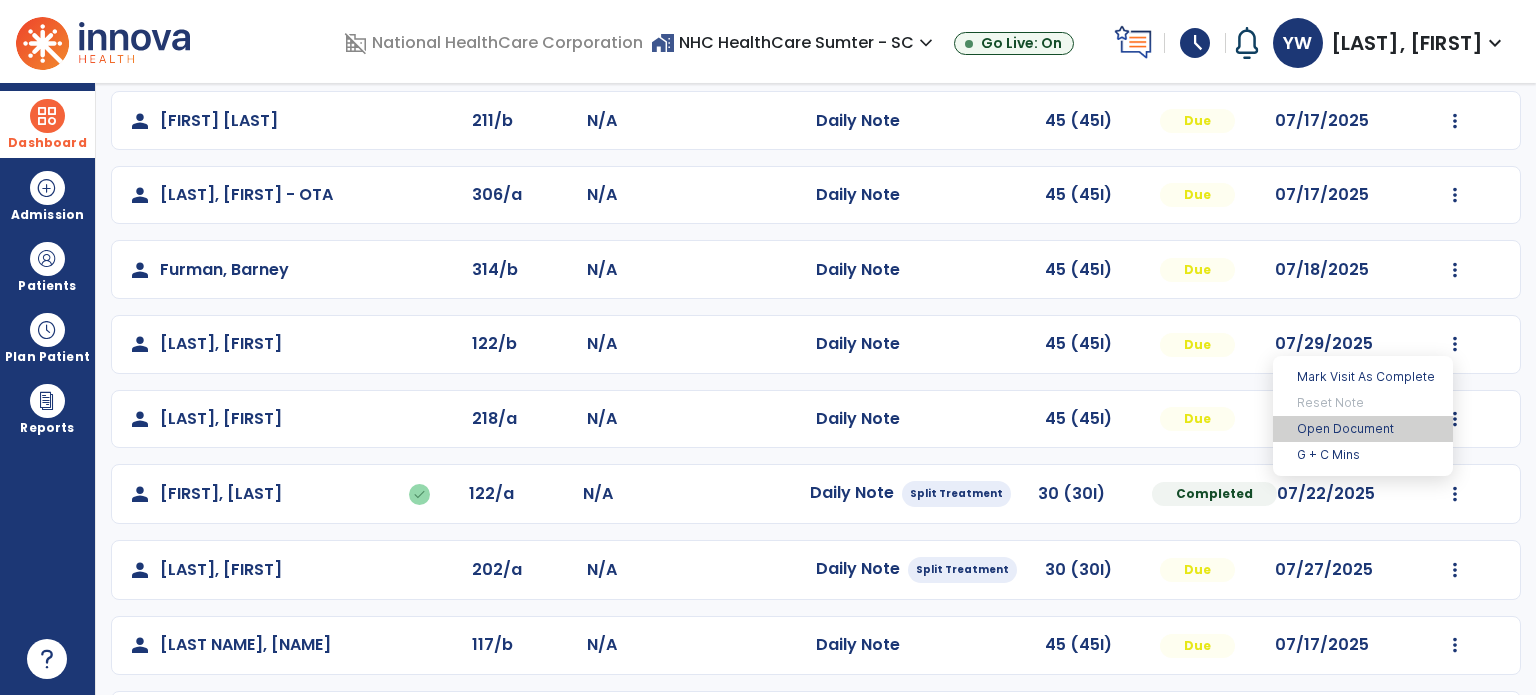 click on "Open Document" at bounding box center [1363, 429] 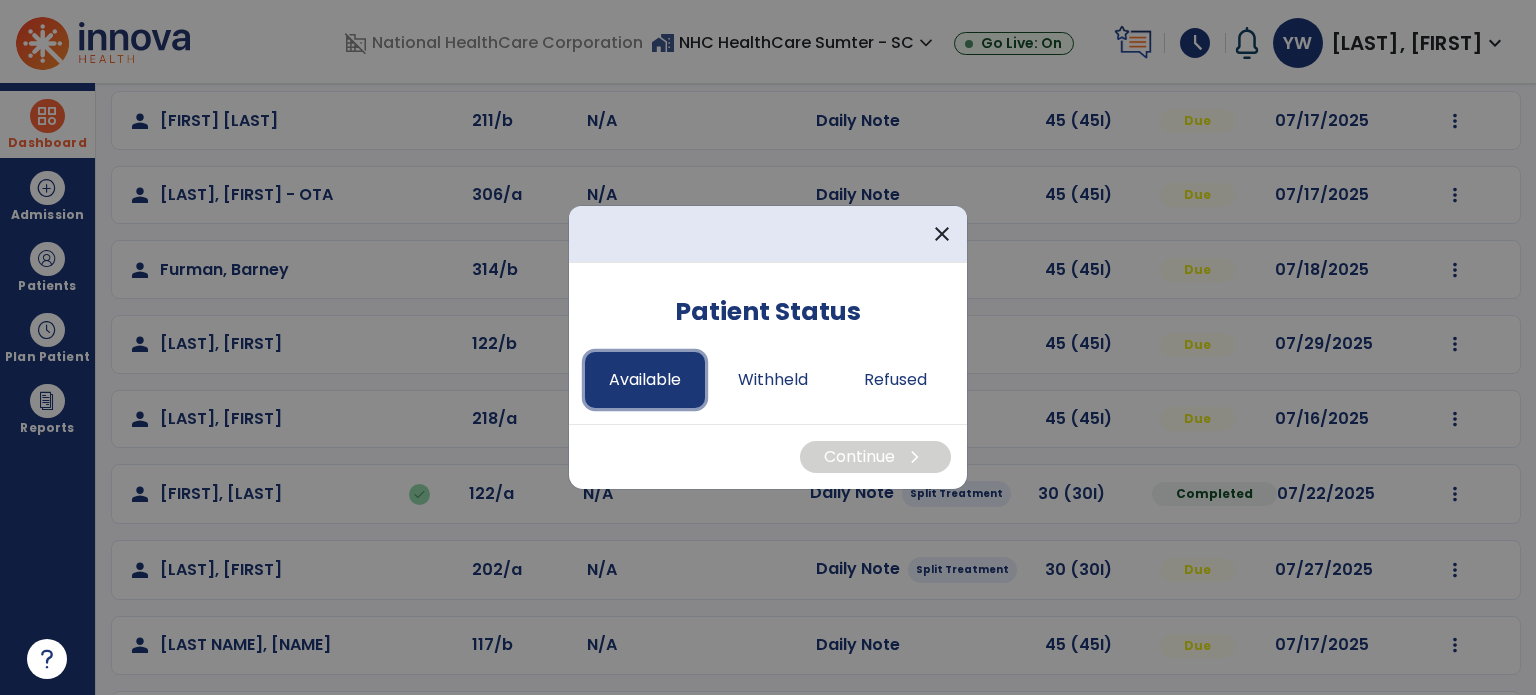 click on "Available" at bounding box center (645, 380) 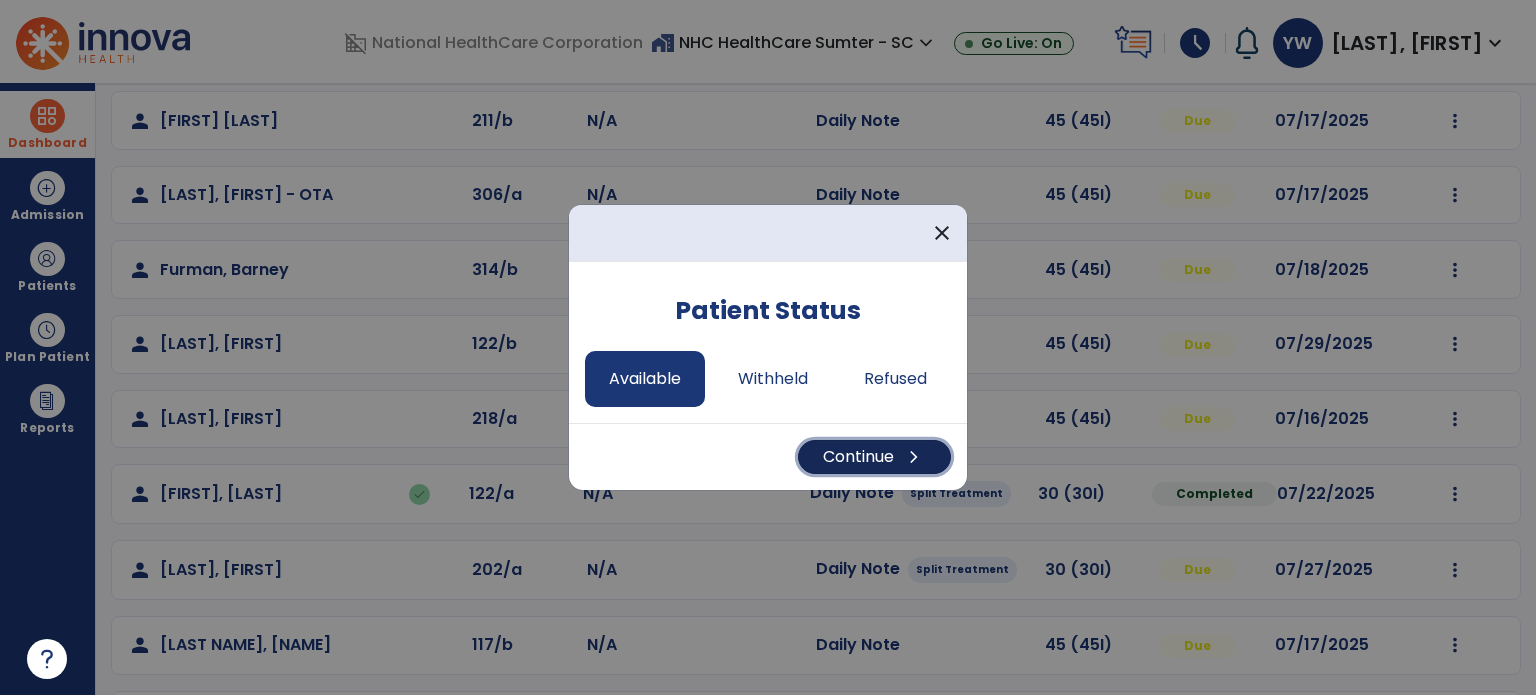 click on "Continue   chevron_right" at bounding box center [874, 457] 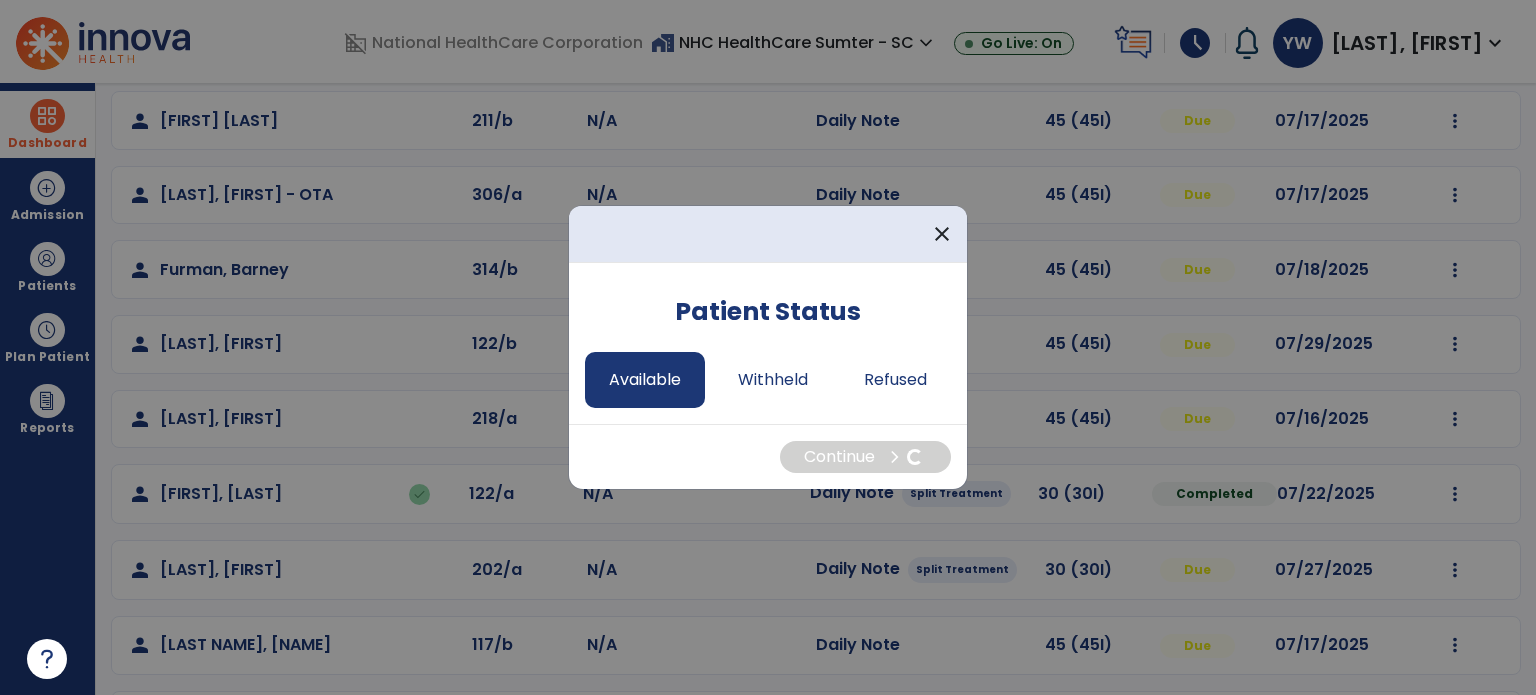 select on "*" 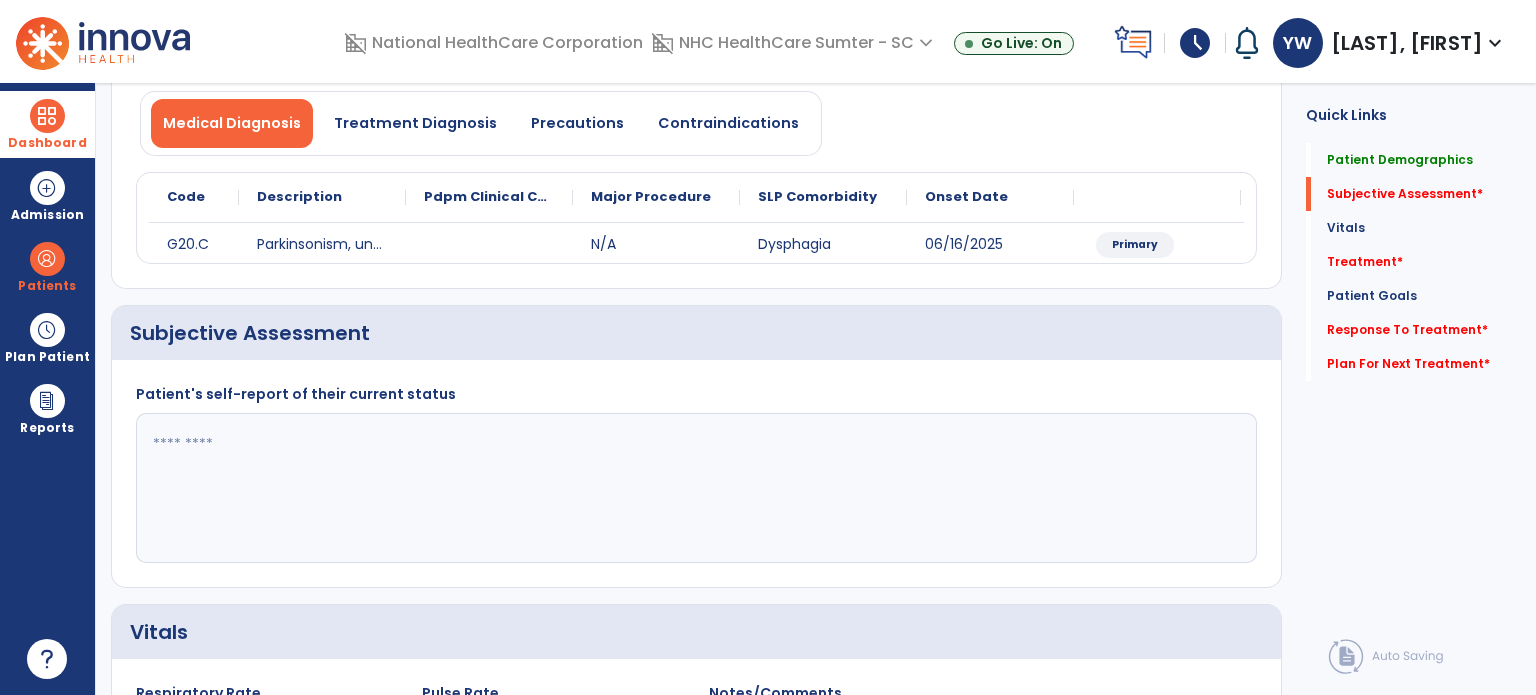 click 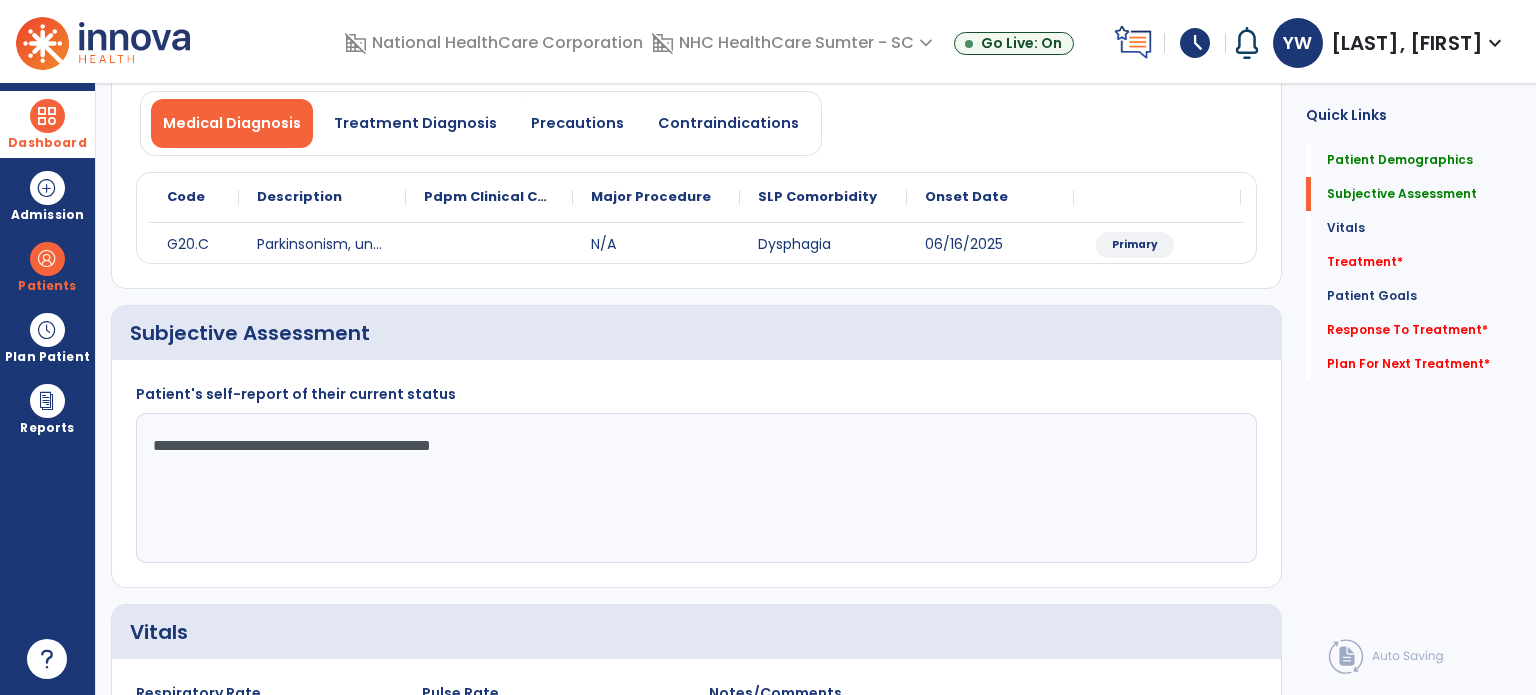 click on "**********" 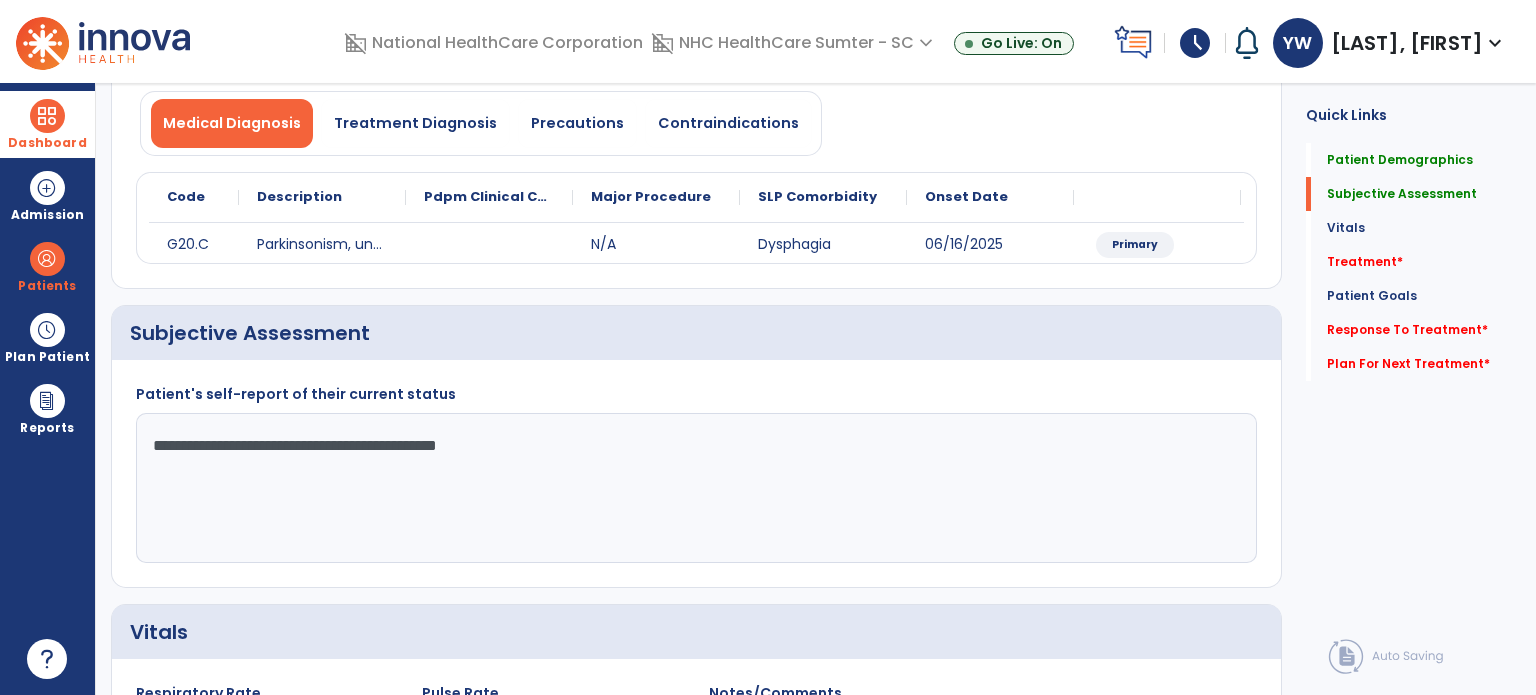 click on "**********" 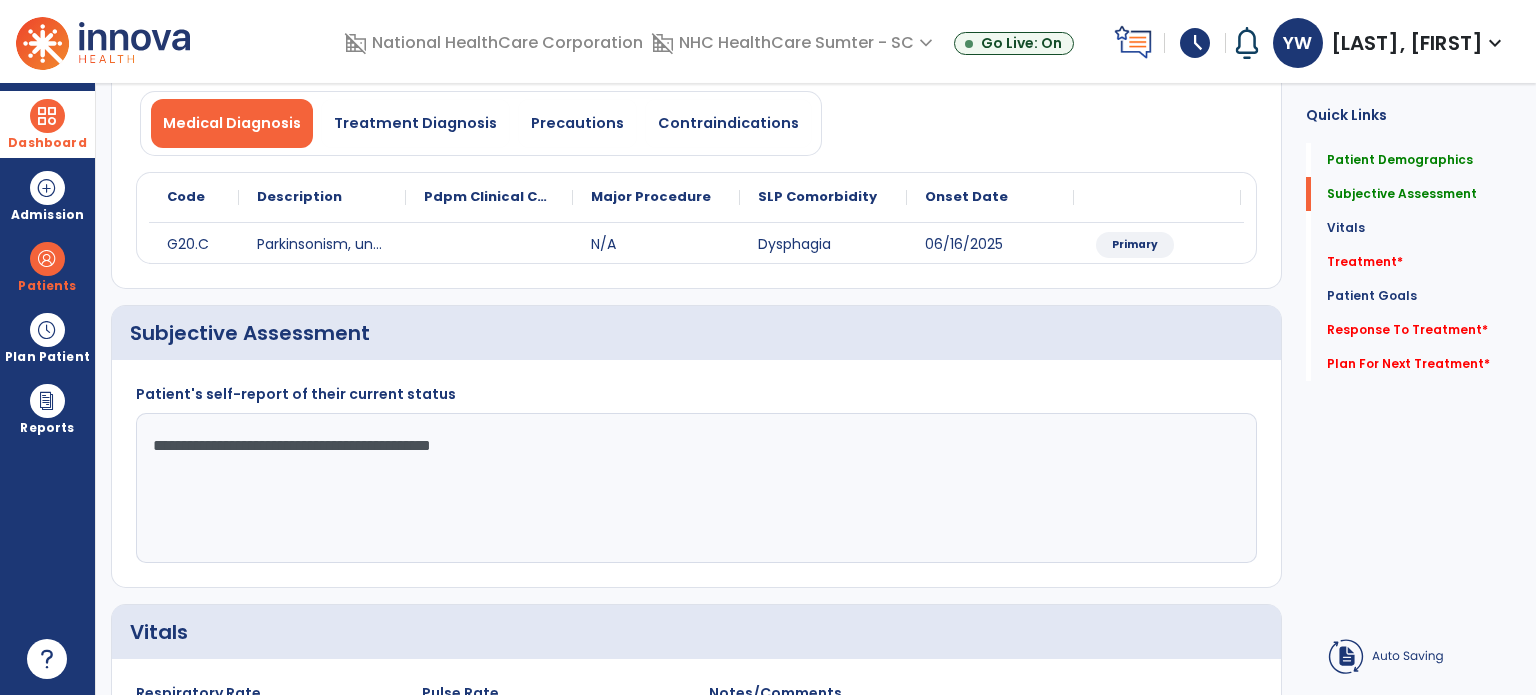 click on "**********" 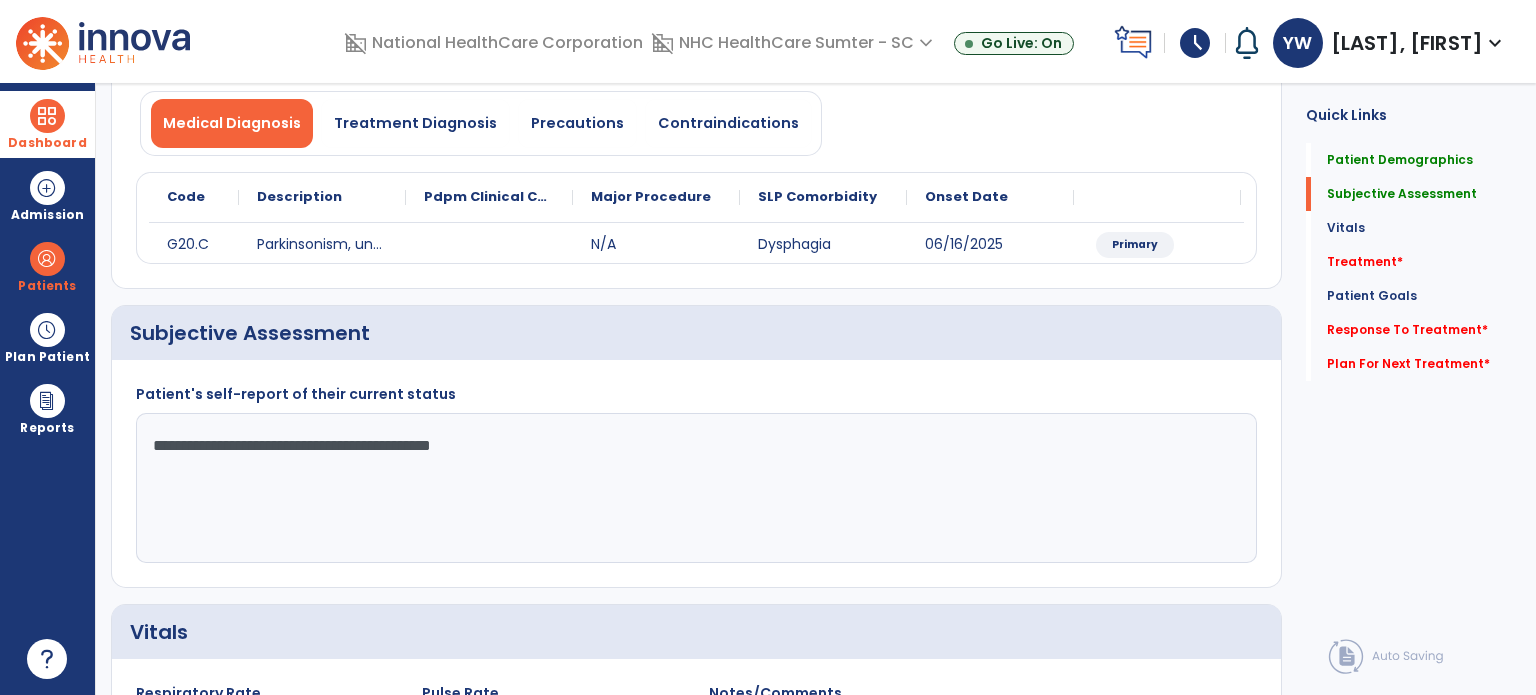 click on "**********" 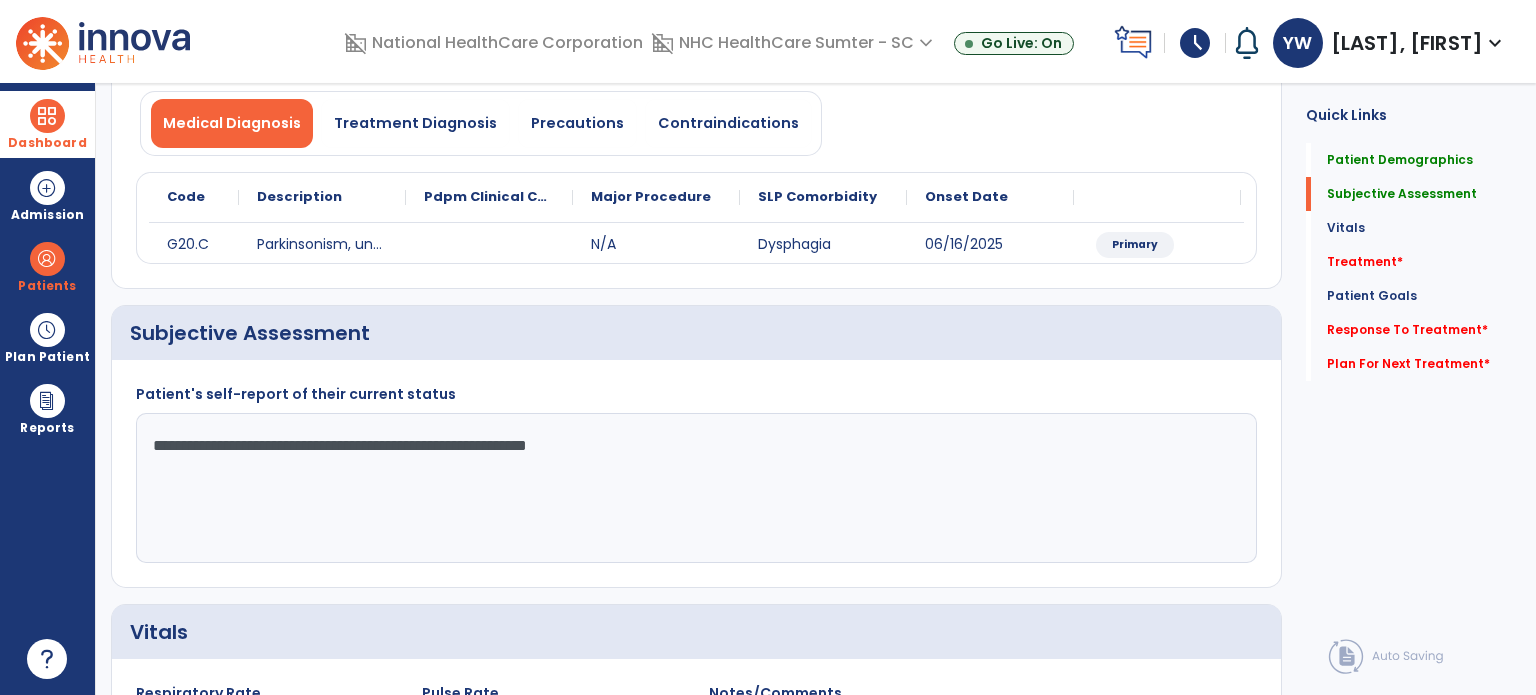 click on "**********" 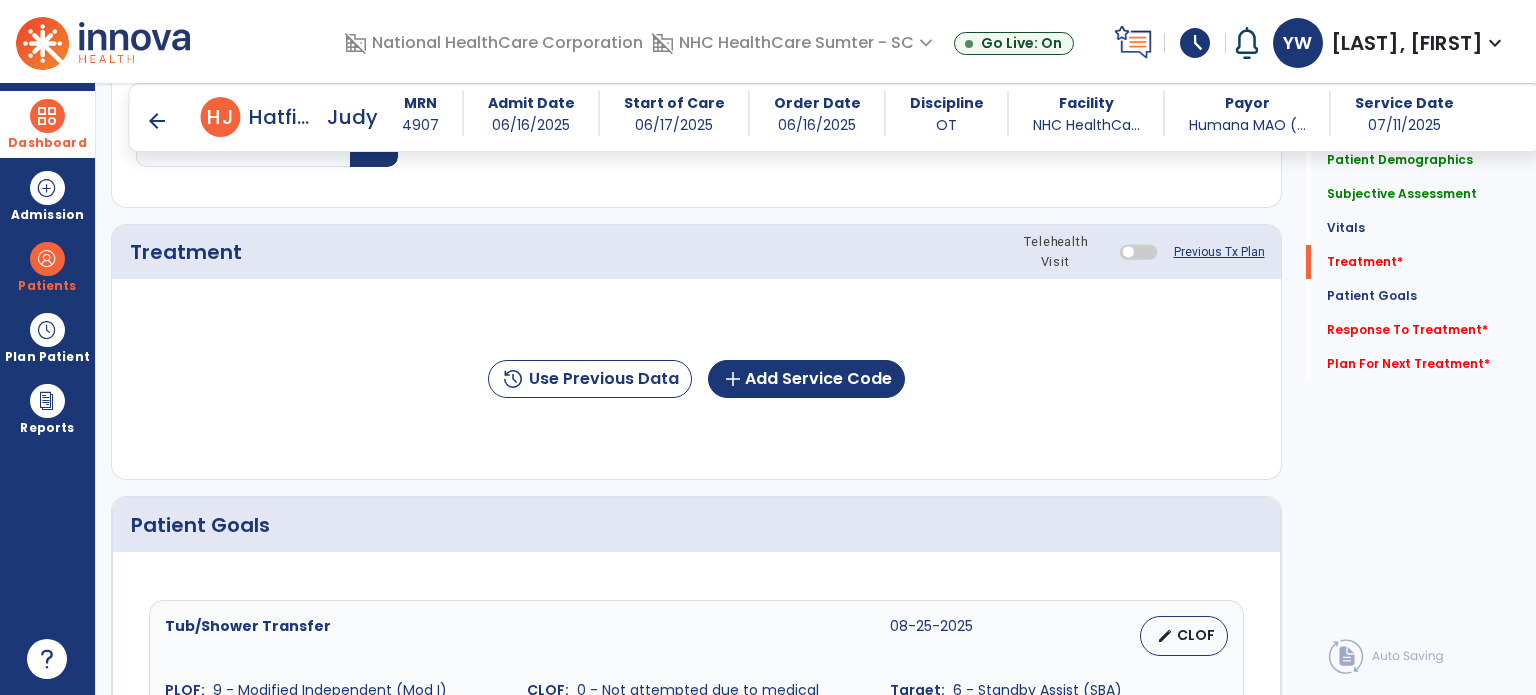 scroll, scrollTop: 1041, scrollLeft: 0, axis: vertical 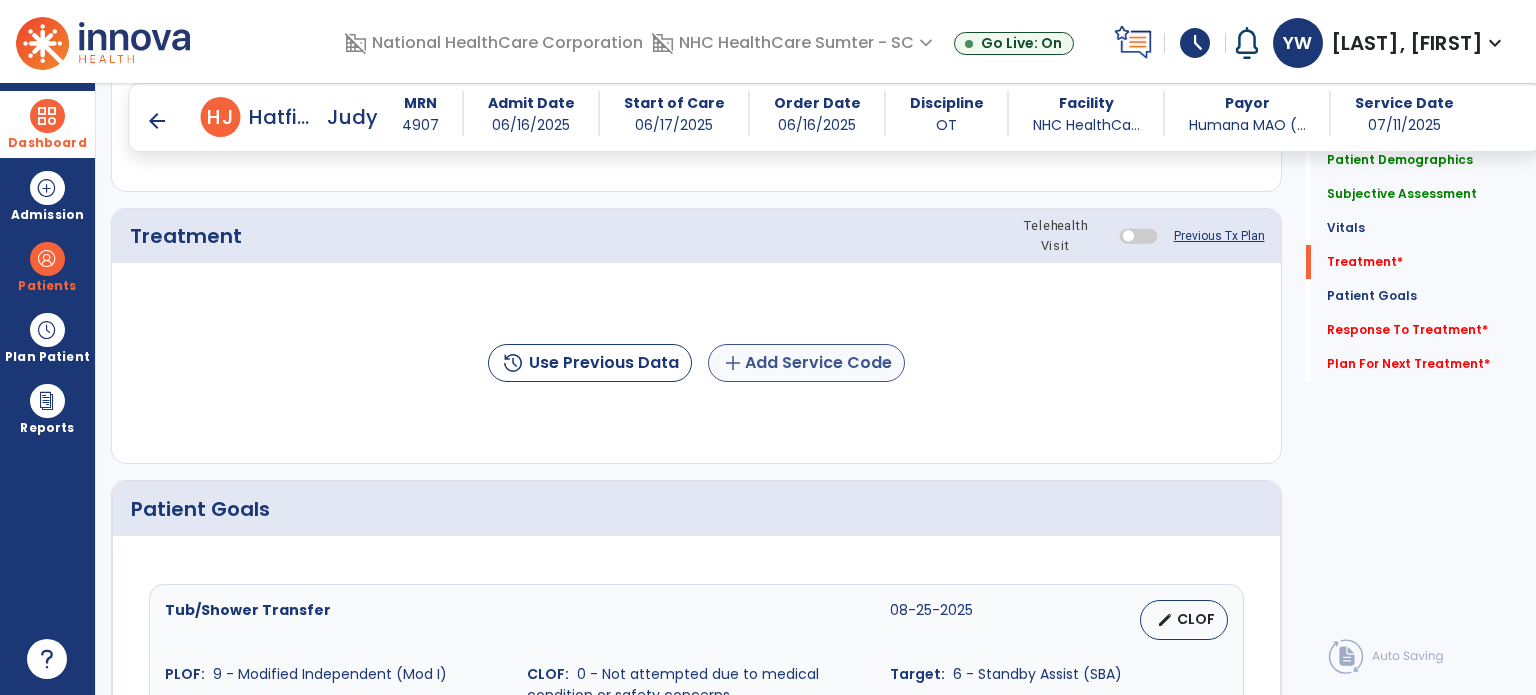type on "**********" 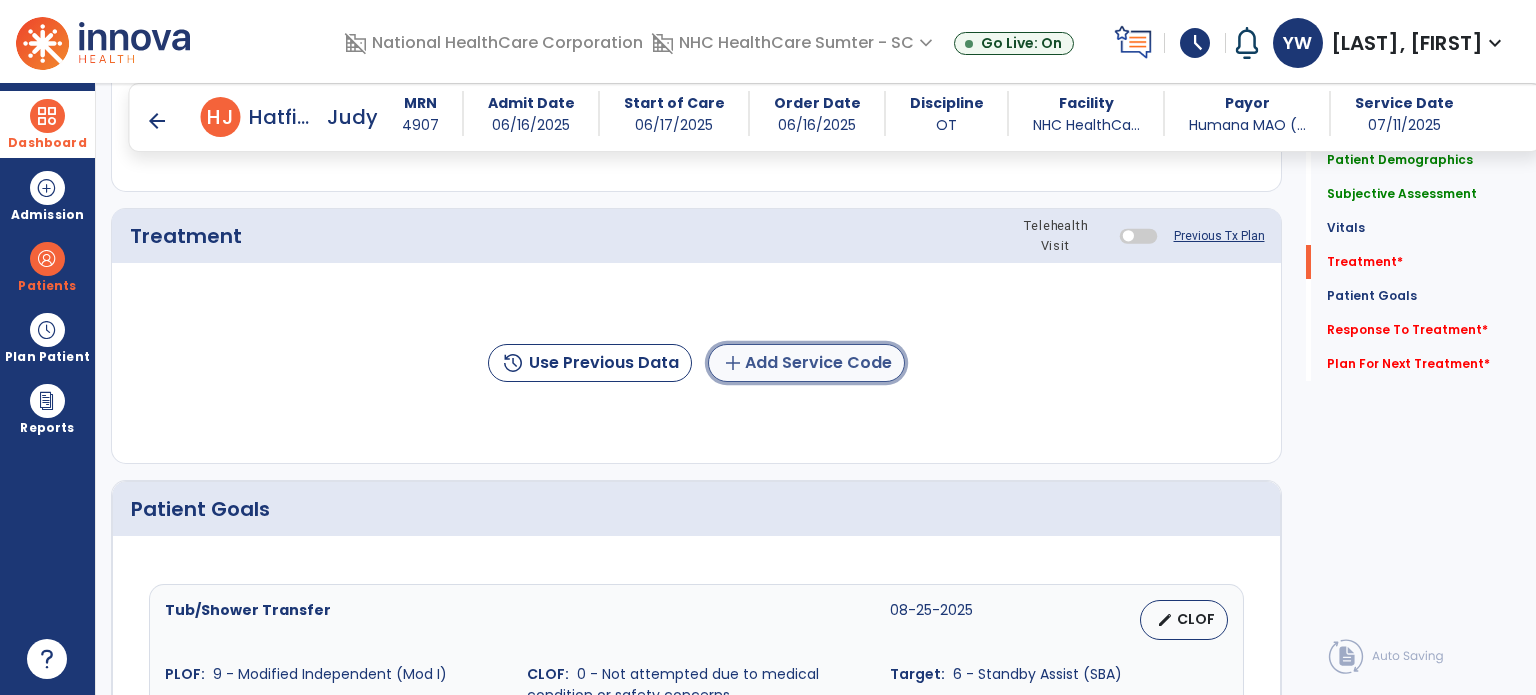 click on "add  Add Service Code" 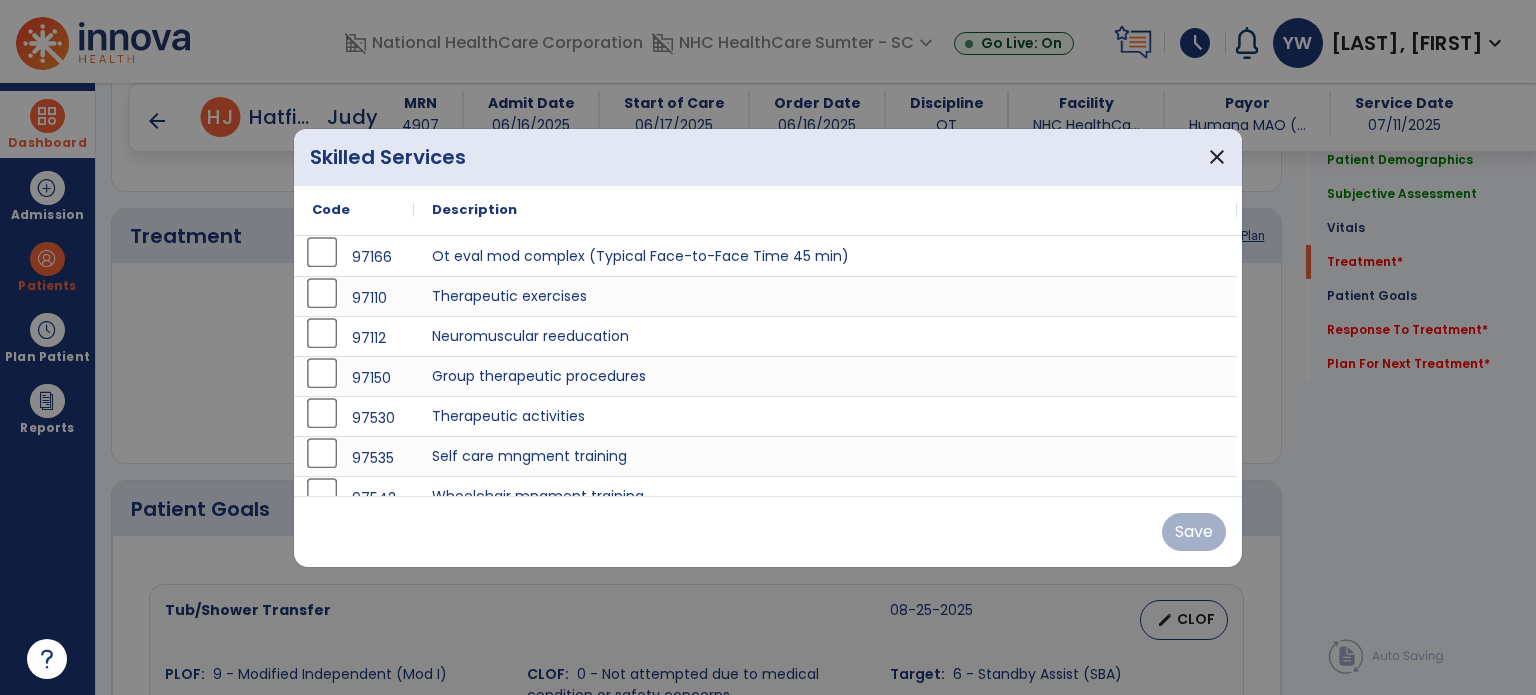scroll, scrollTop: 20, scrollLeft: 0, axis: vertical 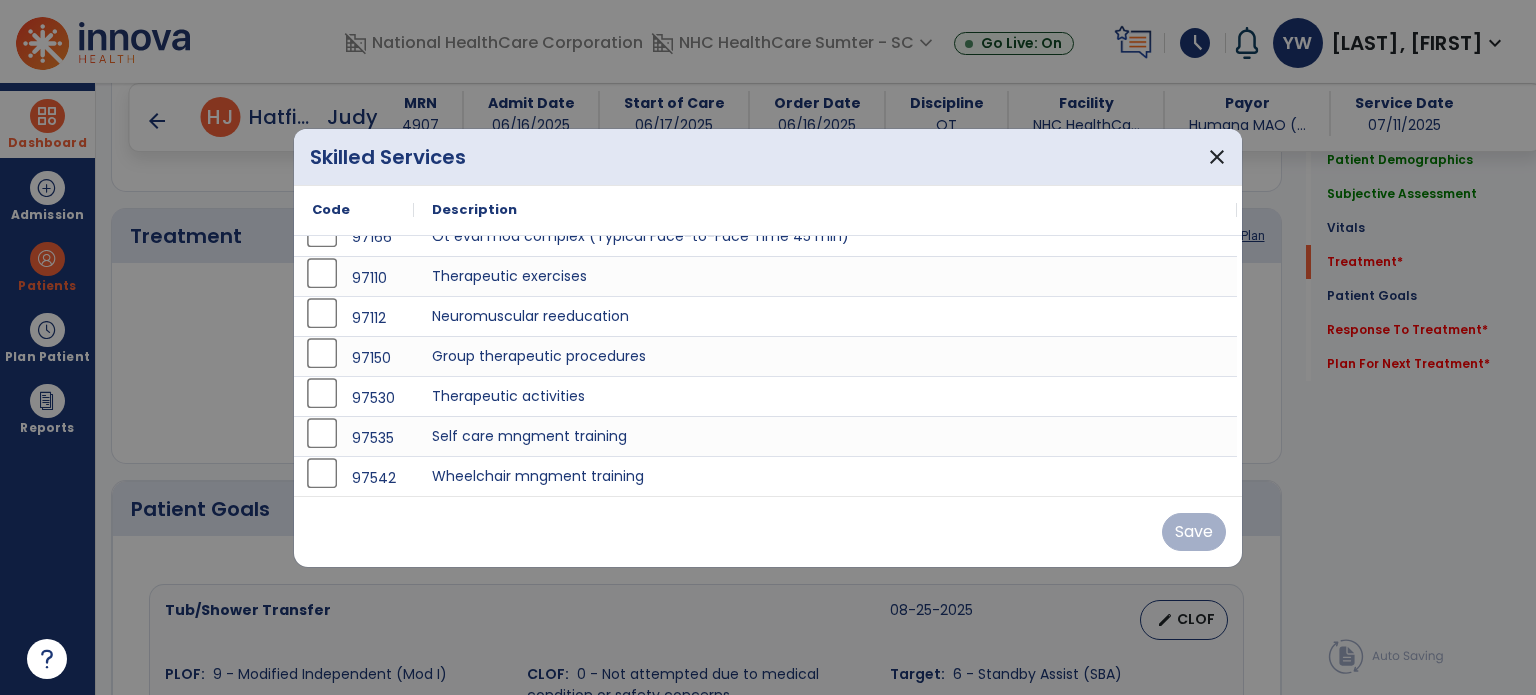 click at bounding box center (768, 347) 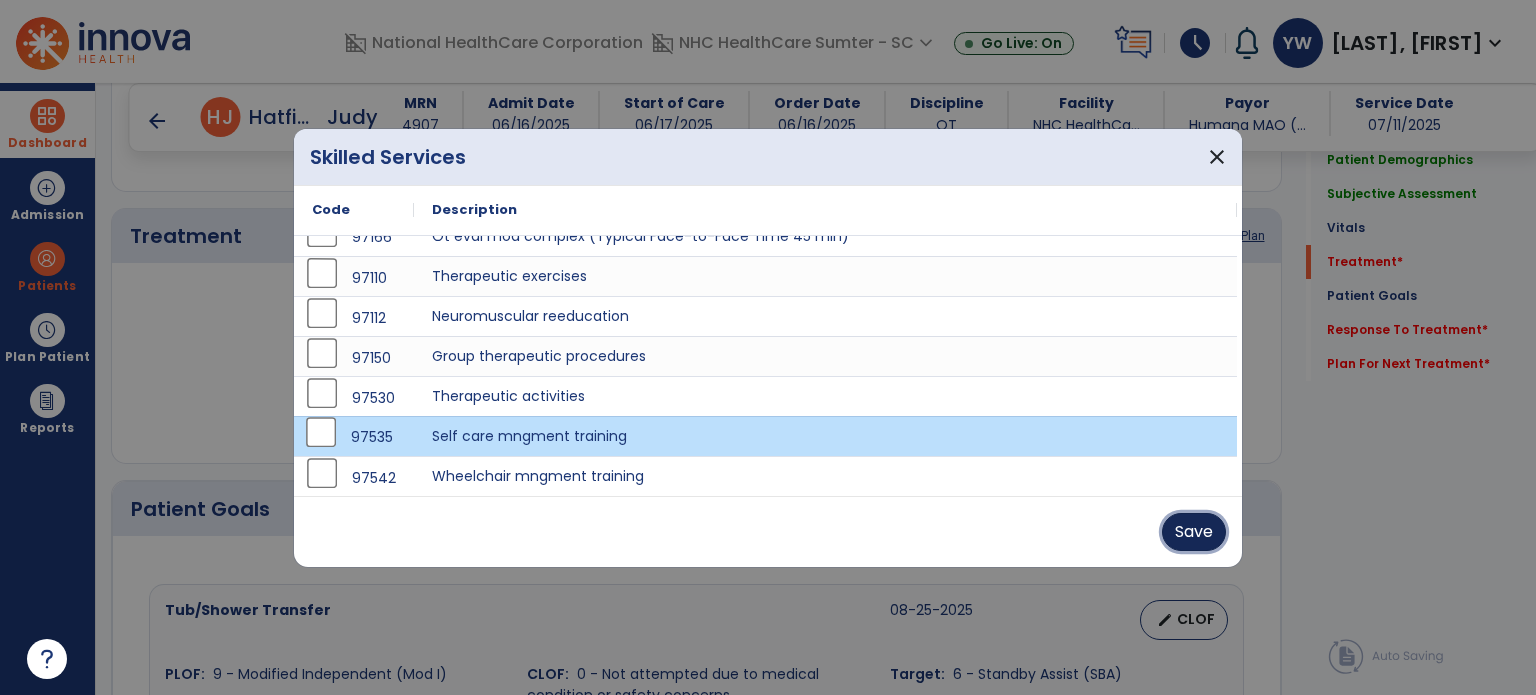 click on "Save" at bounding box center (1194, 532) 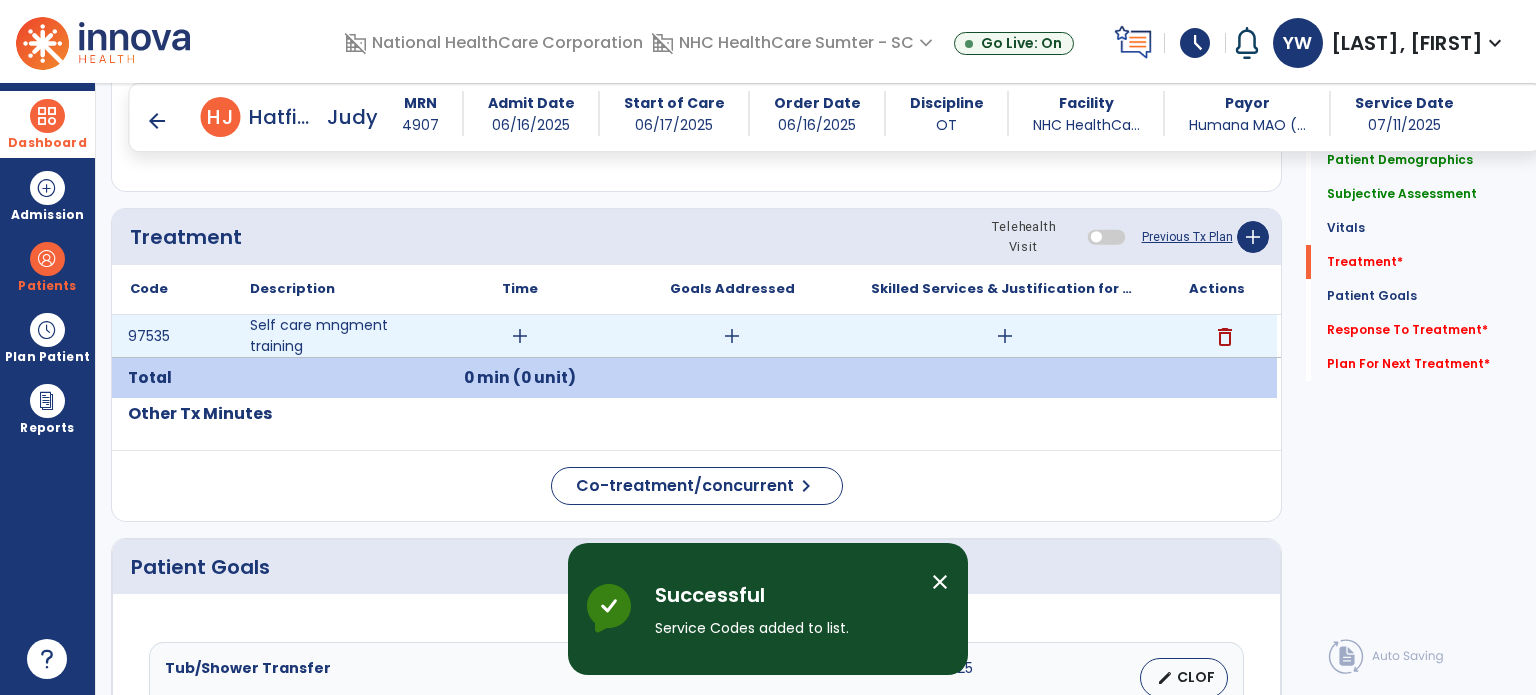 click on "add" at bounding box center [520, 336] 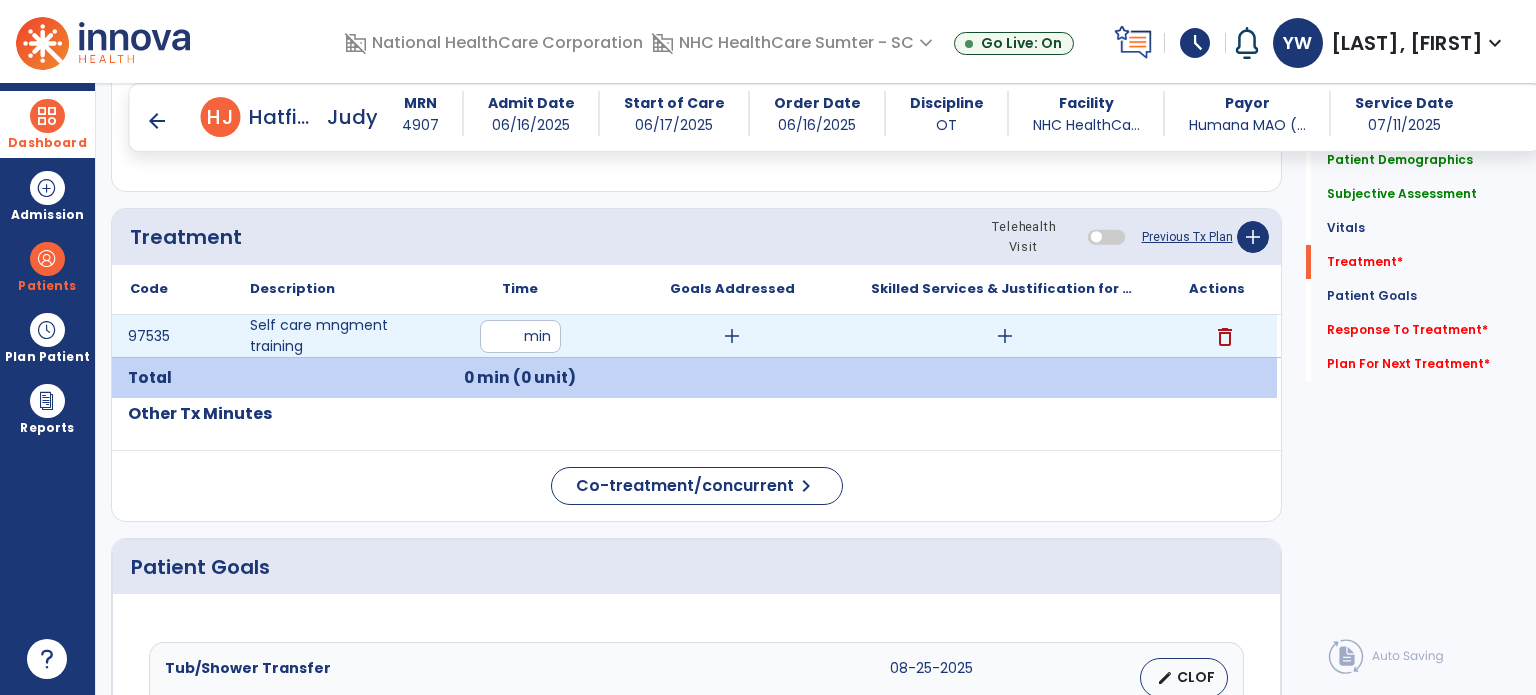 type on "**" 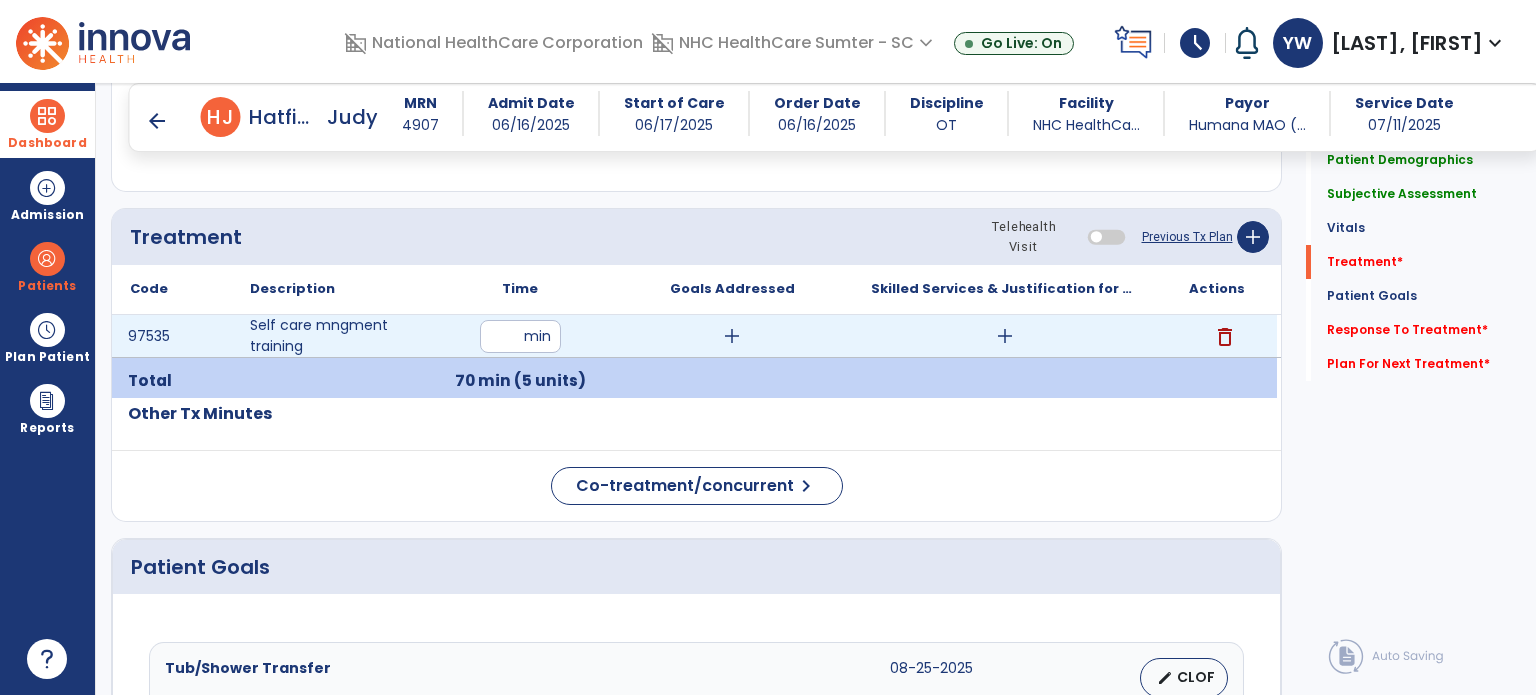click on "add" at bounding box center (732, 336) 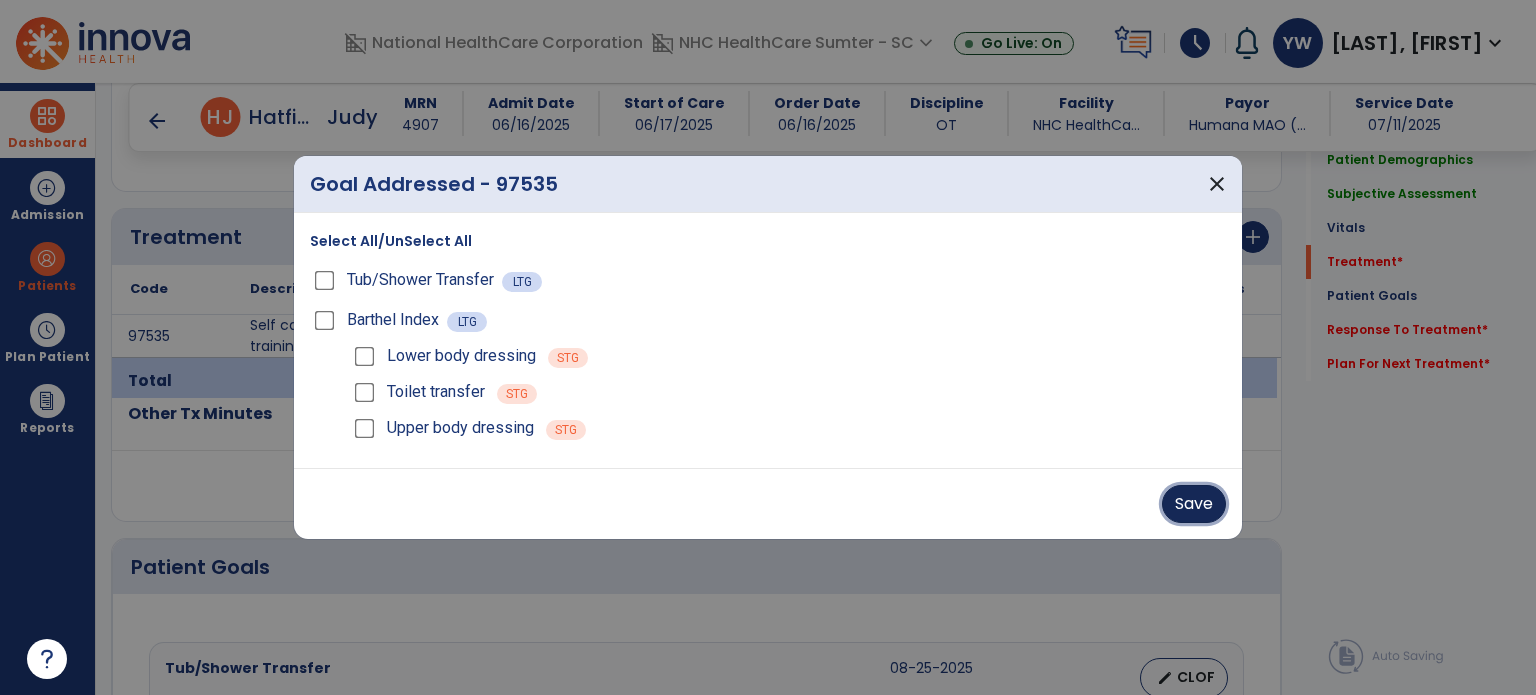 click on "Save" at bounding box center [1194, 504] 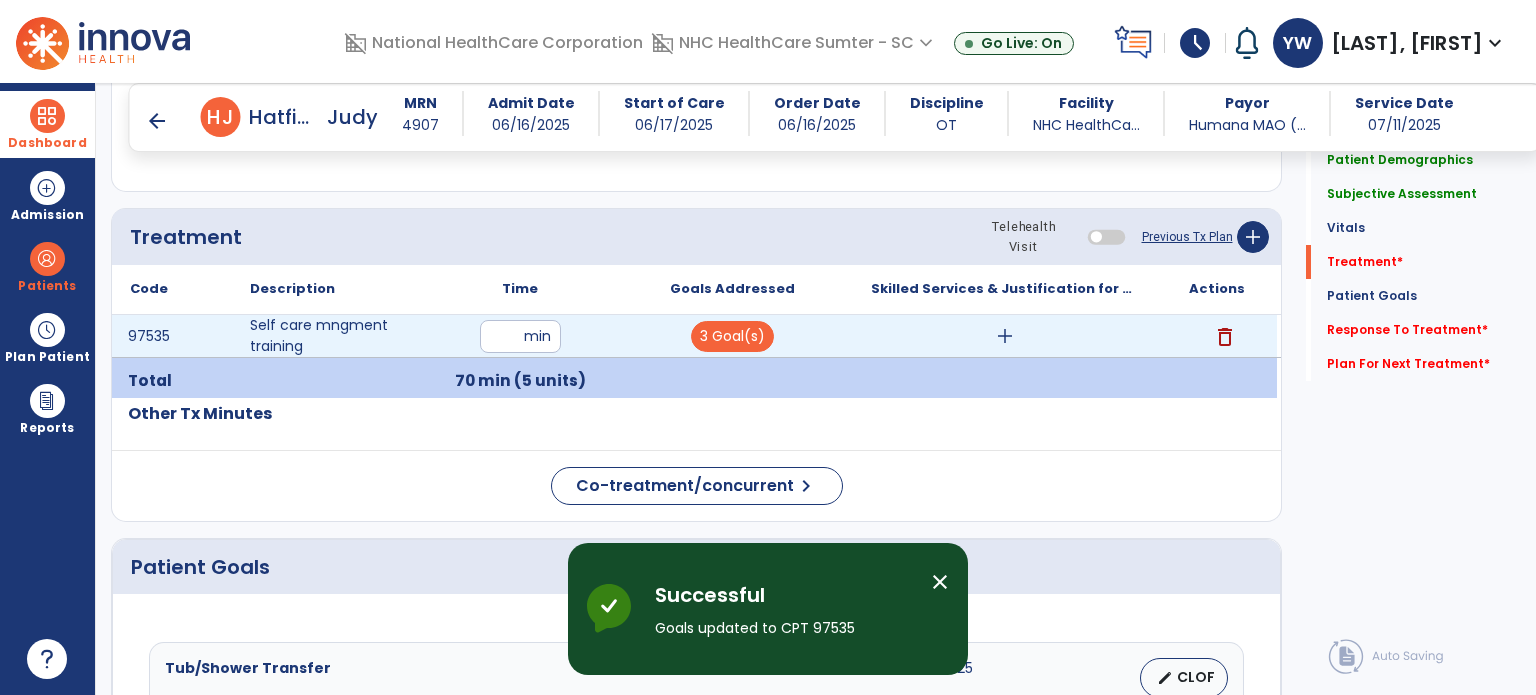 click on "add" at bounding box center [1005, 336] 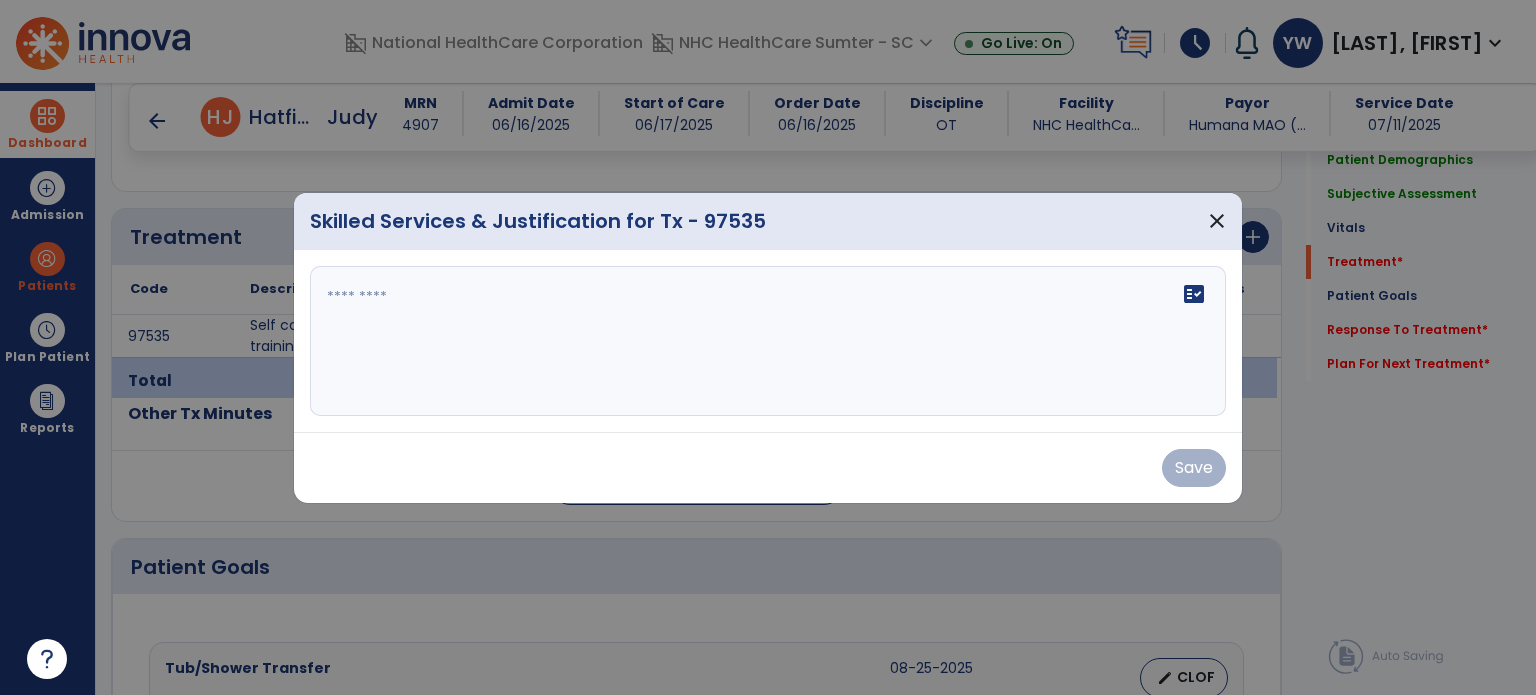 click at bounding box center (768, 341) 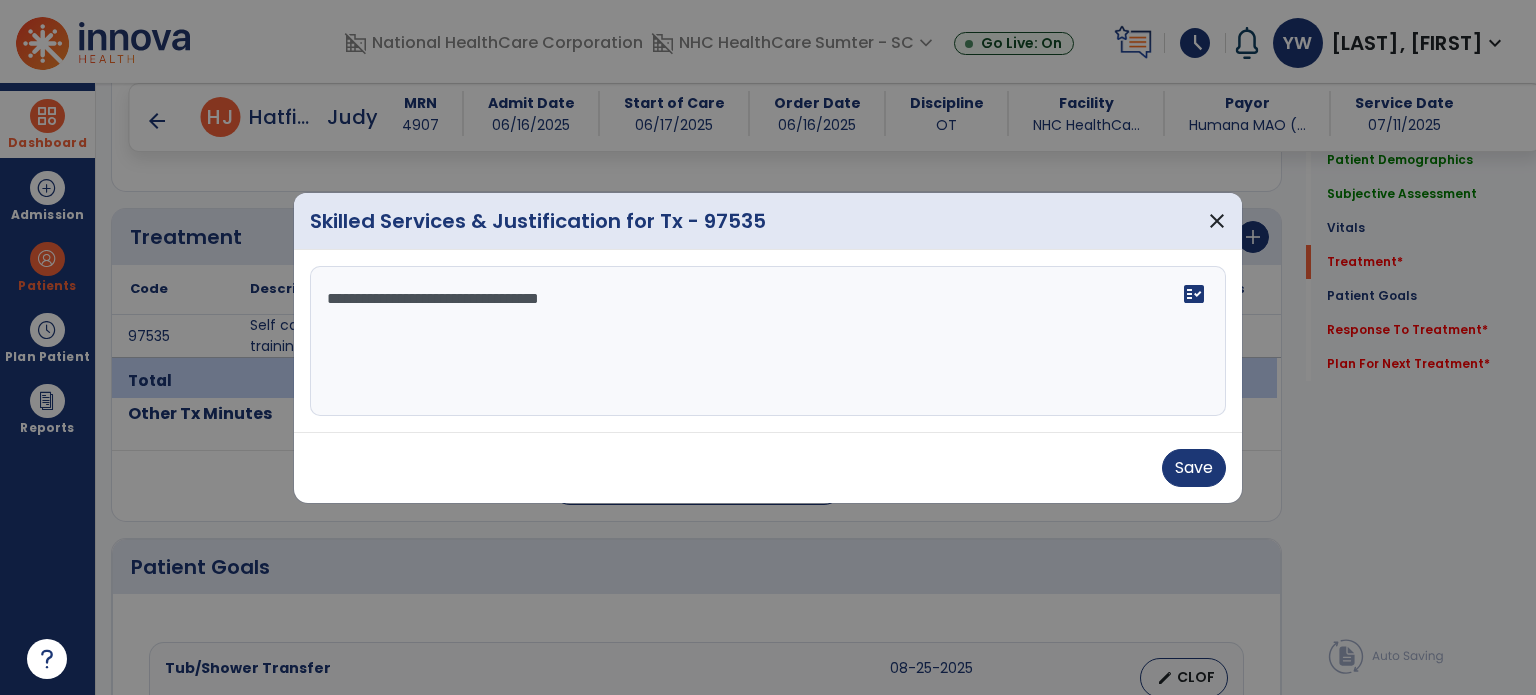 click on "**********" at bounding box center [768, 341] 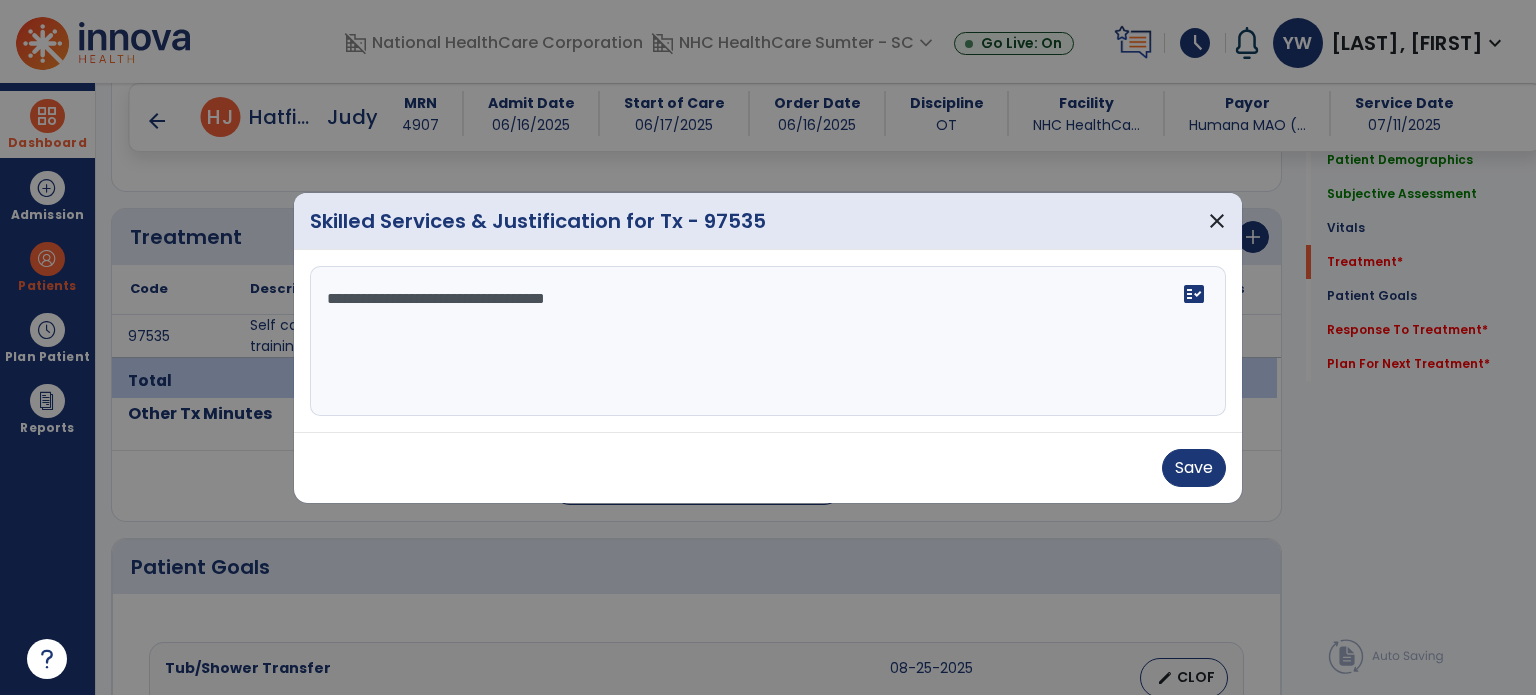 click on "**********" at bounding box center [768, 341] 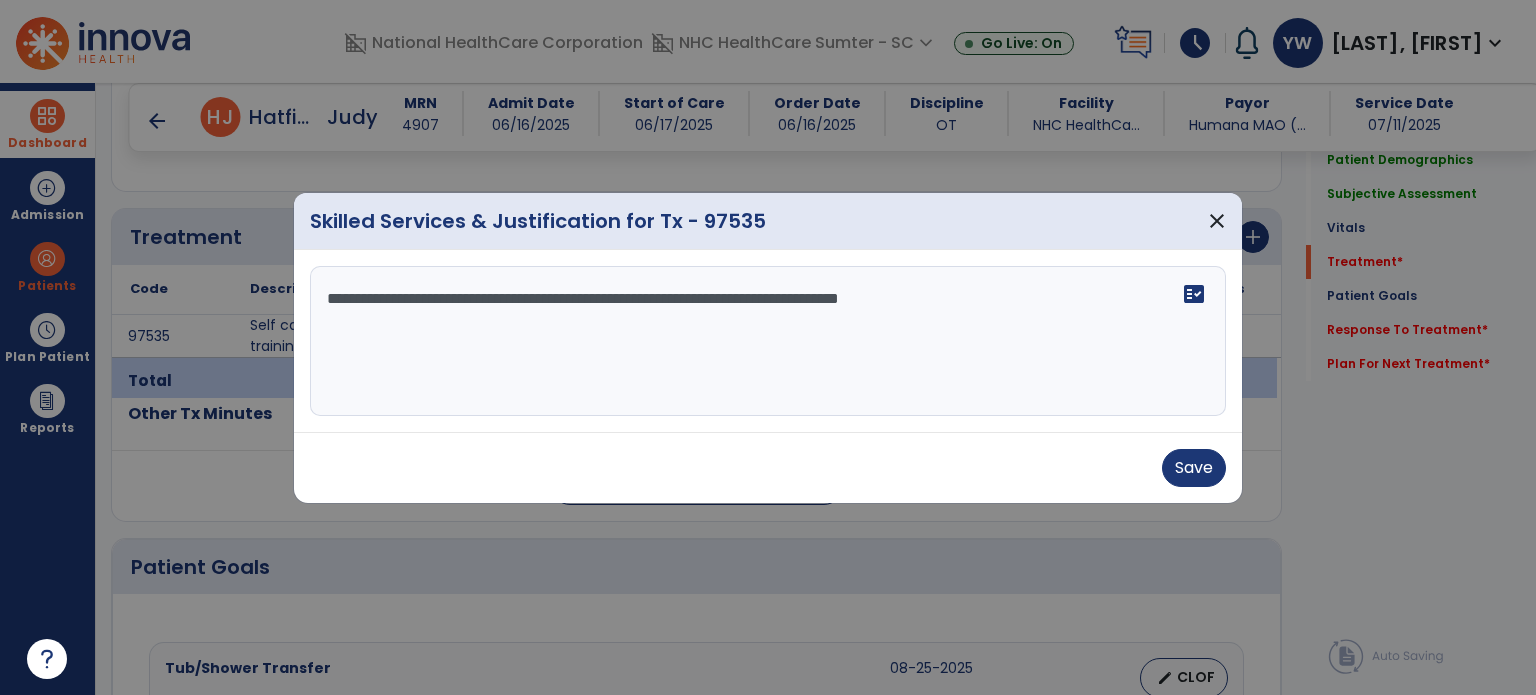 click on "**********" at bounding box center (768, 341) 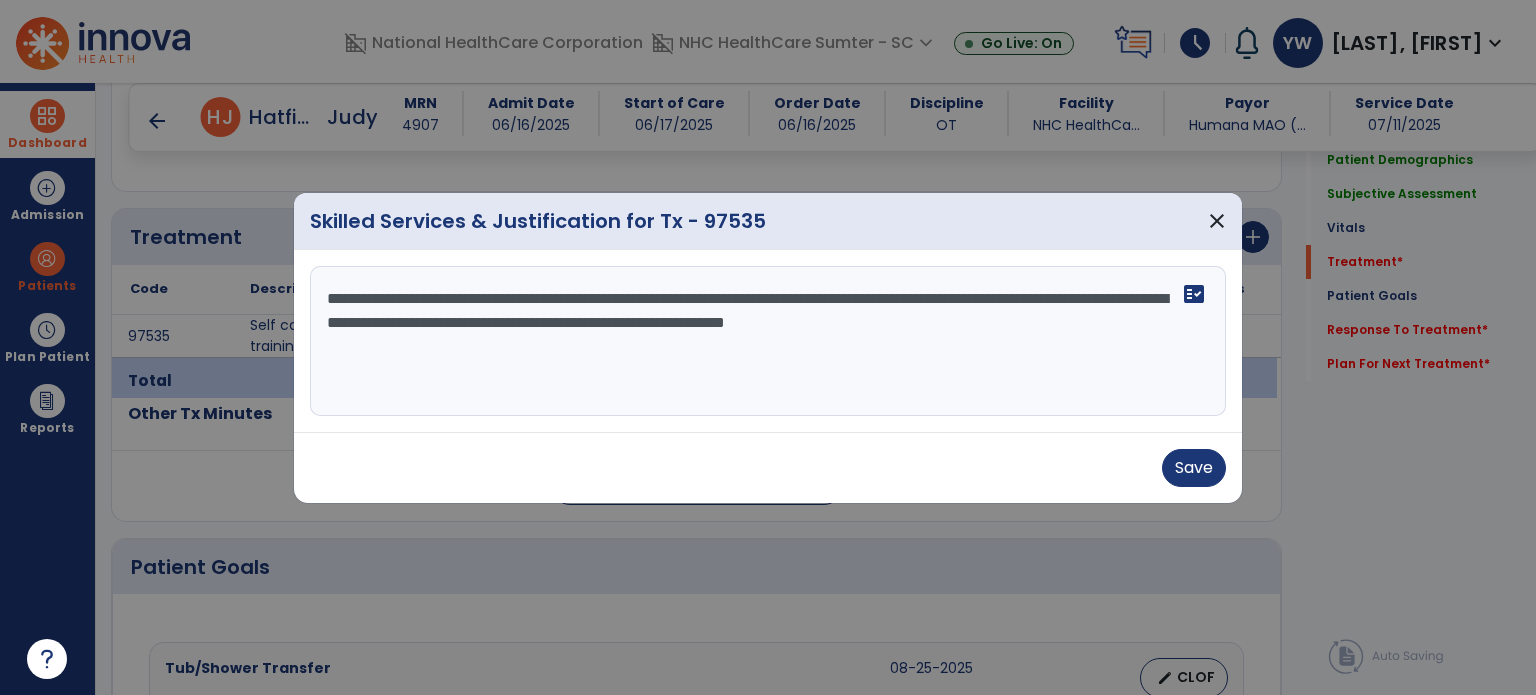 click on "**********" at bounding box center (768, 341) 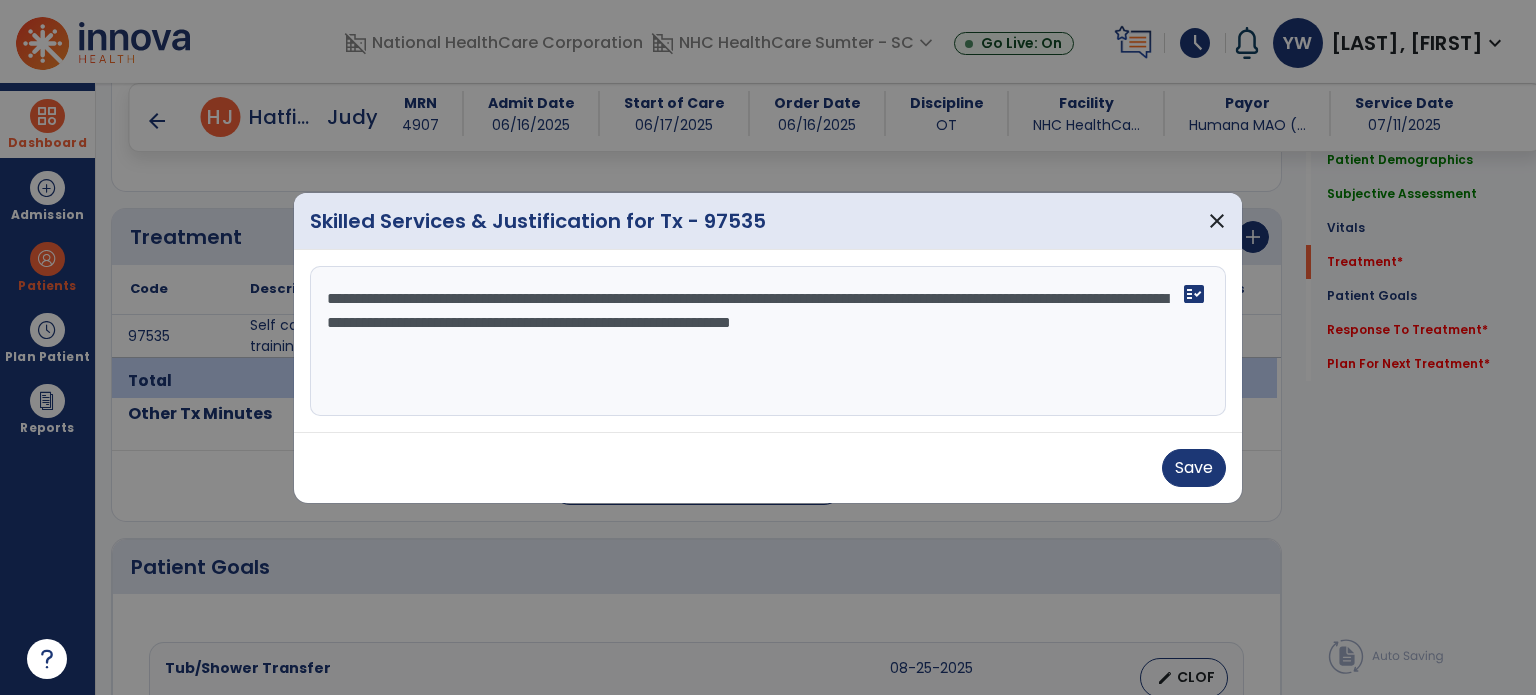 click on "**********" at bounding box center [768, 341] 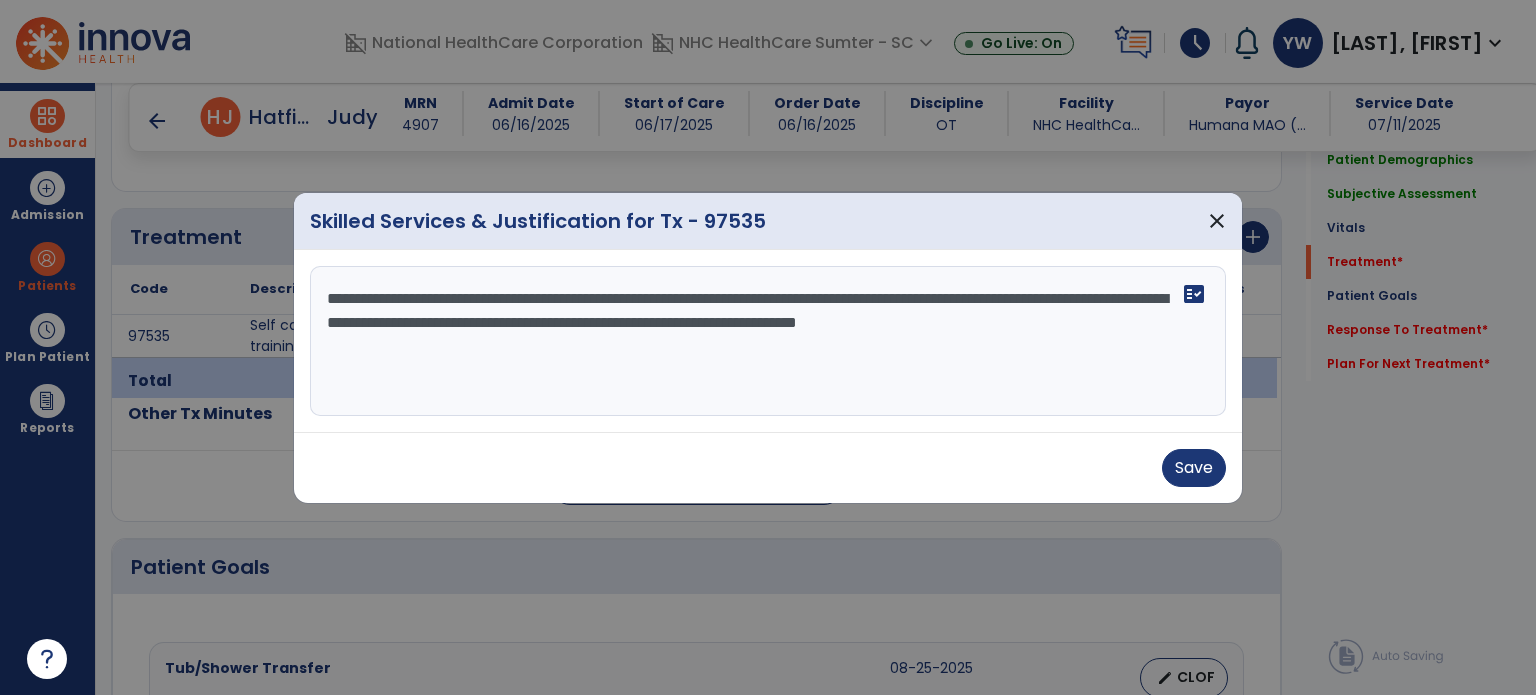 click on "**********" at bounding box center [768, 341] 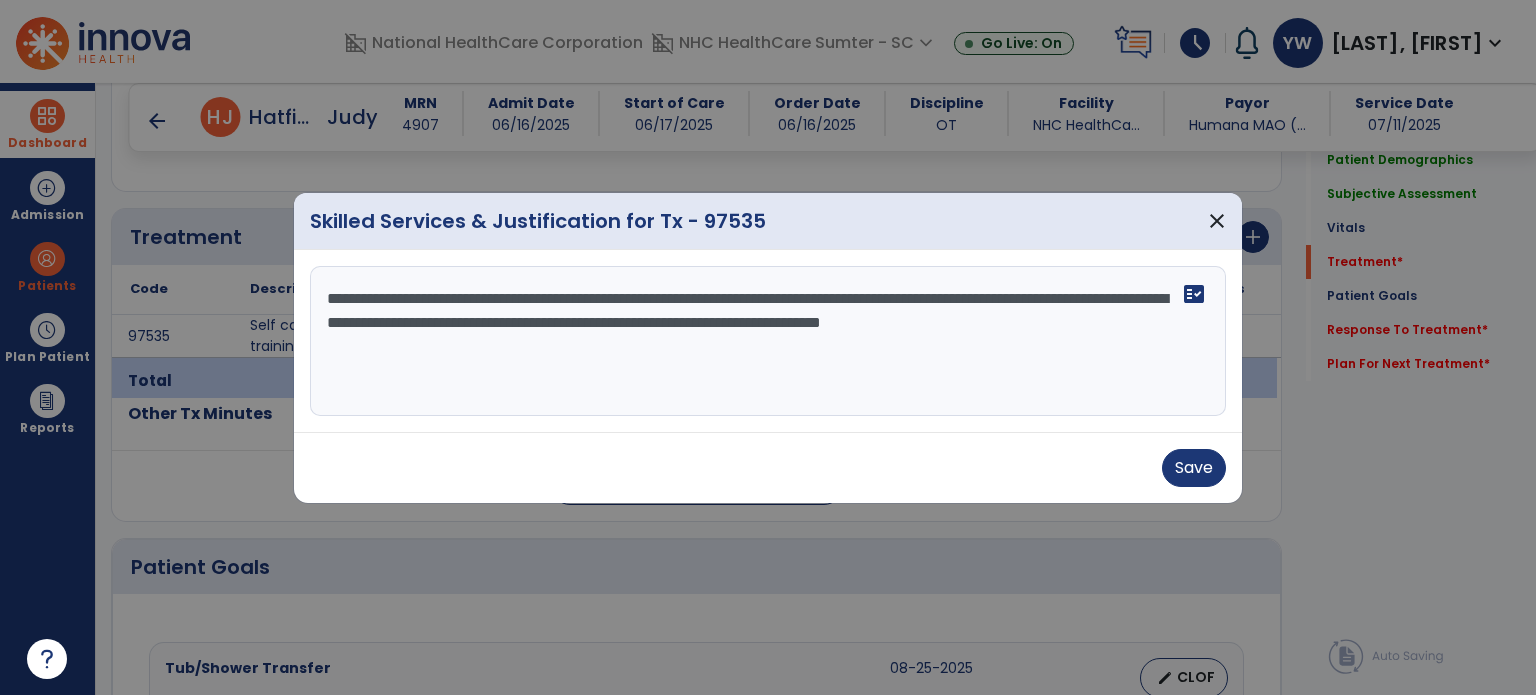 click on "**********" at bounding box center [768, 341] 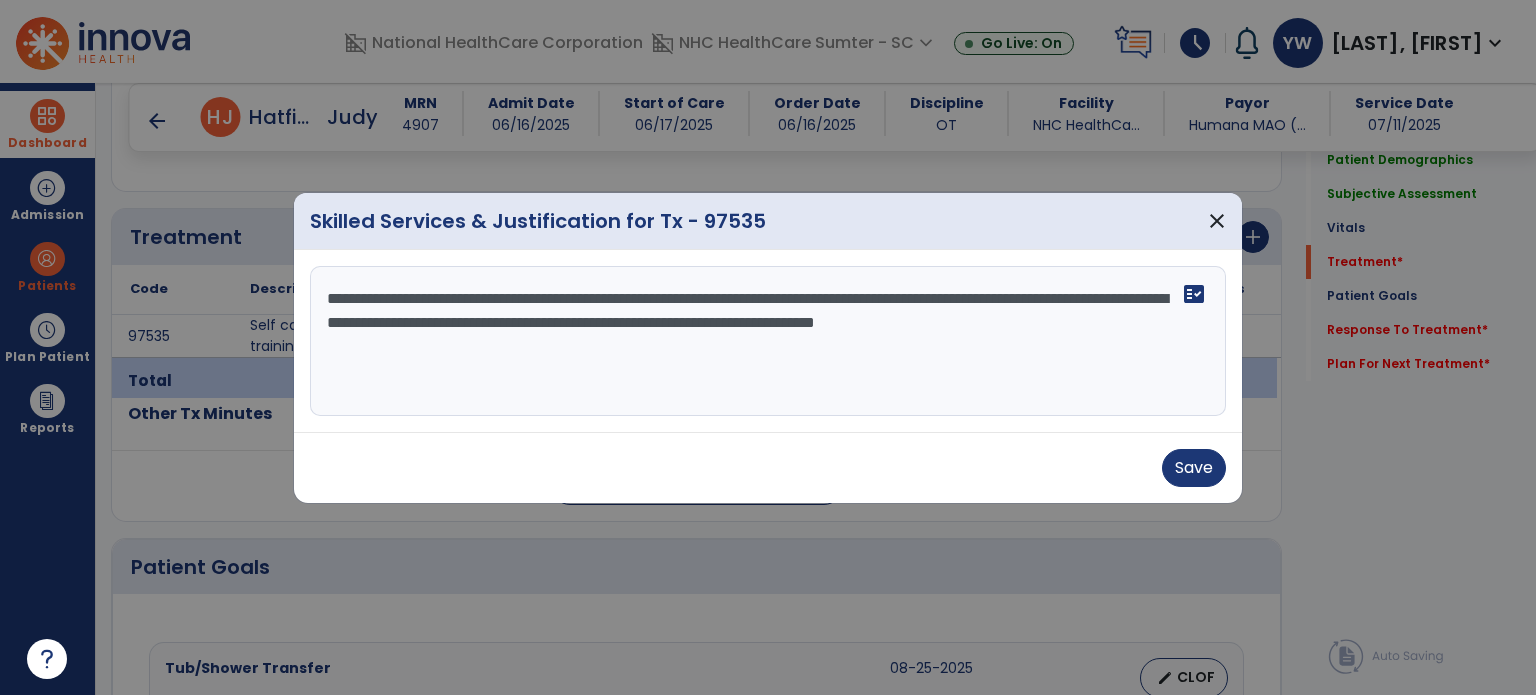 click on "**********" at bounding box center [768, 341] 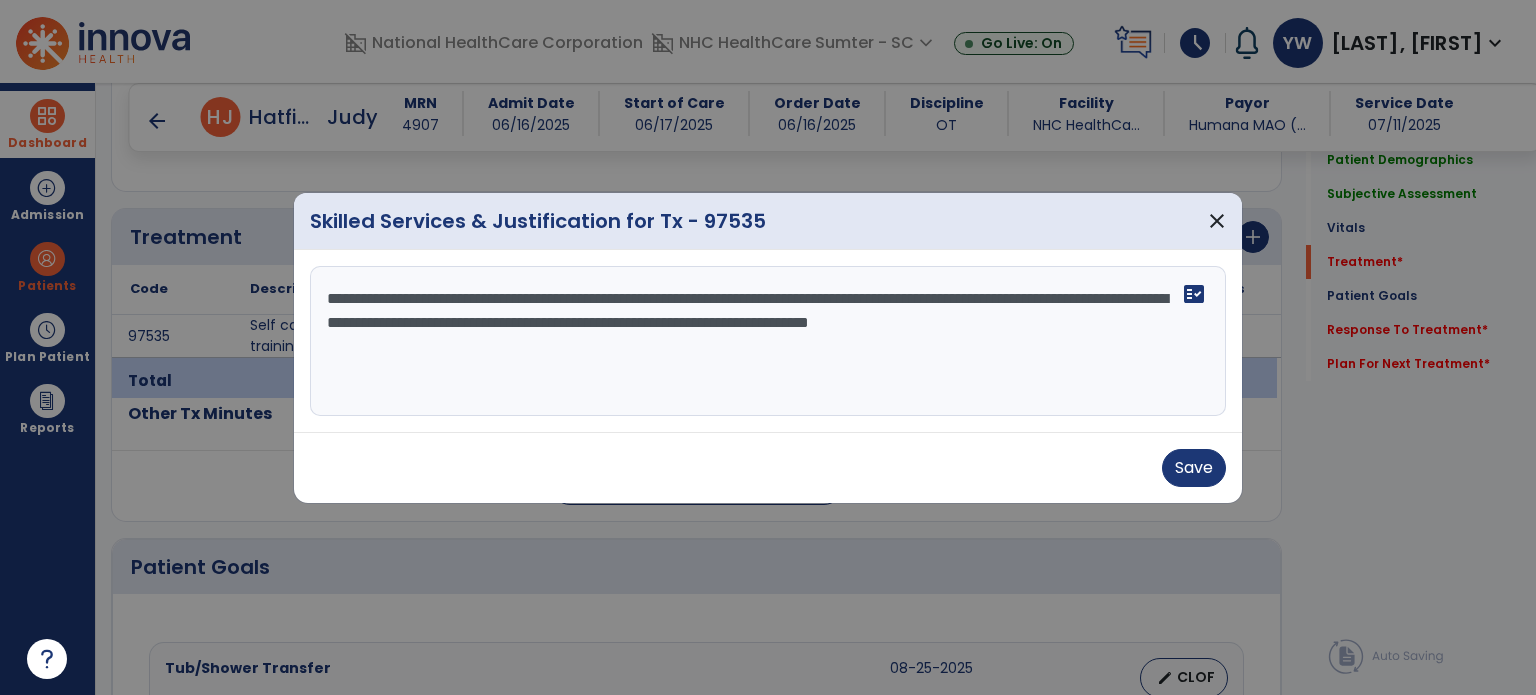 click on "**********" at bounding box center (768, 341) 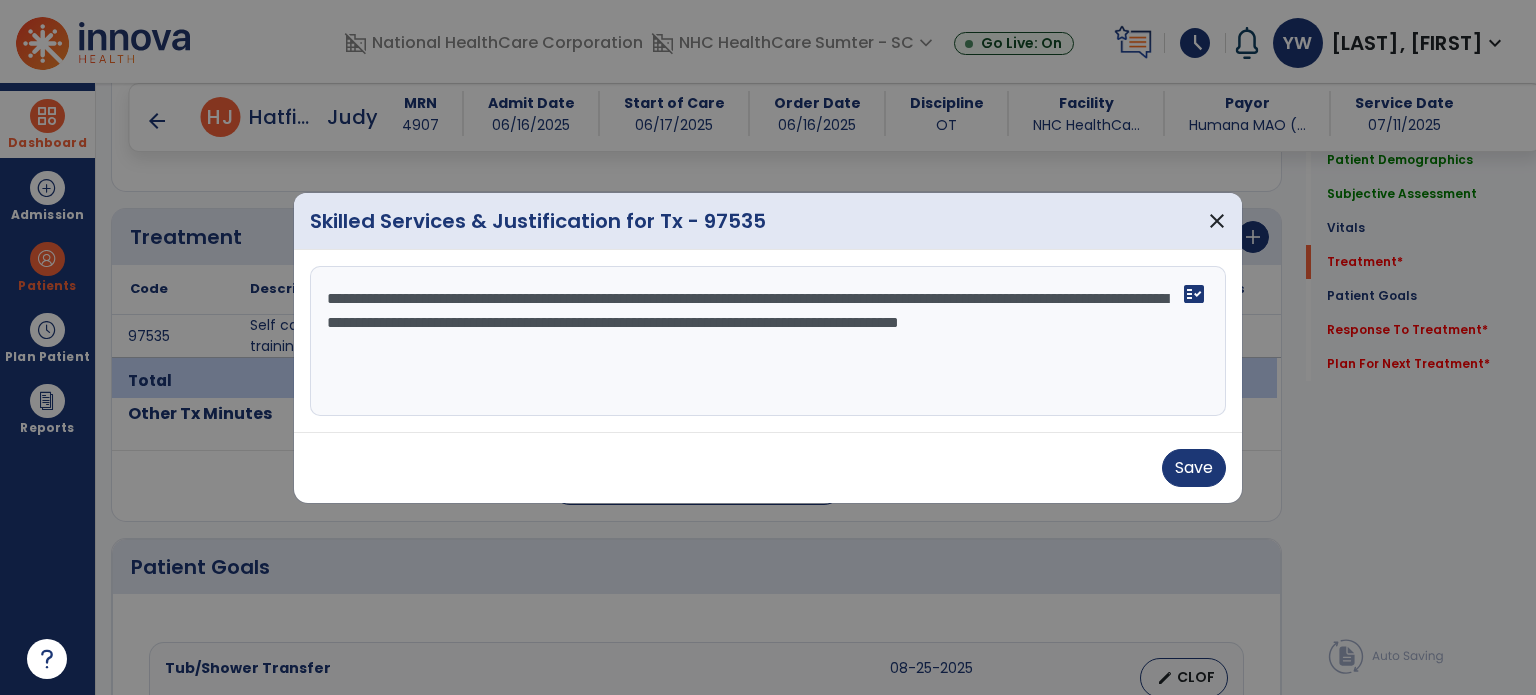 click on "**********" at bounding box center (768, 341) 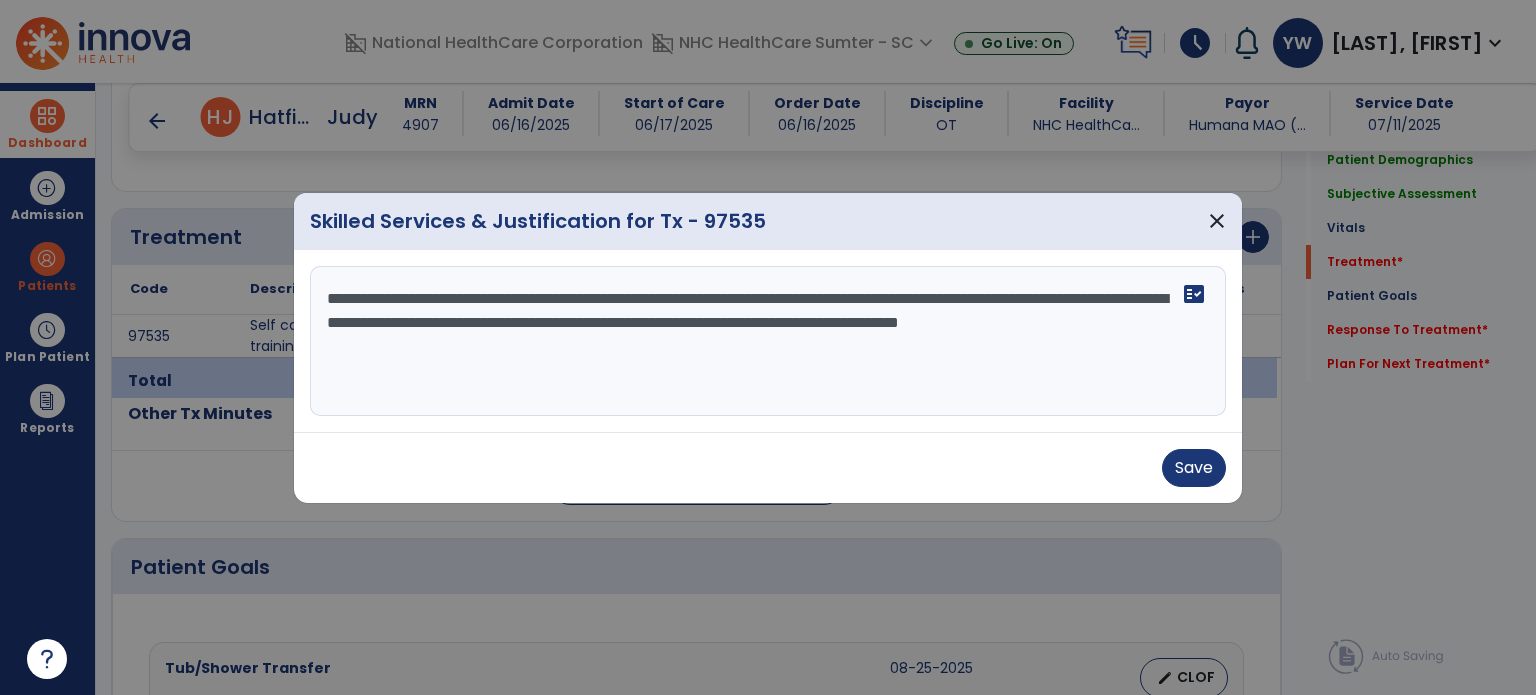 click on "**********" at bounding box center (768, 341) 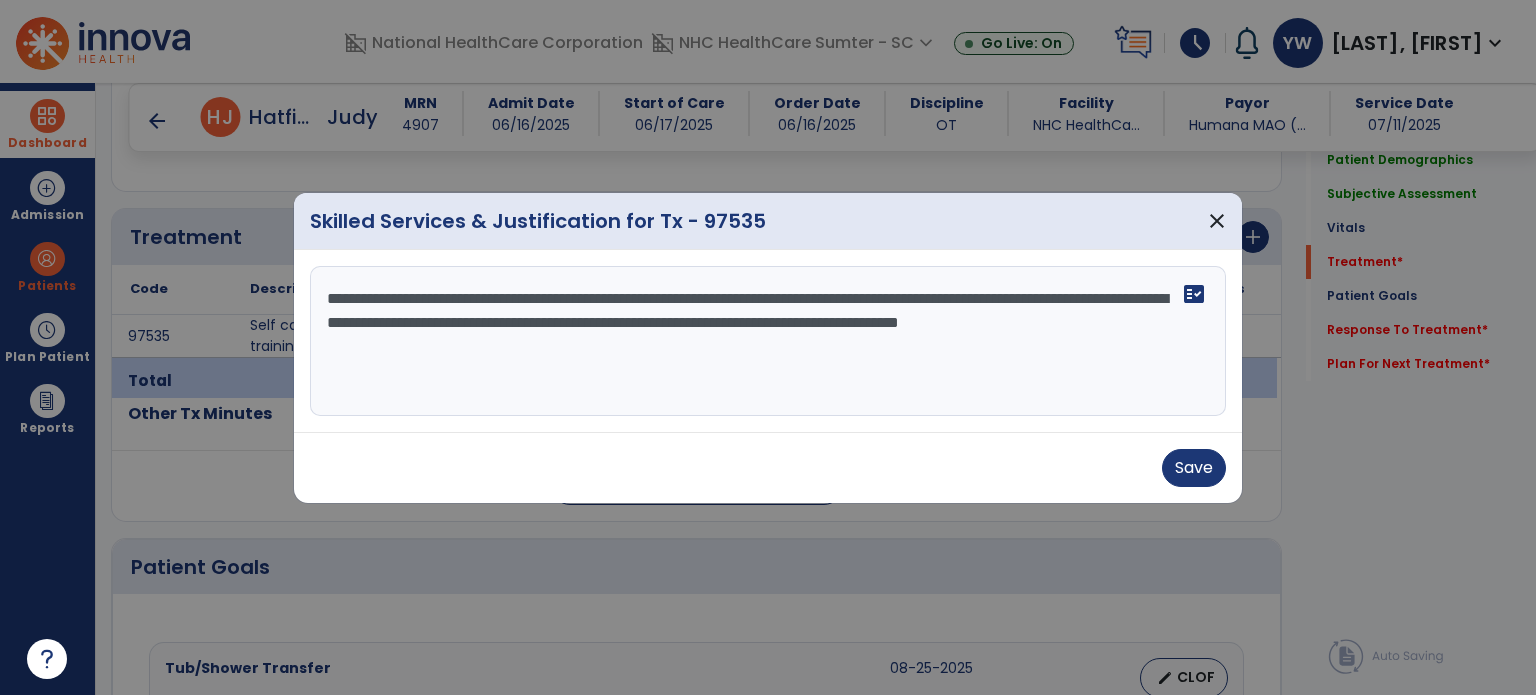 click on "**********" at bounding box center (768, 341) 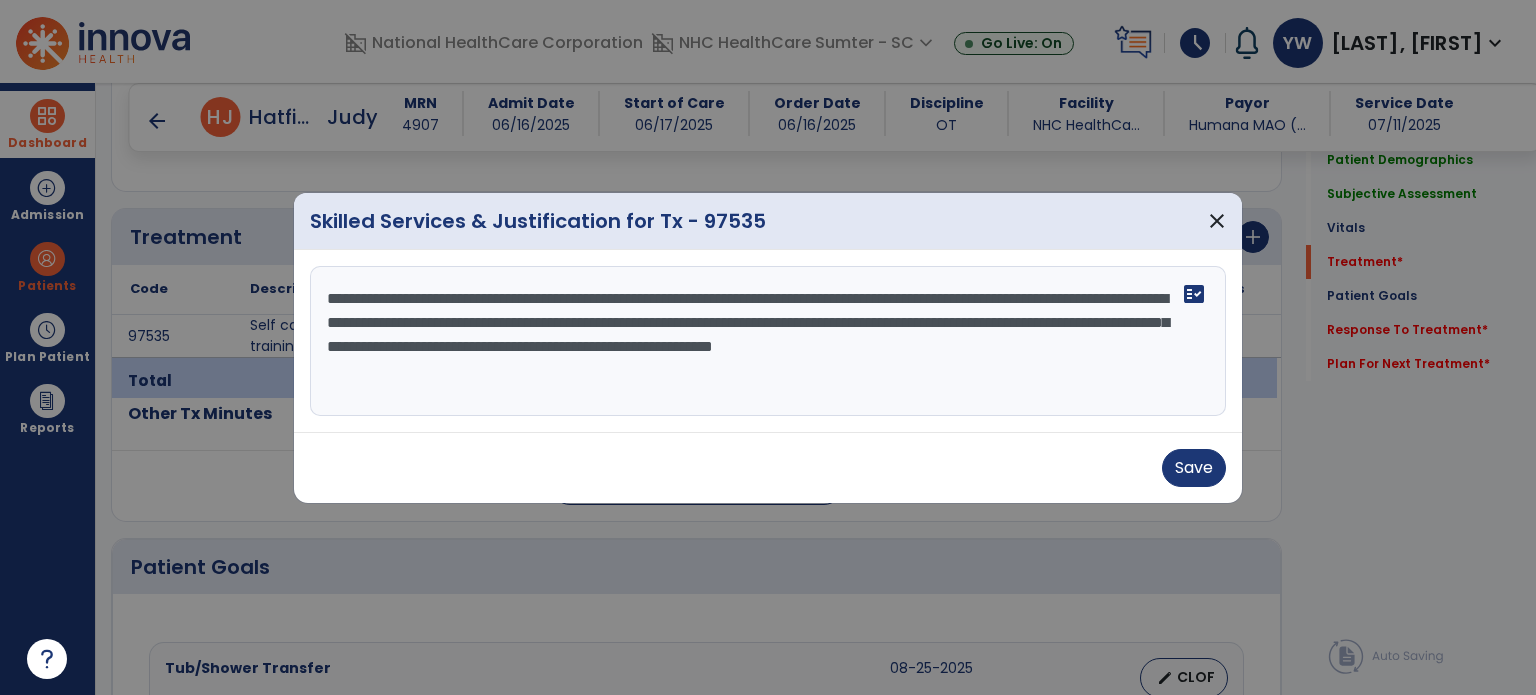 click on "**********" at bounding box center [768, 341] 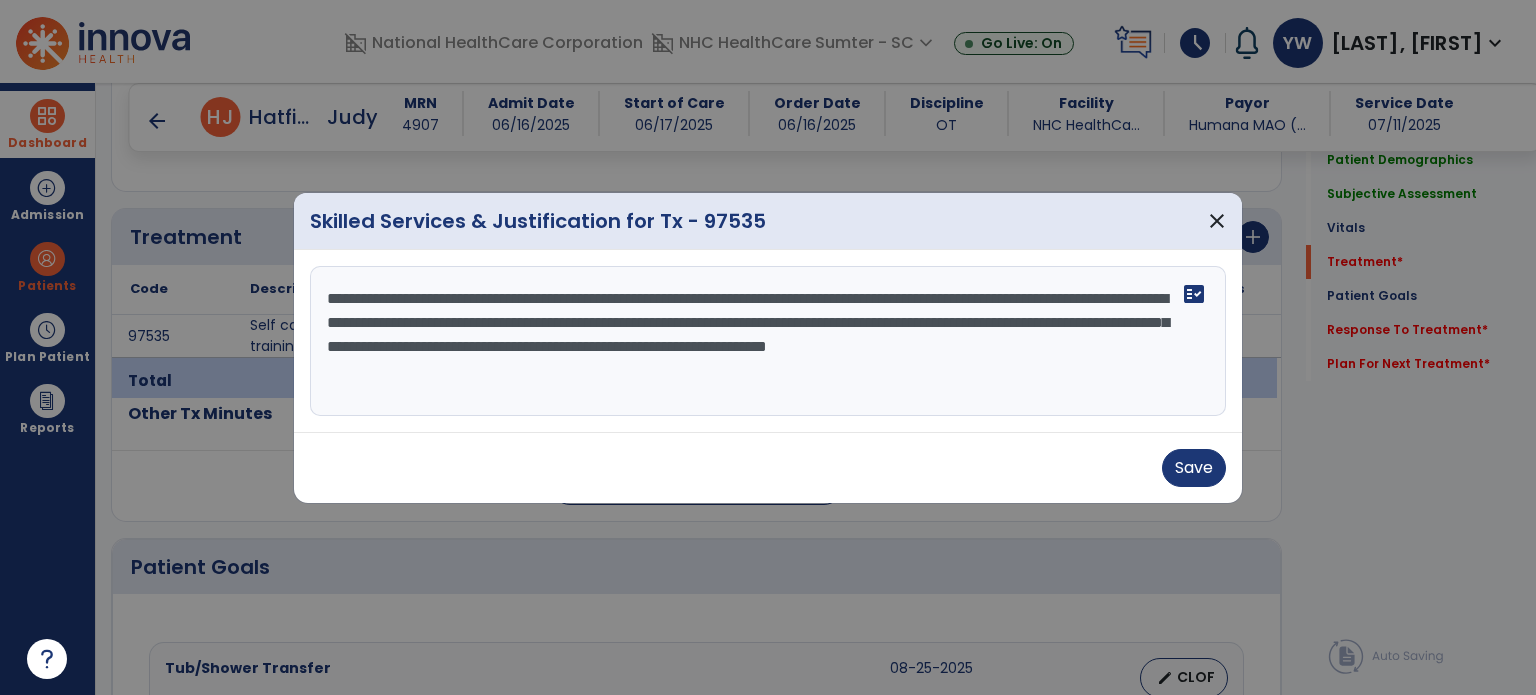 click on "**********" at bounding box center [768, 341] 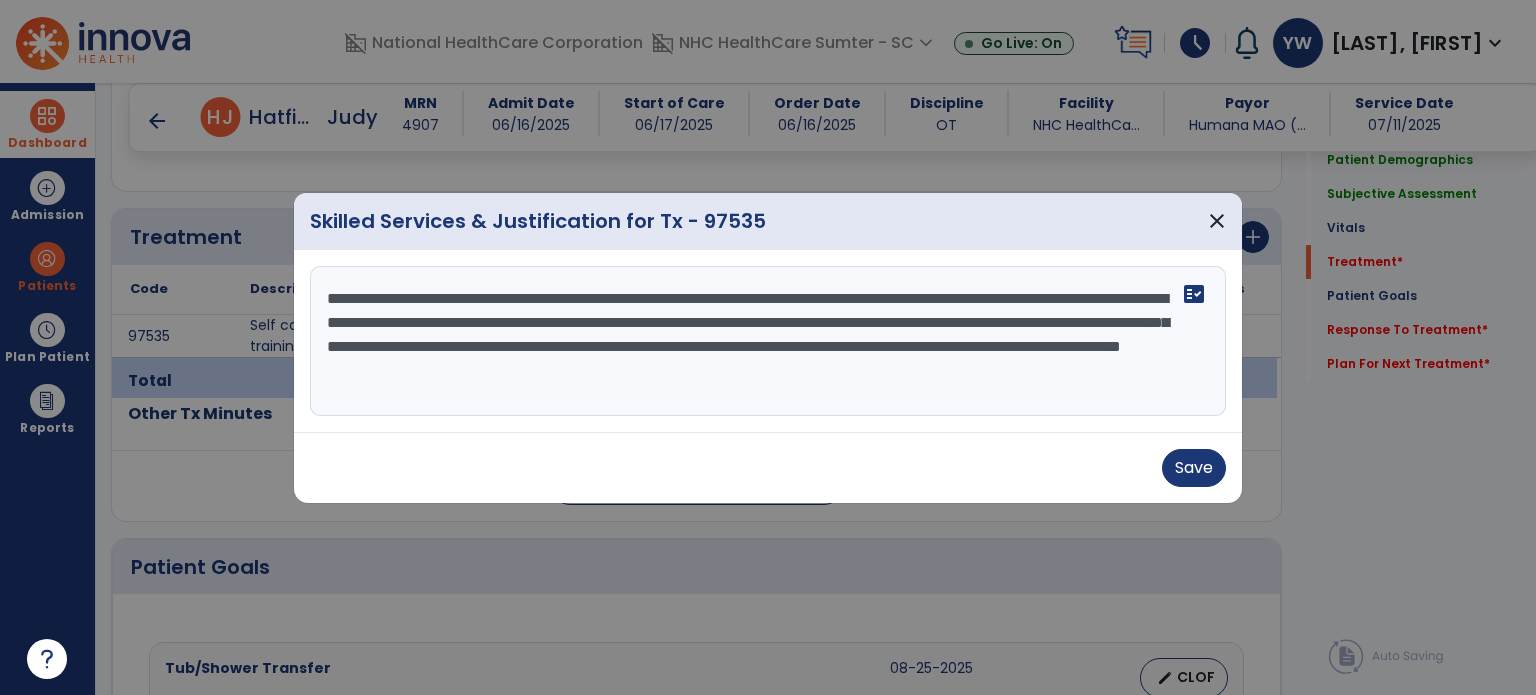 click on "**********" at bounding box center [768, 341] 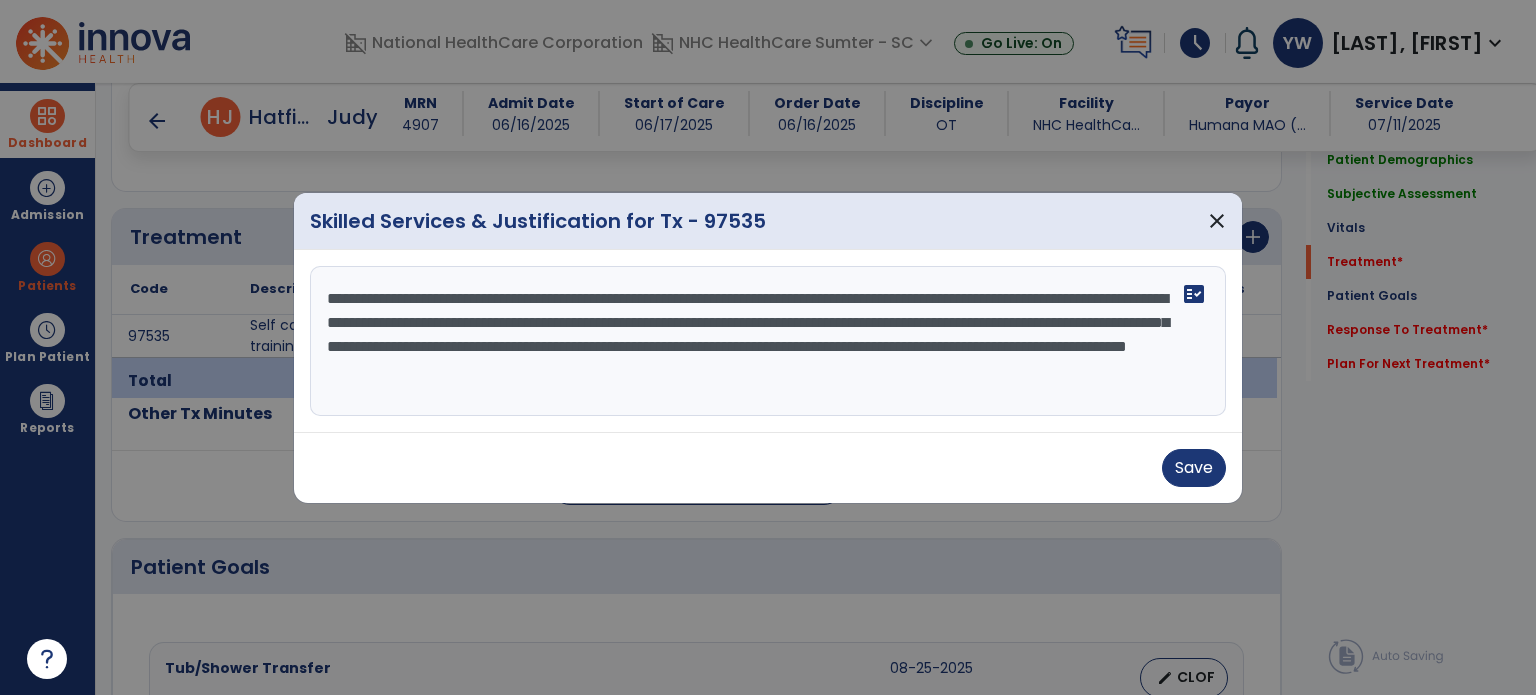 click on "**********" at bounding box center [768, 341] 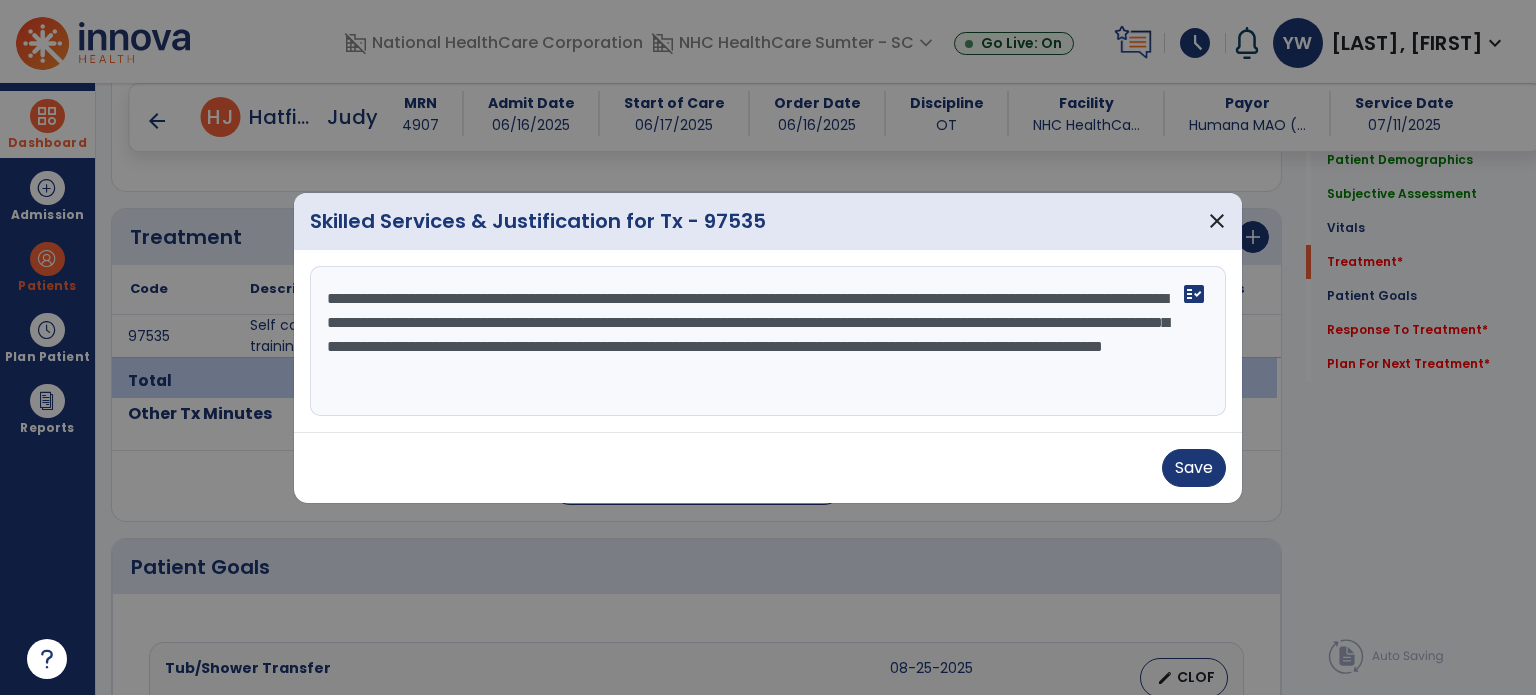 click on "**********" at bounding box center (768, 341) 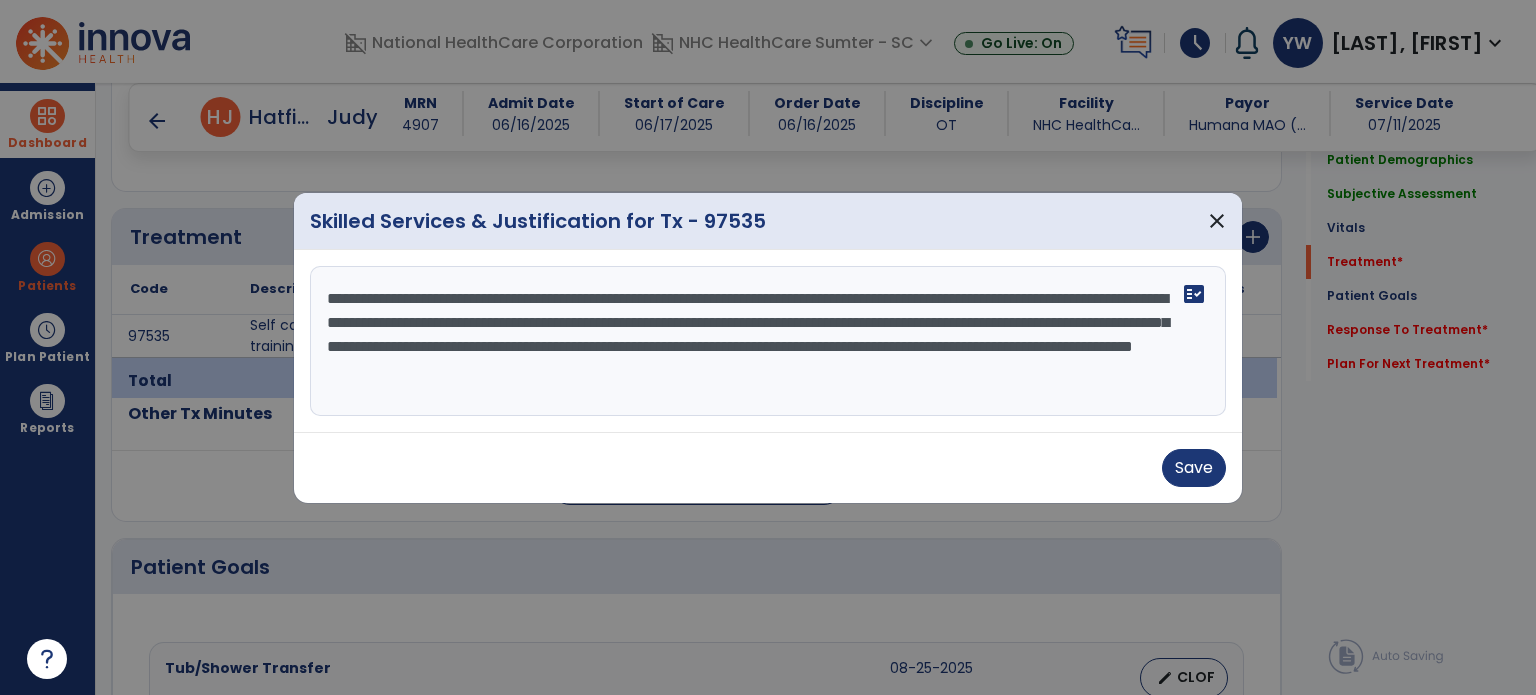 click on "**********" at bounding box center (768, 341) 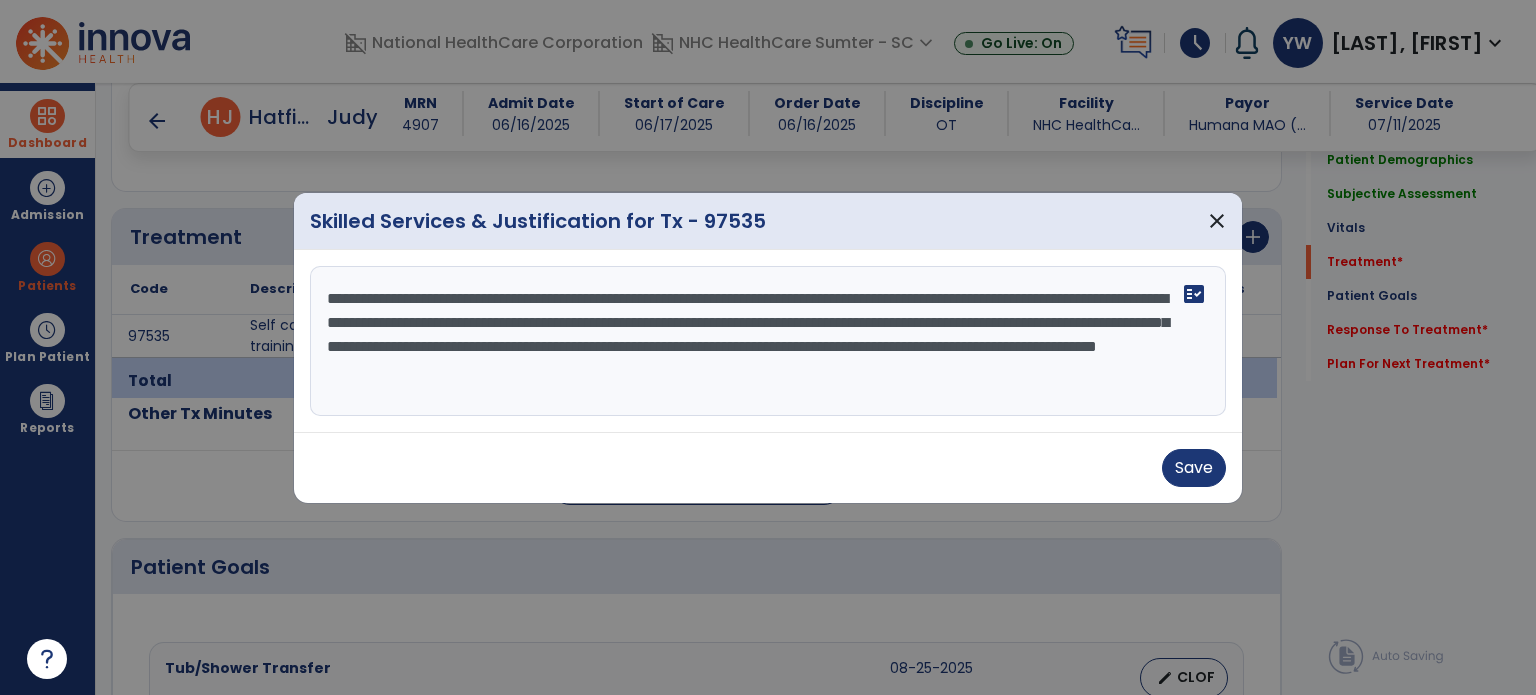 click on "**********" at bounding box center (768, 341) 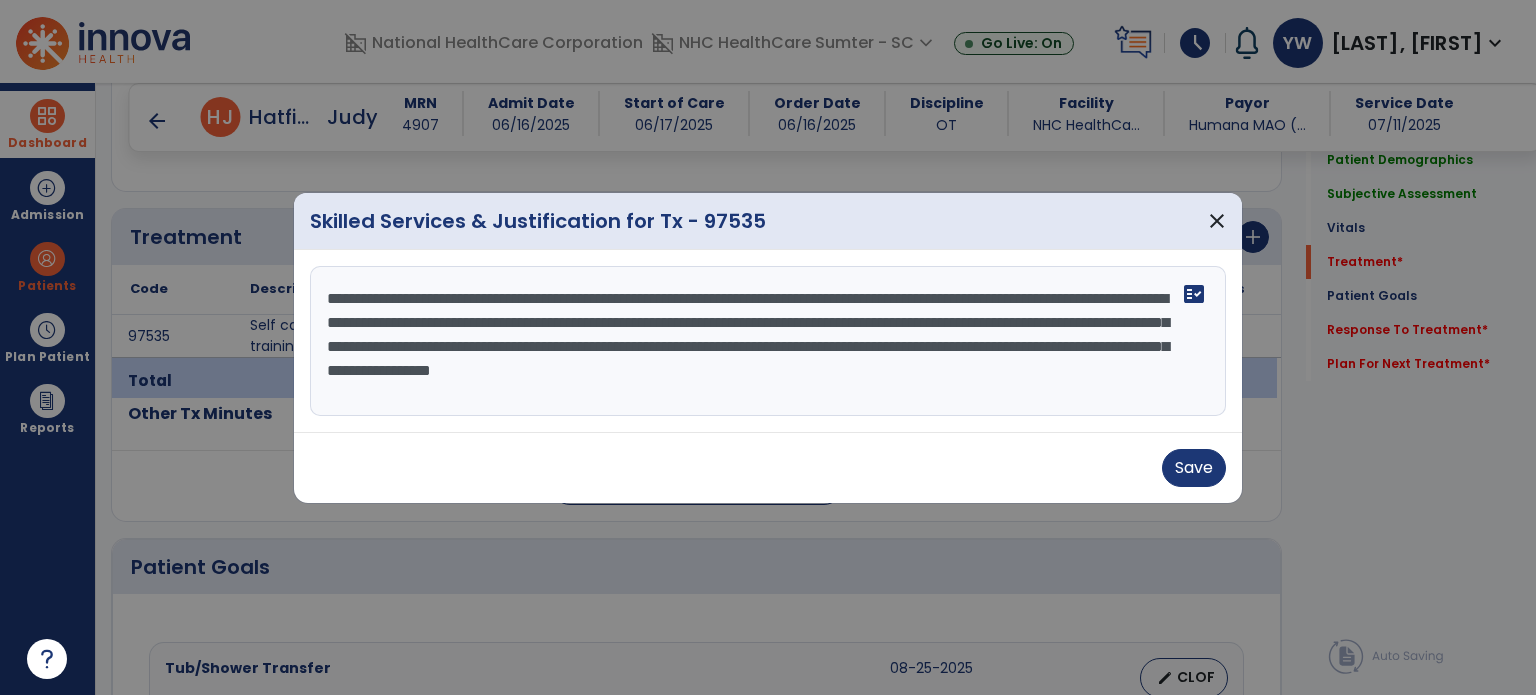 click on "**********" at bounding box center [768, 341] 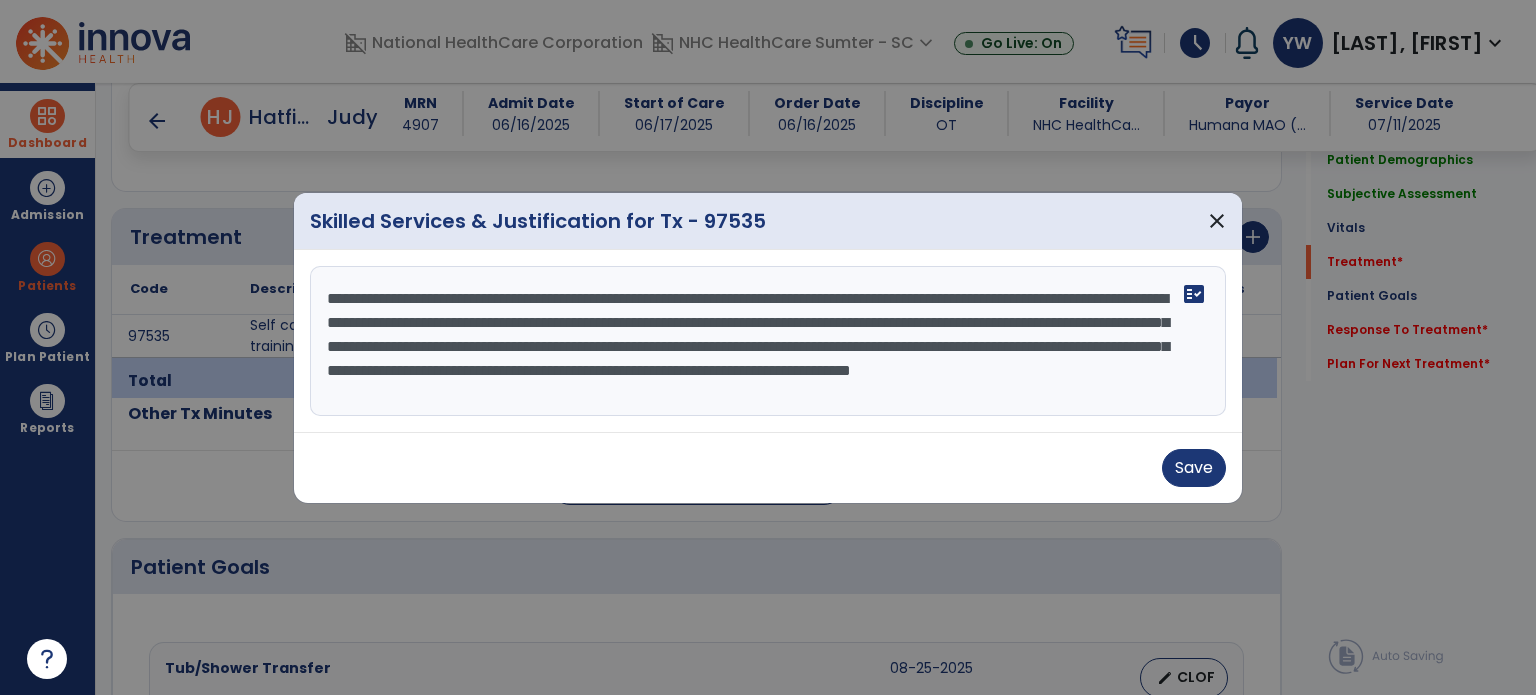 scroll, scrollTop: 15, scrollLeft: 0, axis: vertical 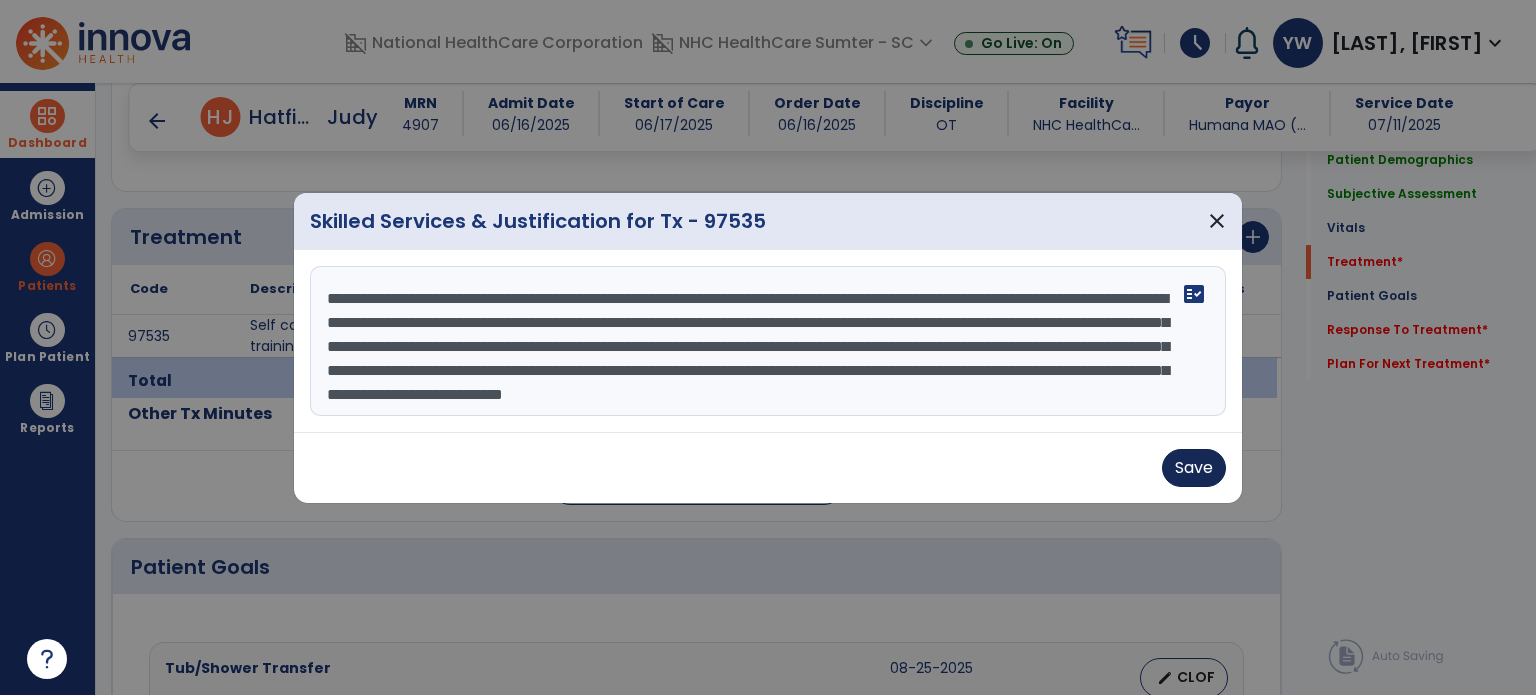 type on "**********" 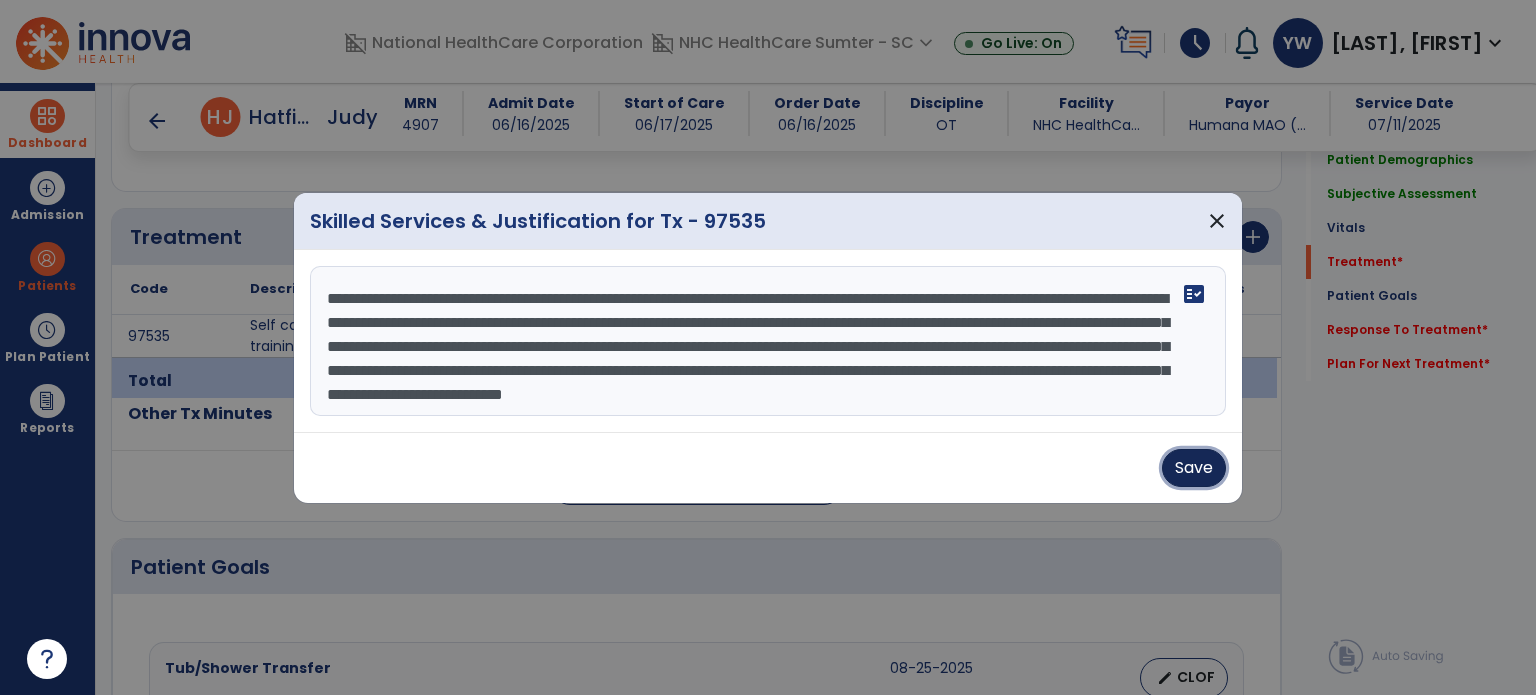 click on "Save" at bounding box center [1194, 468] 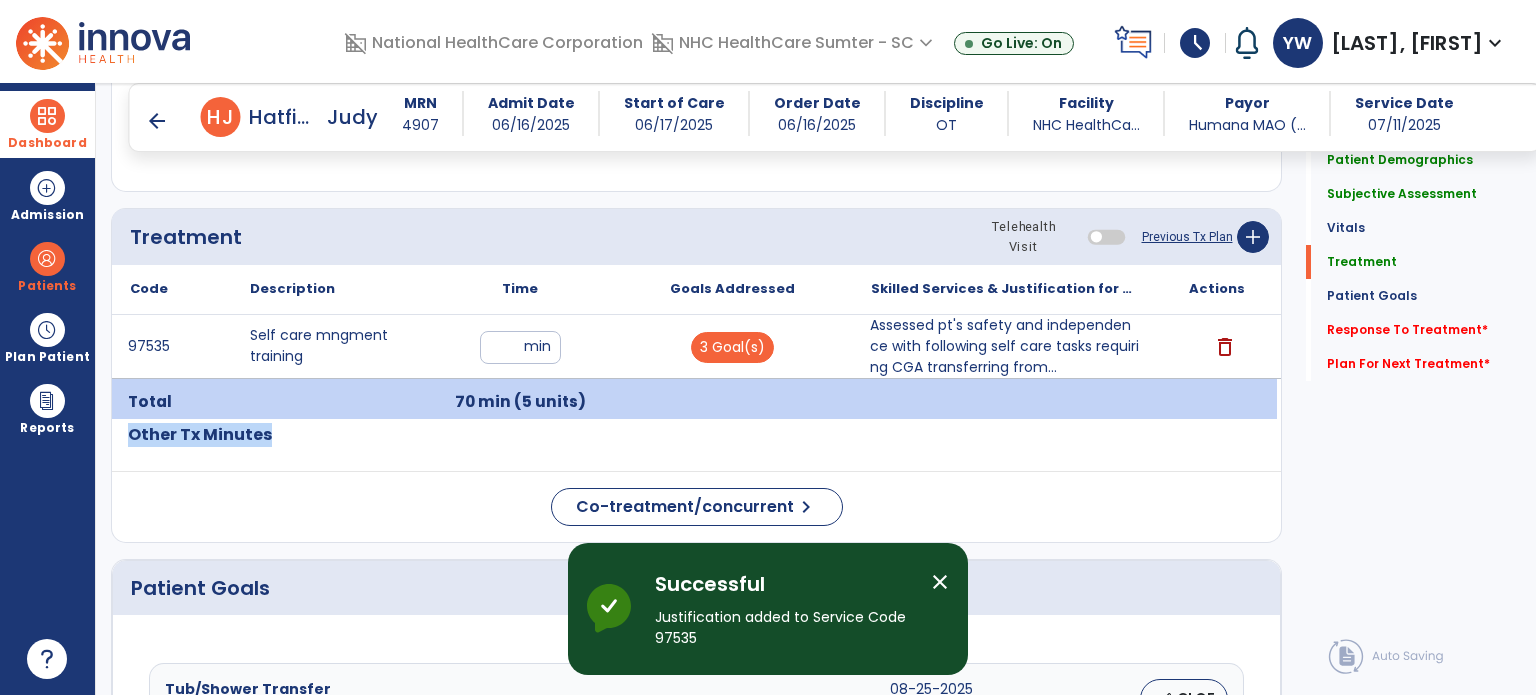 drag, startPoint x: 1199, startPoint y: 469, endPoint x: 1188, endPoint y: 419, distance: 51.1957 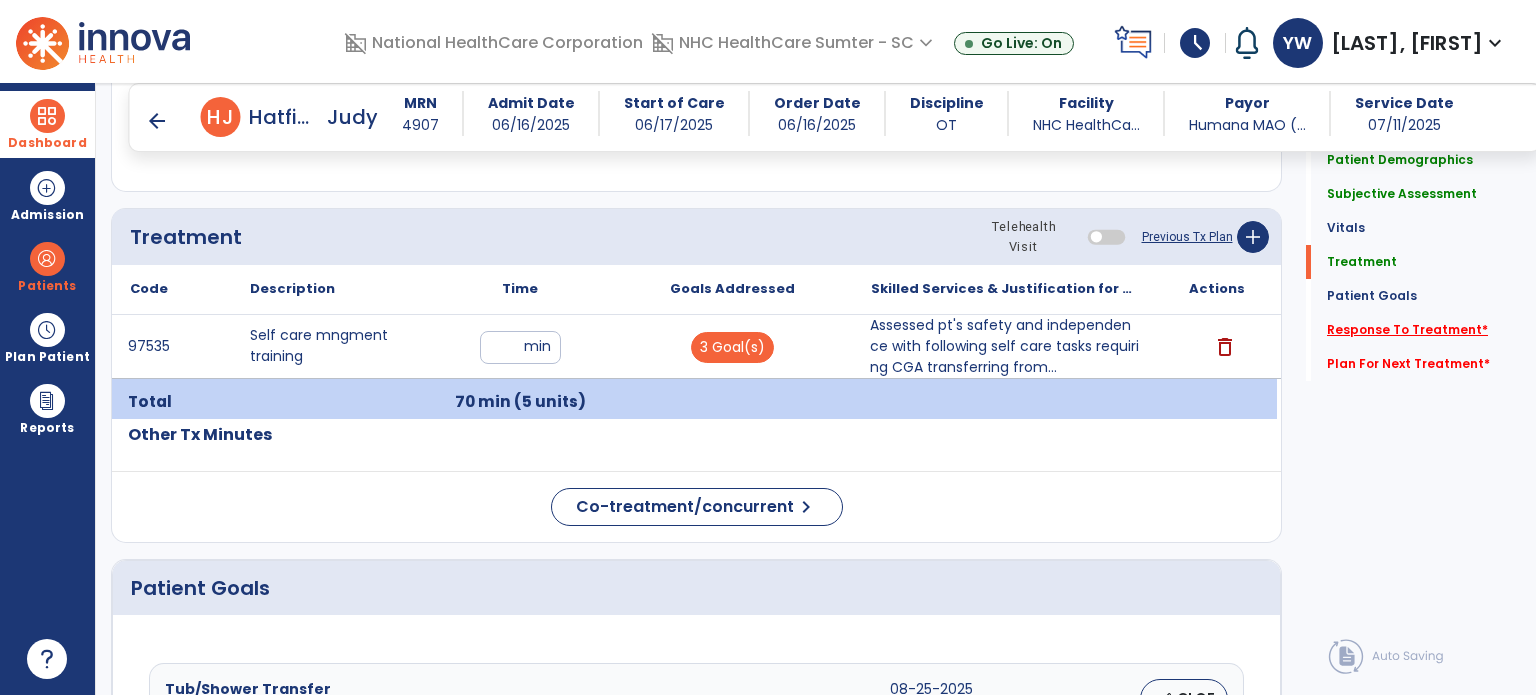 click on "Response To Treatment   *" 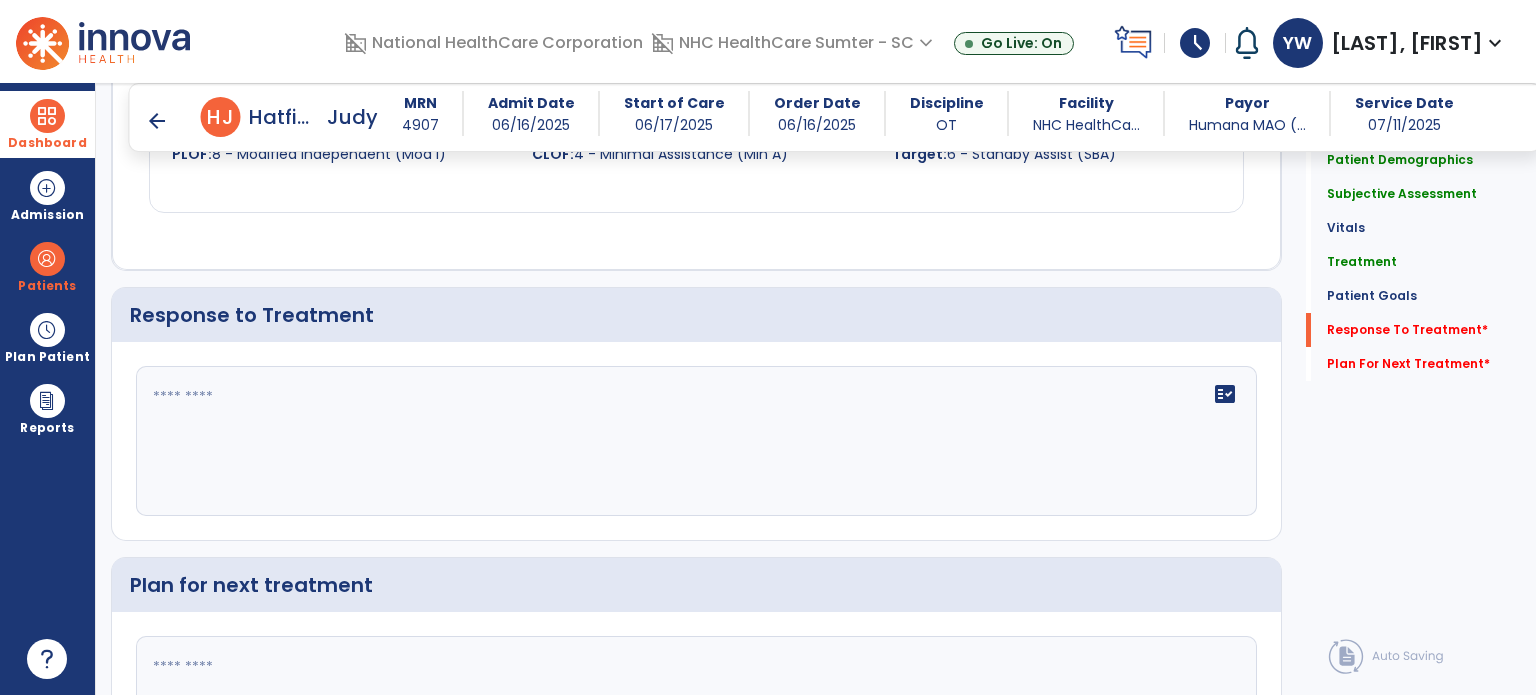 scroll, scrollTop: 2226, scrollLeft: 0, axis: vertical 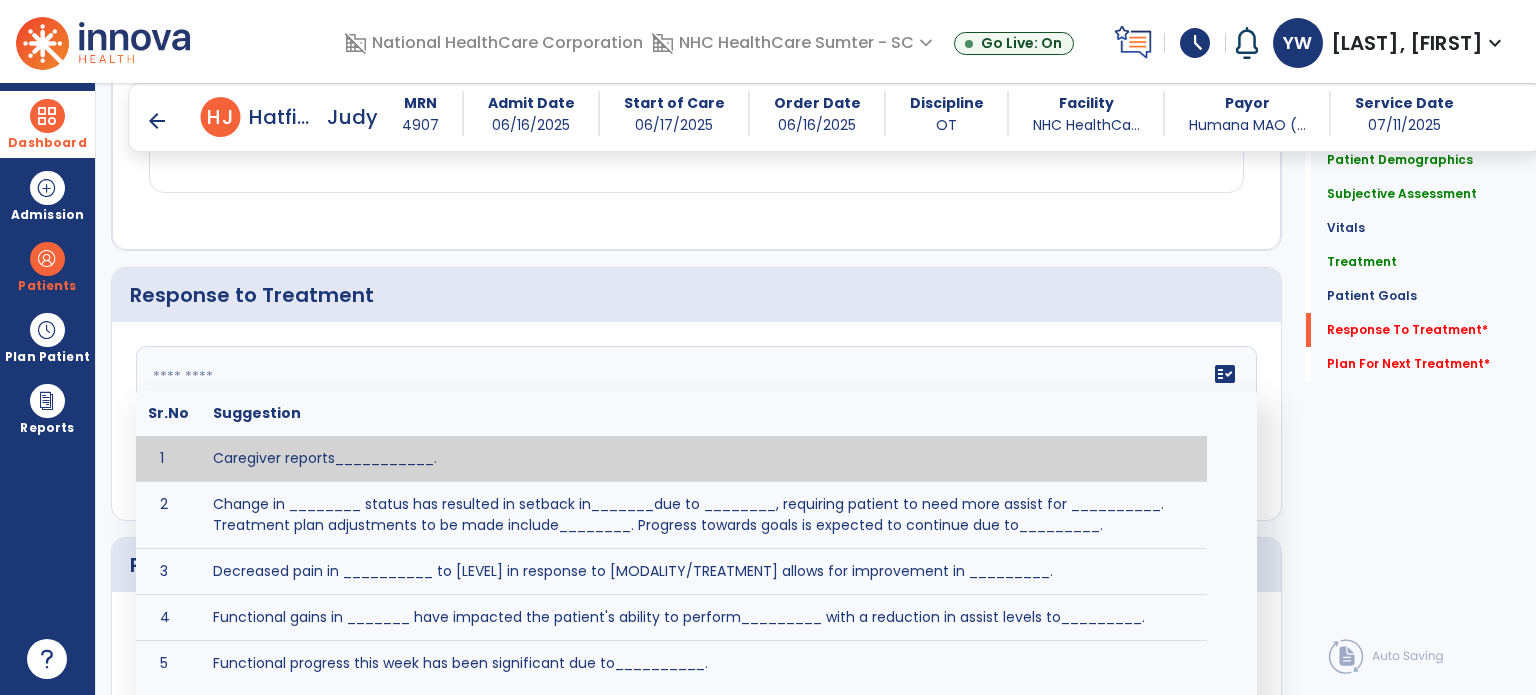 click 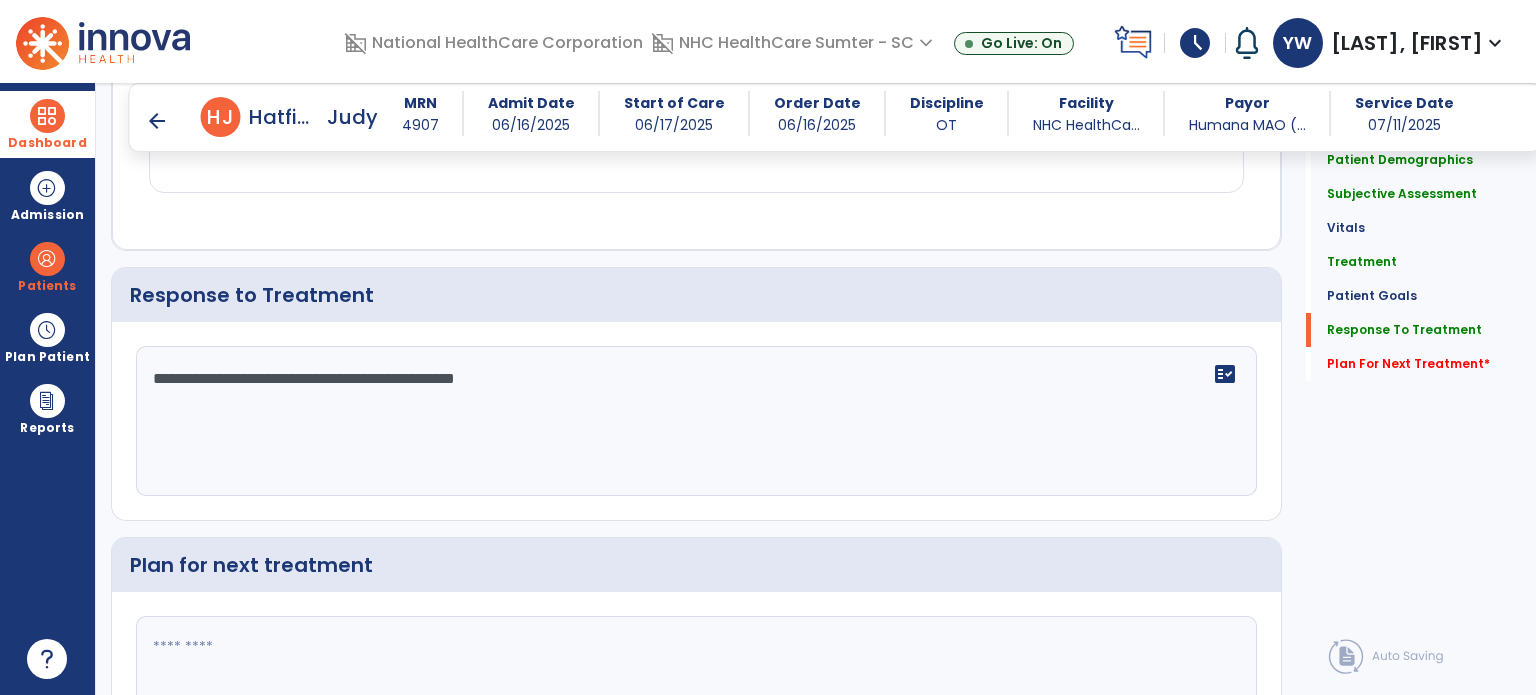 scroll, scrollTop: 2226, scrollLeft: 0, axis: vertical 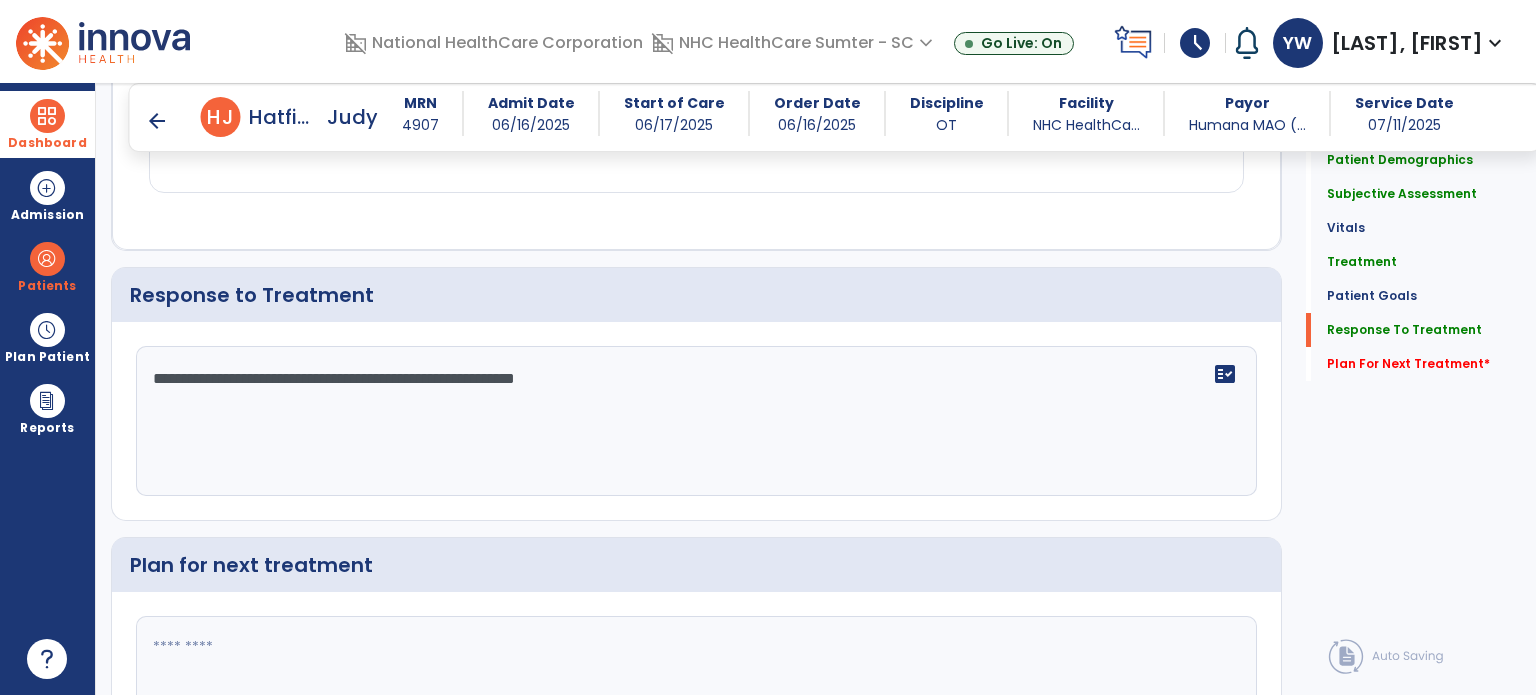 type on "**********" 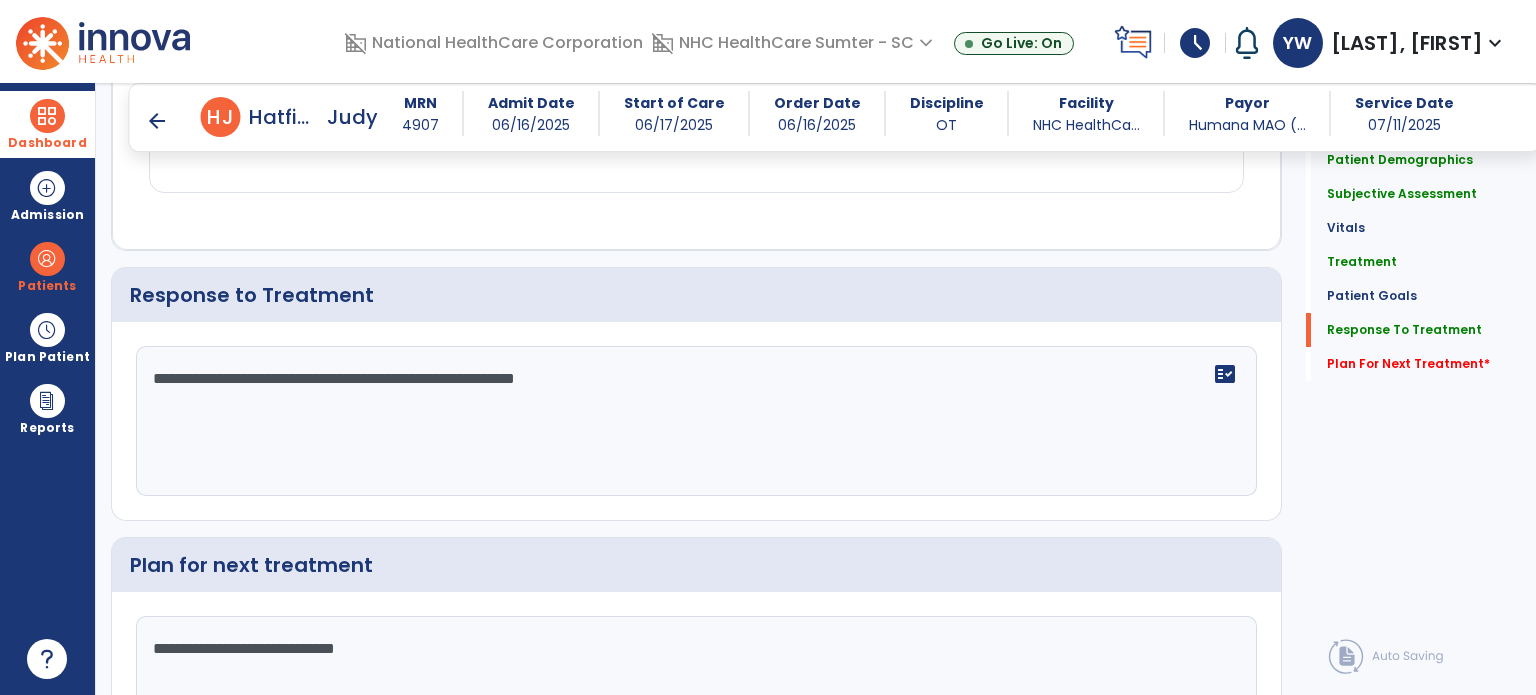 type on "**********" 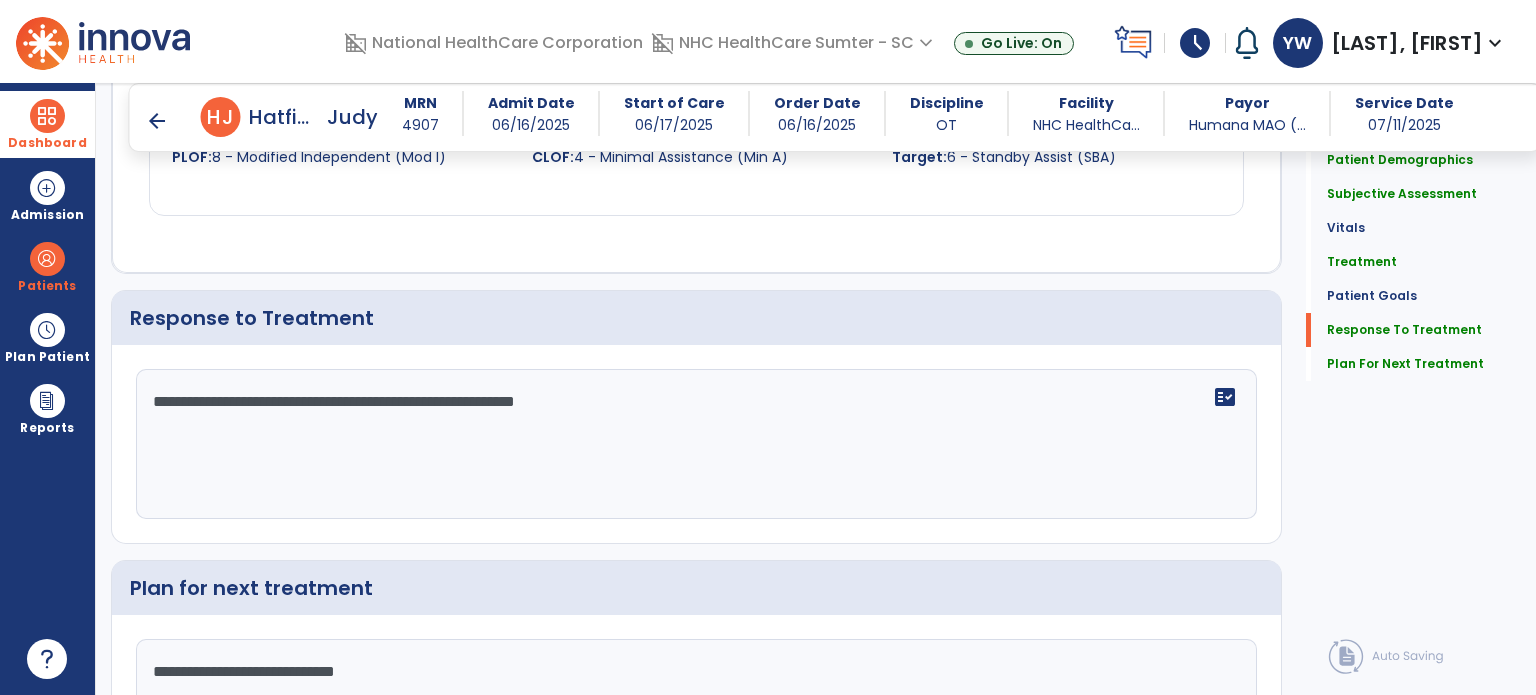 scroll, scrollTop: 2226, scrollLeft: 0, axis: vertical 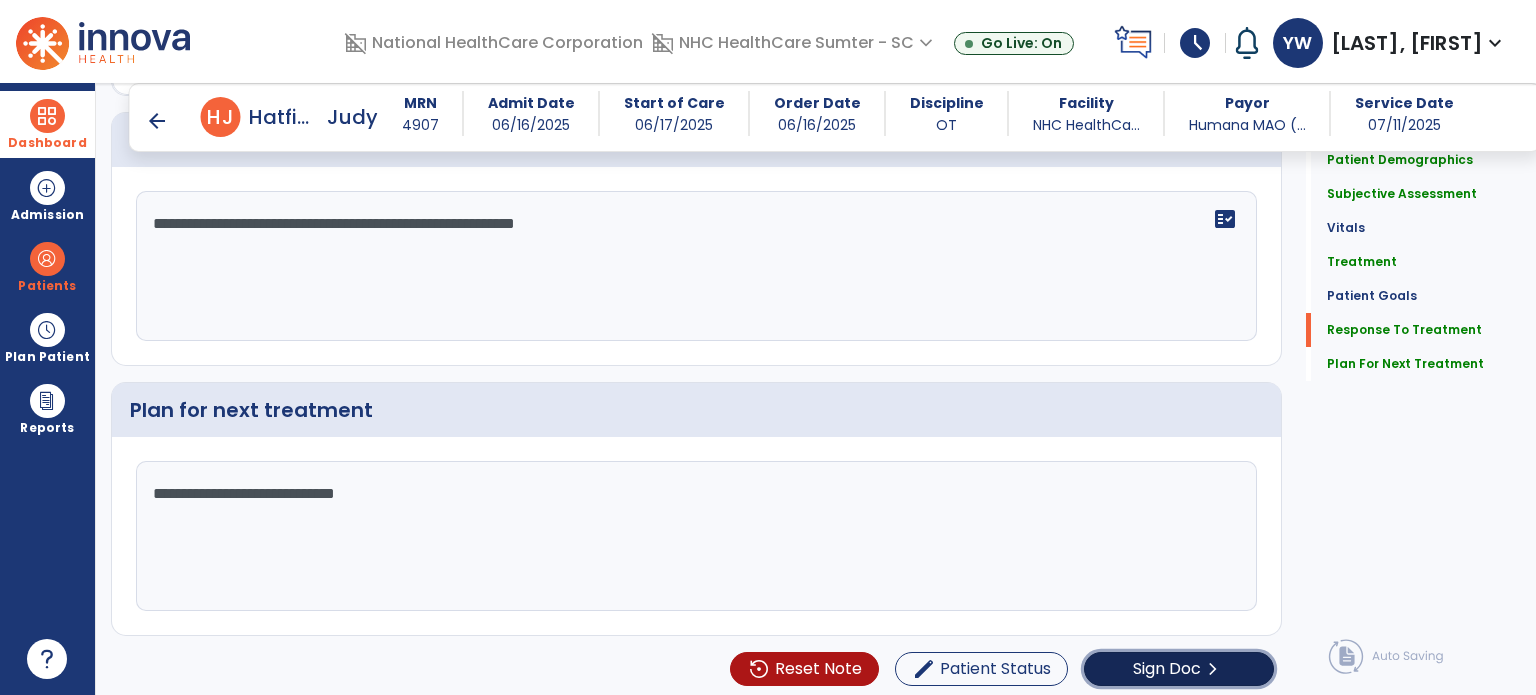 click on "Sign Doc" 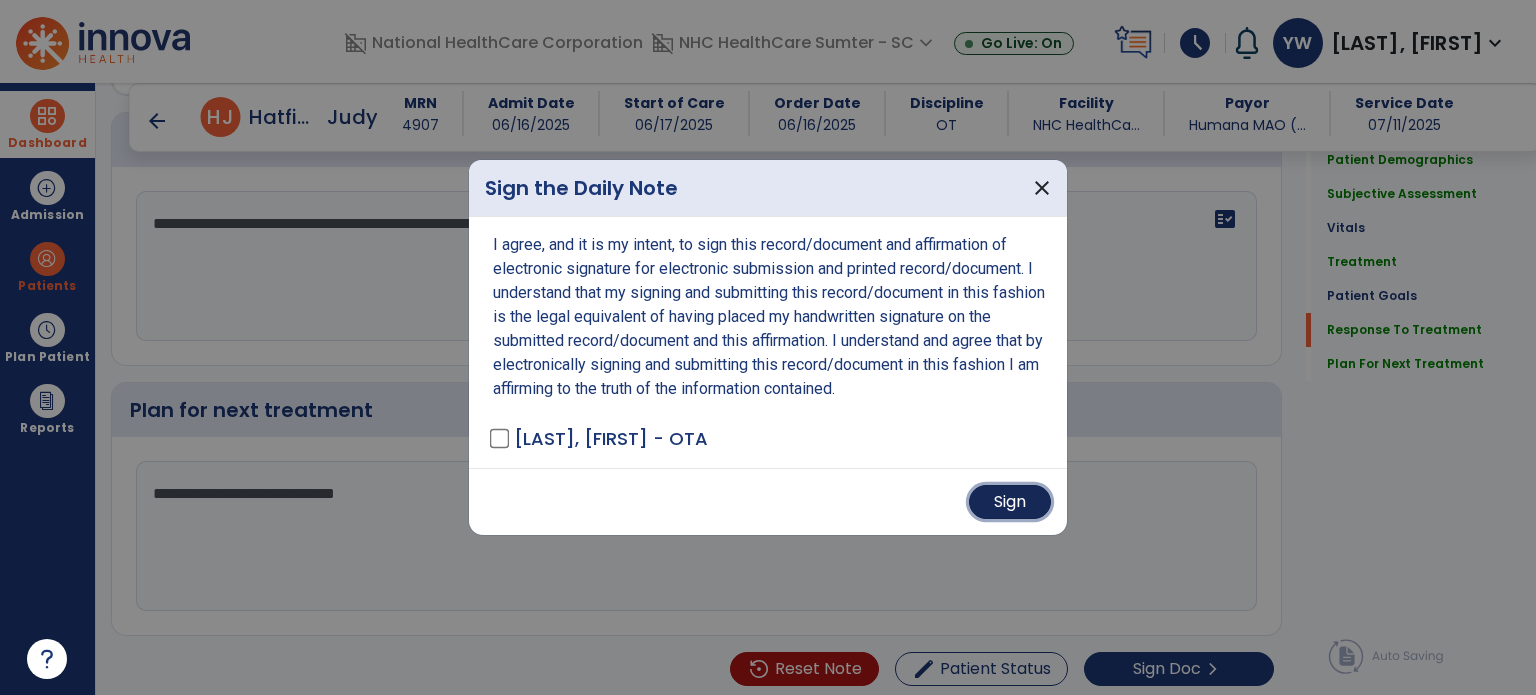 click on "Sign" at bounding box center (1010, 502) 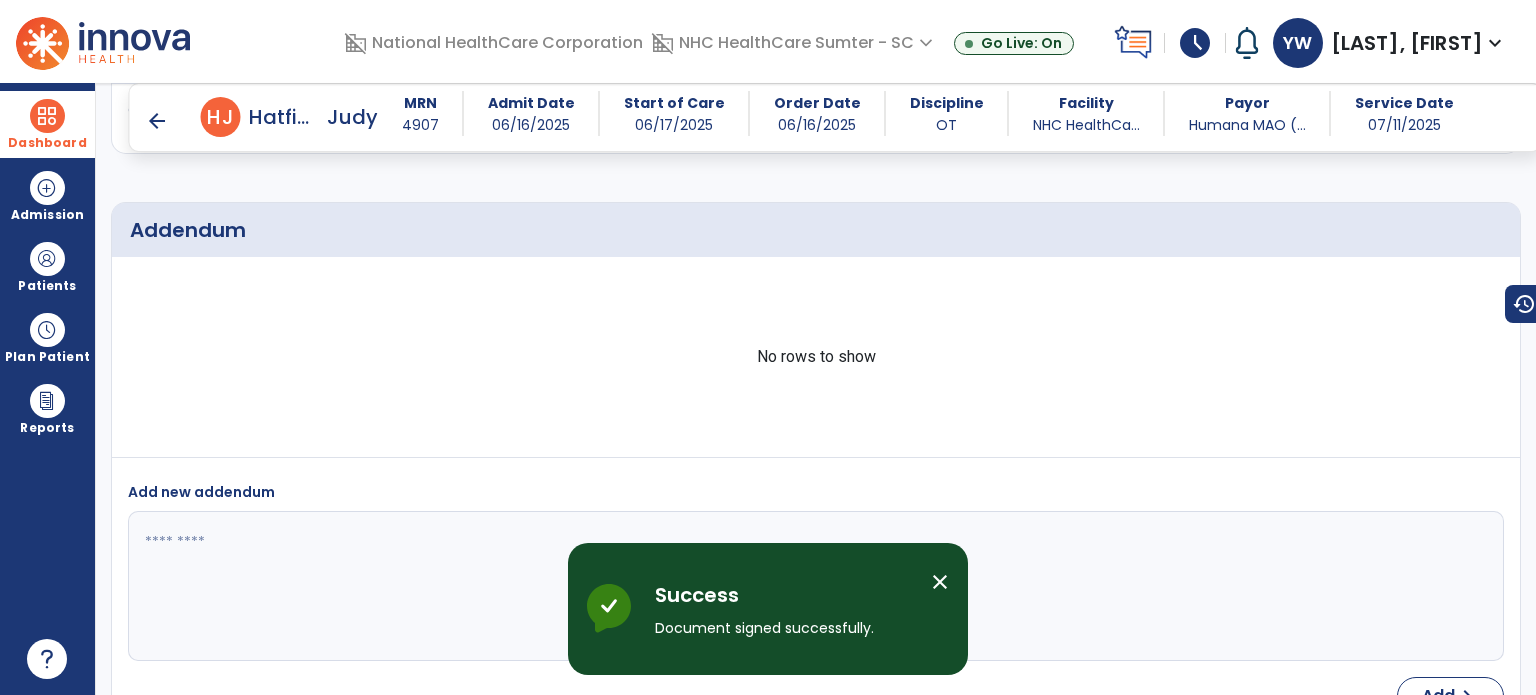 scroll, scrollTop: 3266, scrollLeft: 0, axis: vertical 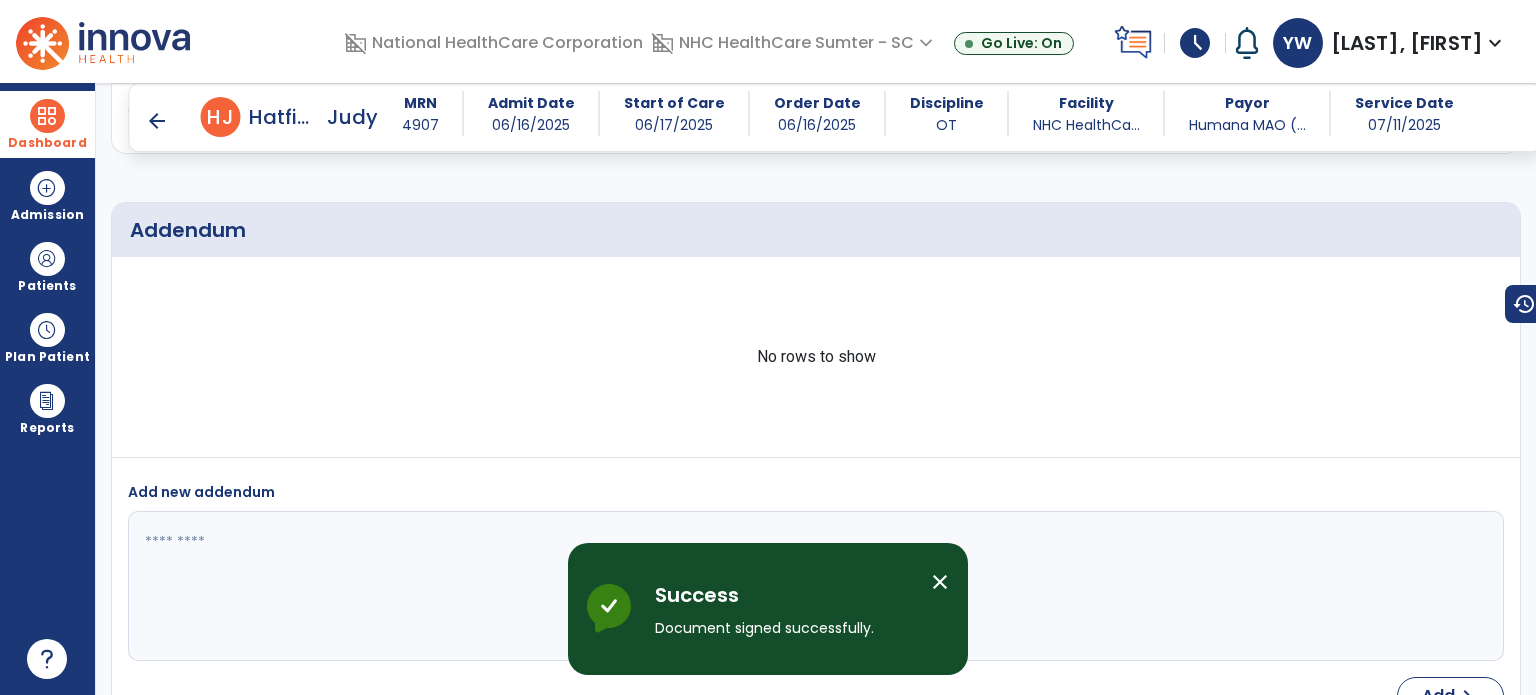 click at bounding box center (47, 116) 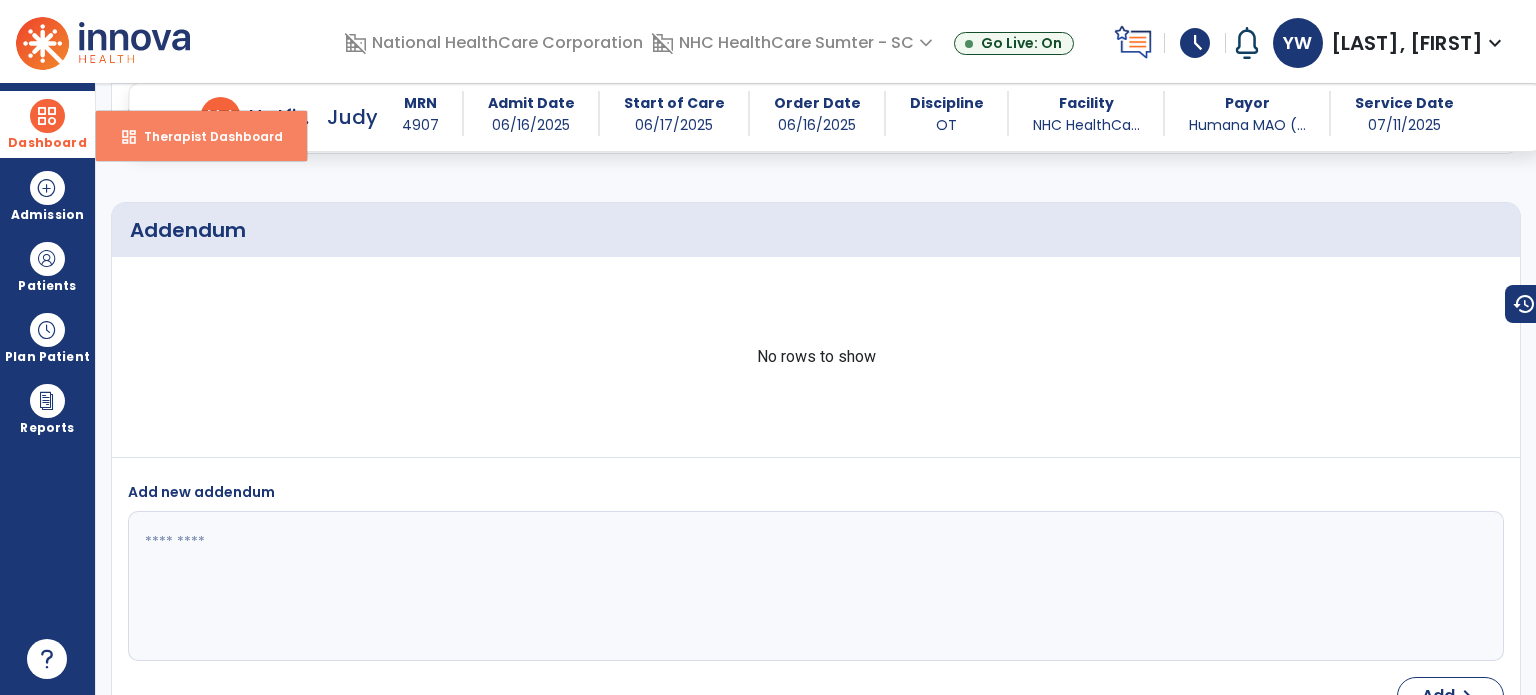 click on "dashboard  Therapist Dashboard" at bounding box center [201, 136] 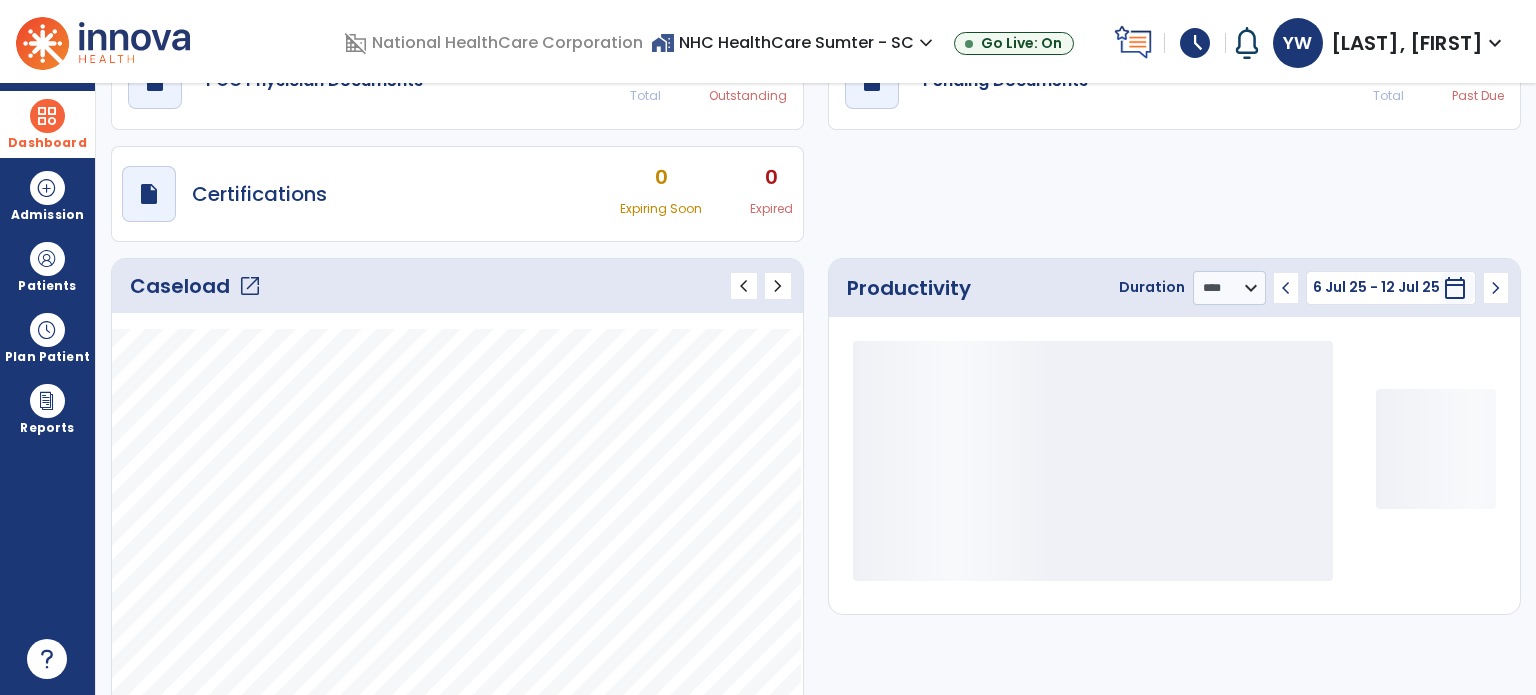 scroll, scrollTop: 49, scrollLeft: 0, axis: vertical 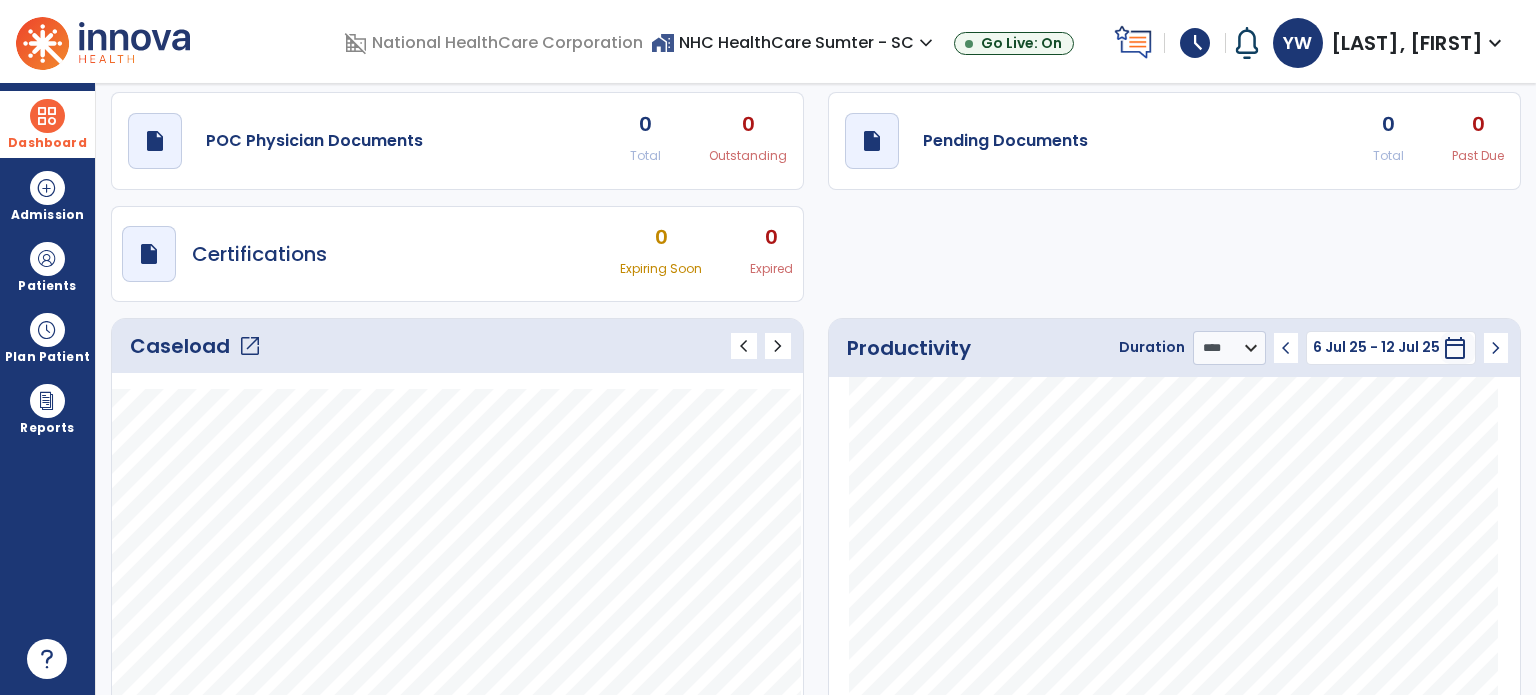 click on "open_in_new" 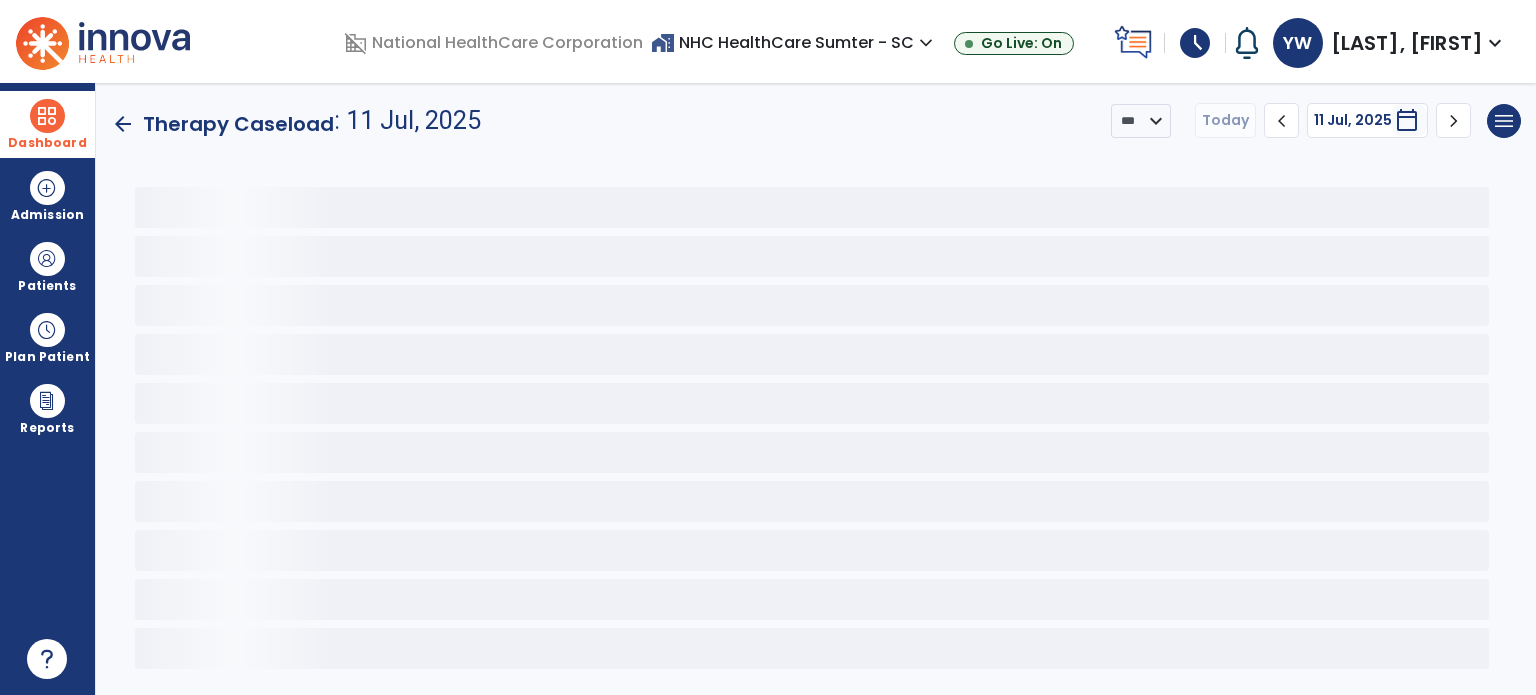 scroll, scrollTop: 0, scrollLeft: 0, axis: both 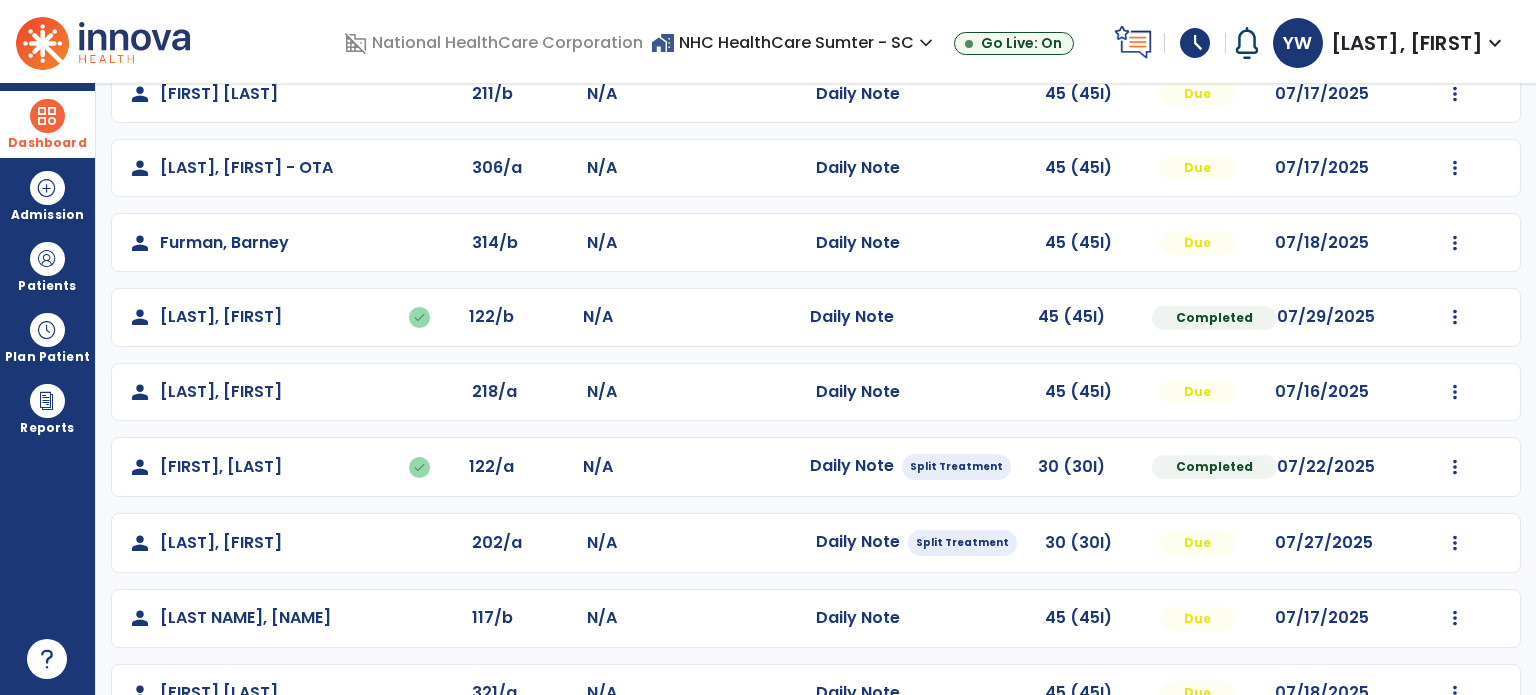 click on "Completed" 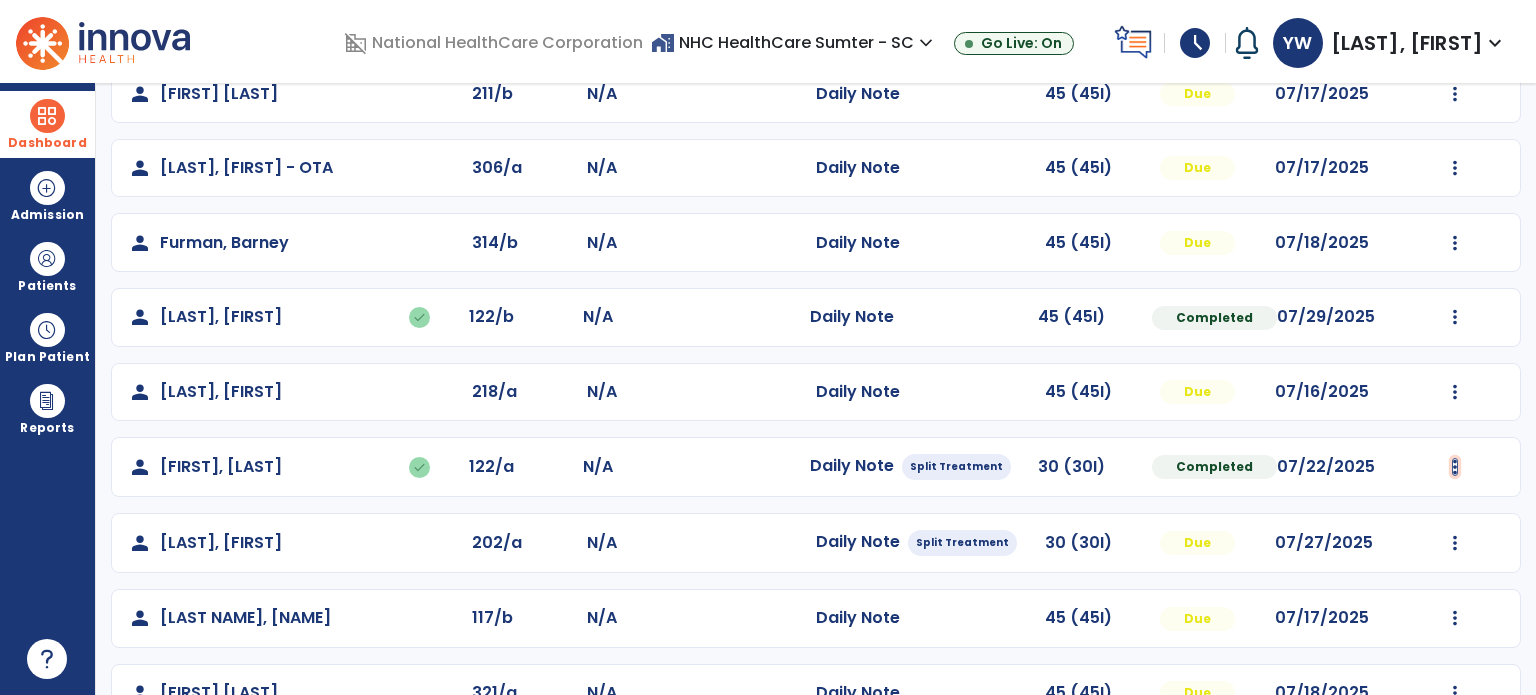 click at bounding box center [1455, 19] 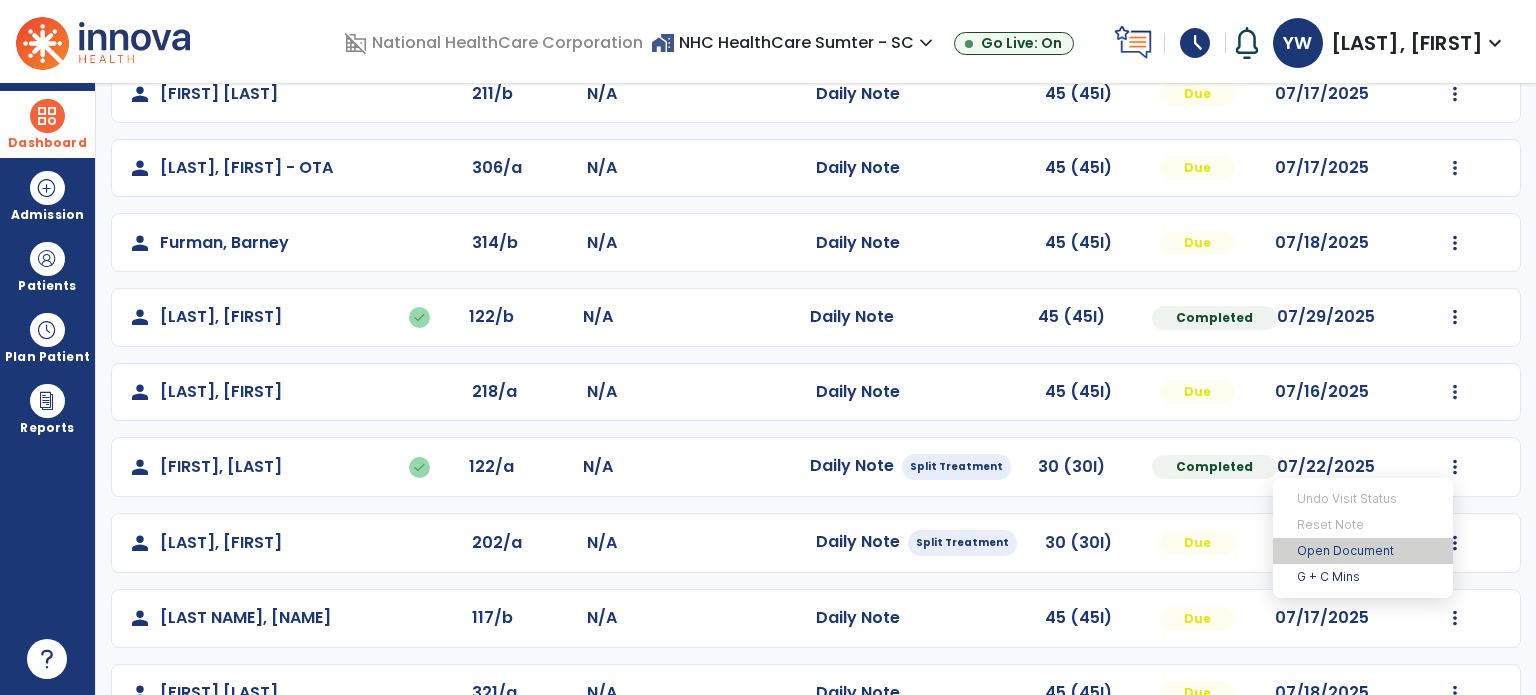 click on "Open Document" at bounding box center [1363, 551] 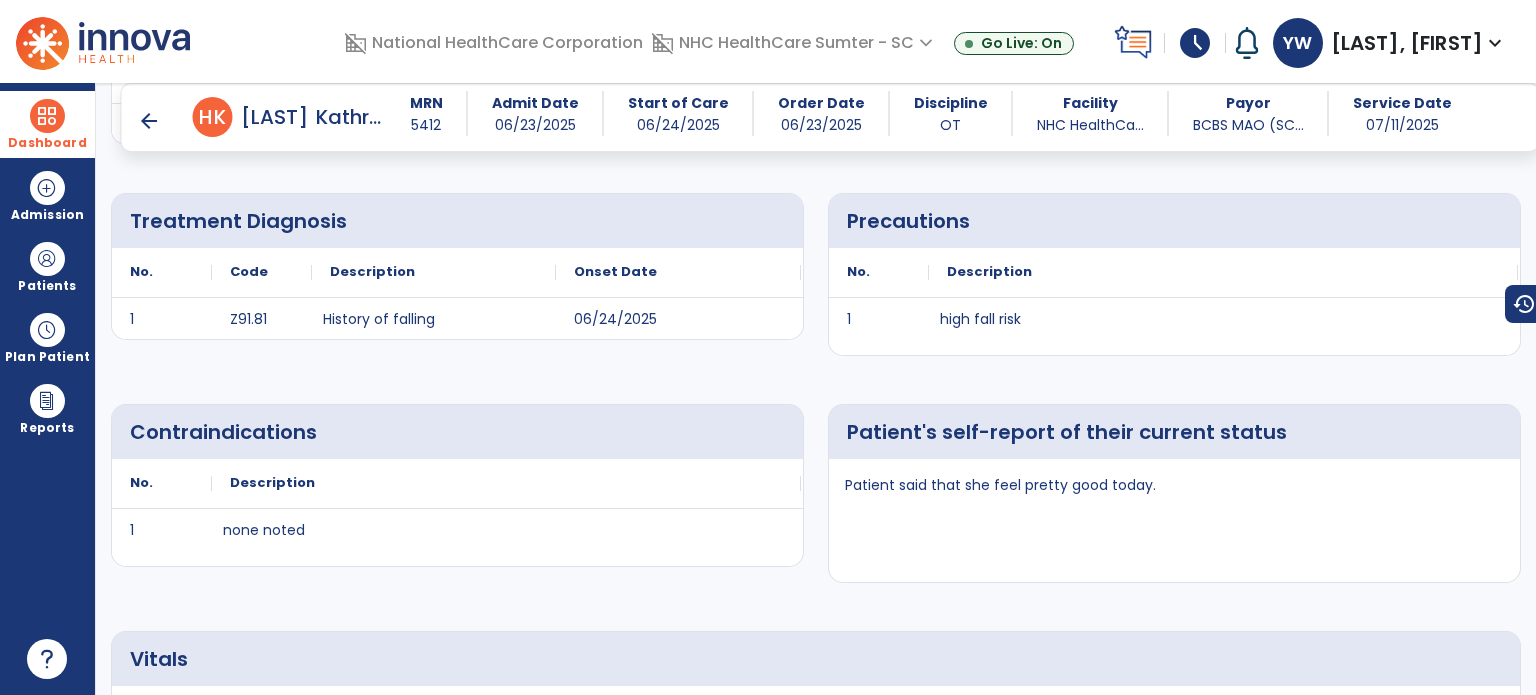 scroll, scrollTop: 0, scrollLeft: 0, axis: both 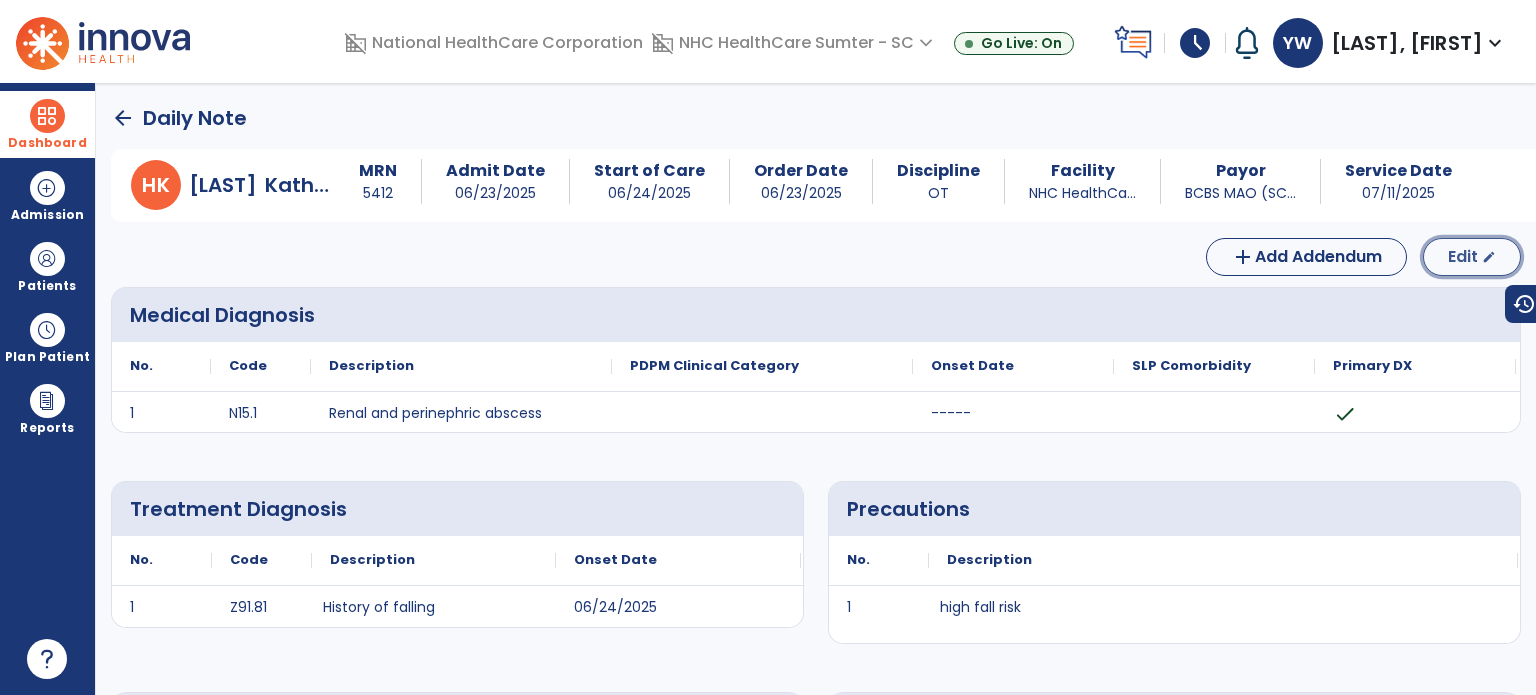 click on "Edit" 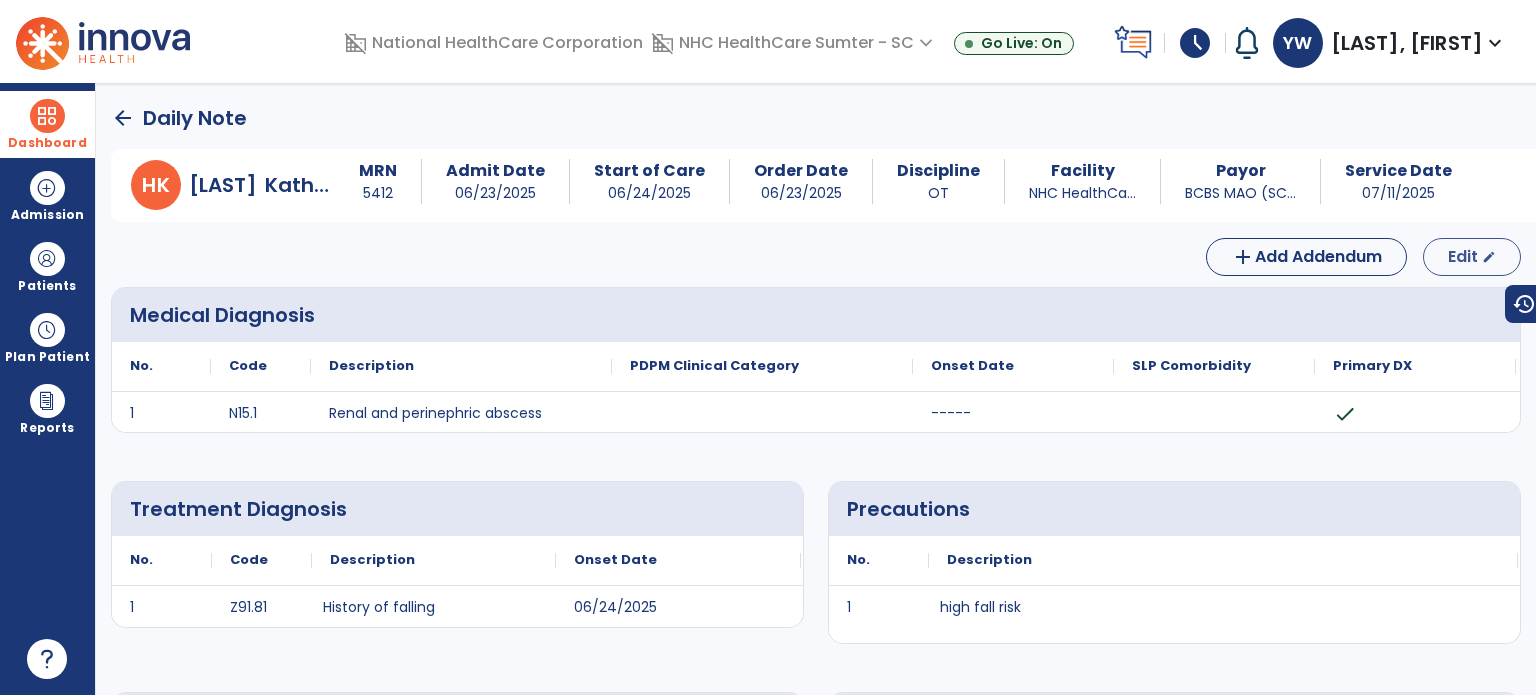 select on "*" 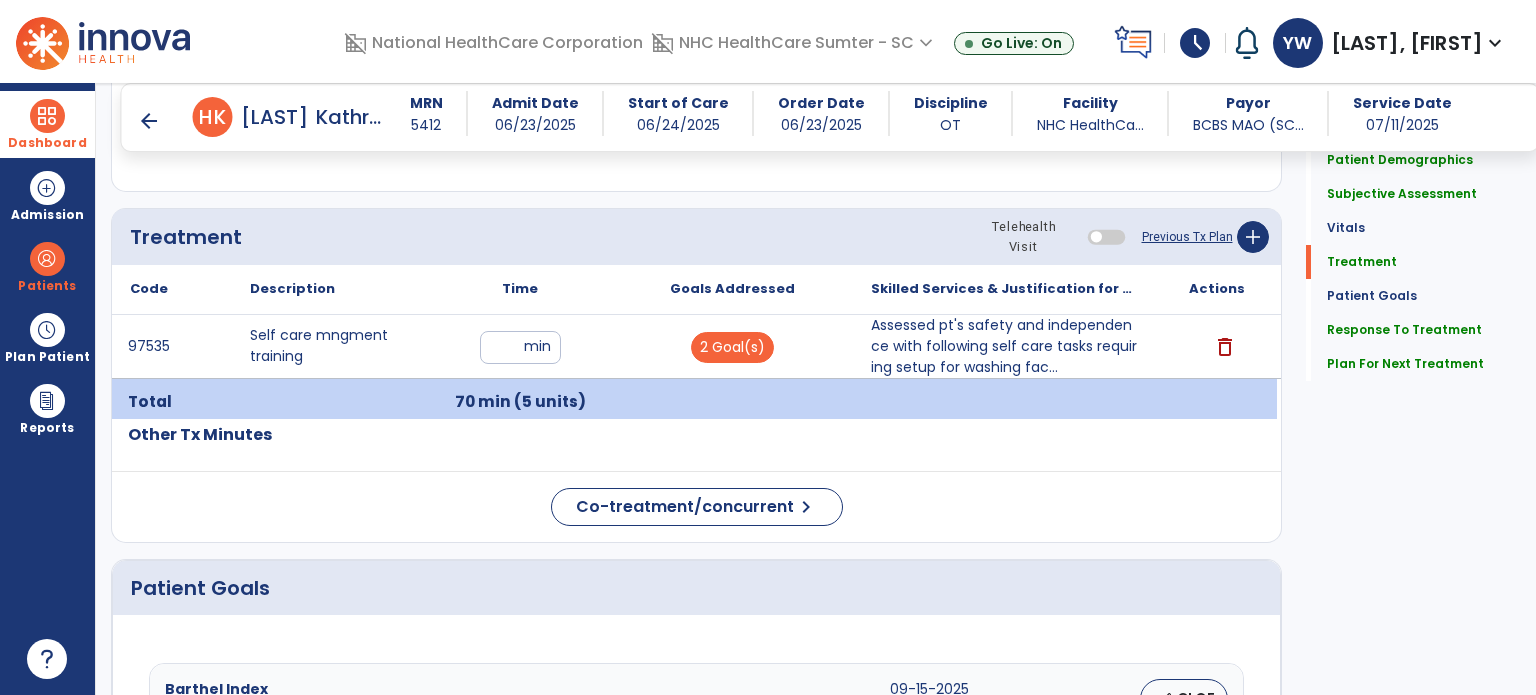 scroll, scrollTop: 1072, scrollLeft: 0, axis: vertical 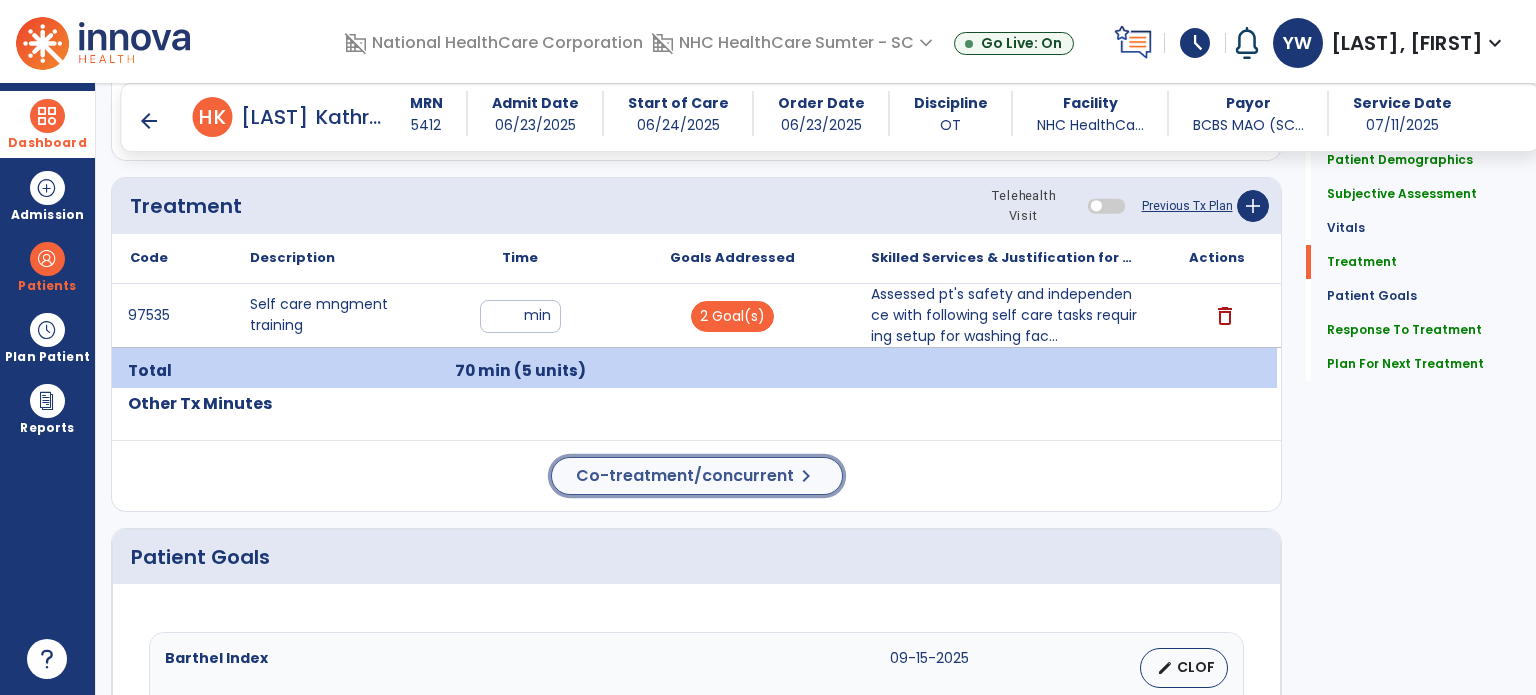 click on "Co-treatment/concurrent" 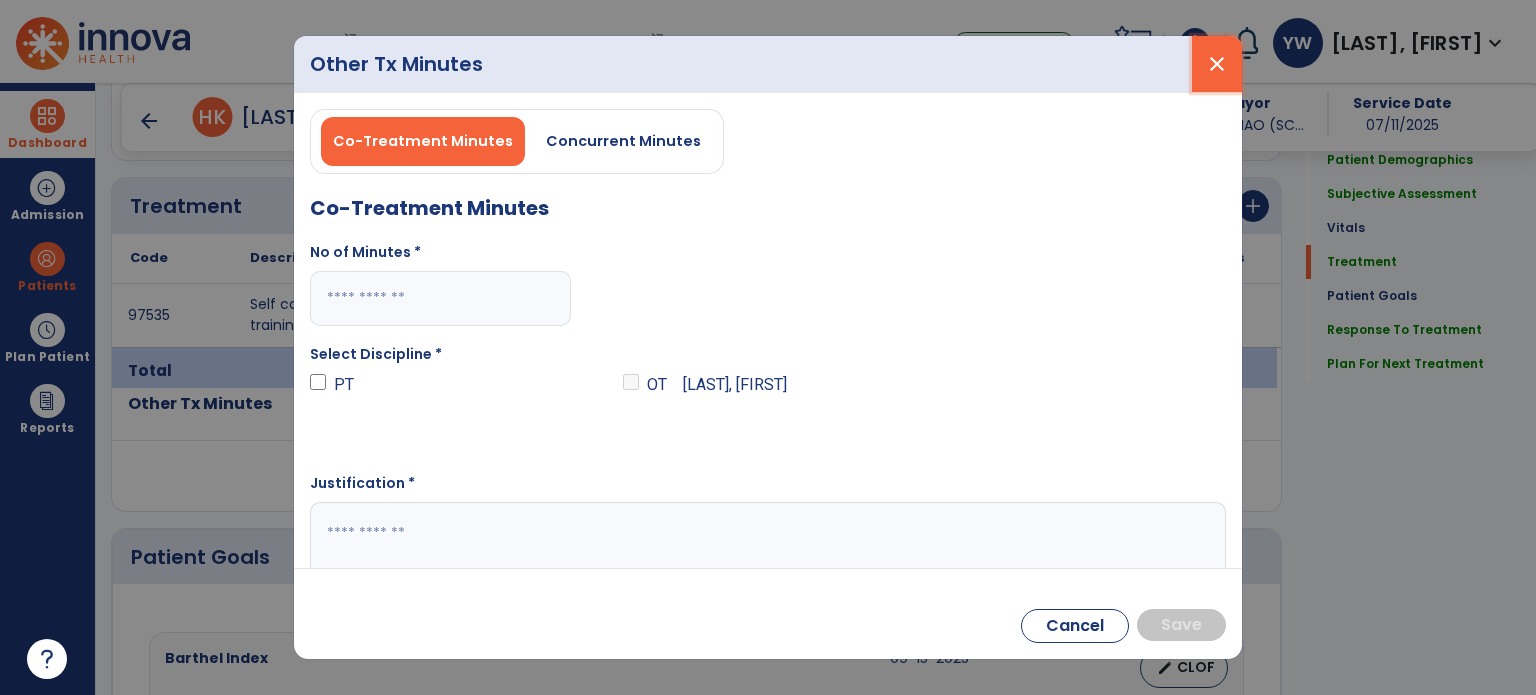 click on "close" at bounding box center (1217, 64) 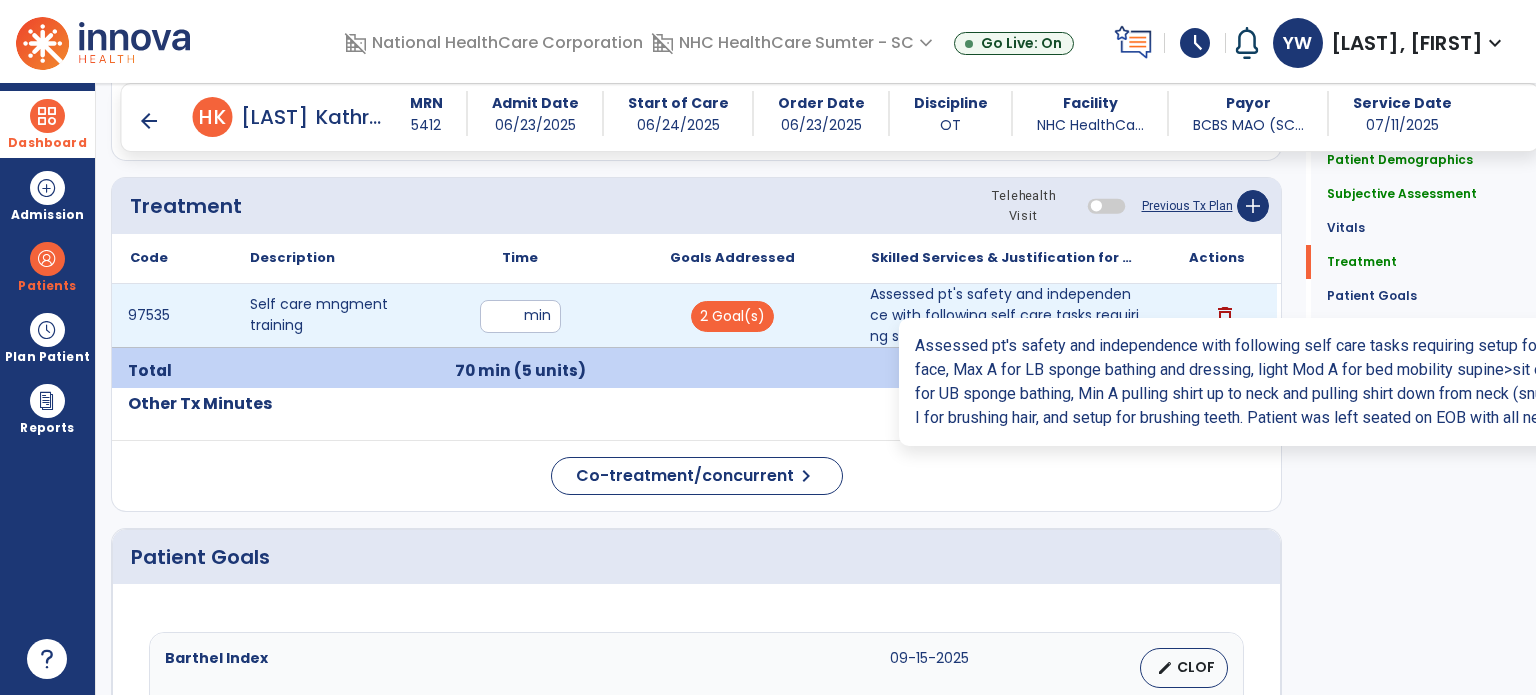 click on "Assessed pt's safety and independence with following self care tasks requiring setup for washing fac..." at bounding box center [1004, 315] 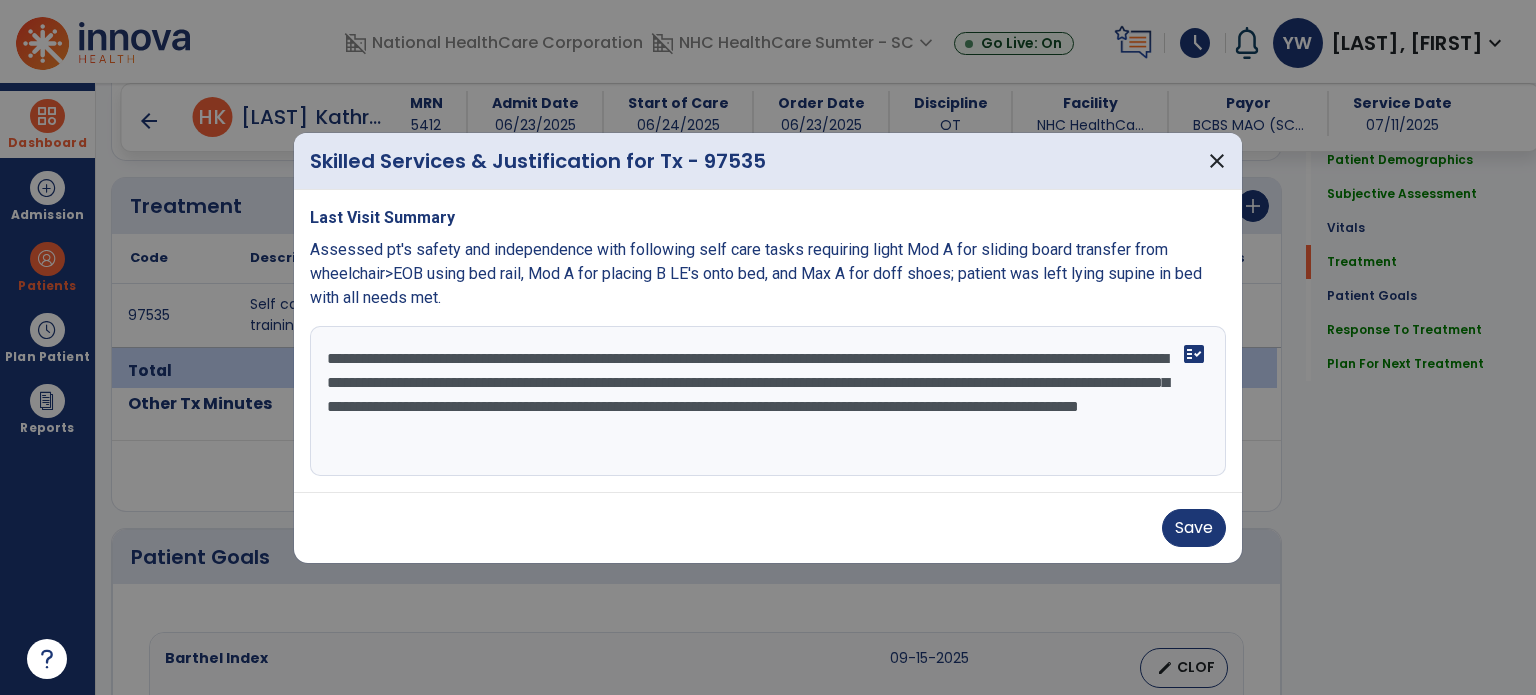 drag, startPoint x: 328, startPoint y: 359, endPoint x: 1201, endPoint y: 488, distance: 882.47943 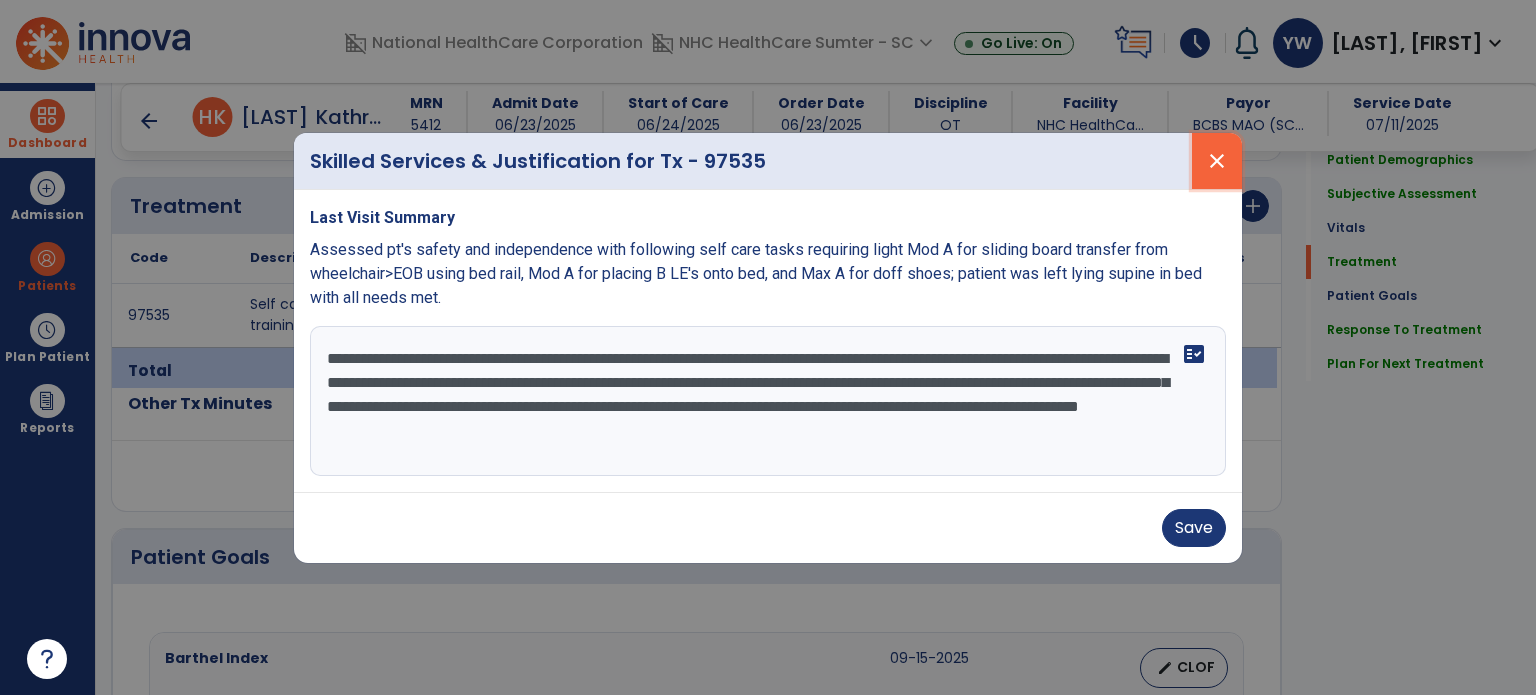 click on "close" at bounding box center (1217, 161) 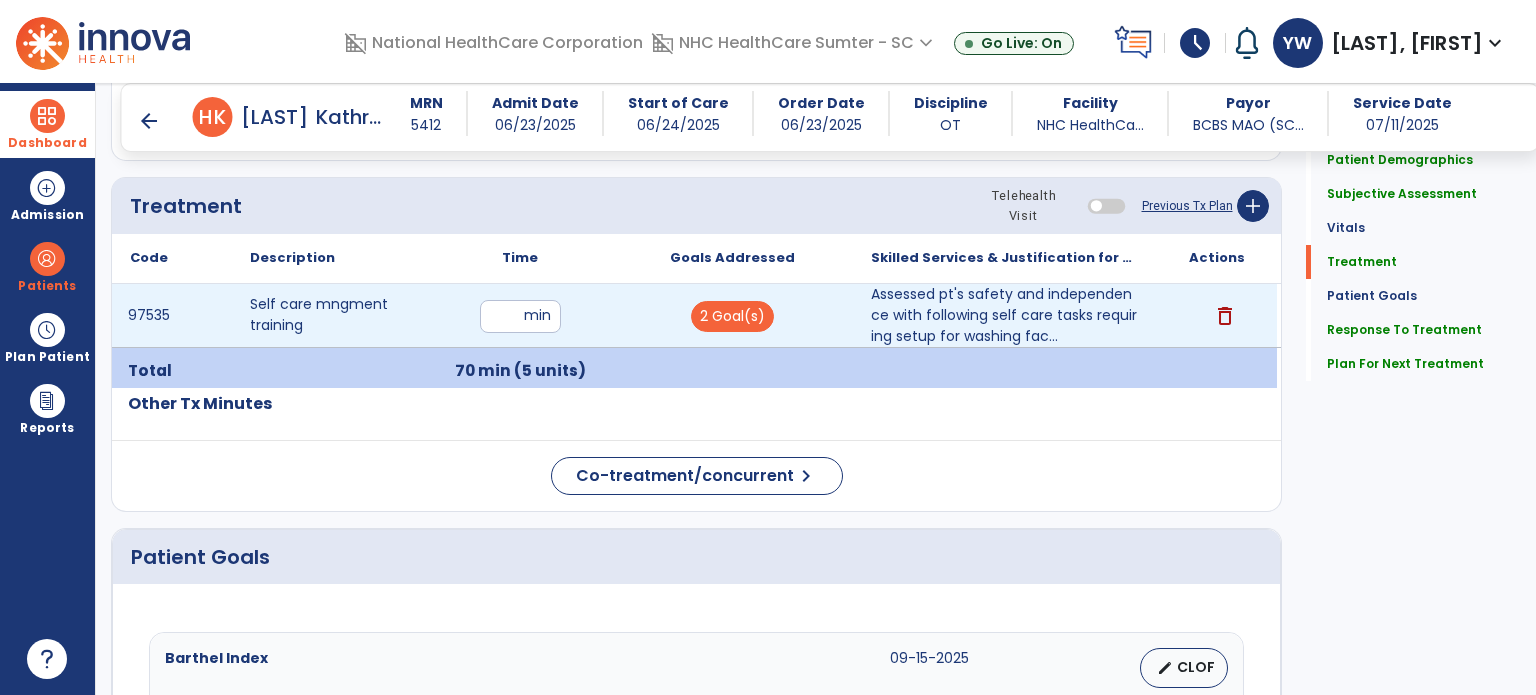click on "delete" at bounding box center [1225, 316] 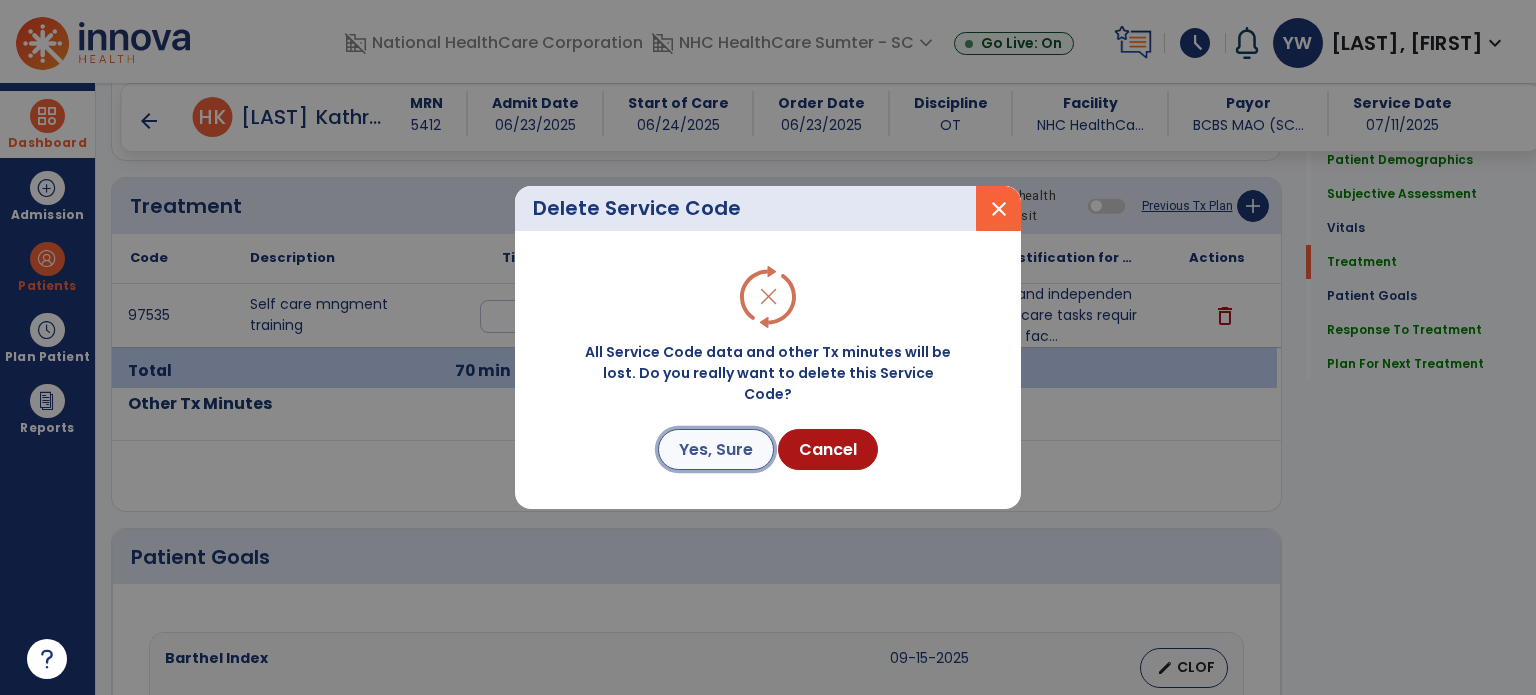 click on "Yes, Sure" at bounding box center (716, 449) 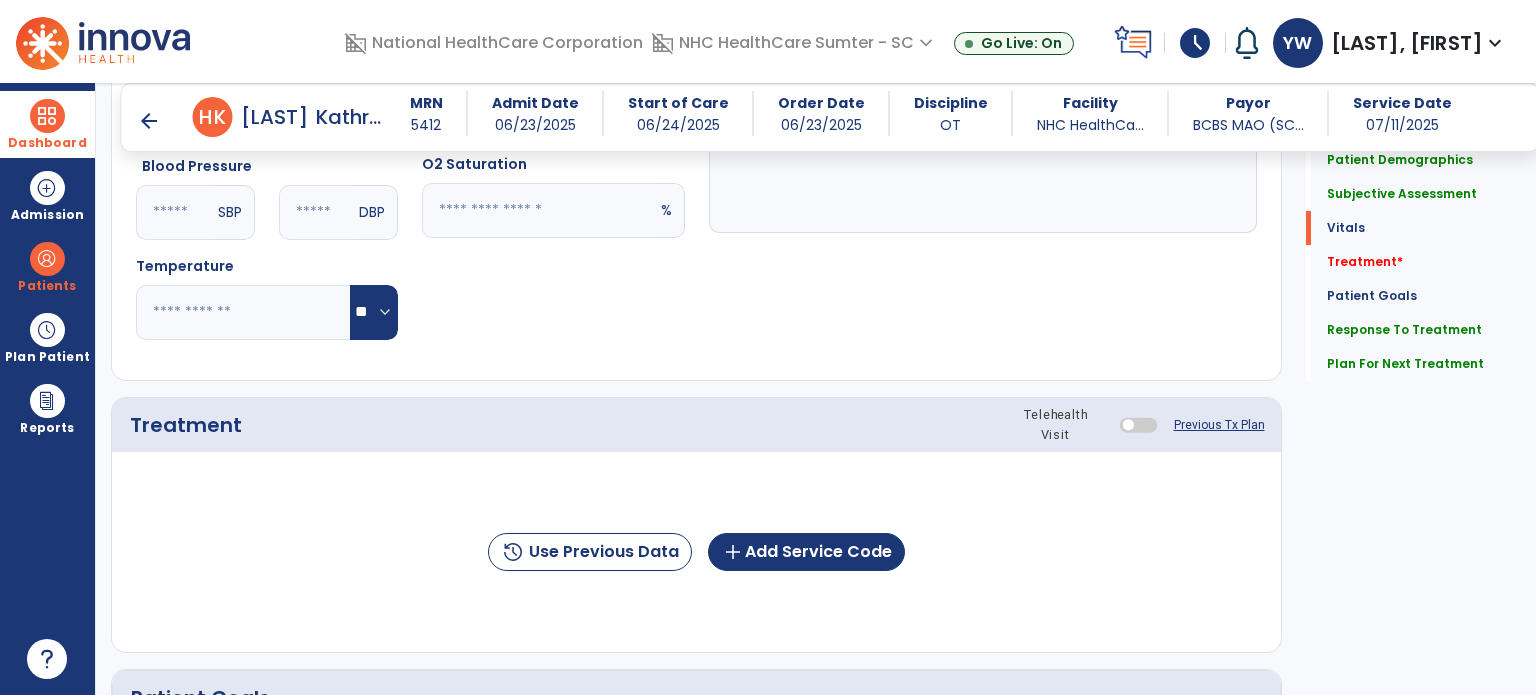 scroll, scrollTop: 958, scrollLeft: 0, axis: vertical 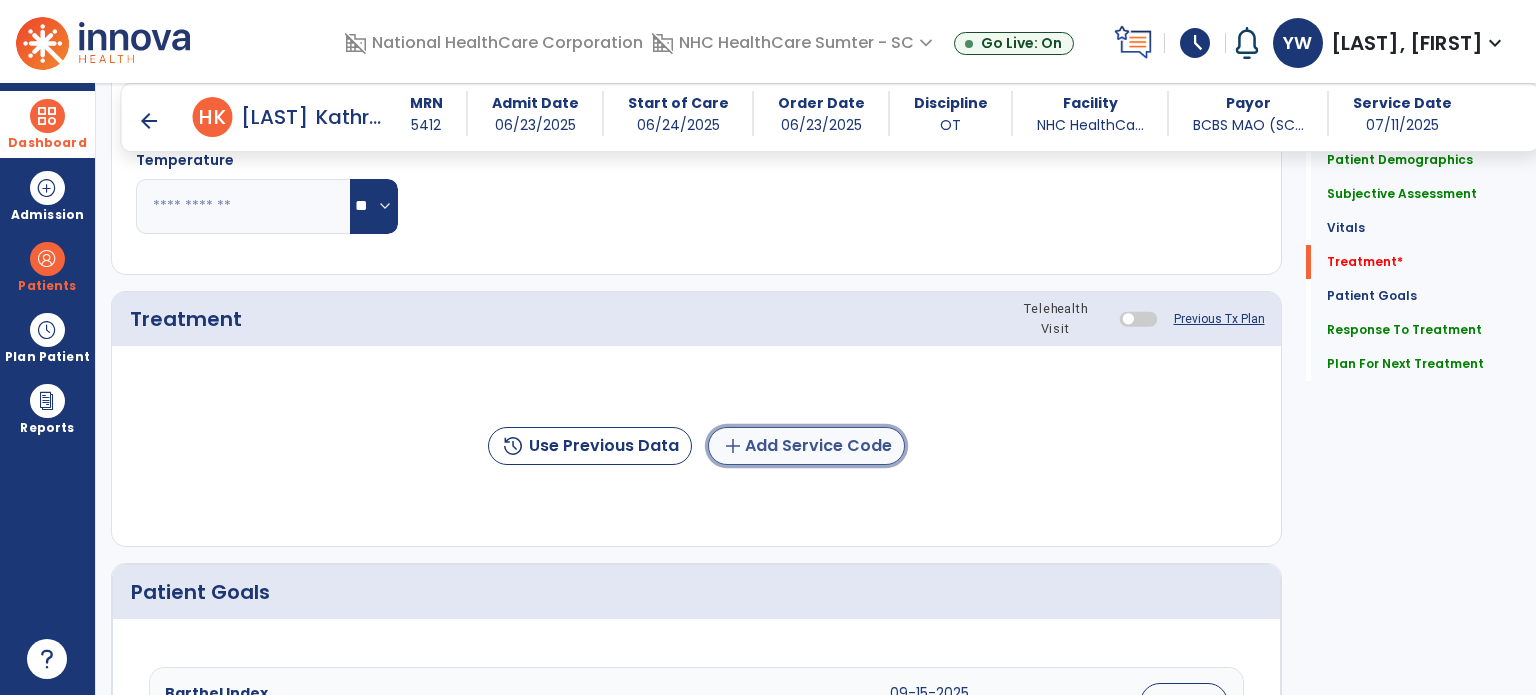 click on "add  Add Service Code" 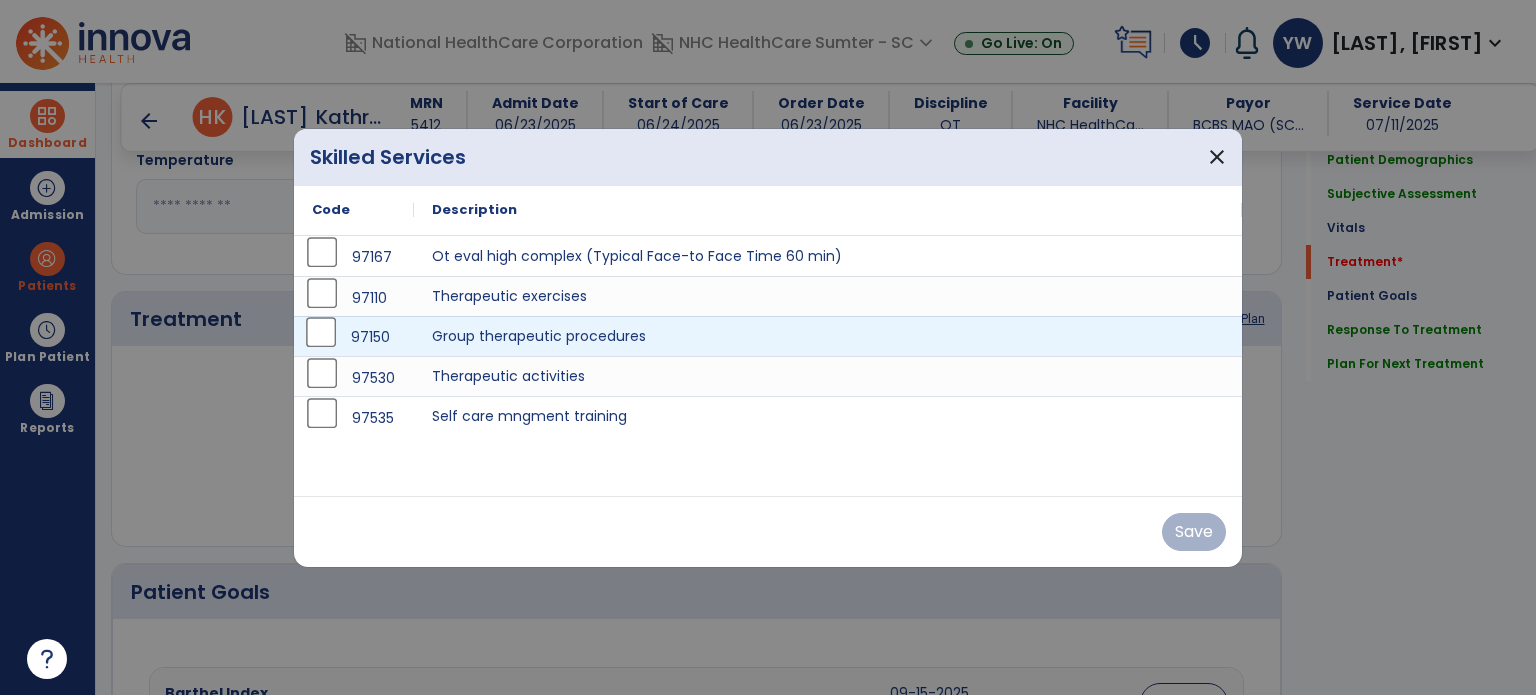 click on "97150" at bounding box center (354, 336) 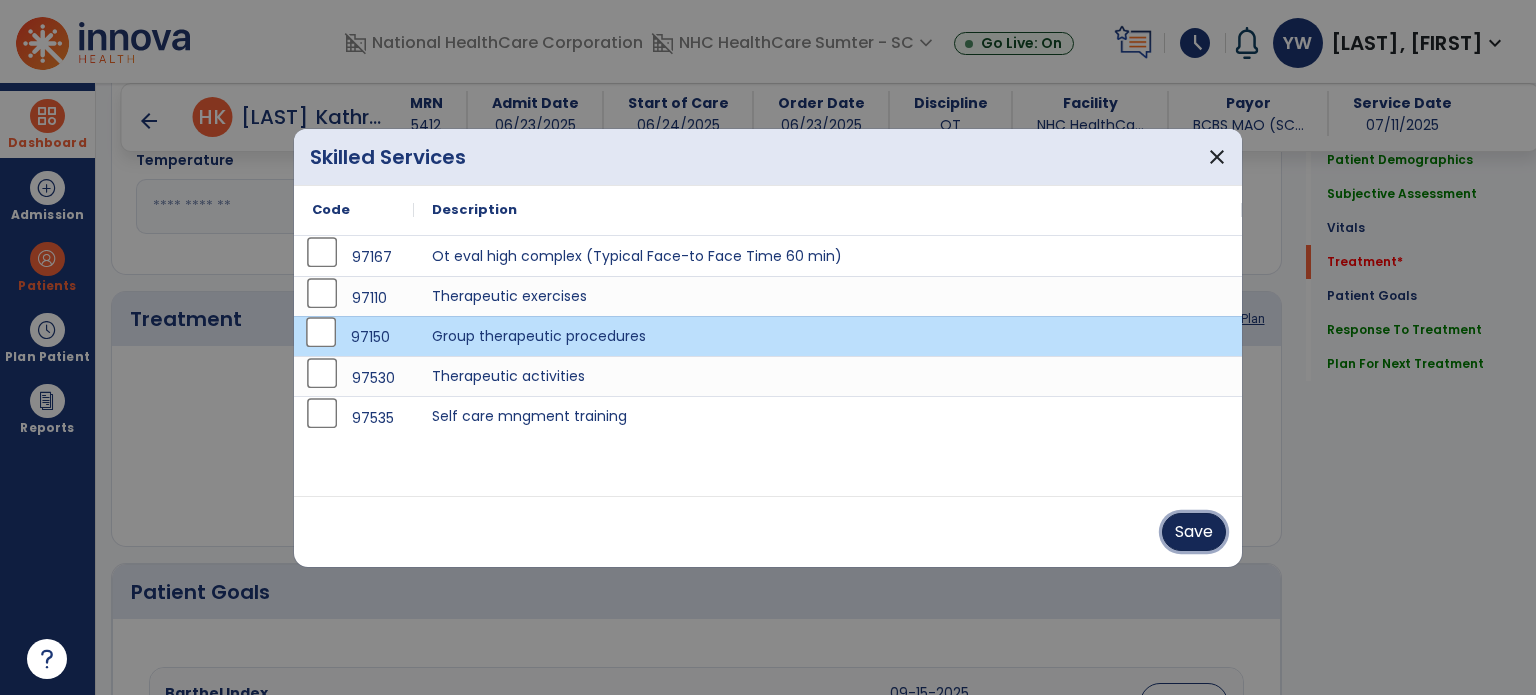 click on "Save" at bounding box center [1194, 532] 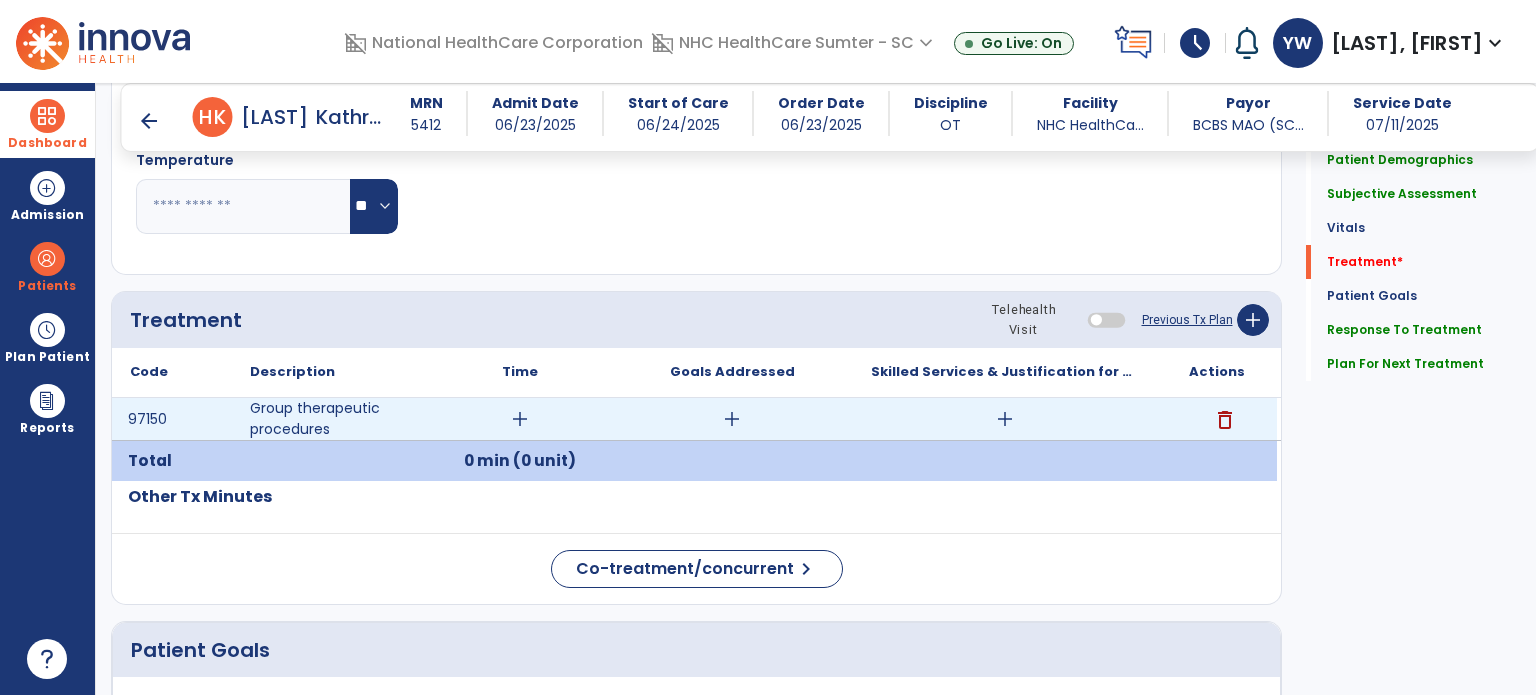 click on "add" at bounding box center (520, 419) 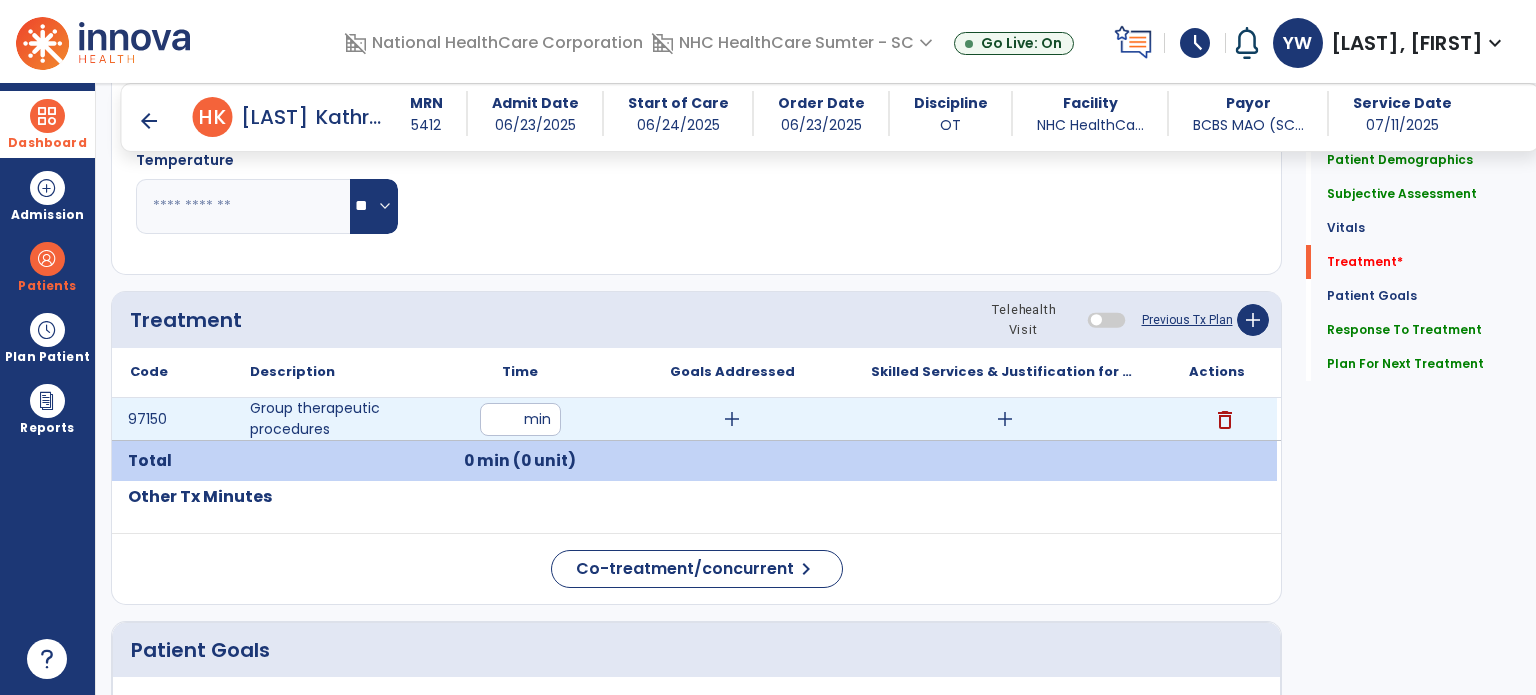 type on "**" 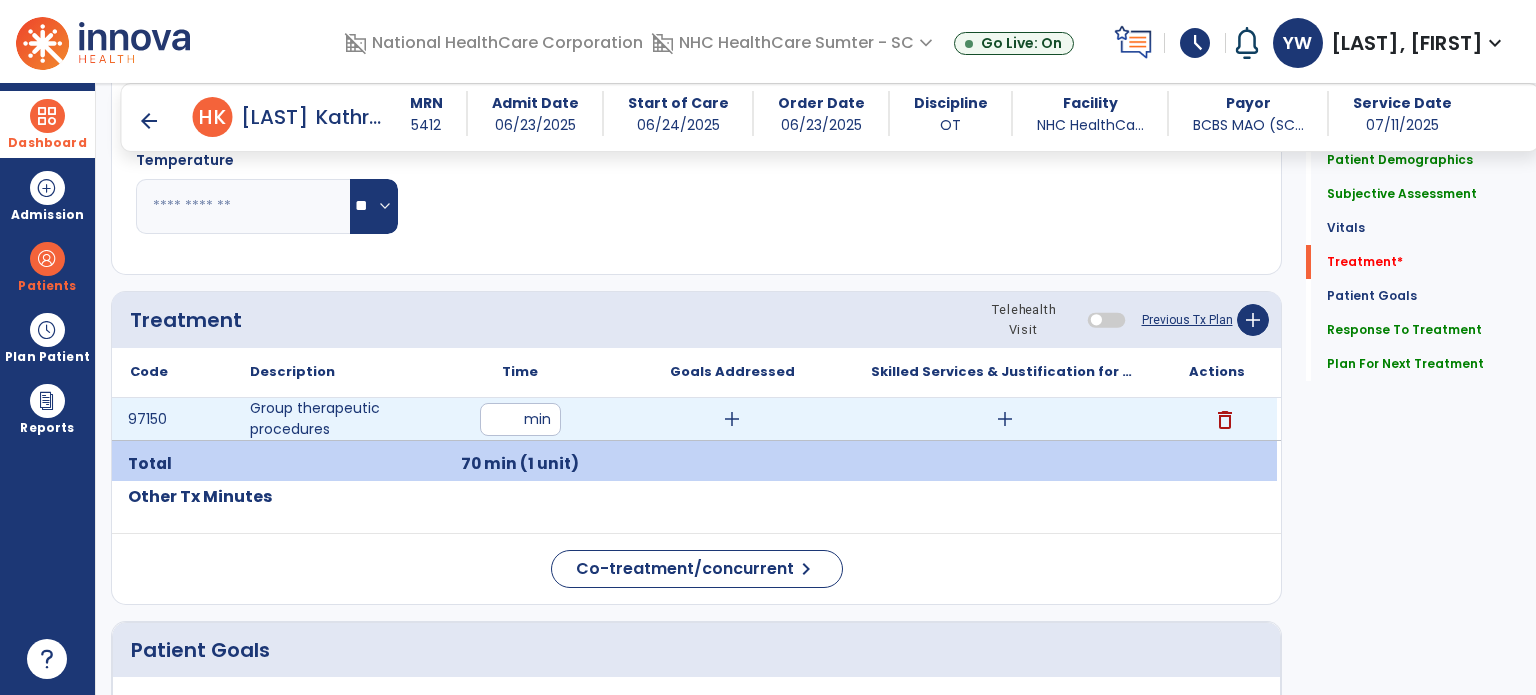click on "add" at bounding box center (1005, 419) 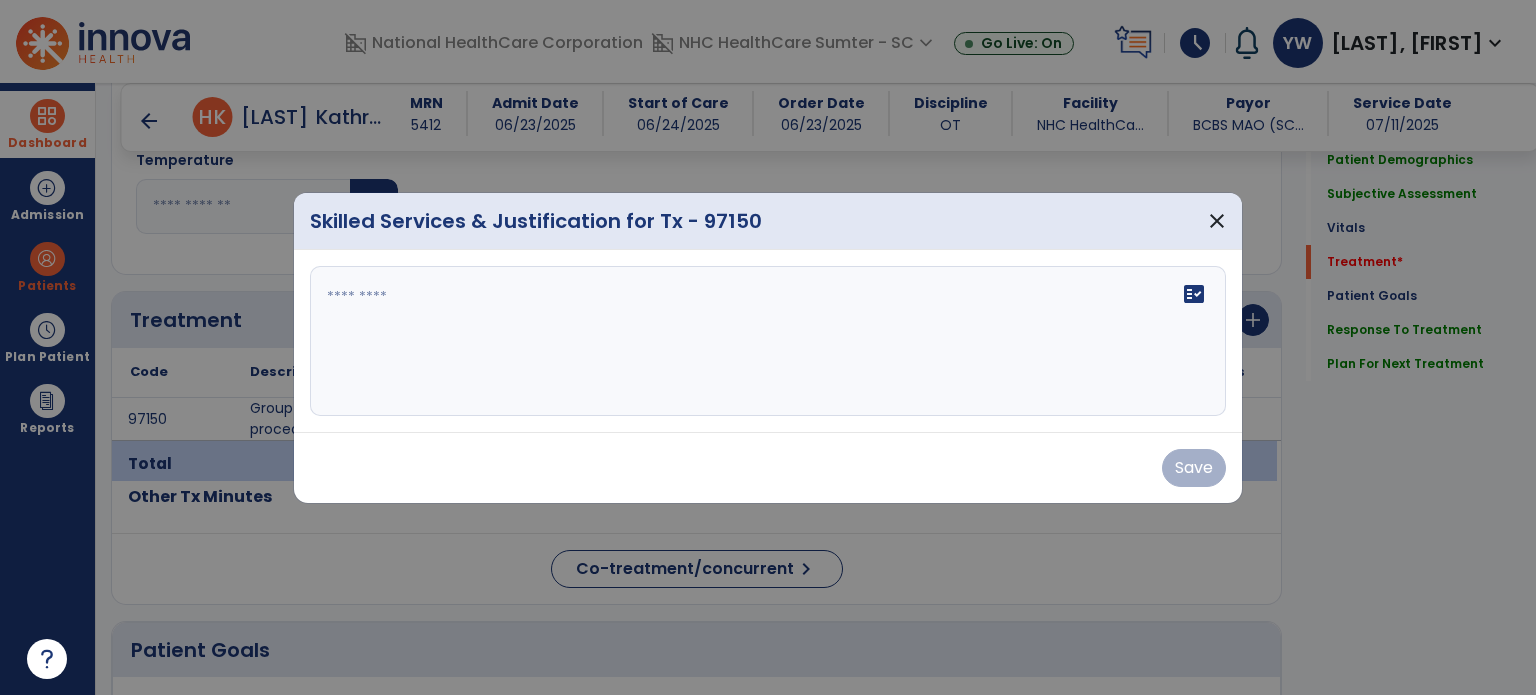 click at bounding box center (768, 341) 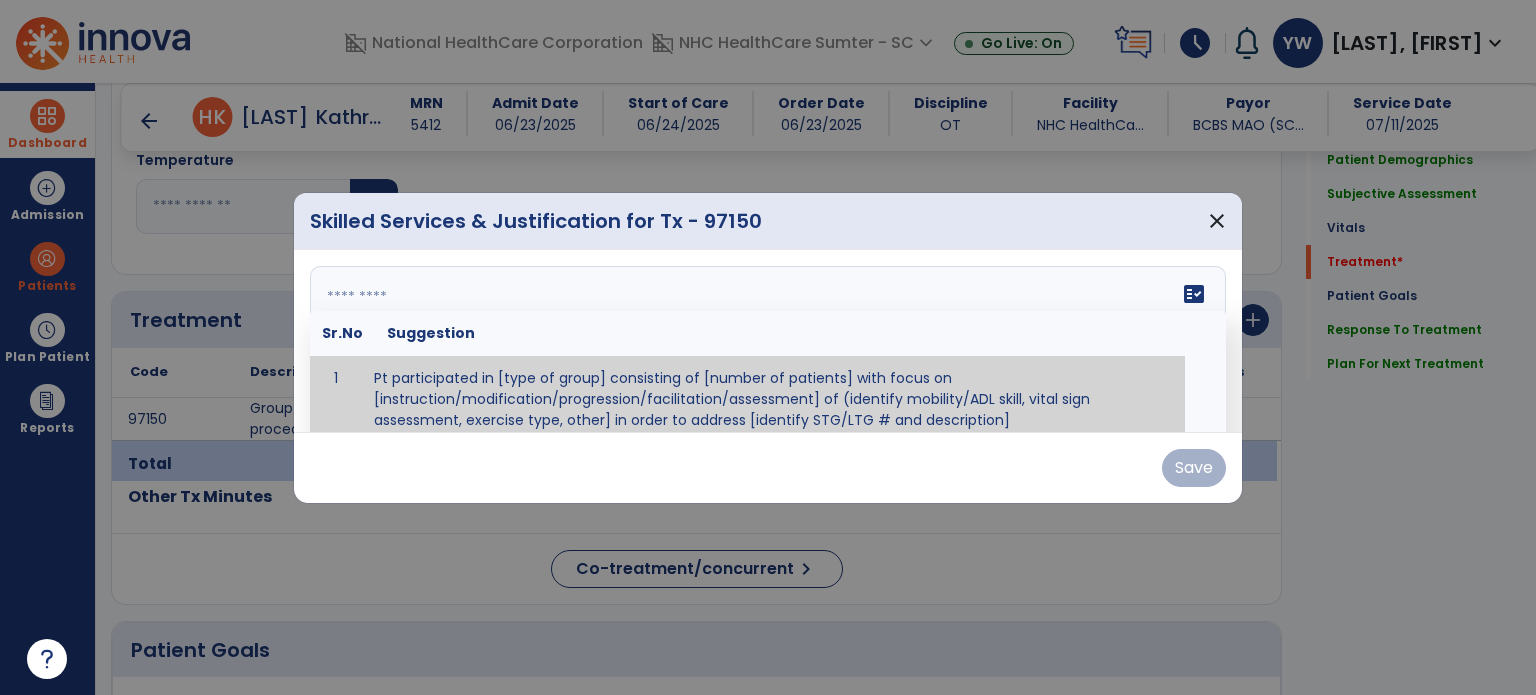 paste on "**********" 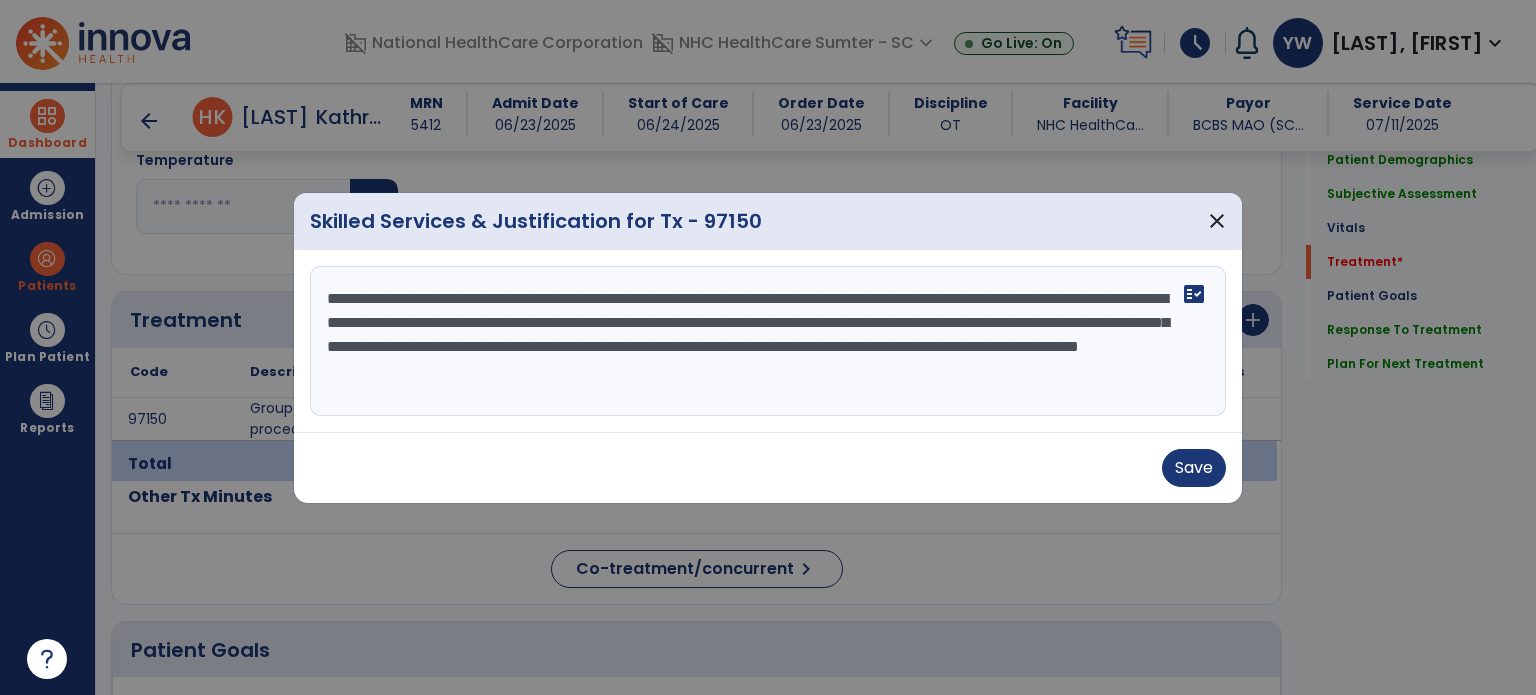 click on "**********" at bounding box center (768, 341) 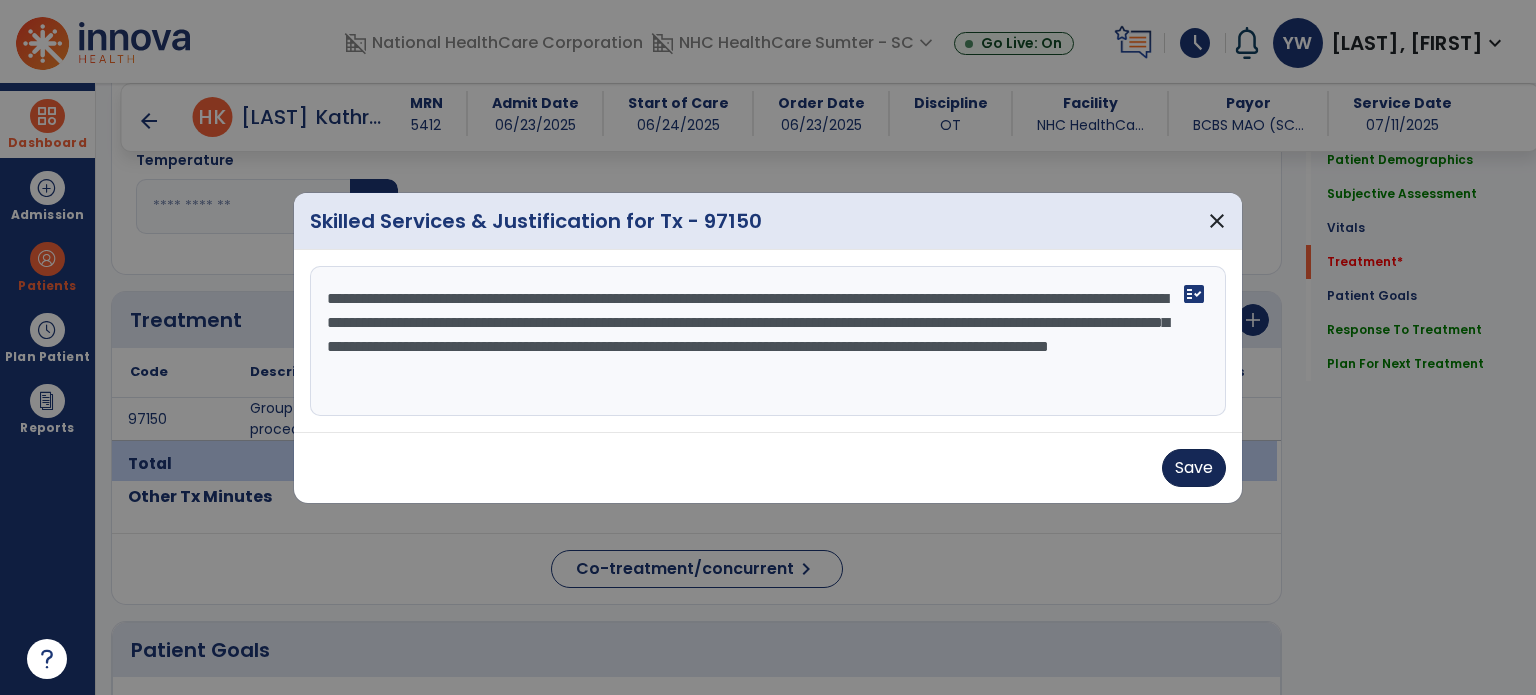 type on "**********" 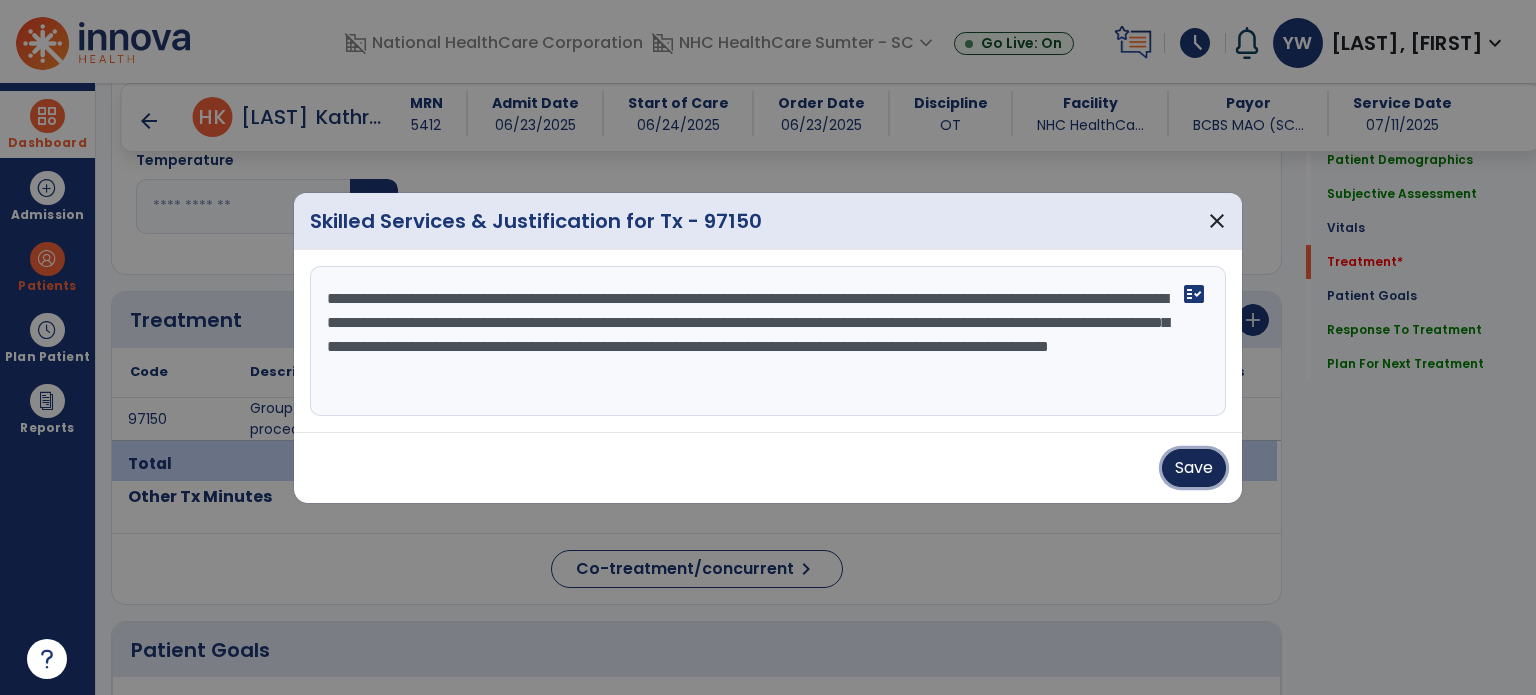 click on "Save" at bounding box center [1194, 468] 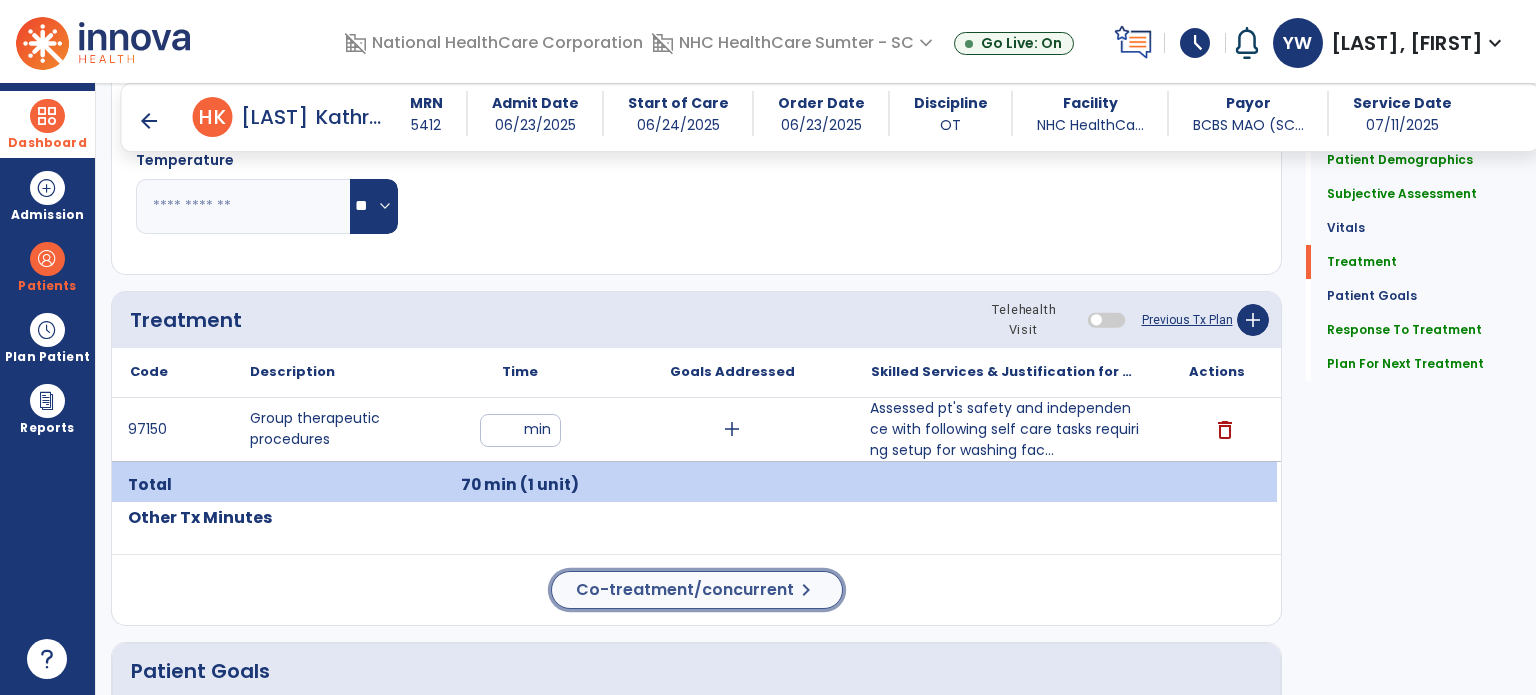 click on "Co-treatment/concurrent  chevron_right" 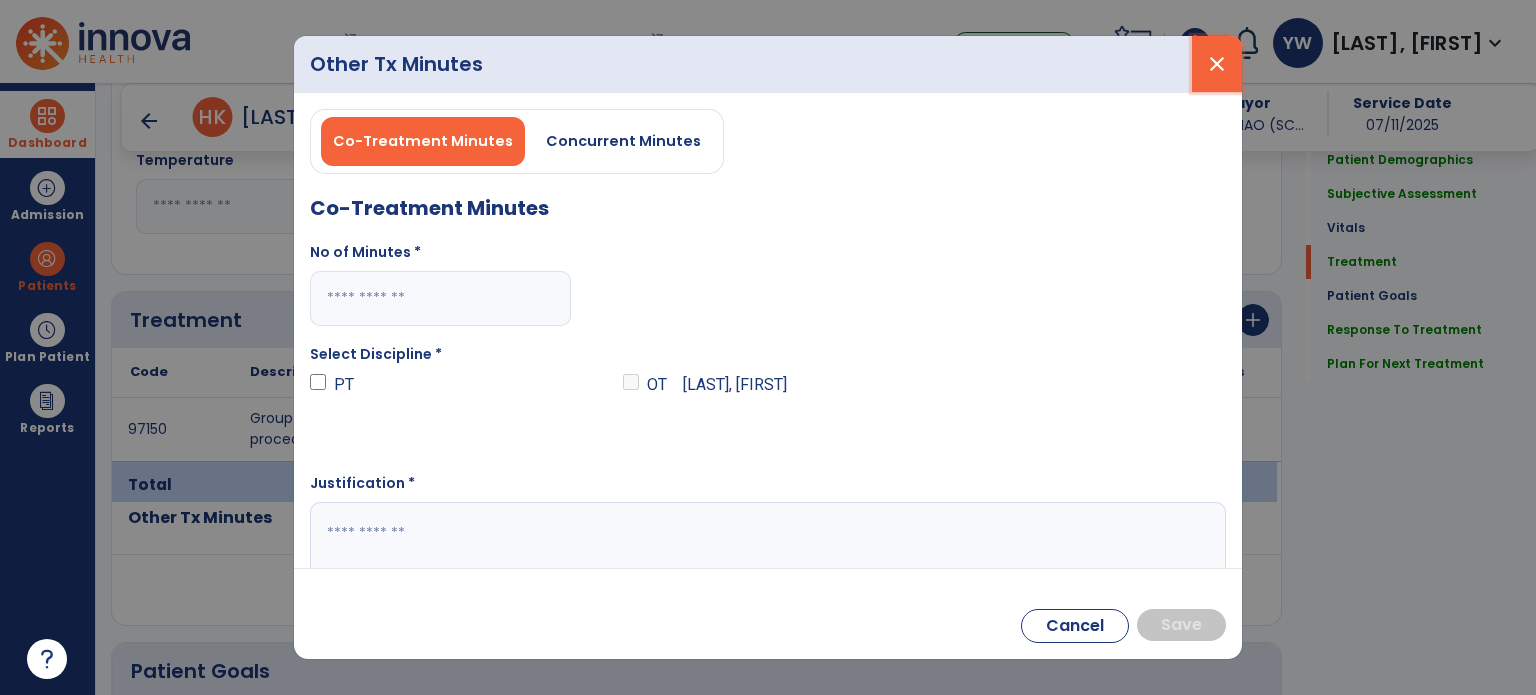 click on "close" at bounding box center (1217, 64) 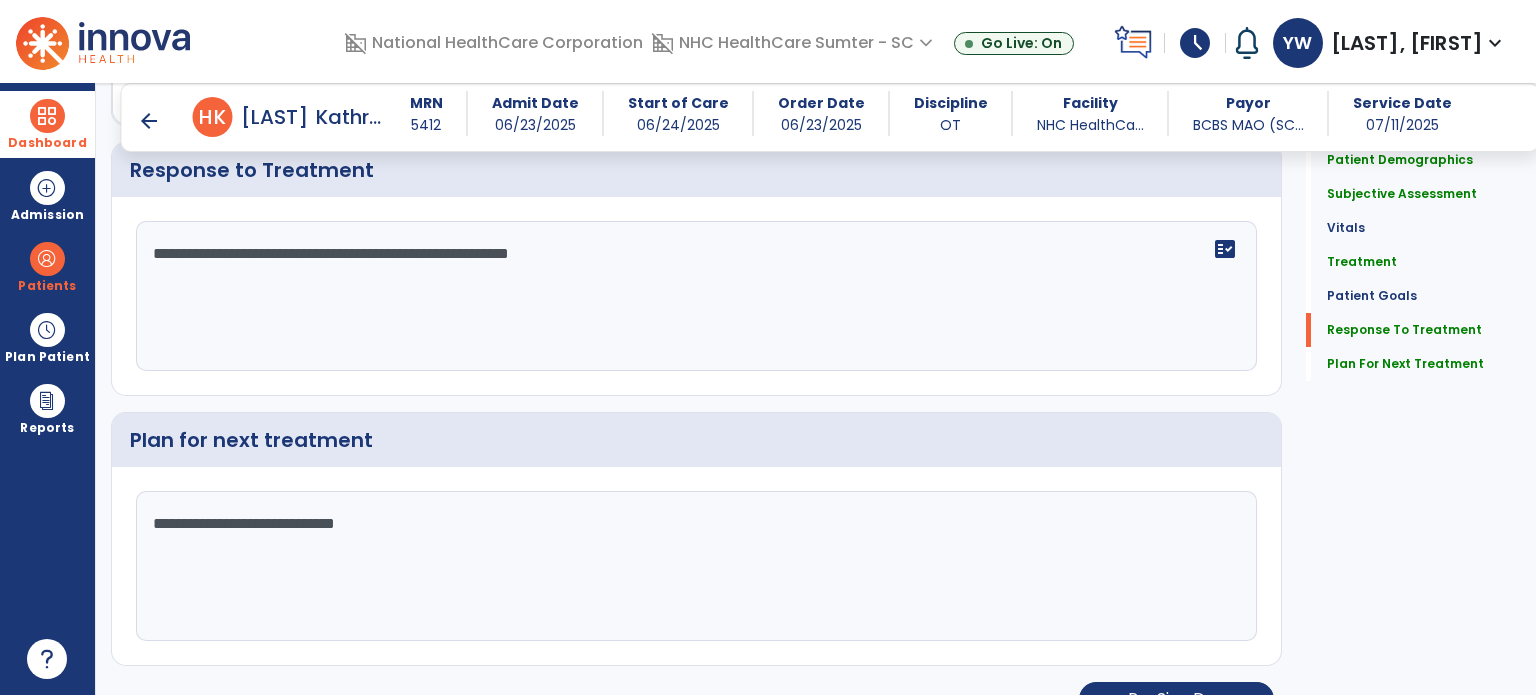 scroll, scrollTop: 2263, scrollLeft: 0, axis: vertical 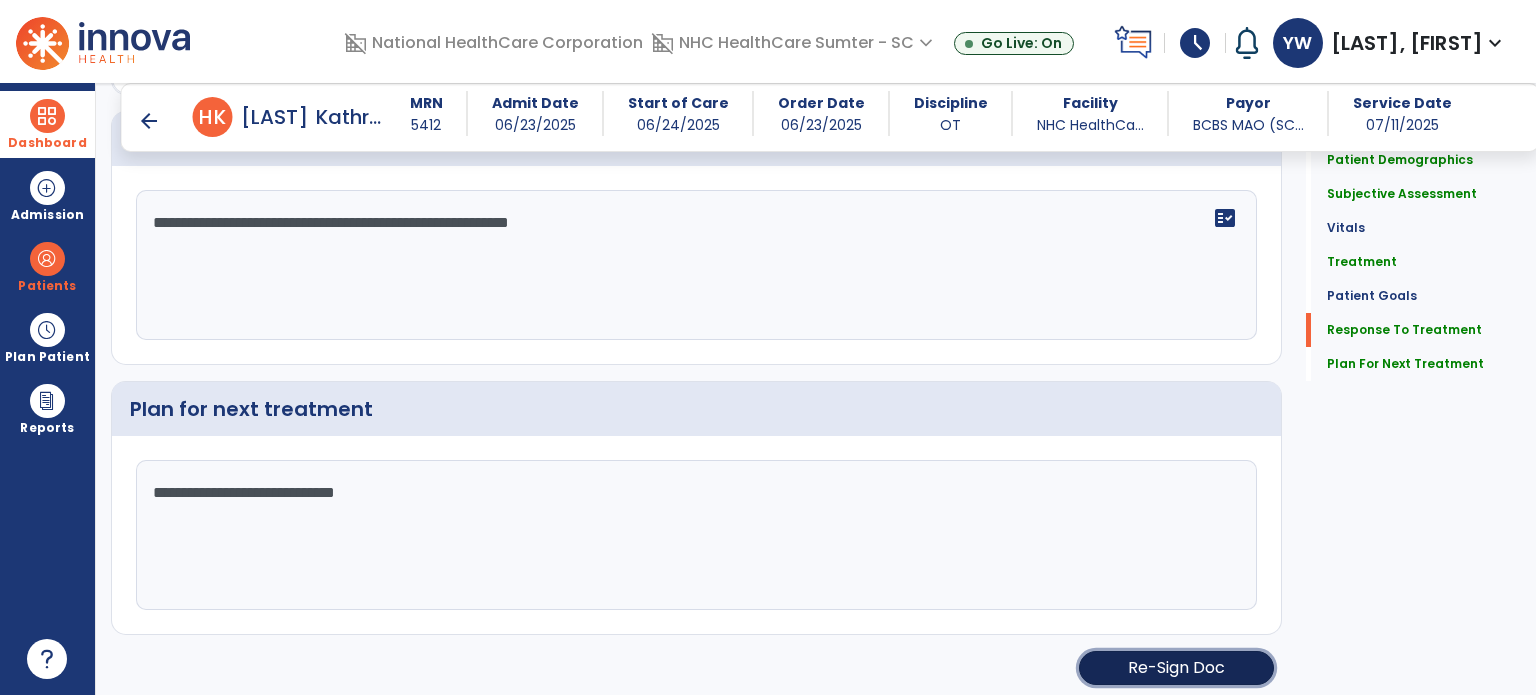 click on "Re-Sign Doc" 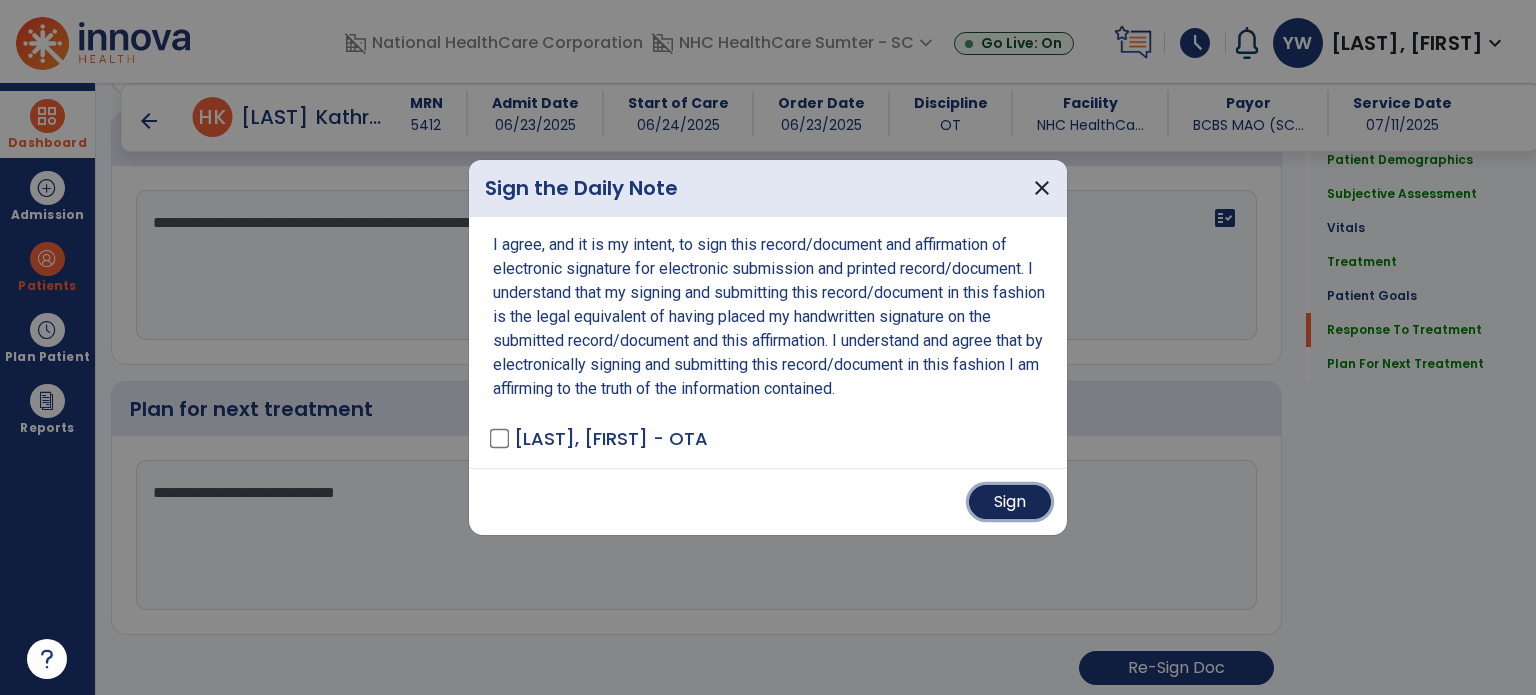 click on "Sign" at bounding box center (1010, 502) 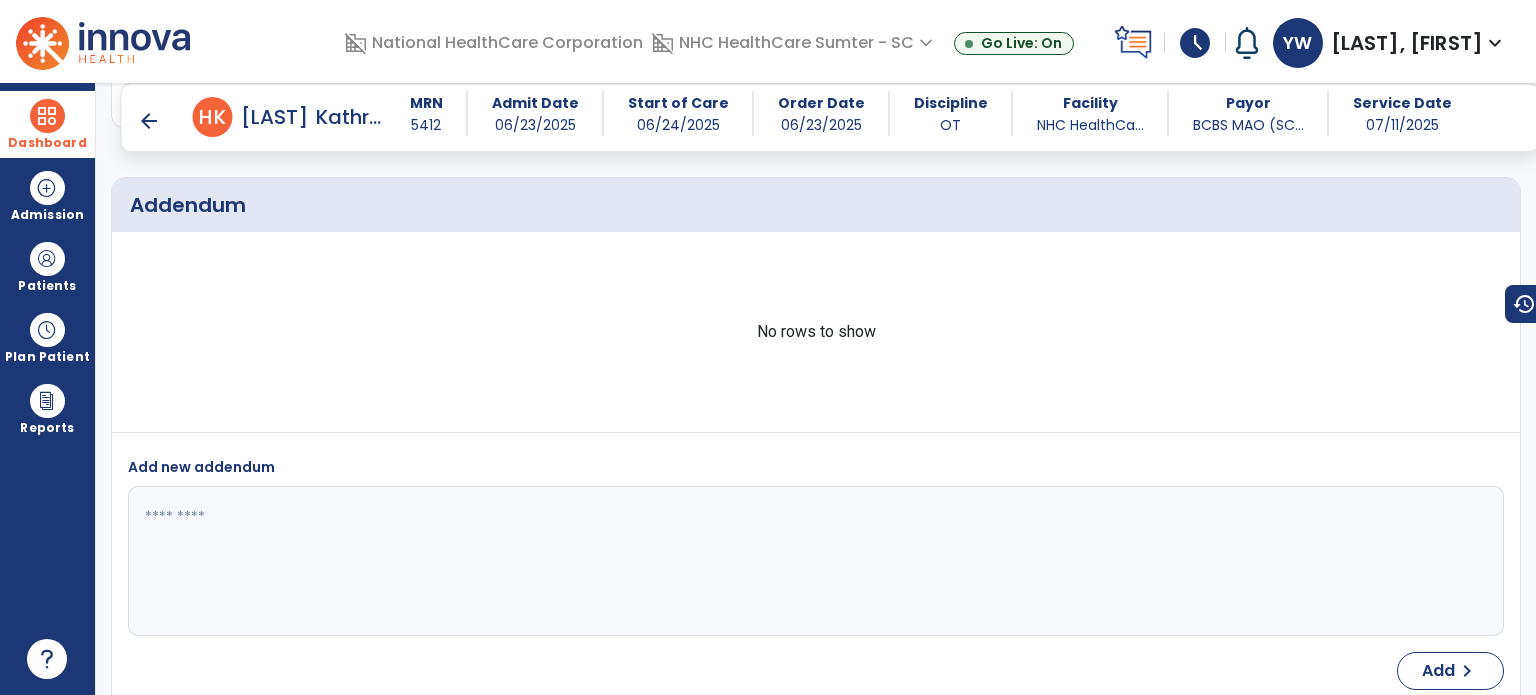 scroll, scrollTop: 2889, scrollLeft: 0, axis: vertical 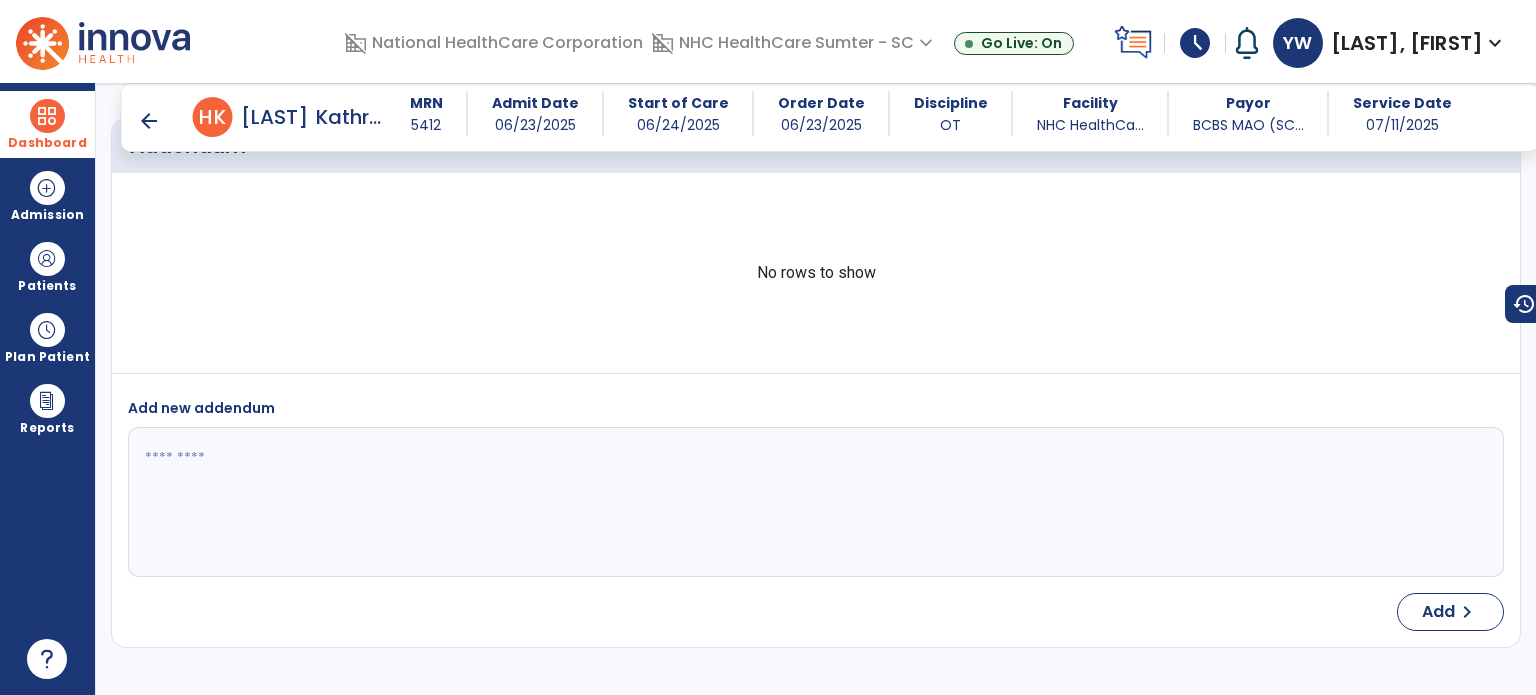 click at bounding box center [814, 502] 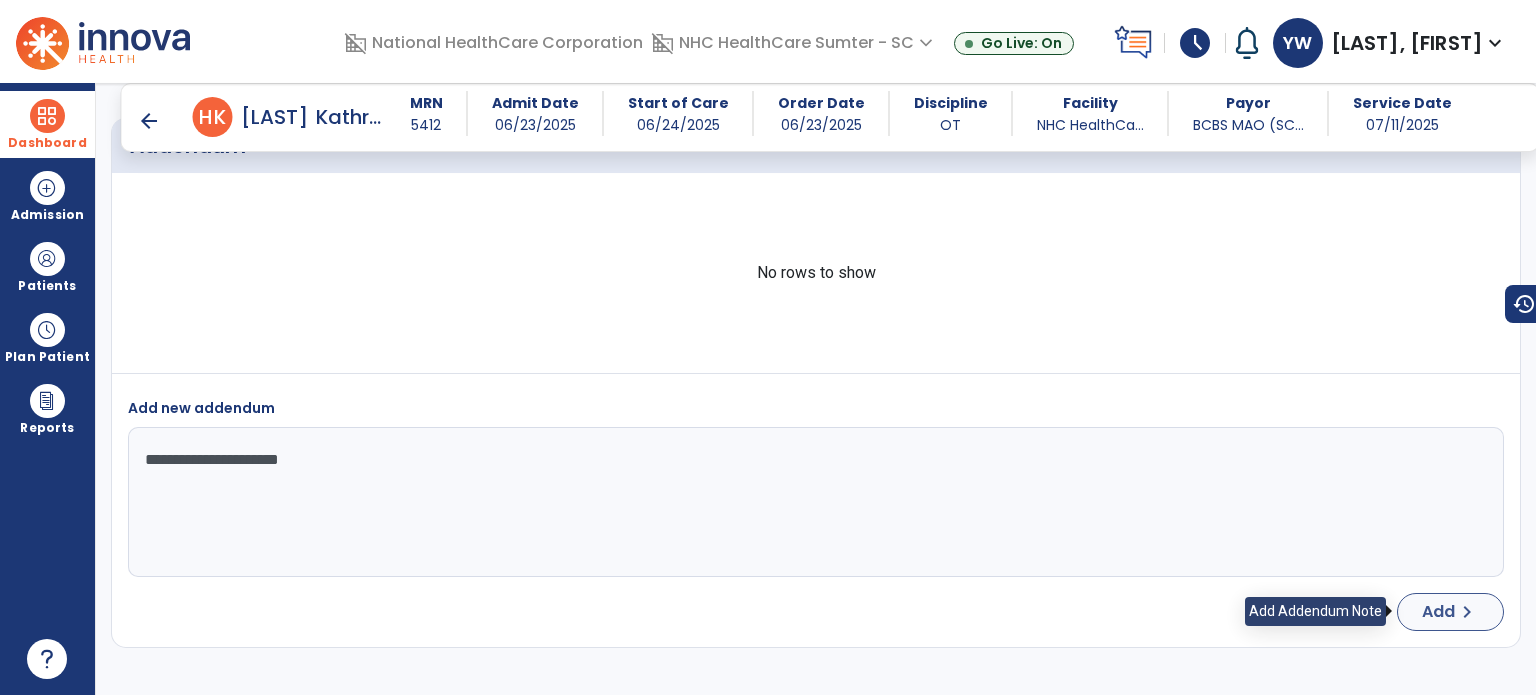 type on "**********" 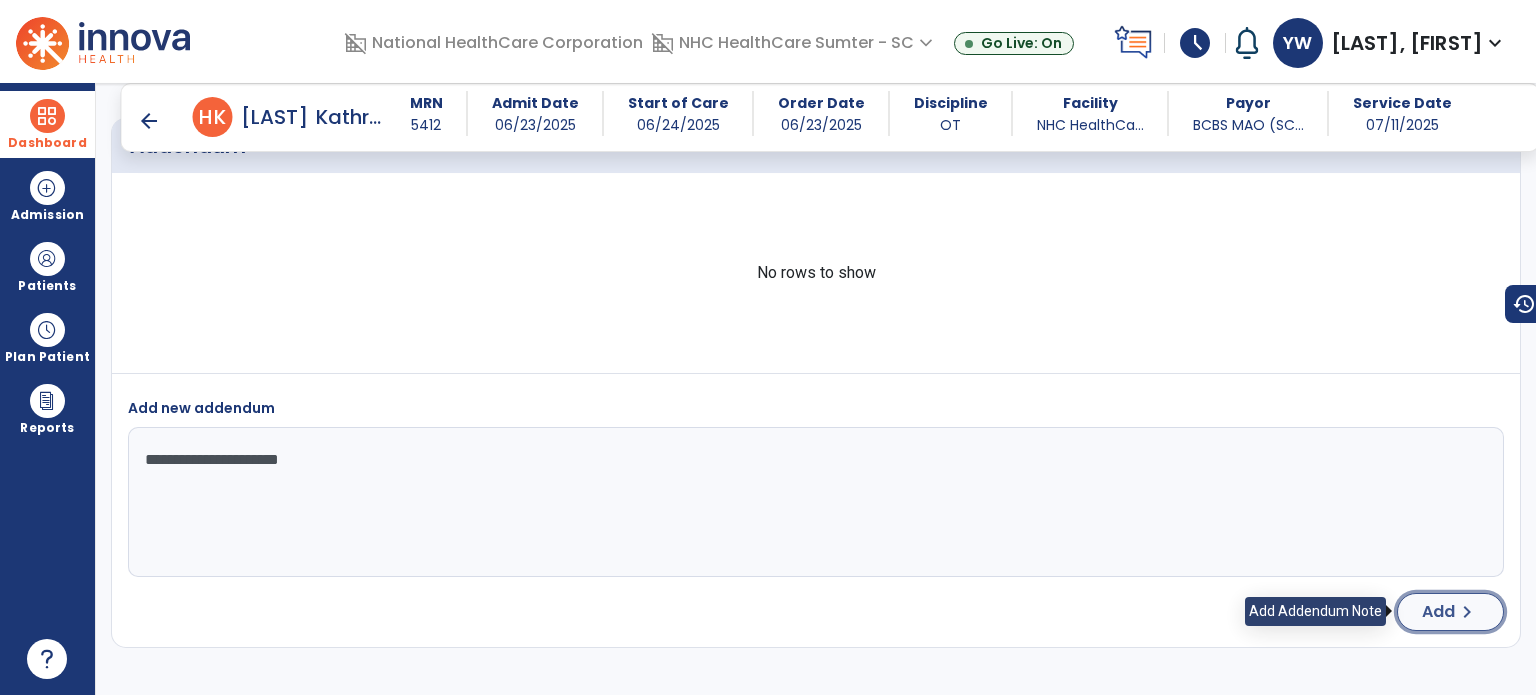 click on "Add" at bounding box center (1438, 612) 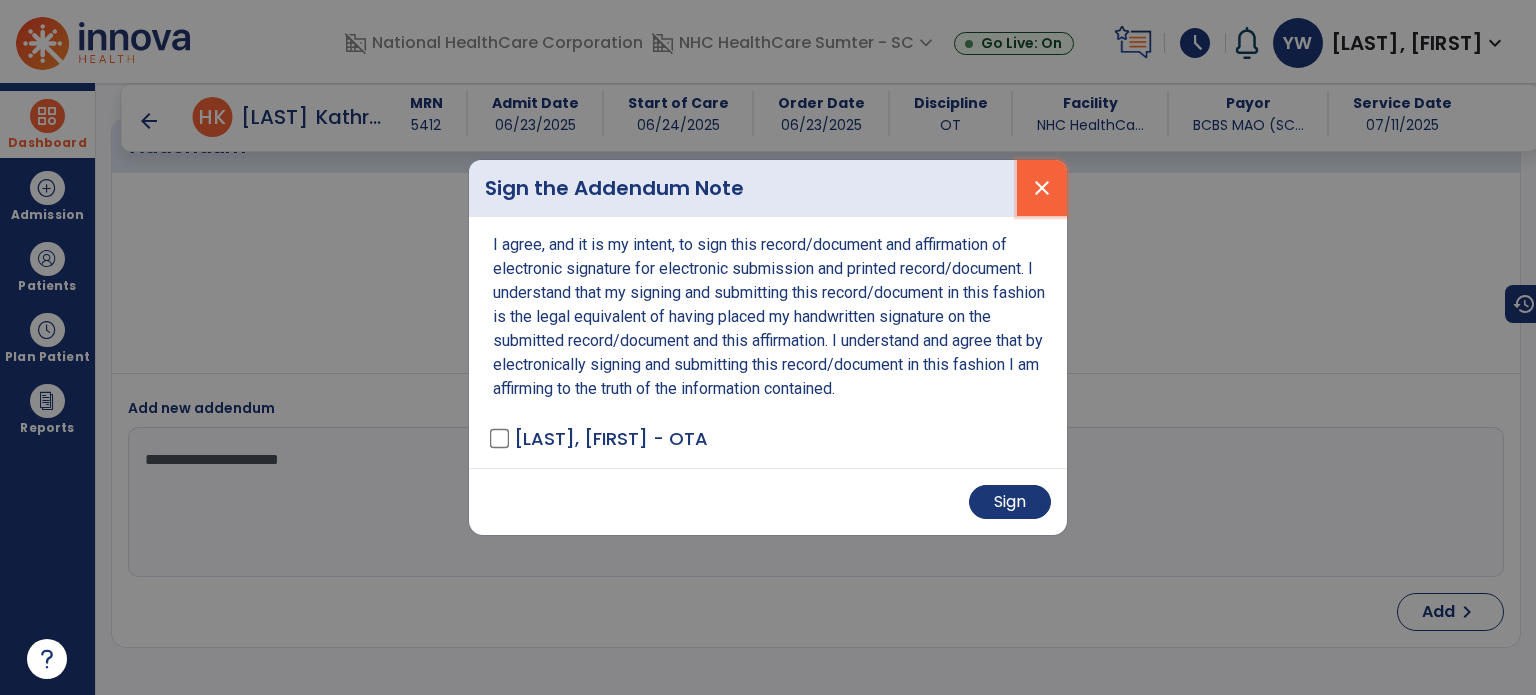 click on "close" at bounding box center (1042, 188) 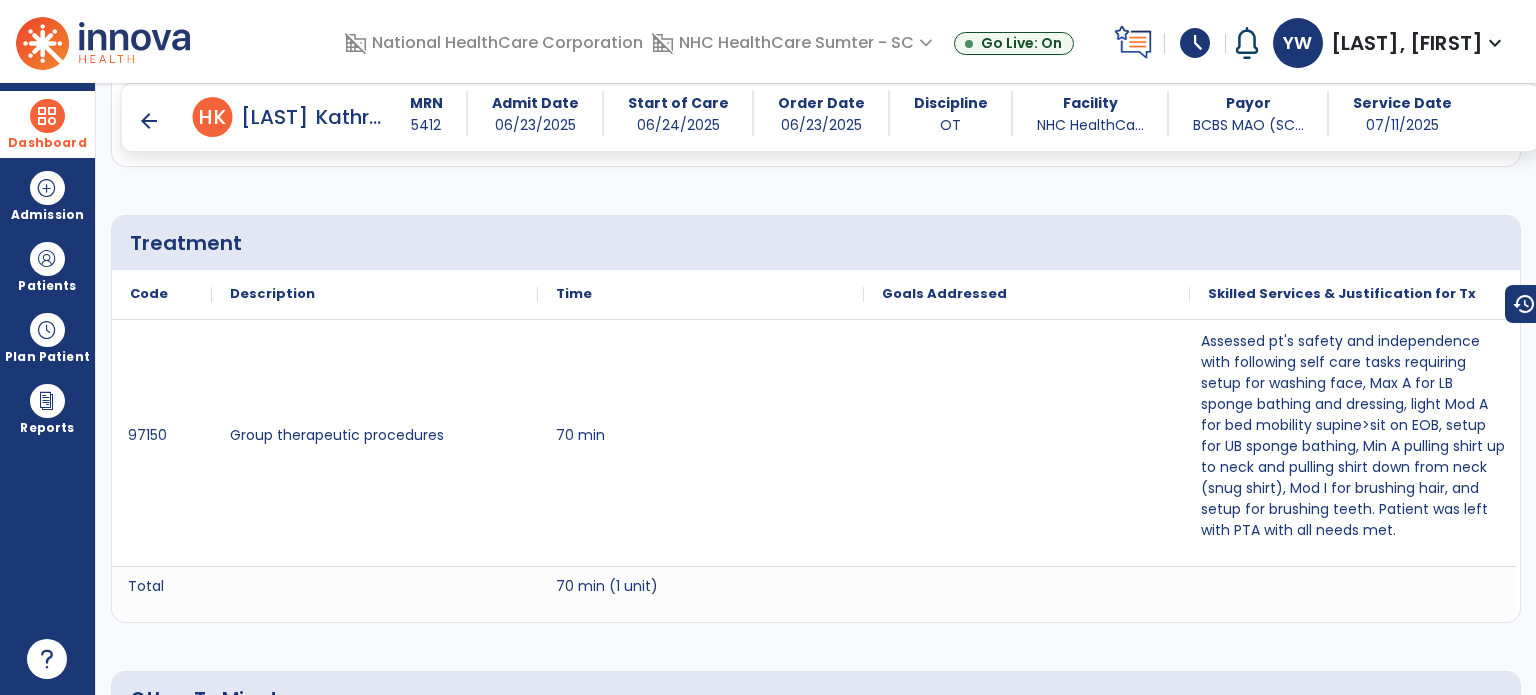 scroll, scrollTop: 965, scrollLeft: 0, axis: vertical 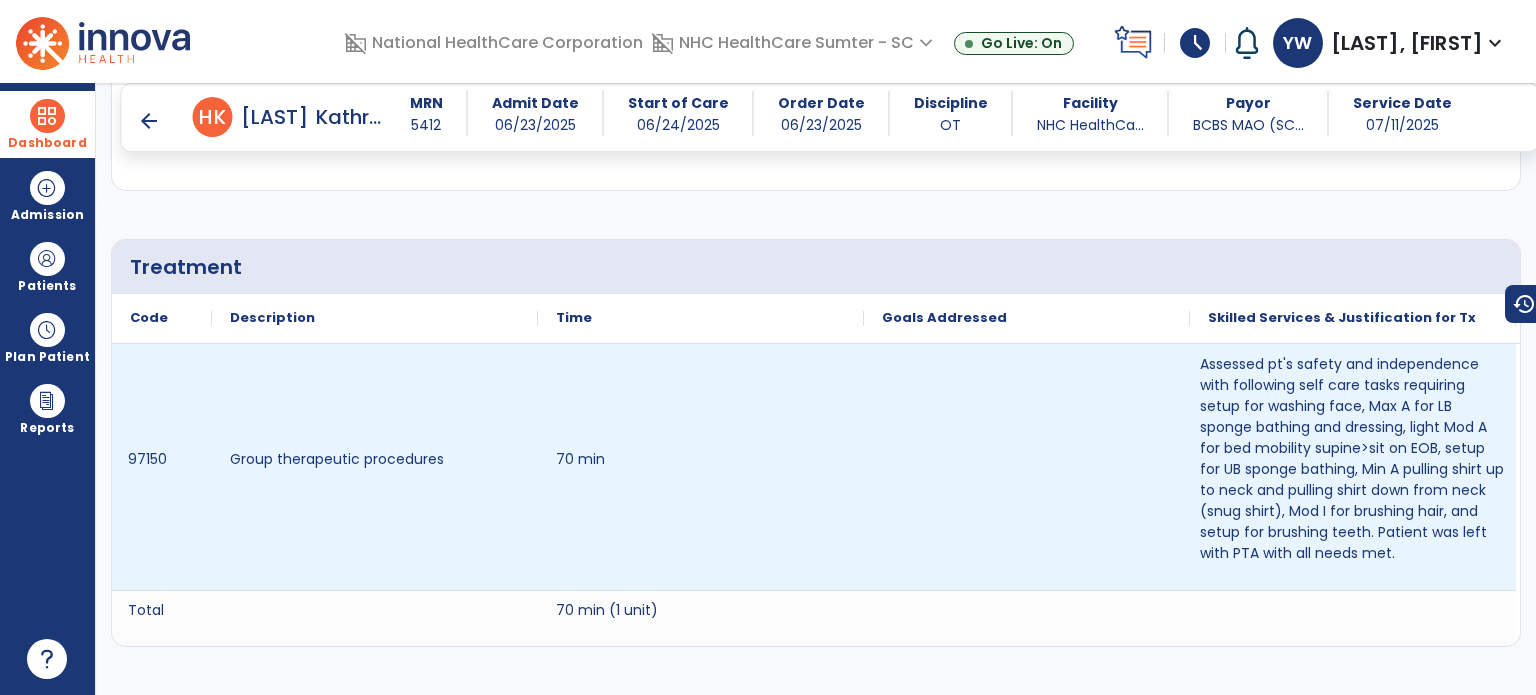 click on "Assessed pt's safety and independence with following self care tasks requiring setup for washing face, Max A for LB sponge bathing and dressing, light Mod A for bed mobility supine>sit on EOB, setup for UB sponge bathing, Min A pulling shirt up to neck and pulling shirt down from neck (snug shirt), Mod I for brushing hair, and setup for brushing teeth. Patient was left with PTA with all needs met." at bounding box center [1353, 459] 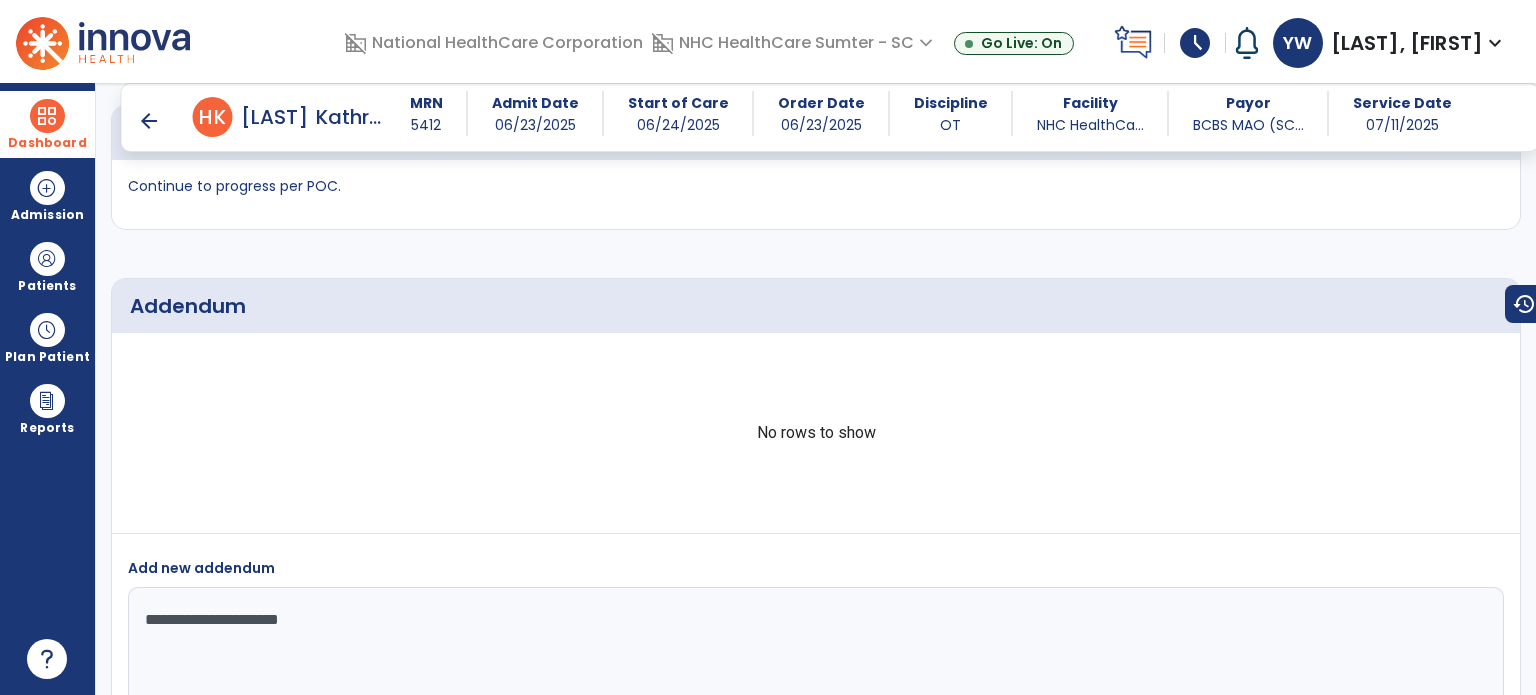 scroll, scrollTop: 3116, scrollLeft: 0, axis: vertical 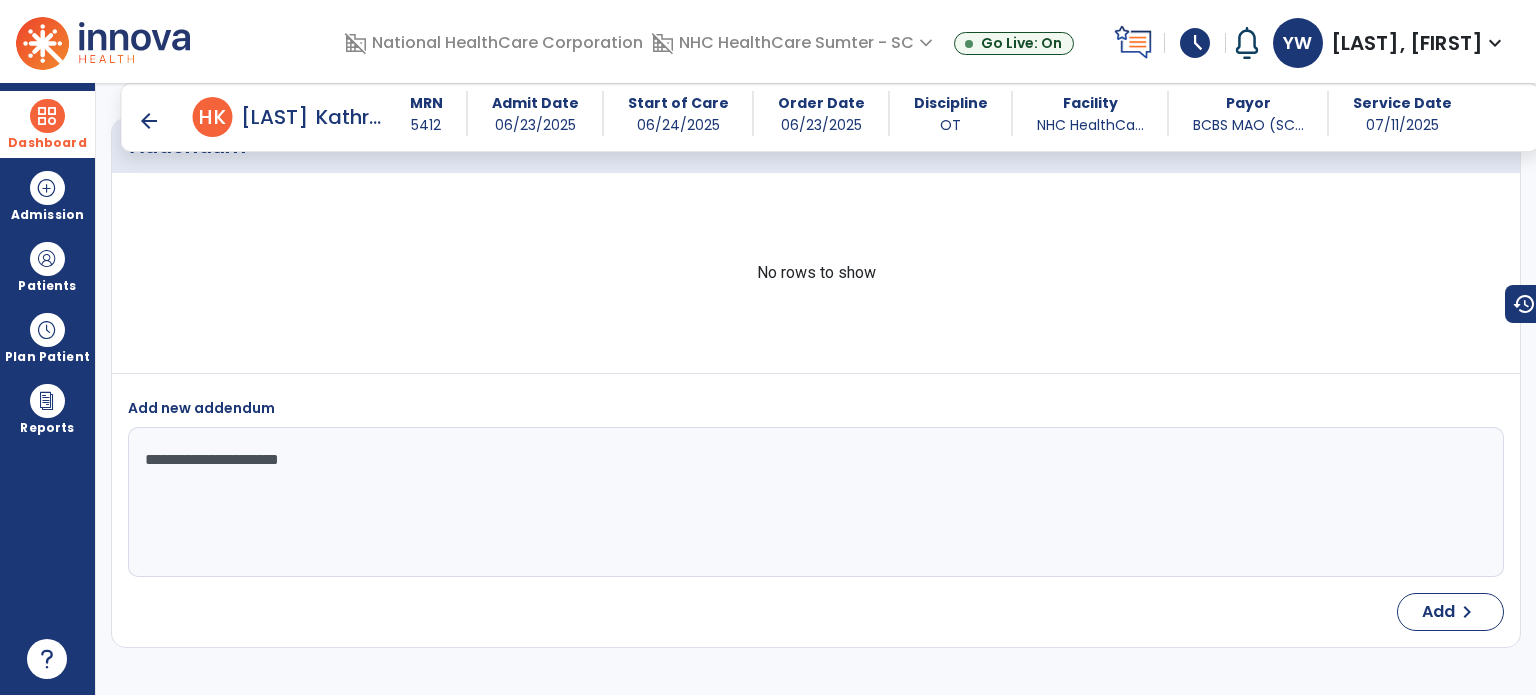 click at bounding box center (47, 116) 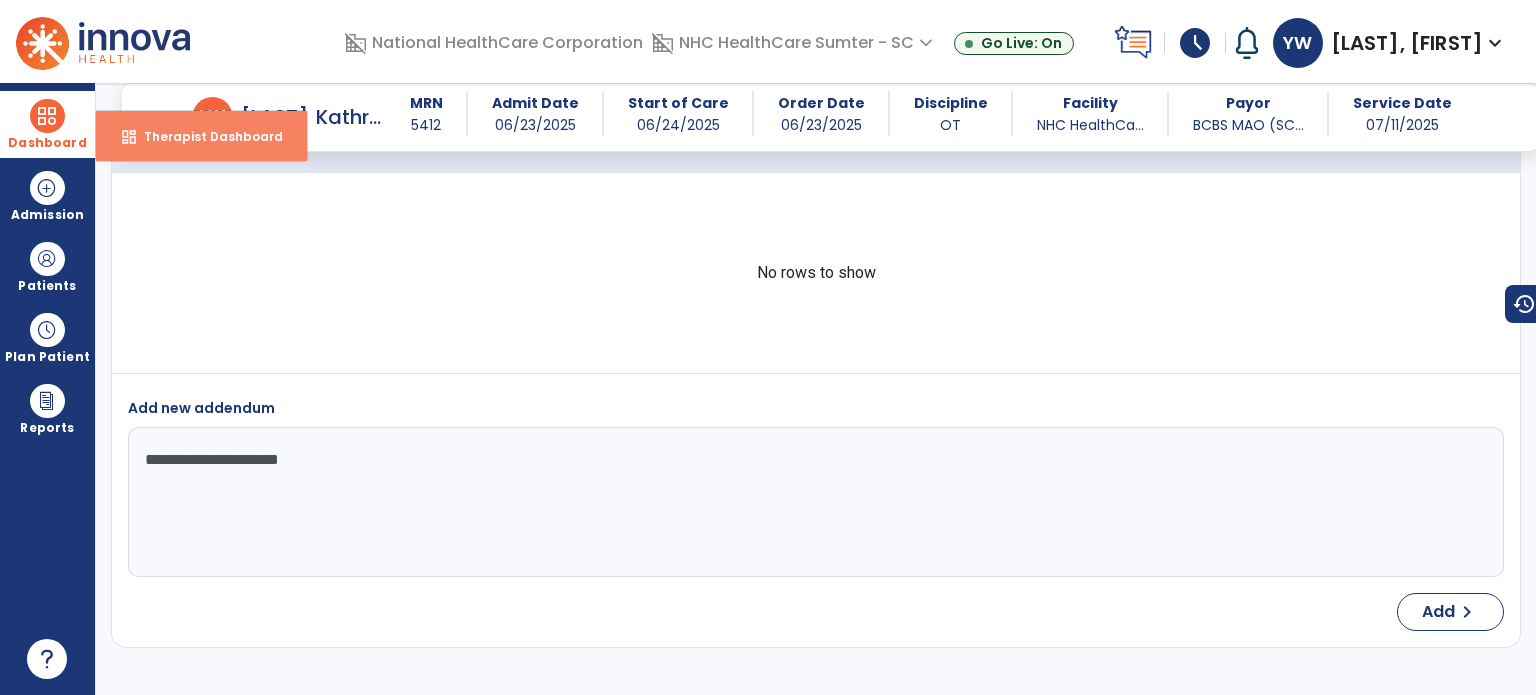 click on "Therapist Dashboard" at bounding box center [205, 136] 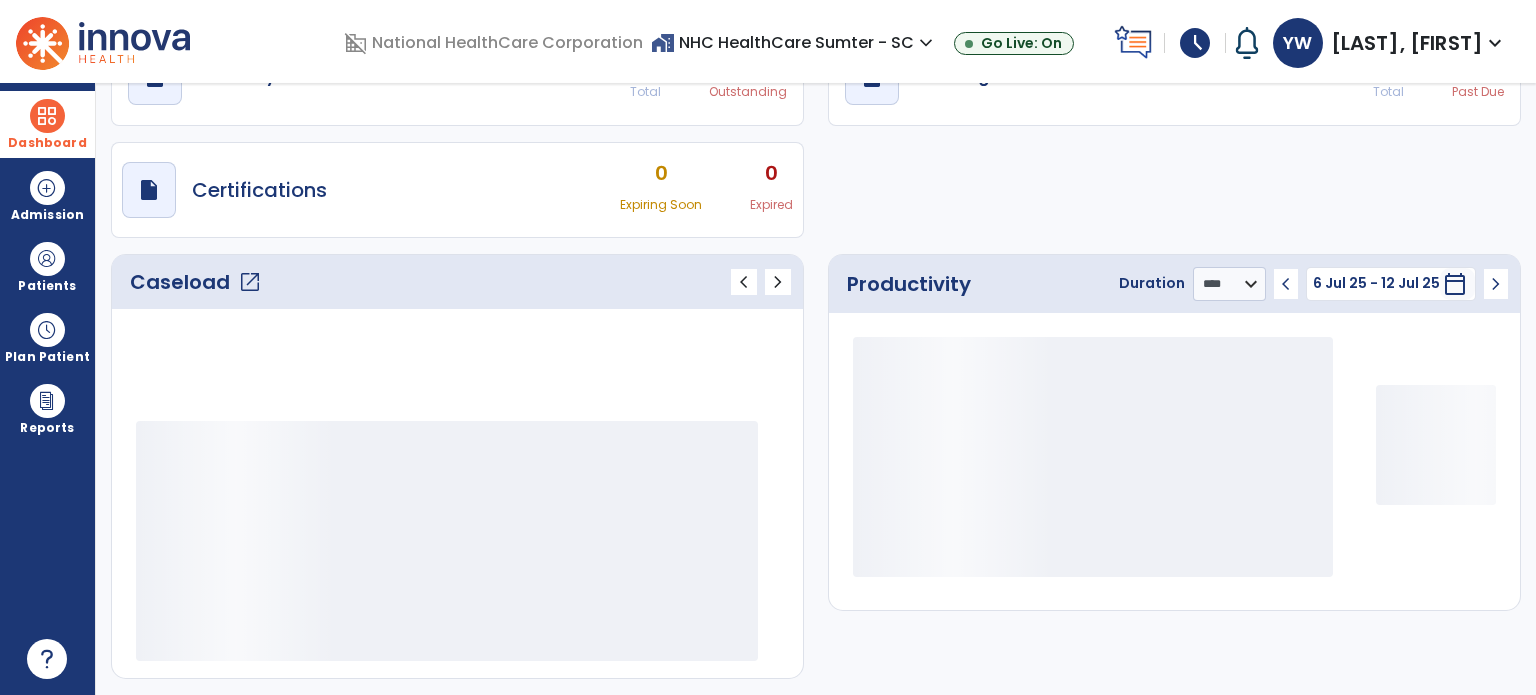 scroll, scrollTop: 109, scrollLeft: 0, axis: vertical 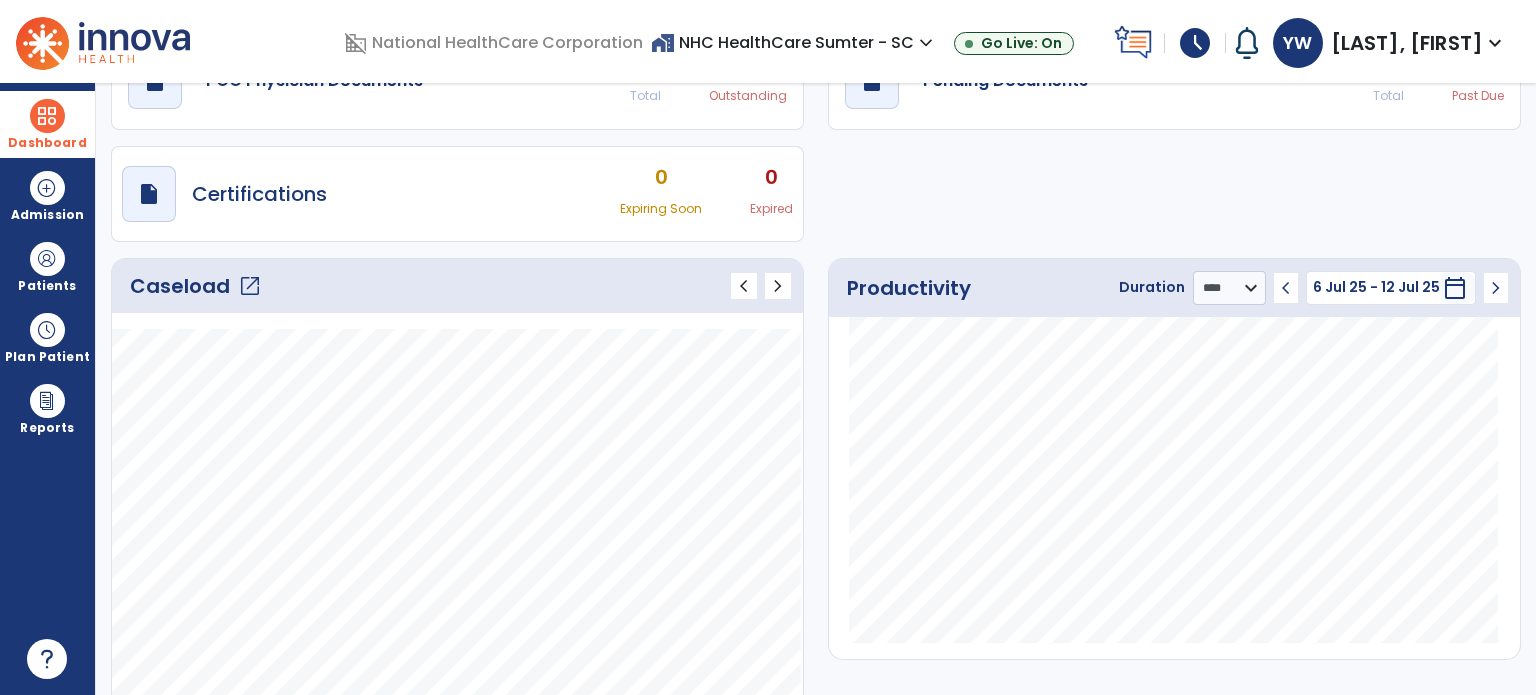 click on "open_in_new" 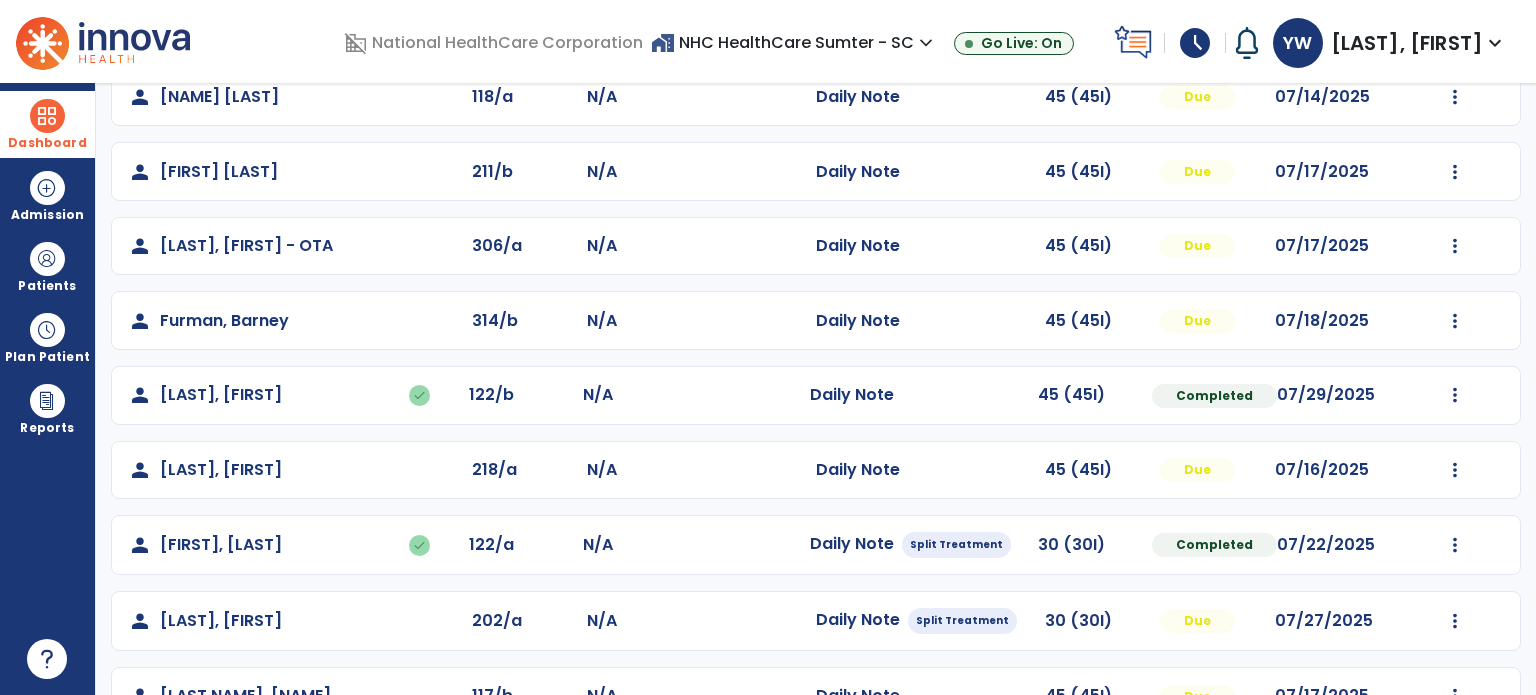 scroll, scrollTop: 193, scrollLeft: 0, axis: vertical 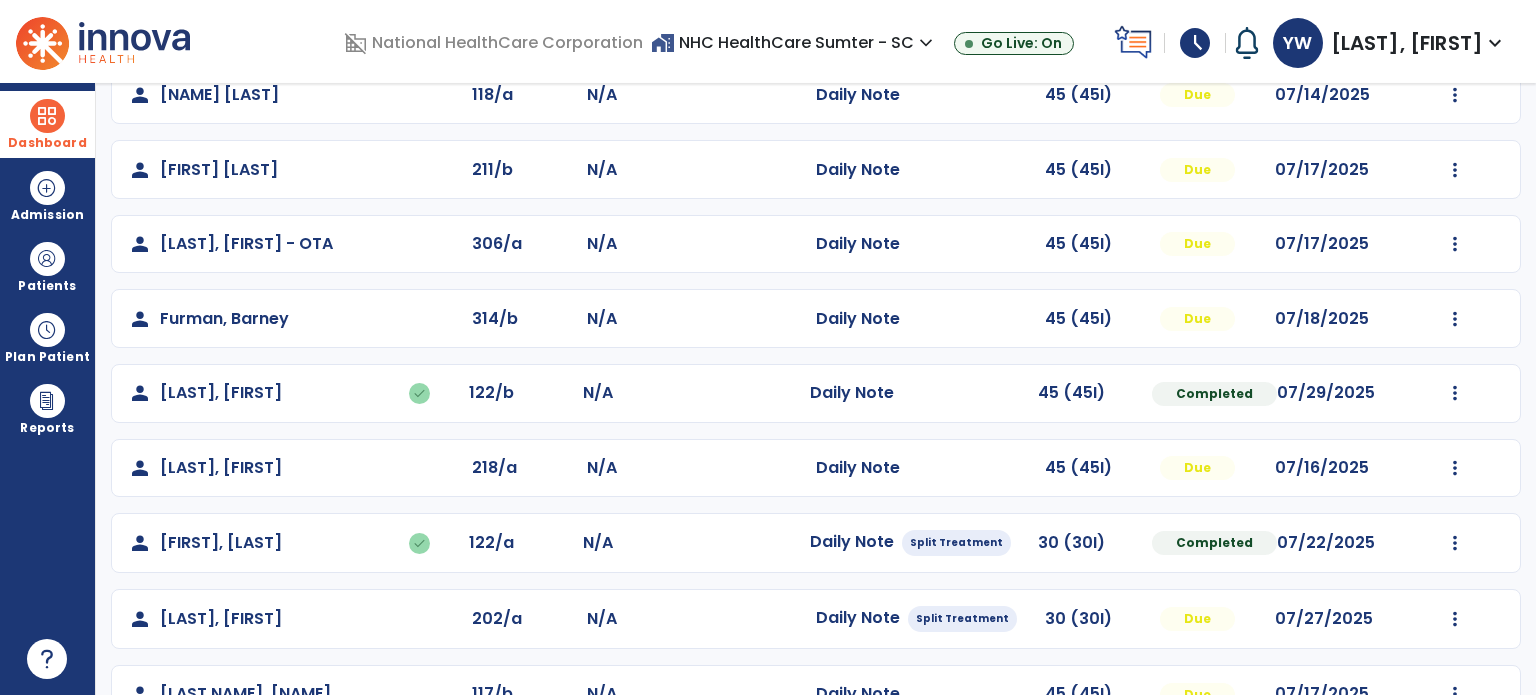 click on "Undo Visit Status   Reset Note   Open Document   G + C Mins" 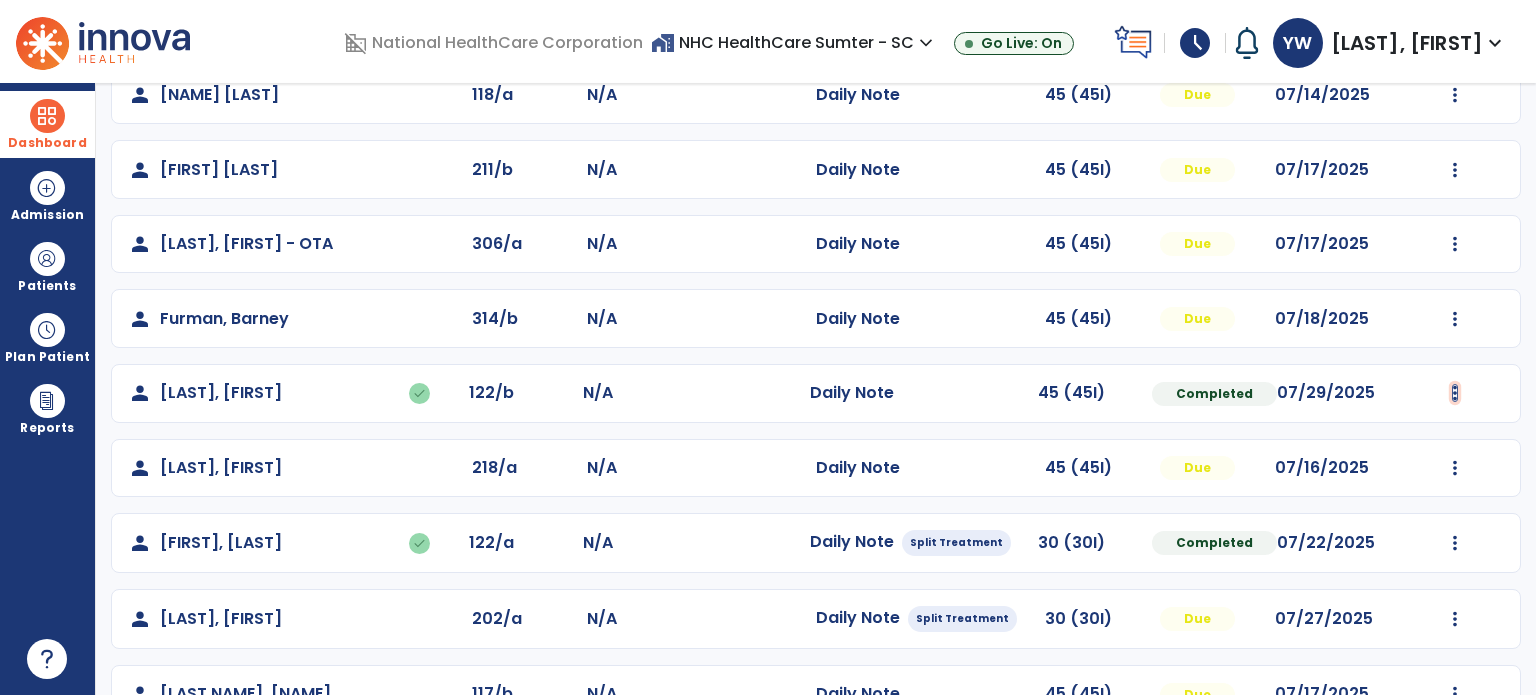 click at bounding box center (1455, 95) 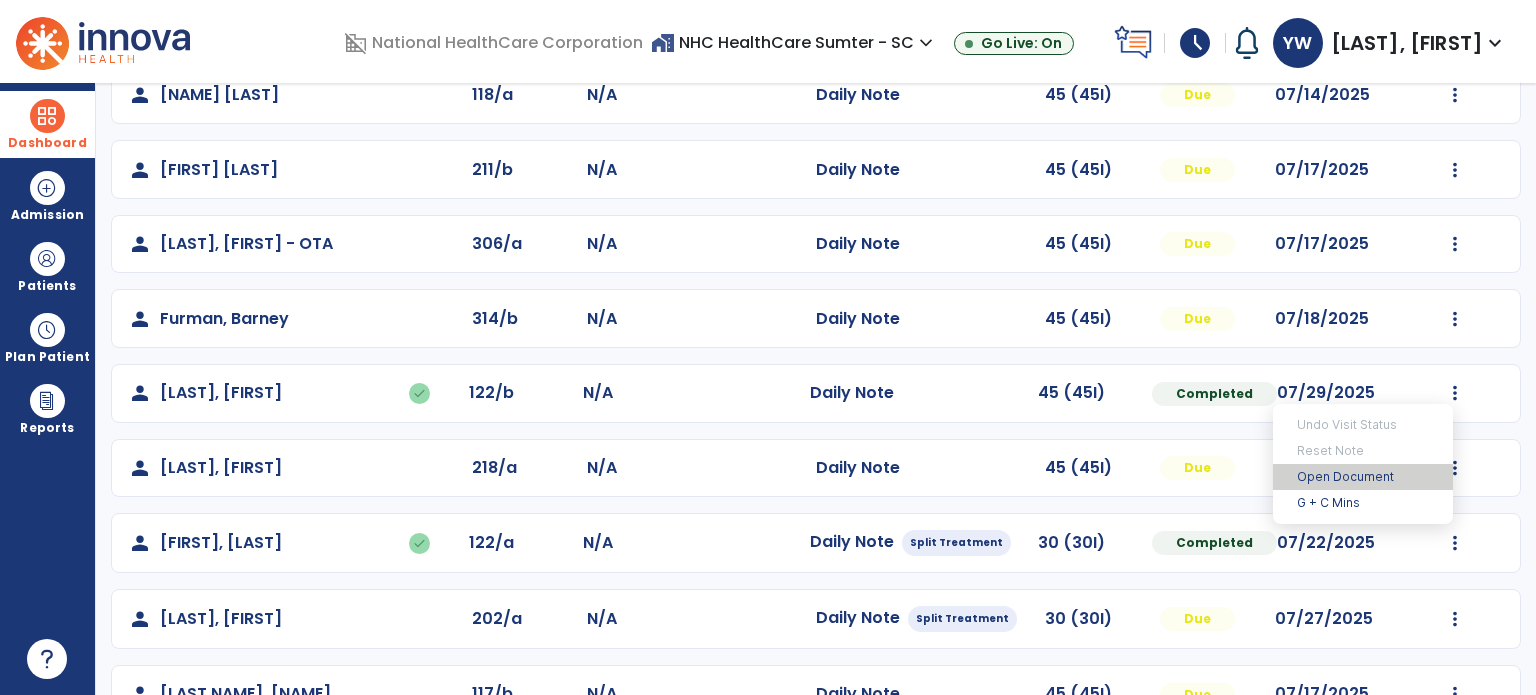 click on "Open Document" at bounding box center [1363, 477] 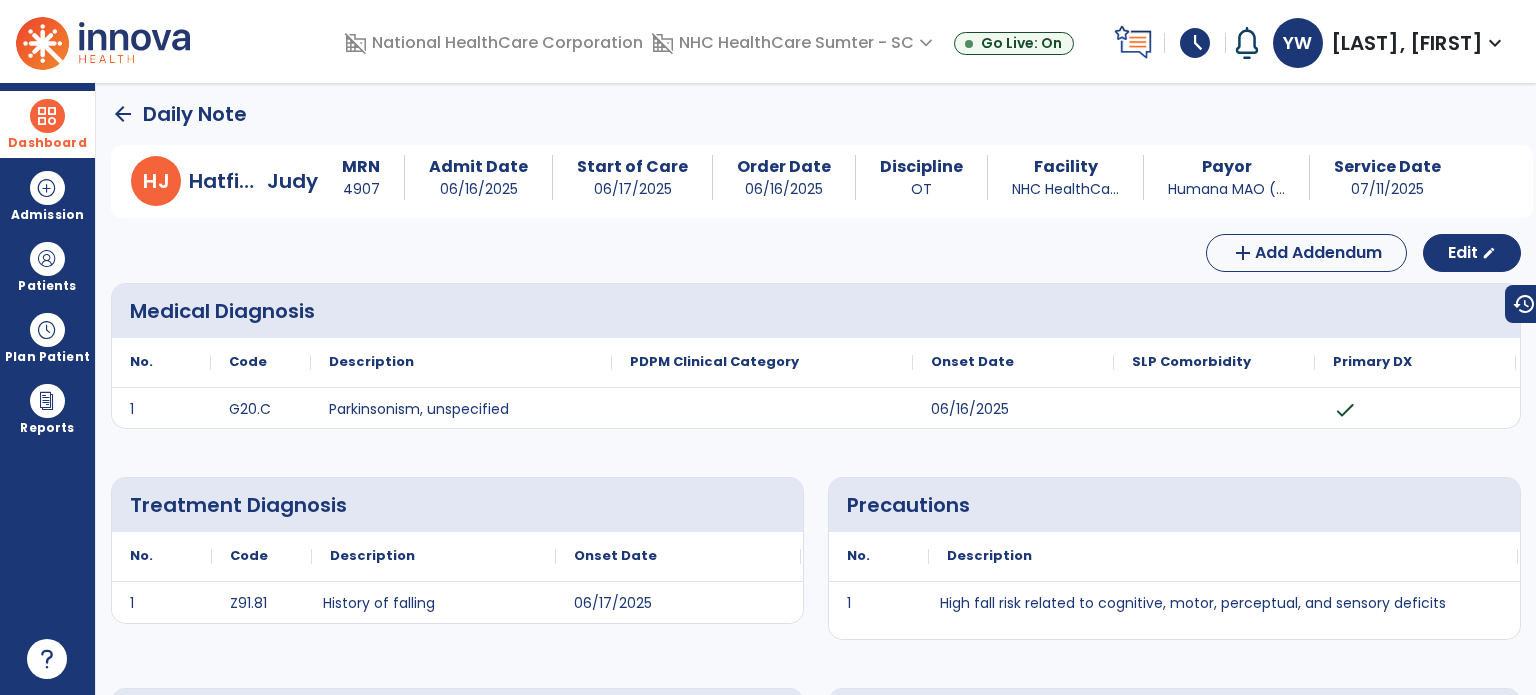scroll, scrollTop: 0, scrollLeft: 0, axis: both 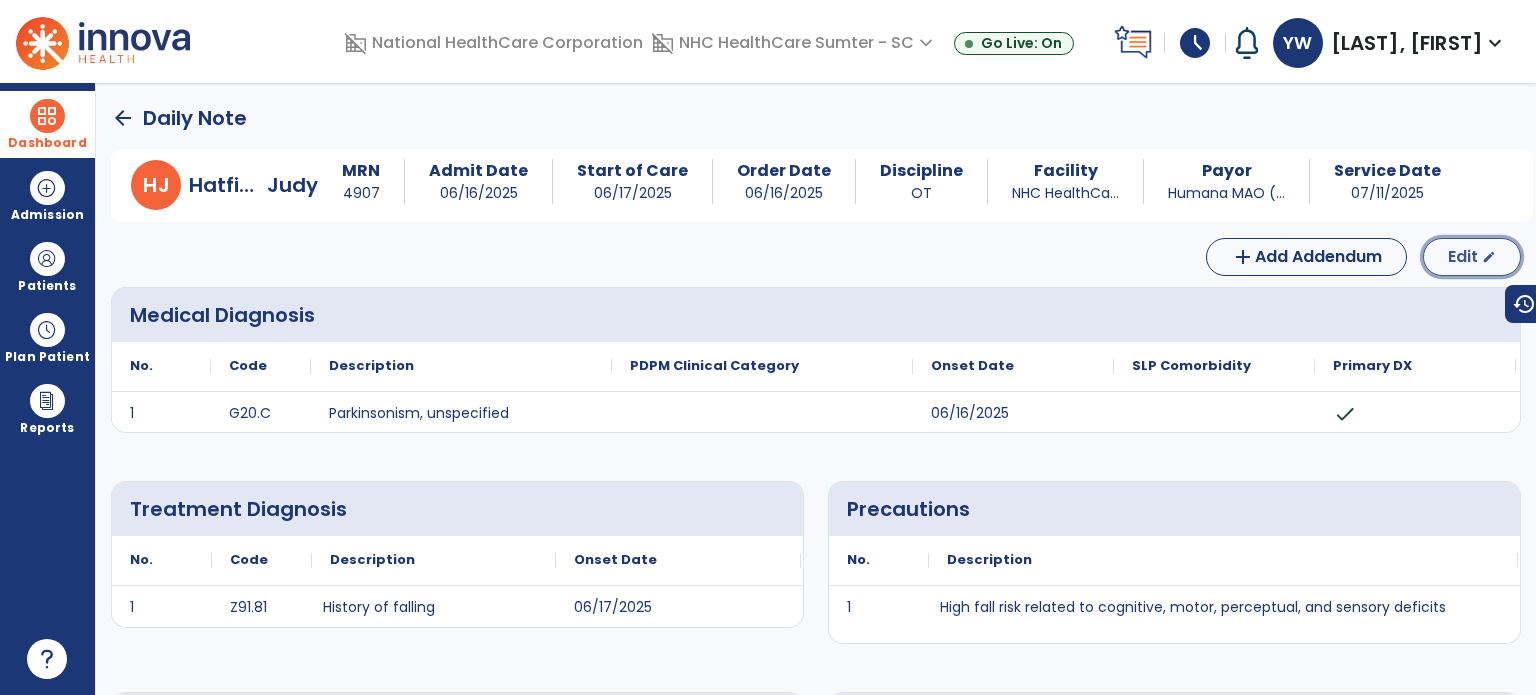 click on "Edit" 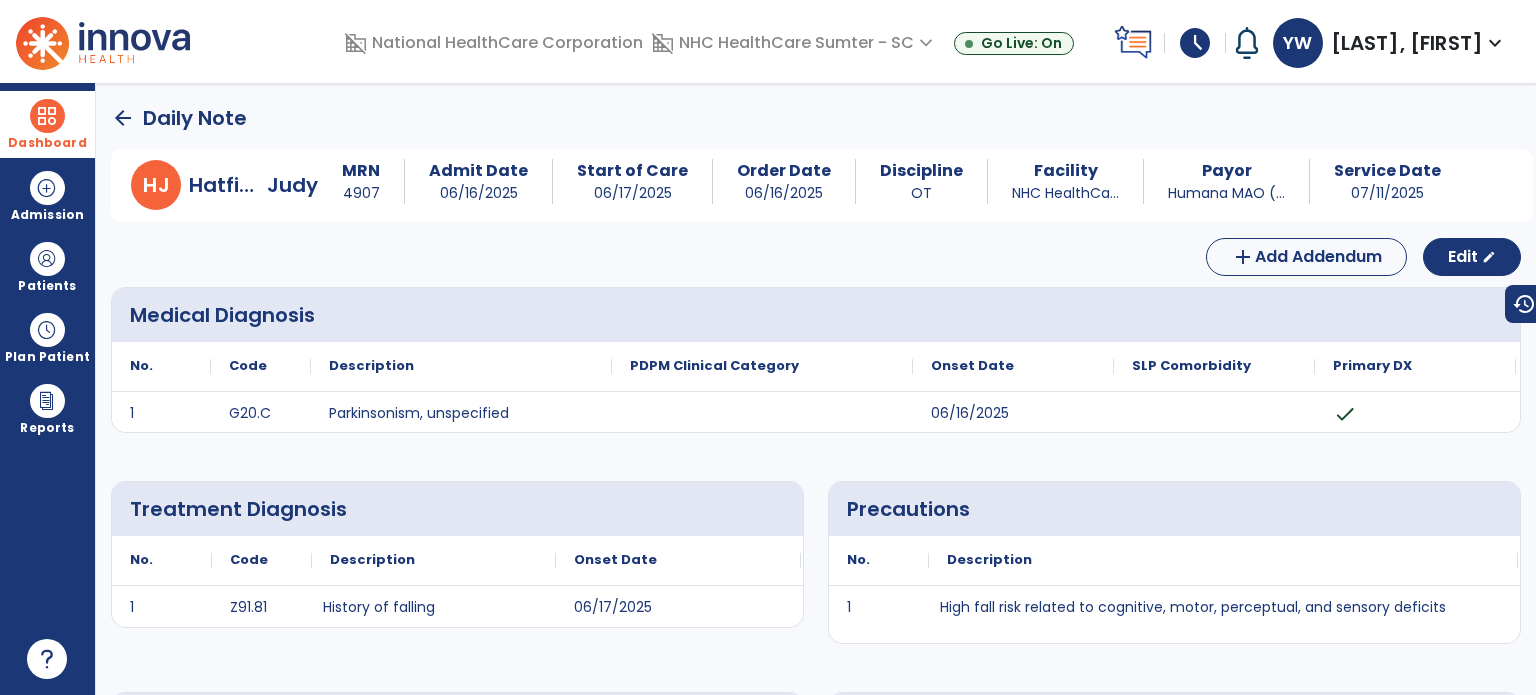select on "*" 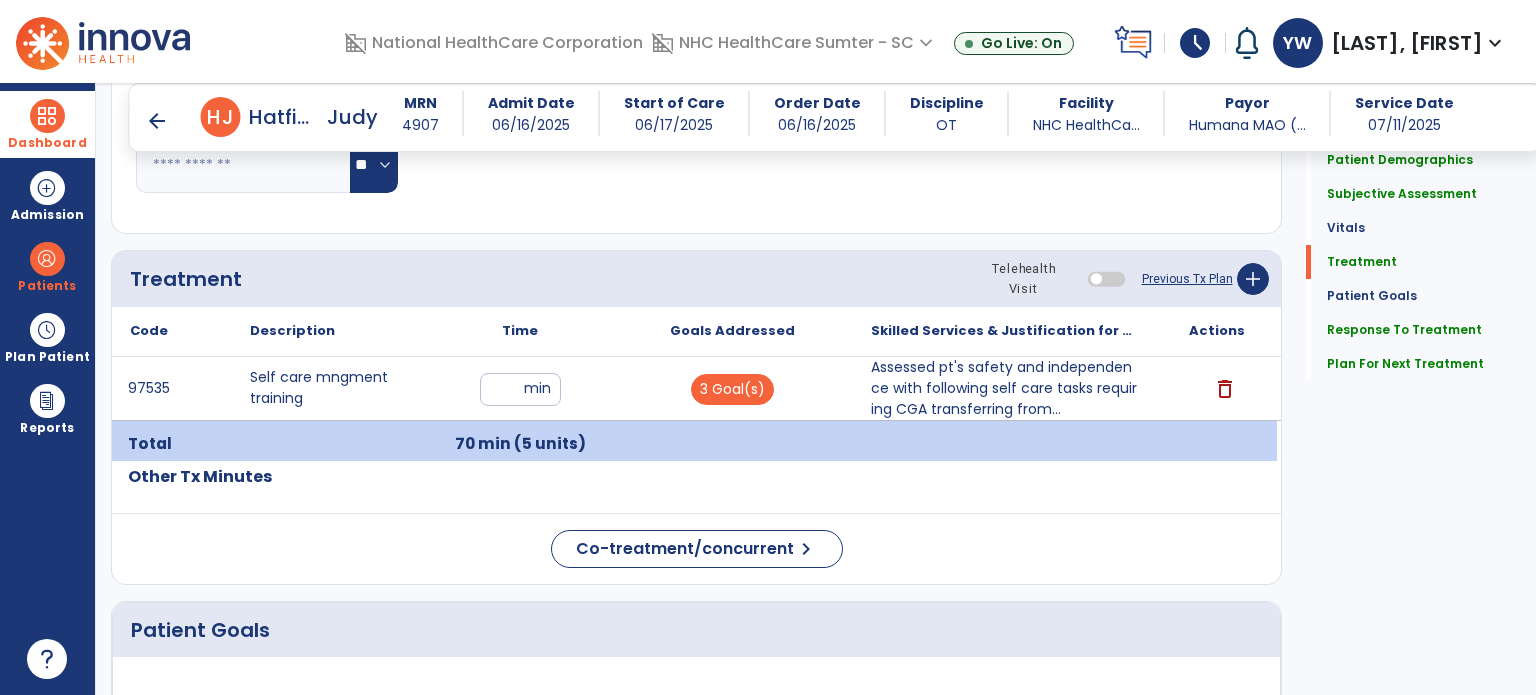scroll, scrollTop: 1022, scrollLeft: 0, axis: vertical 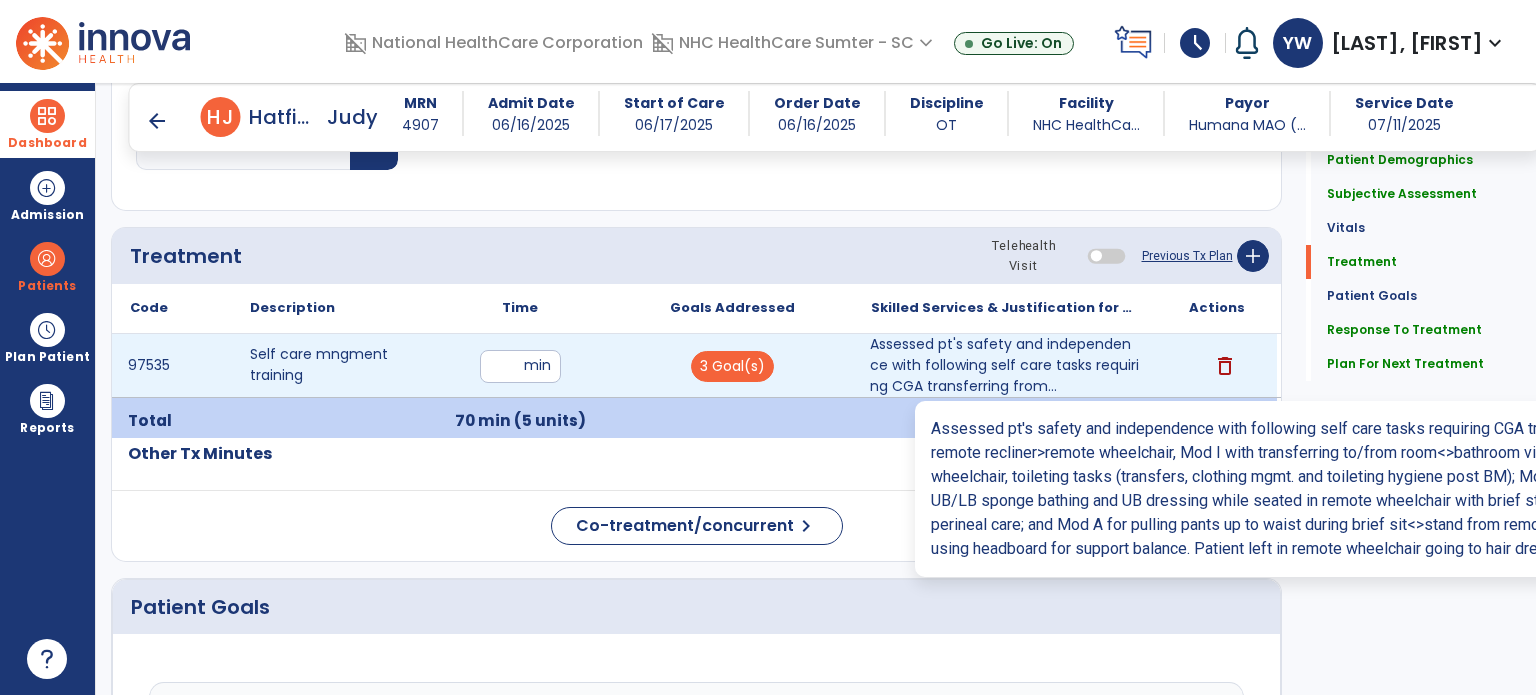 click on "Assessed pt's safety and independence with following self care tasks requiring CGA transferring from..." at bounding box center [1004, 365] 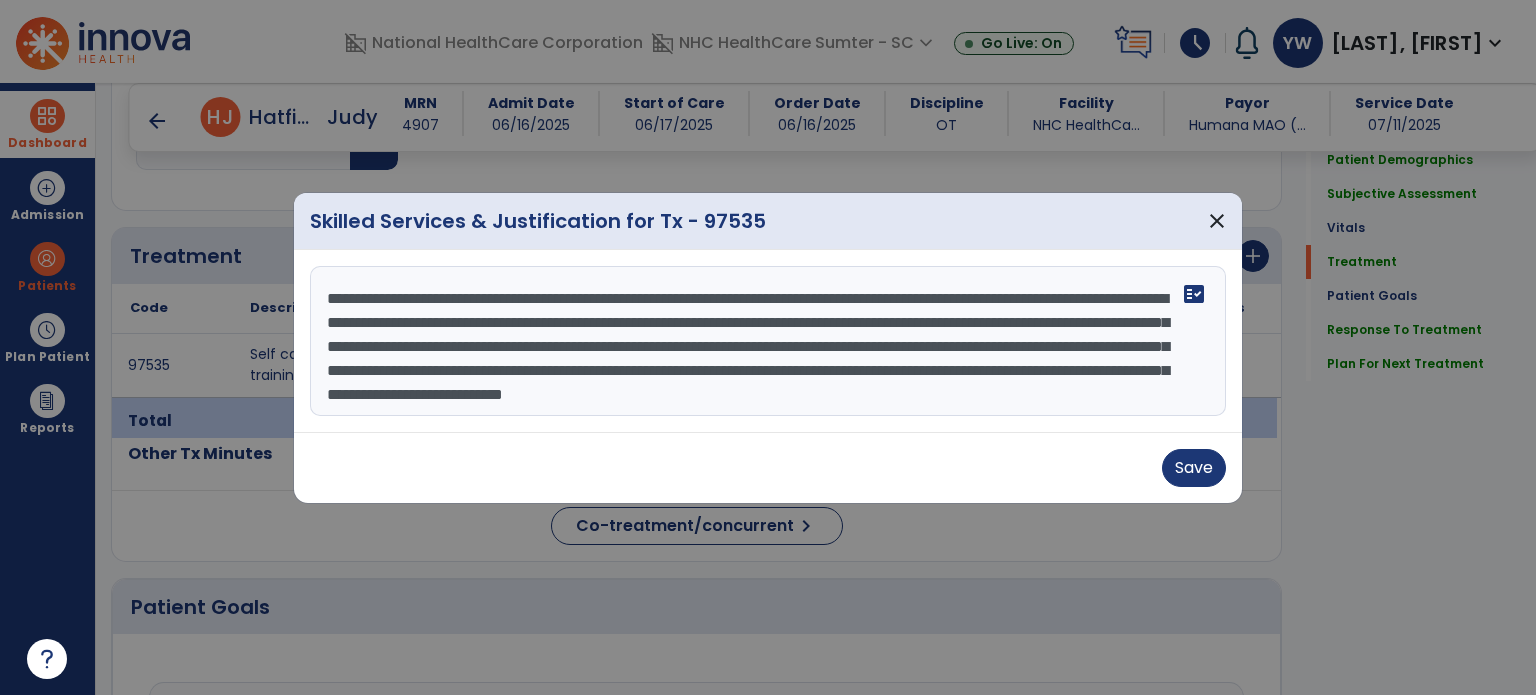 scroll, scrollTop: 24, scrollLeft: 0, axis: vertical 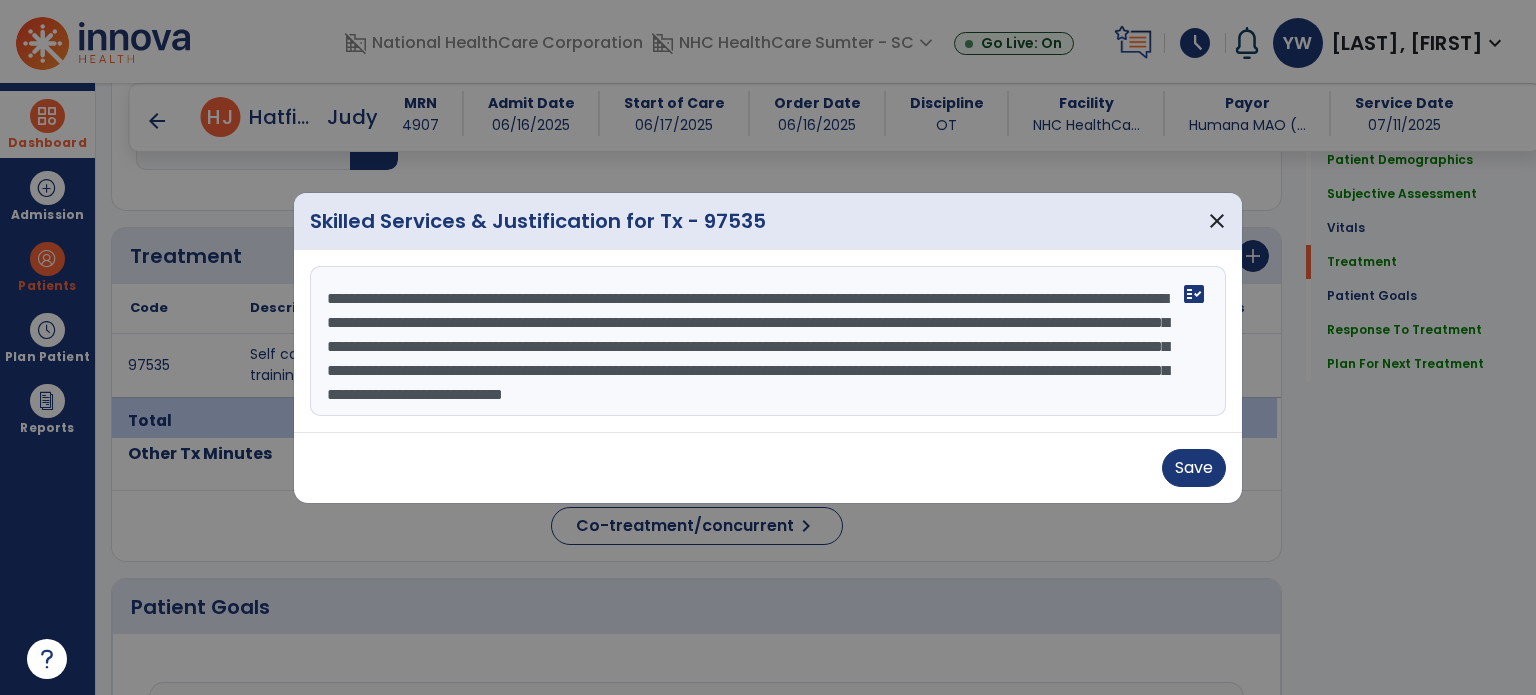 drag, startPoint x: 327, startPoint y: 299, endPoint x: 1028, endPoint y: 430, distance: 713.1353 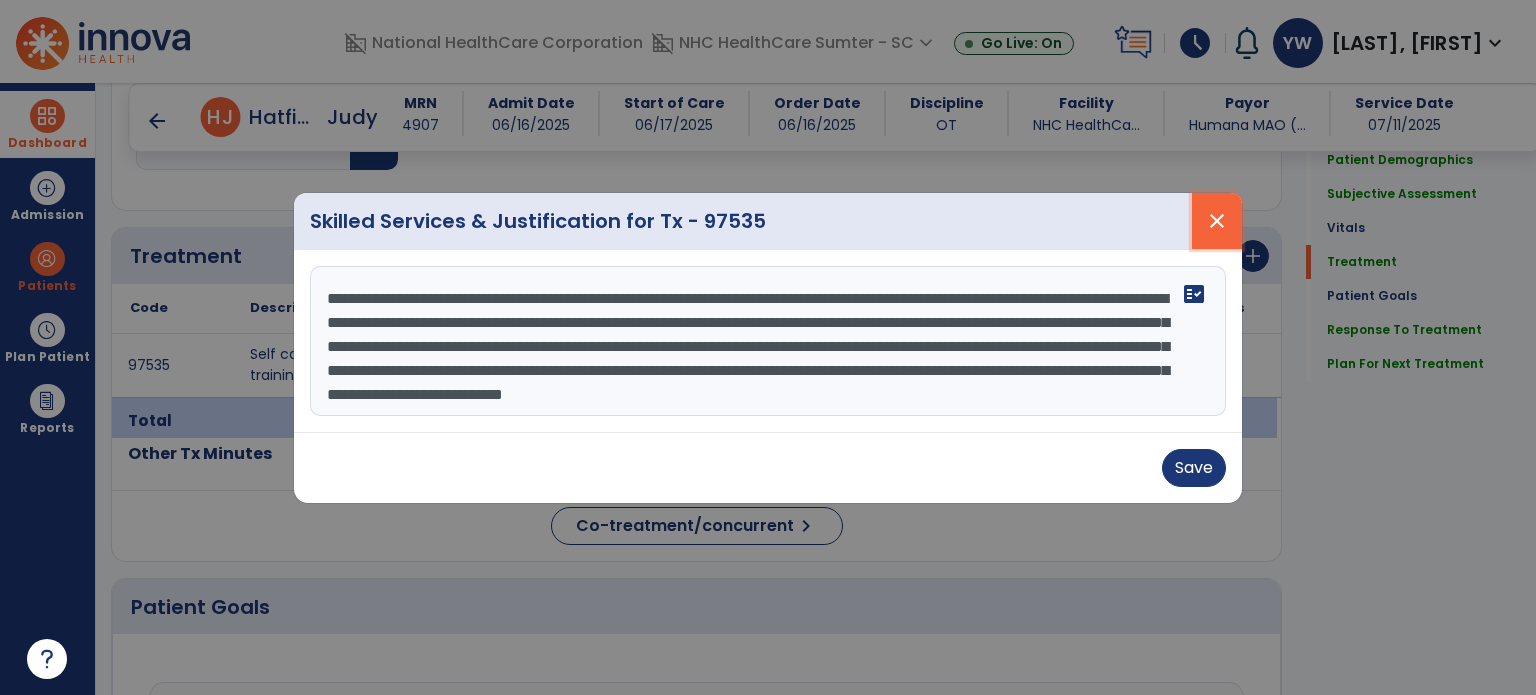 click on "close" at bounding box center [1217, 221] 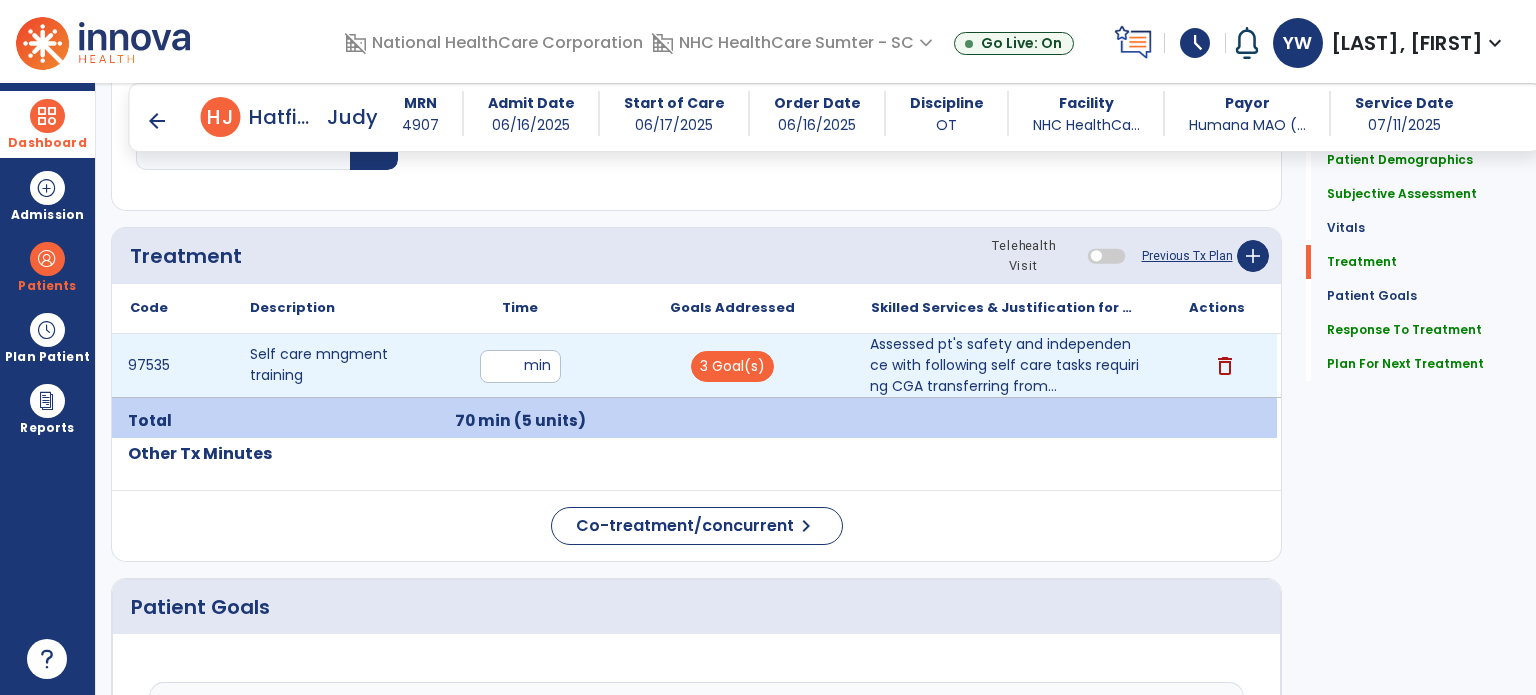 click on "delete" at bounding box center (1225, 366) 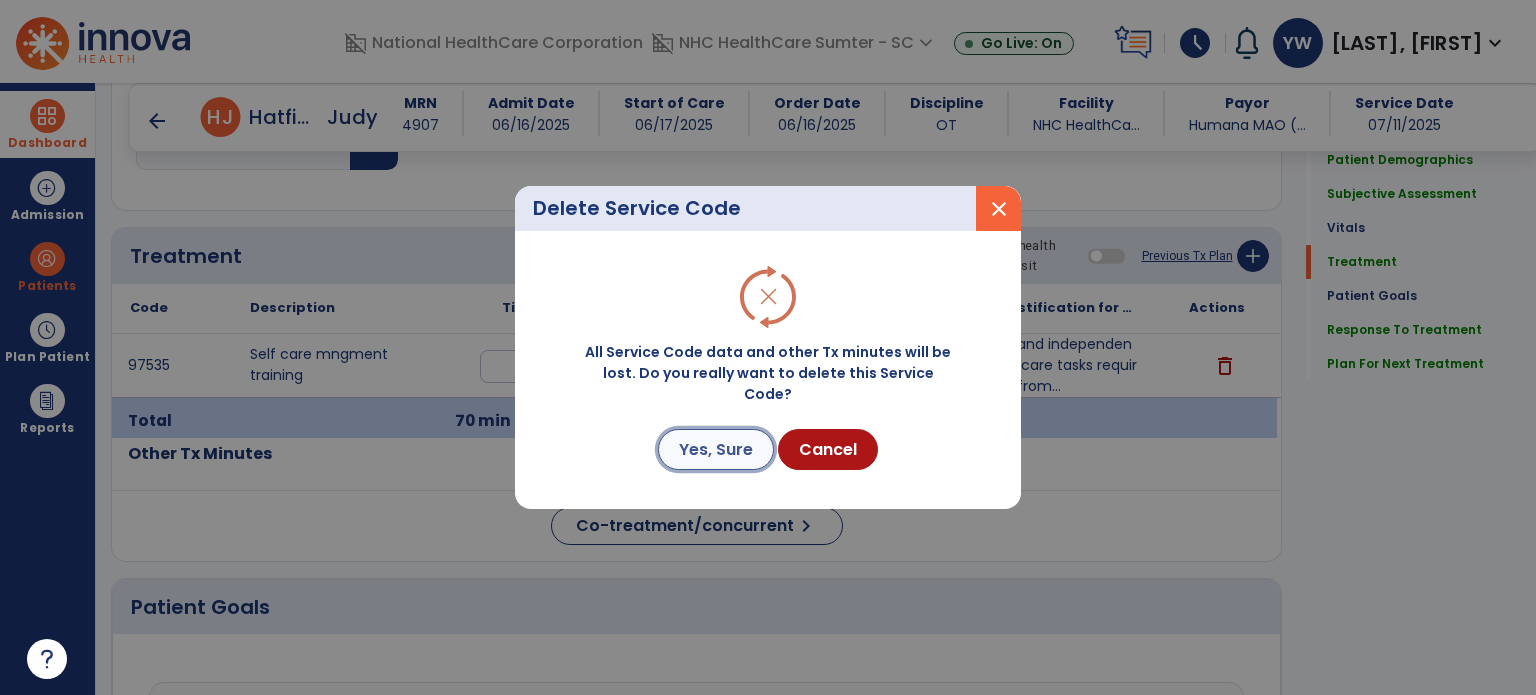click on "Yes, Sure" at bounding box center [716, 449] 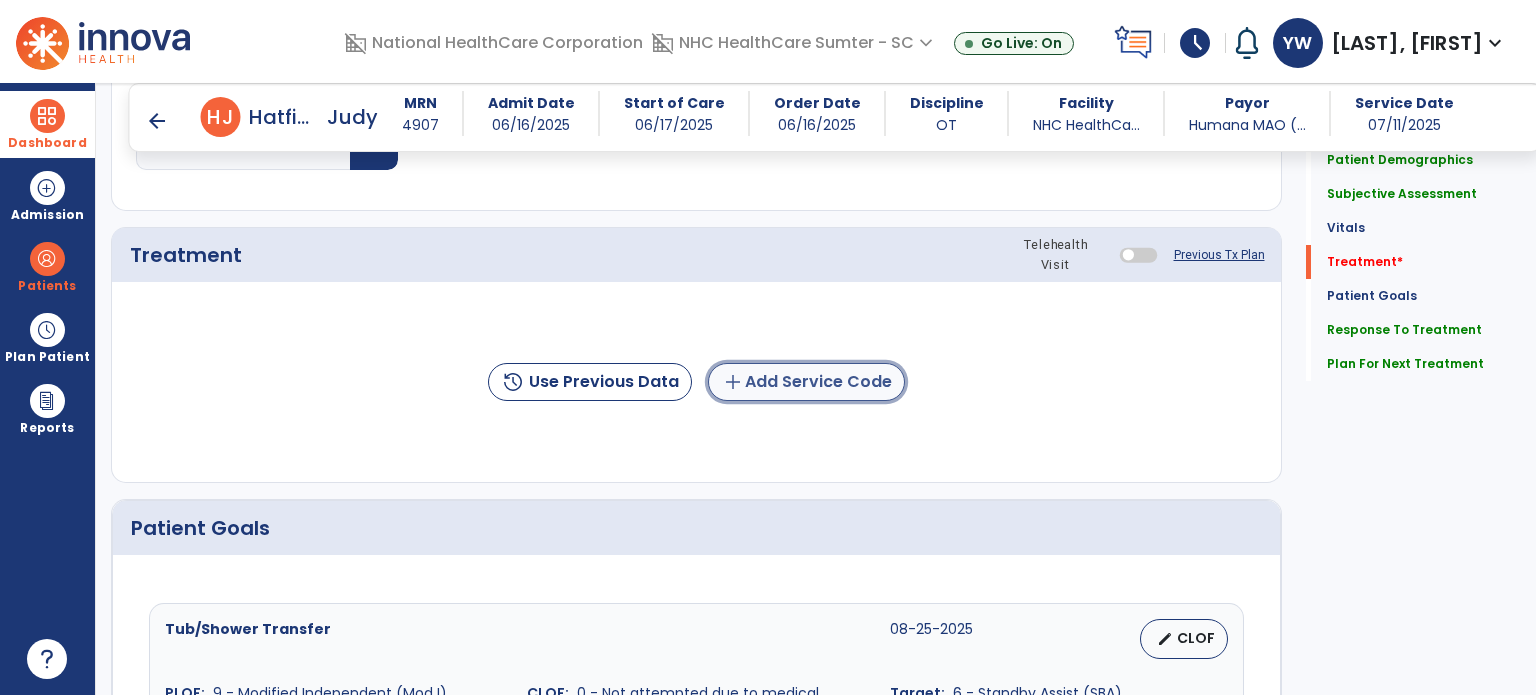 click on "add  Add Service Code" 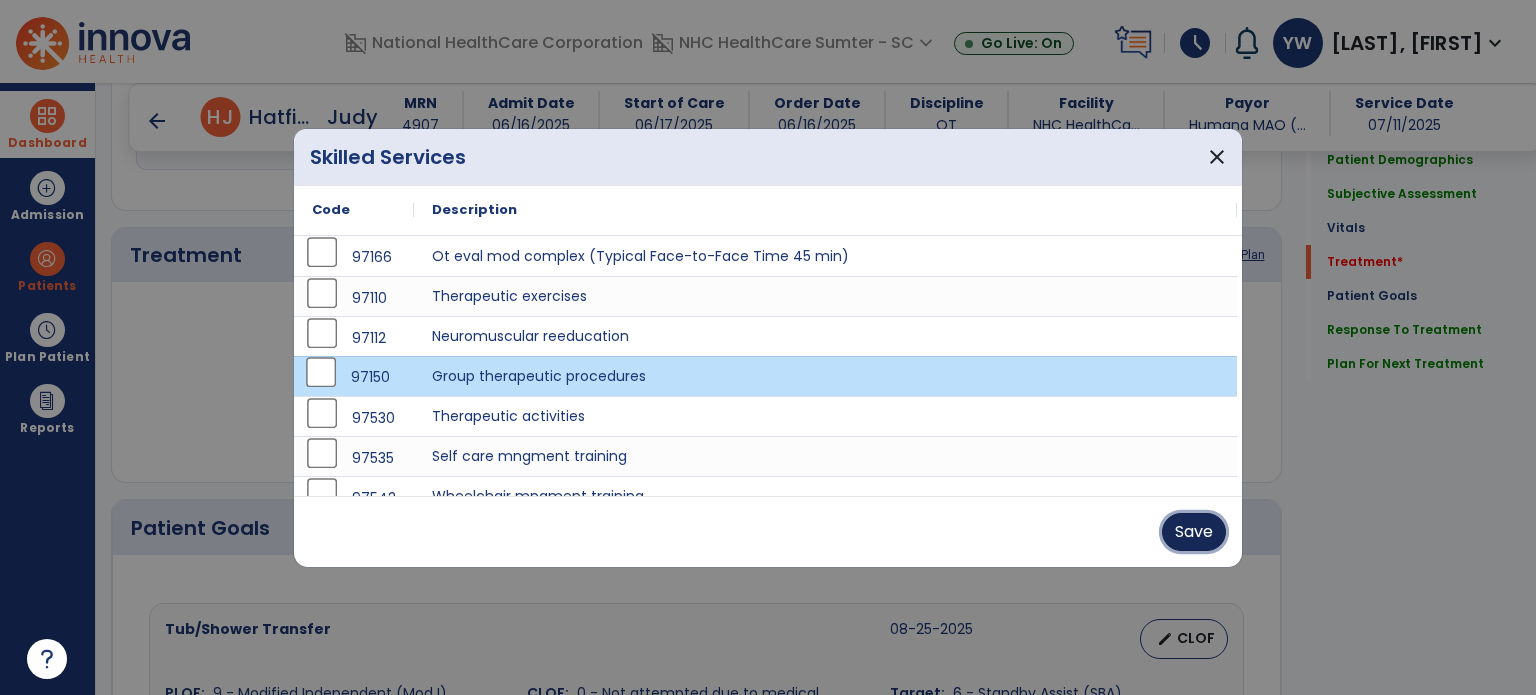 click on "Save" at bounding box center [1194, 532] 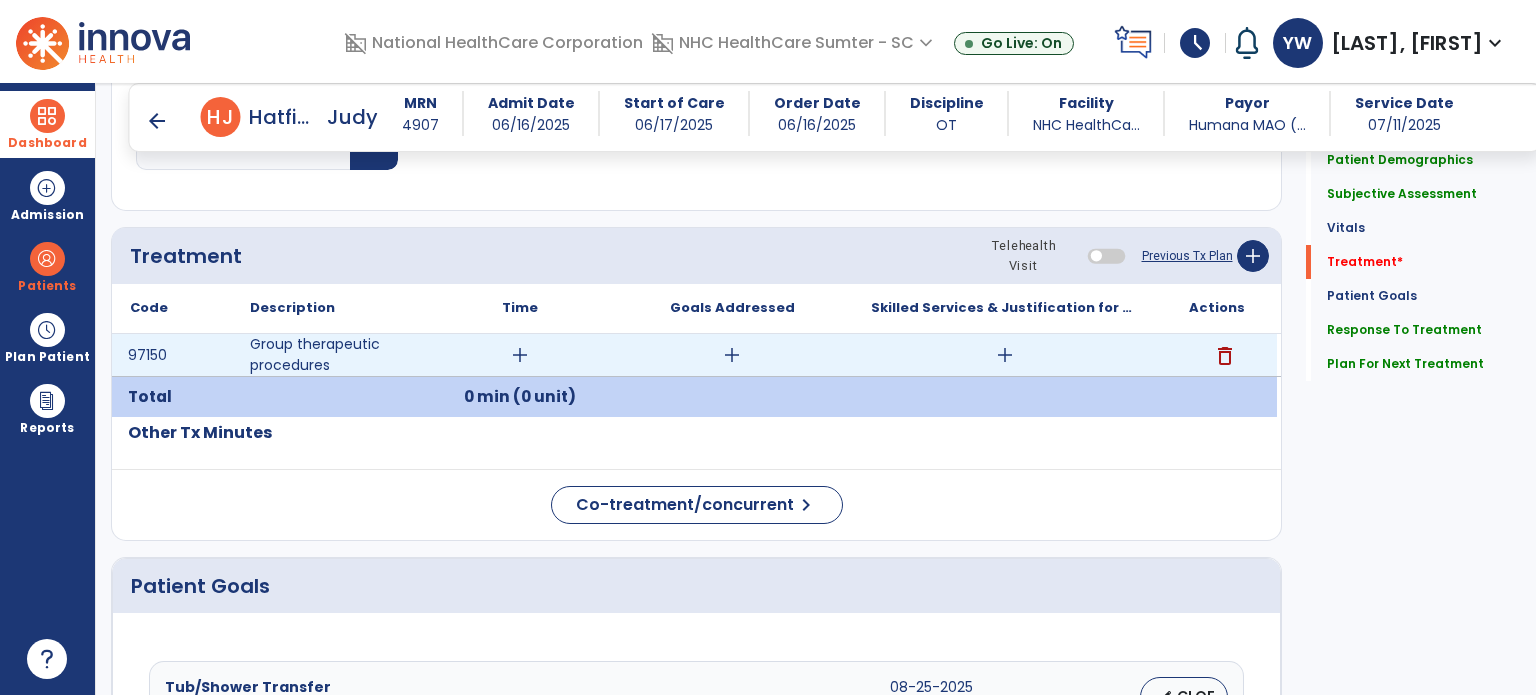 click on "add" at bounding box center [520, 355] 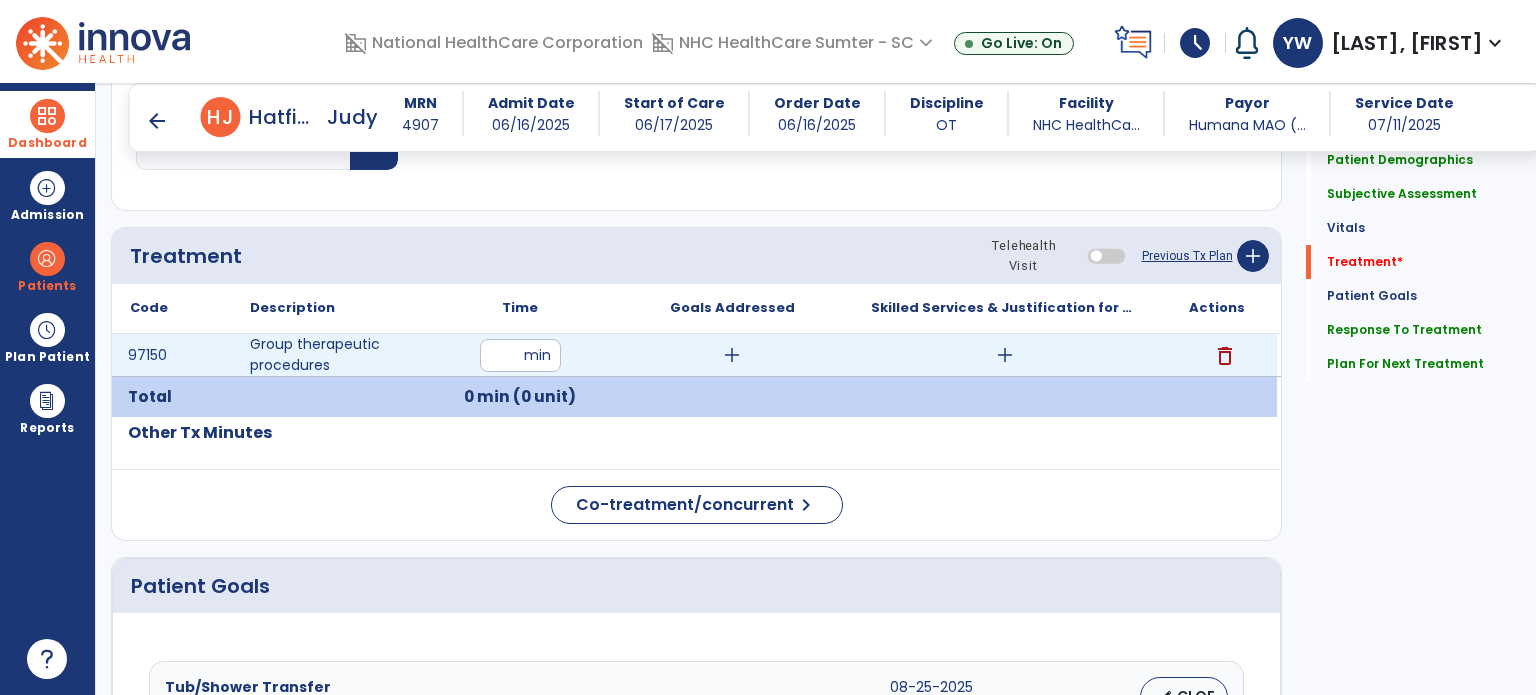 type on "**" 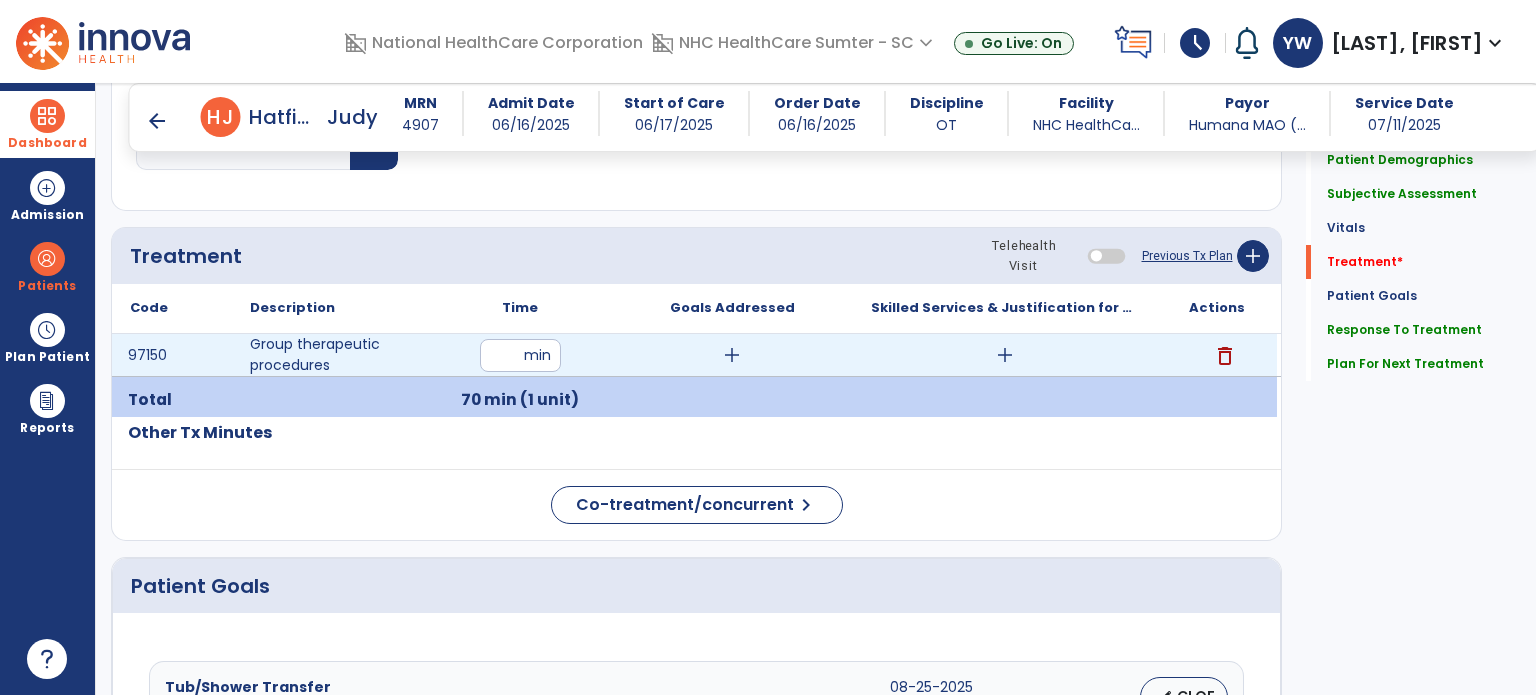 click on "add" at bounding box center [1005, 355] 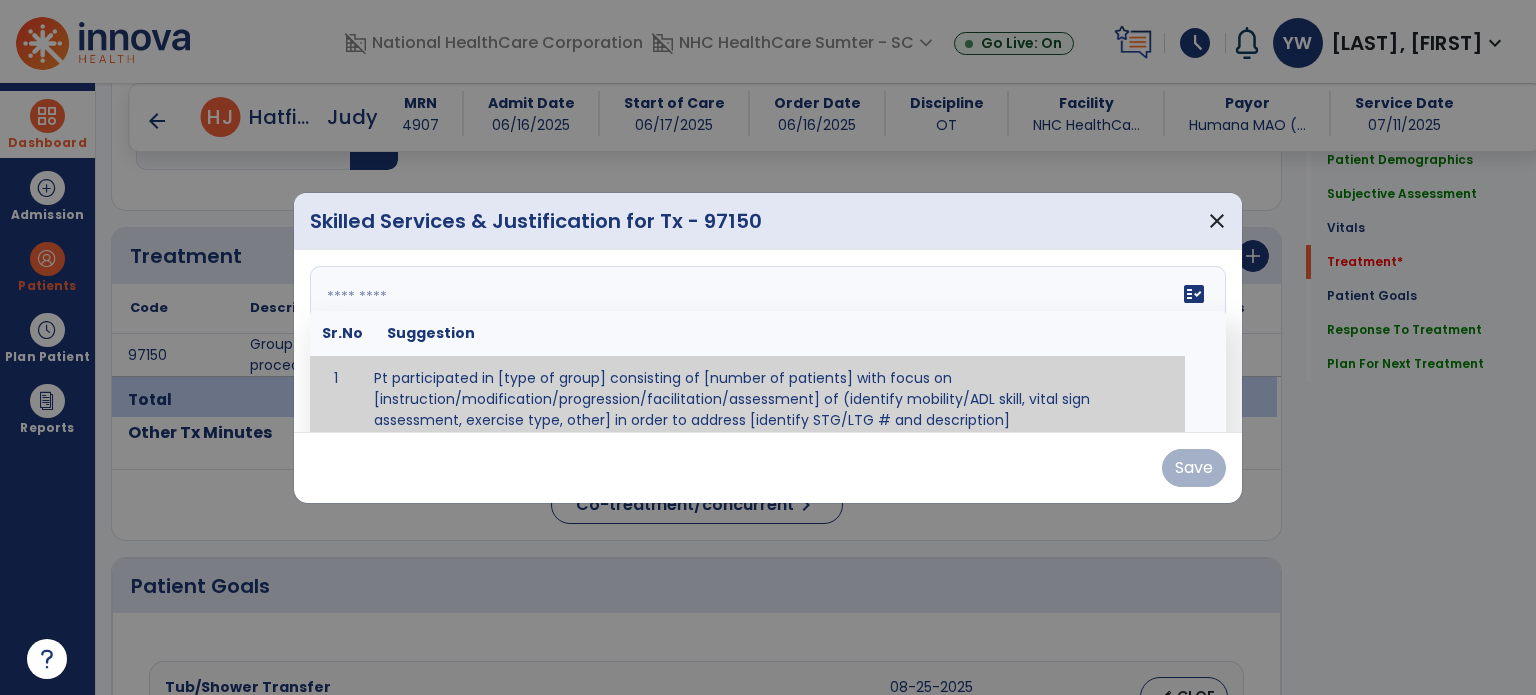 click on "fact_check  Sr.No Suggestion 1 Pt participated in [type of group] consisting of [number of patients] with focus on [instruction/modification/progression/facilitation/assessment] of (identify mobility/ADL skill, vital sign assessment, exercise type, other] in order to address [identify STG/LTG # and description]" at bounding box center (768, 341) 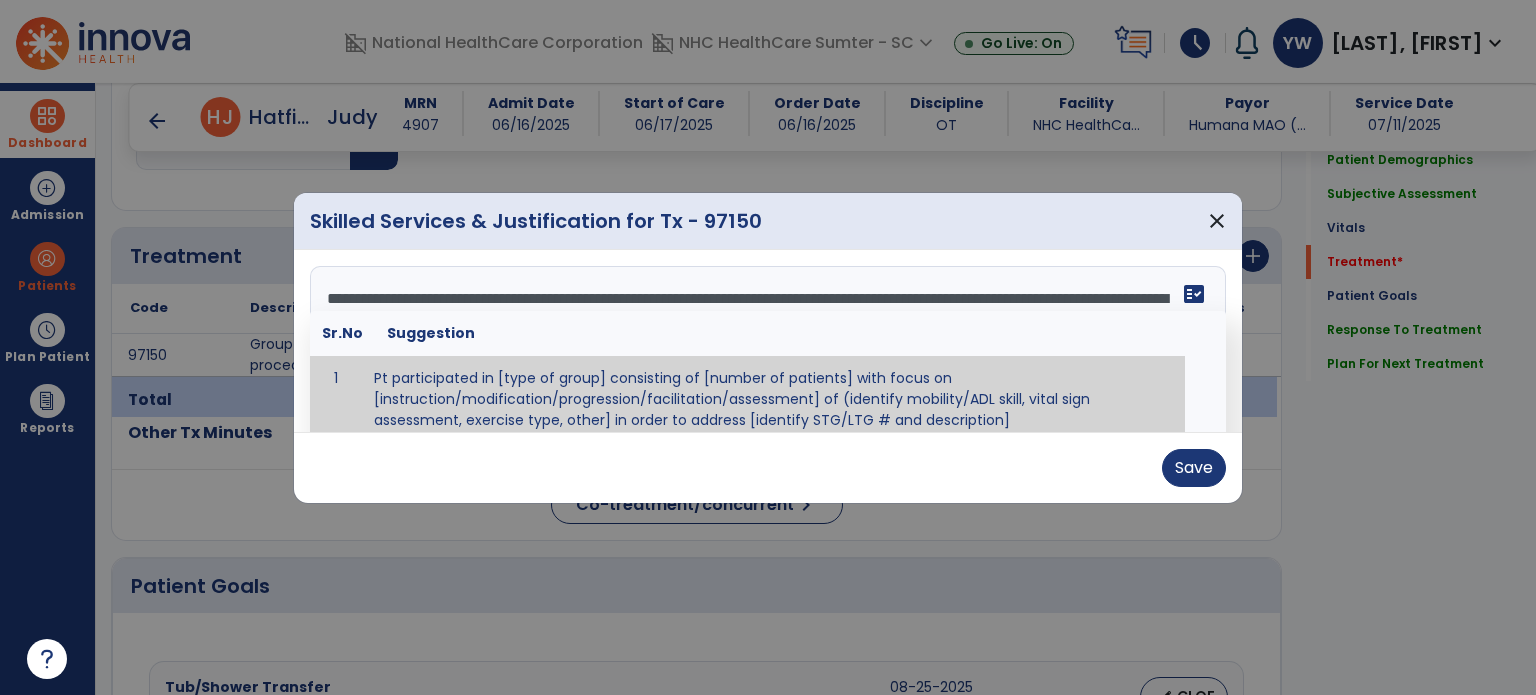 scroll, scrollTop: 15, scrollLeft: 0, axis: vertical 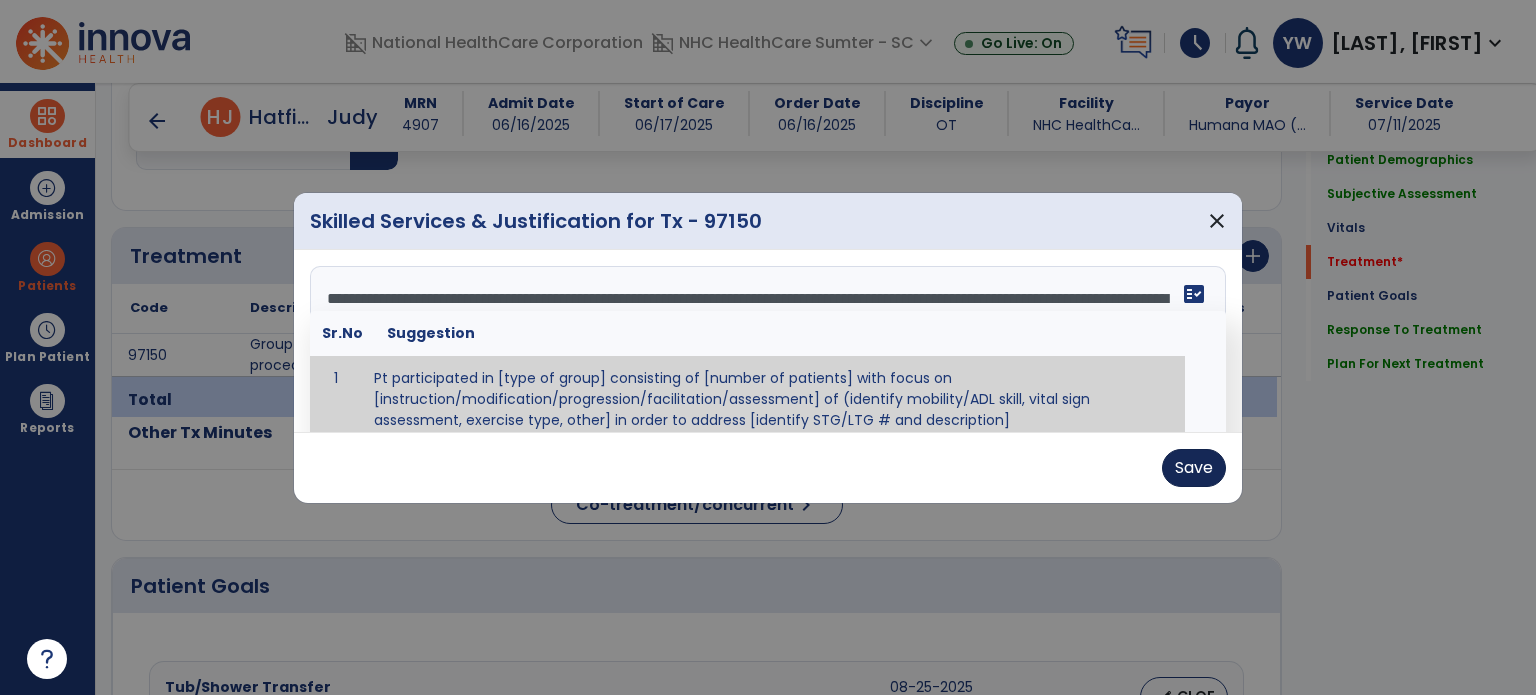 type on "**********" 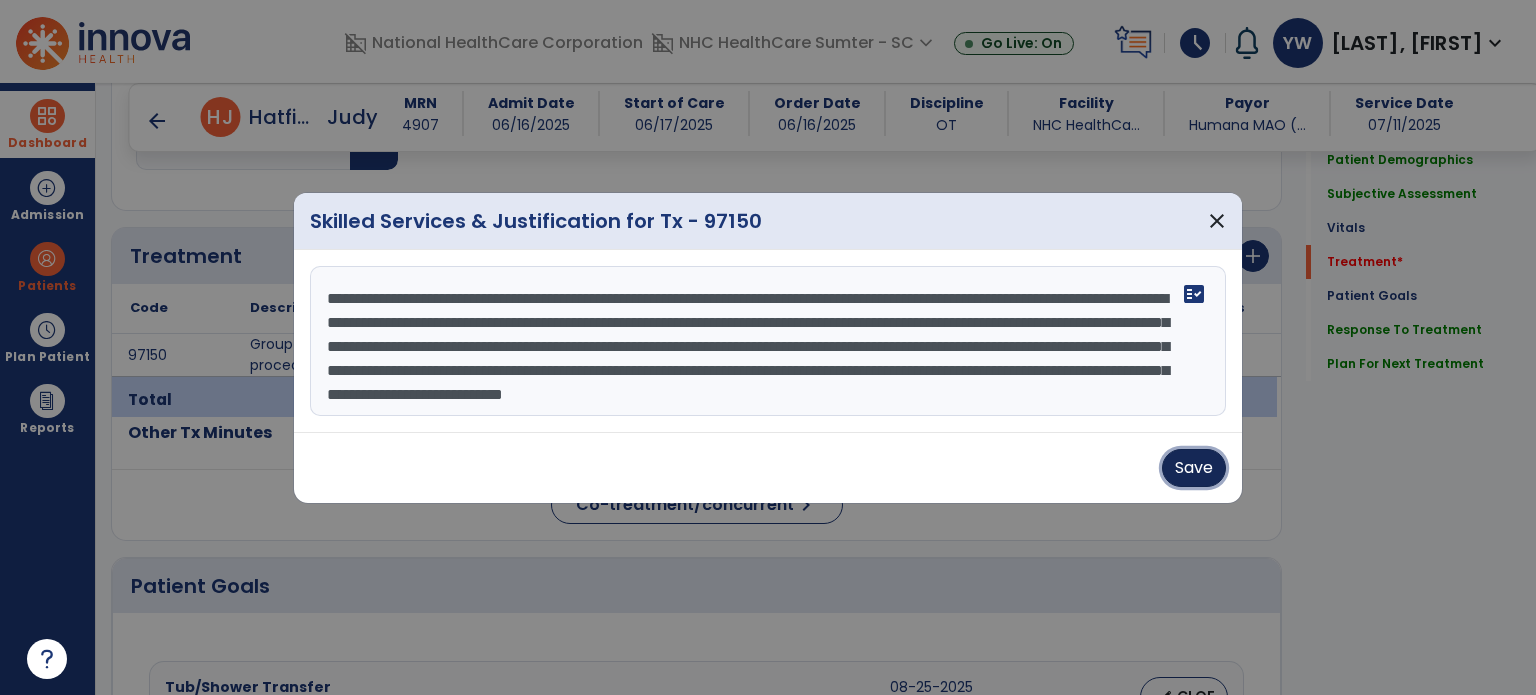 click on "Save" at bounding box center (1194, 468) 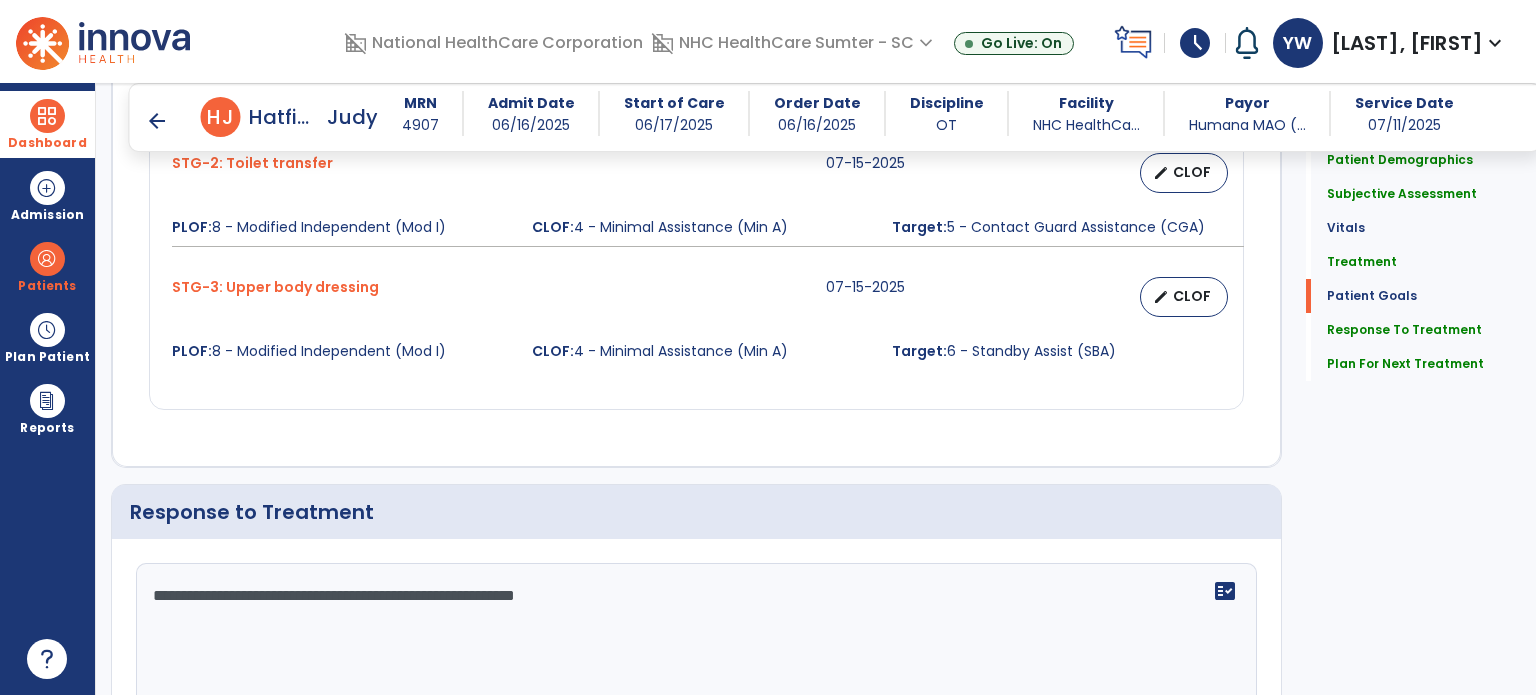 scroll, scrollTop: 2381, scrollLeft: 0, axis: vertical 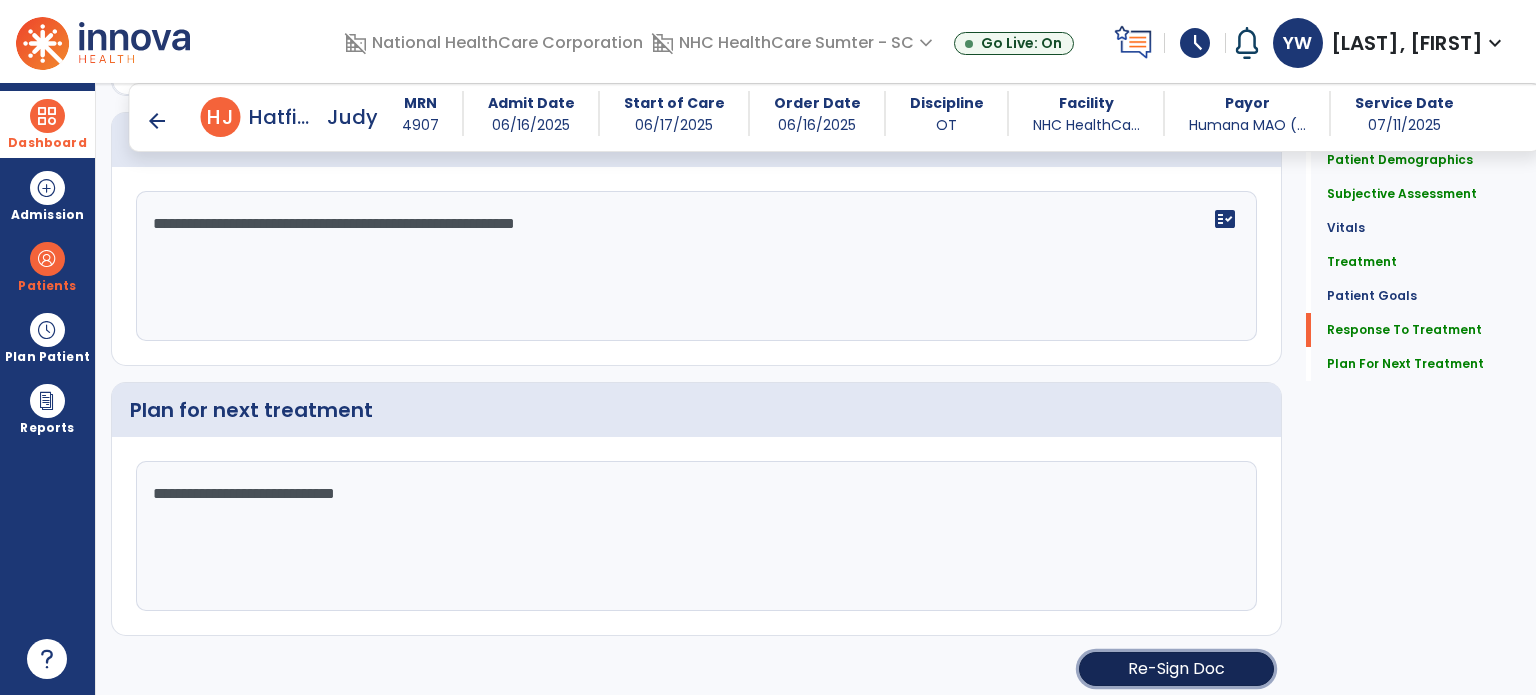 click on "Re-Sign Doc" 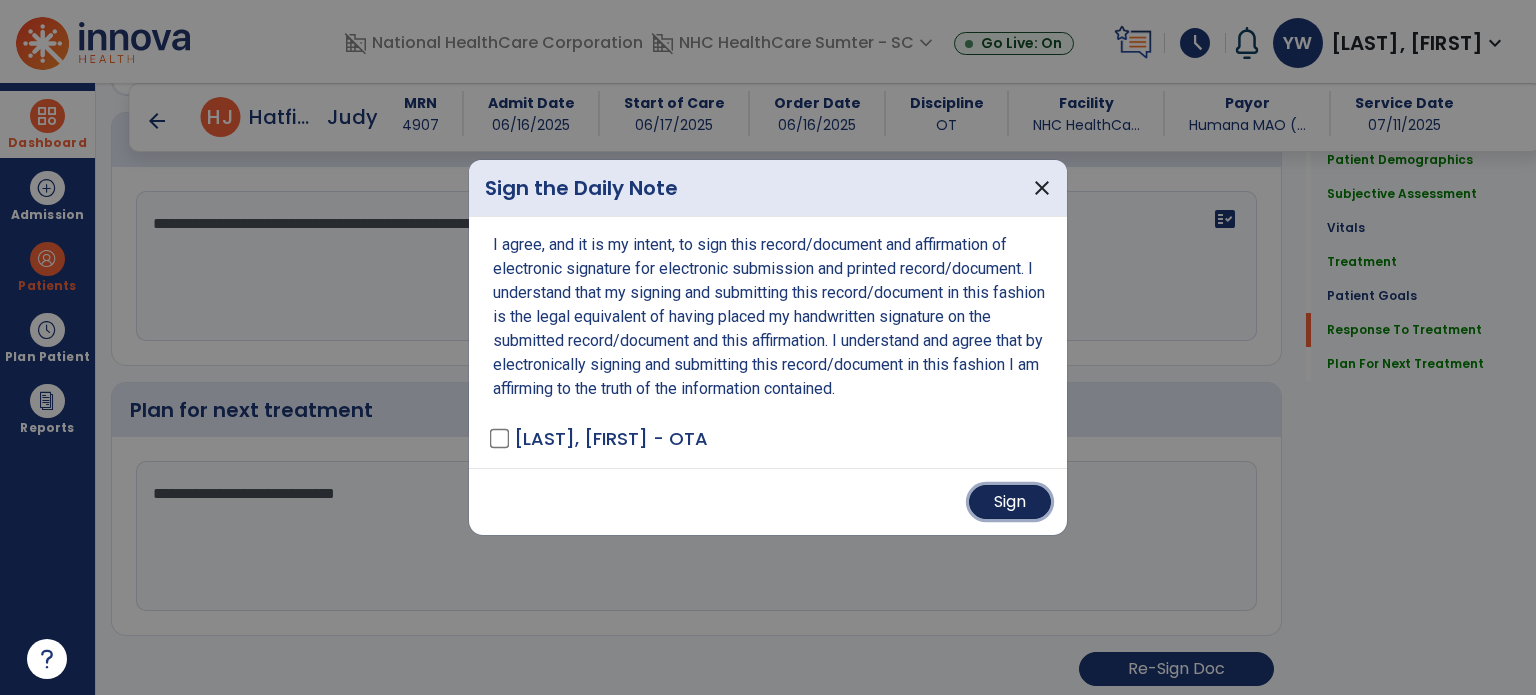 click on "Sign" at bounding box center (1010, 502) 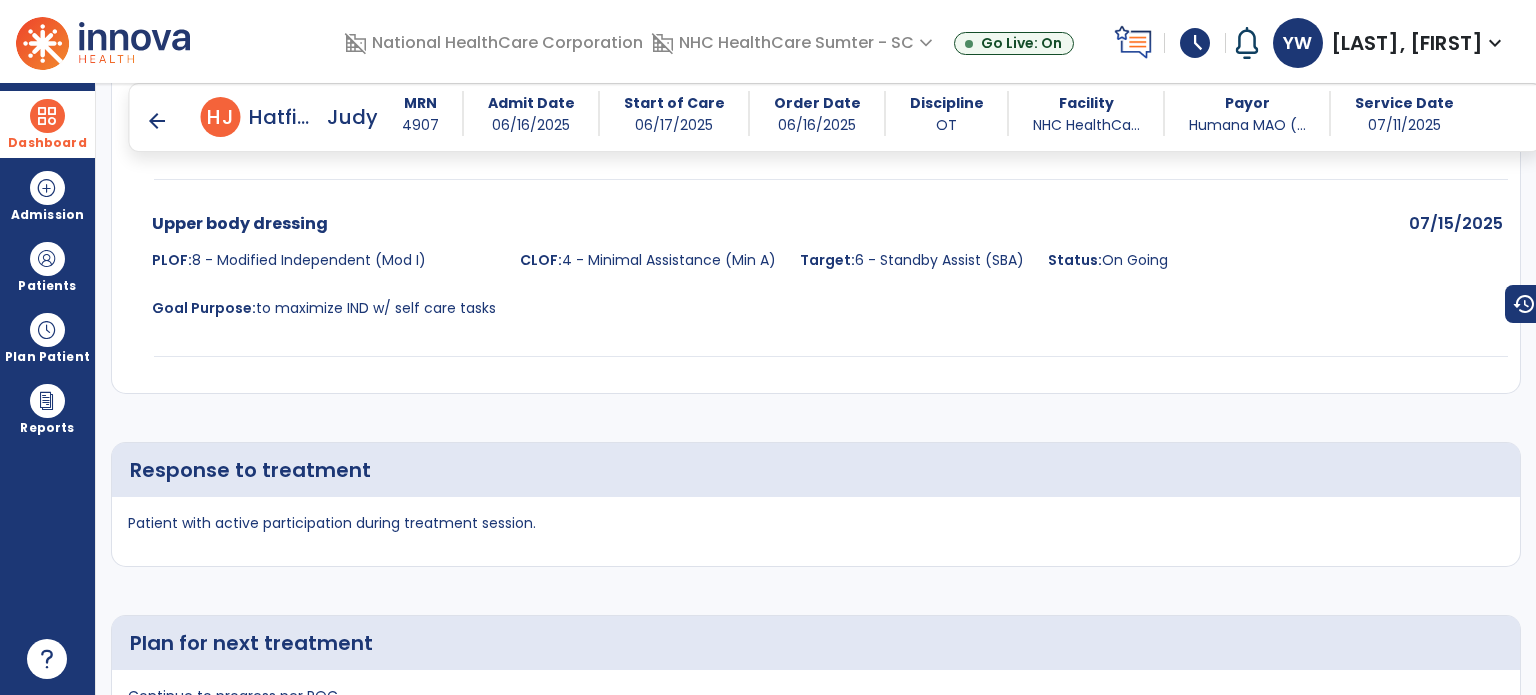 scroll, scrollTop: 3243, scrollLeft: 0, axis: vertical 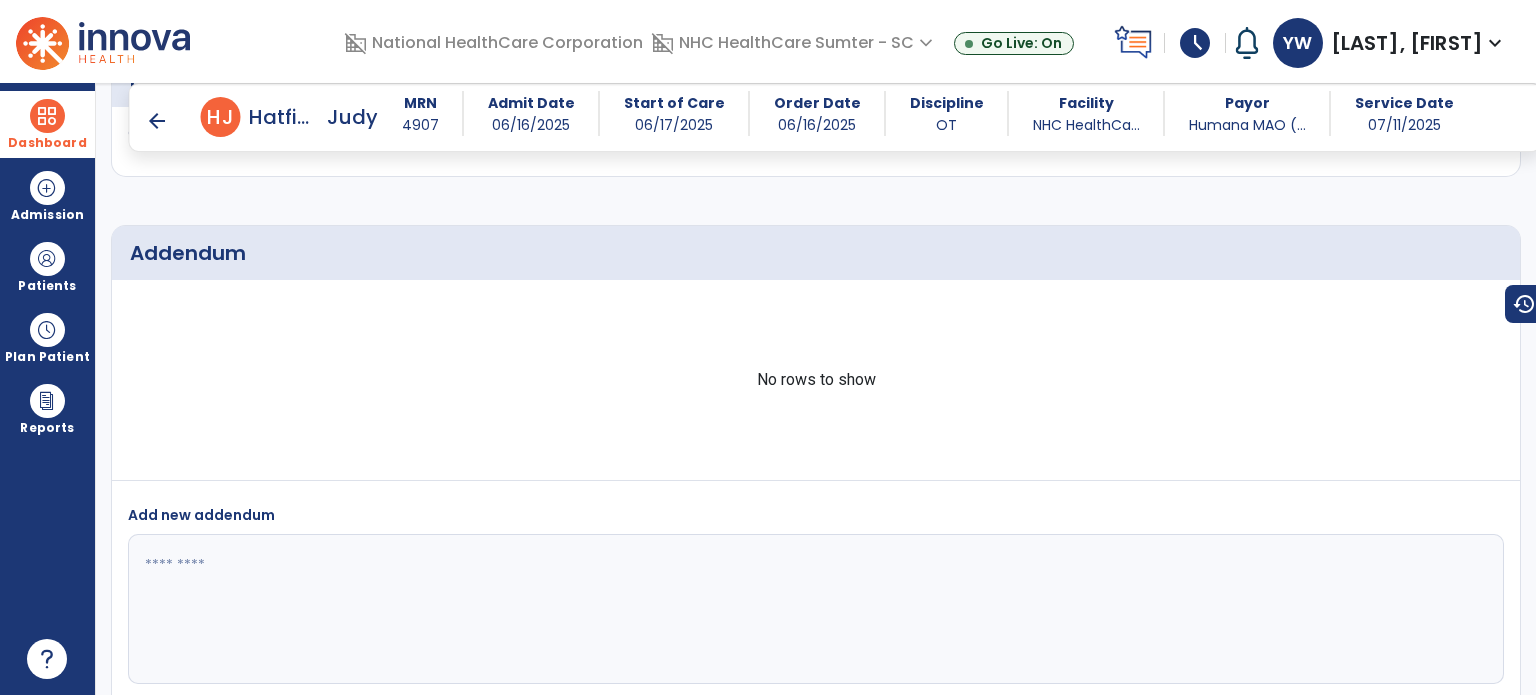click at bounding box center [814, 609] 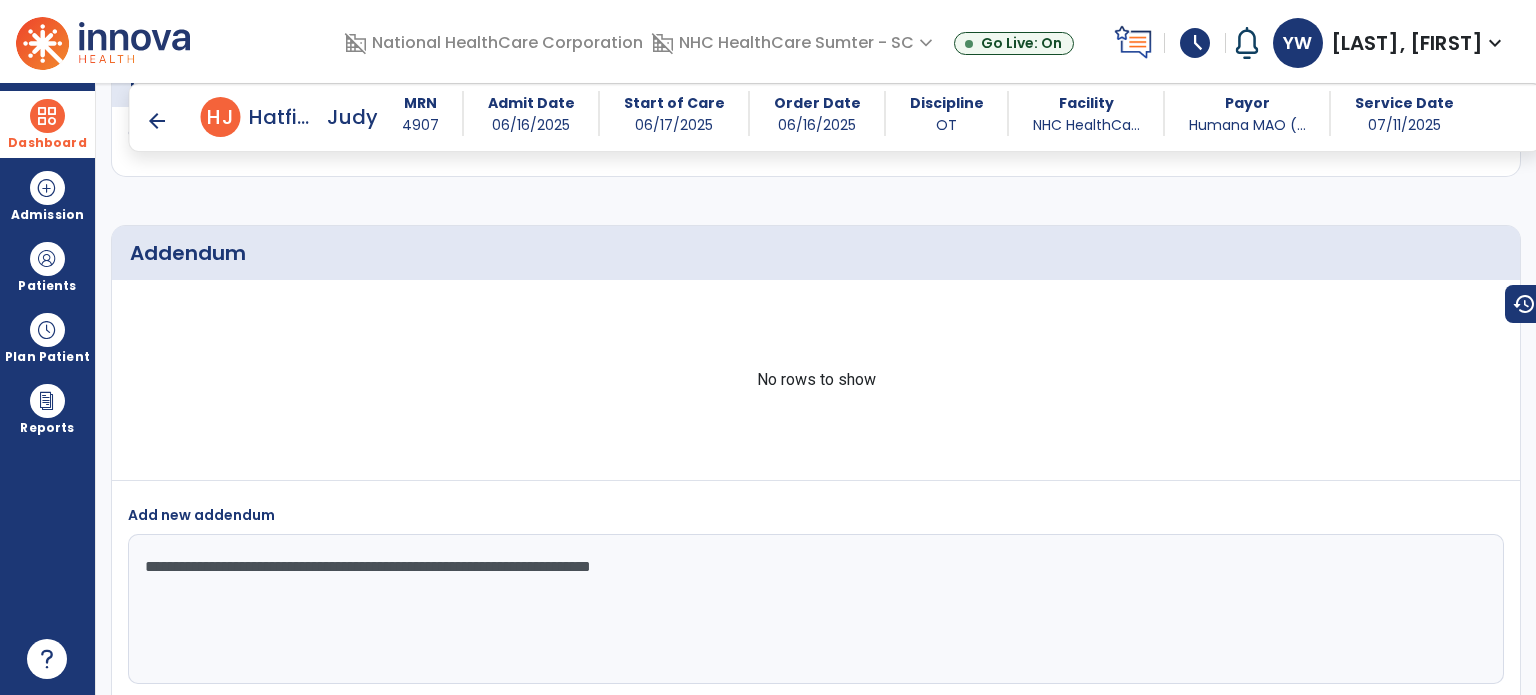 scroll, scrollTop: 3352, scrollLeft: 0, axis: vertical 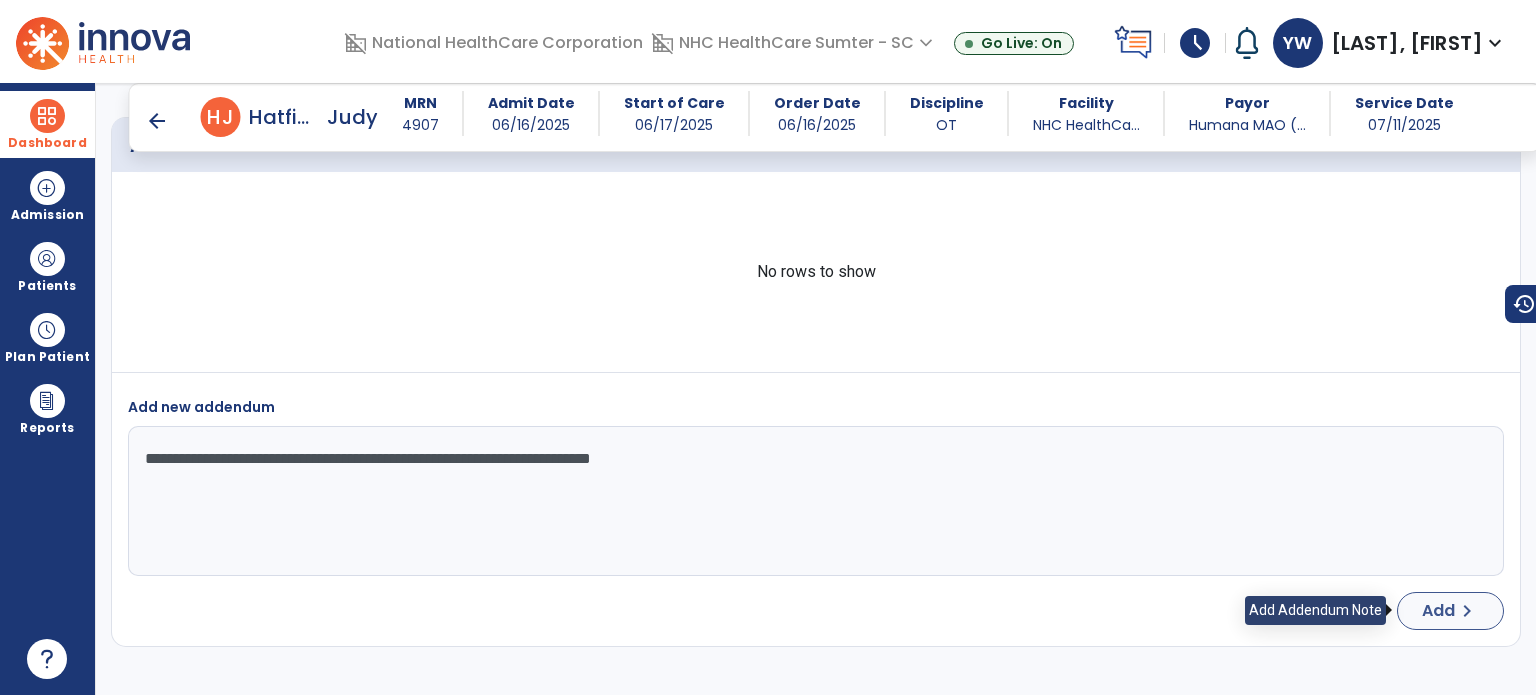 type on "**********" 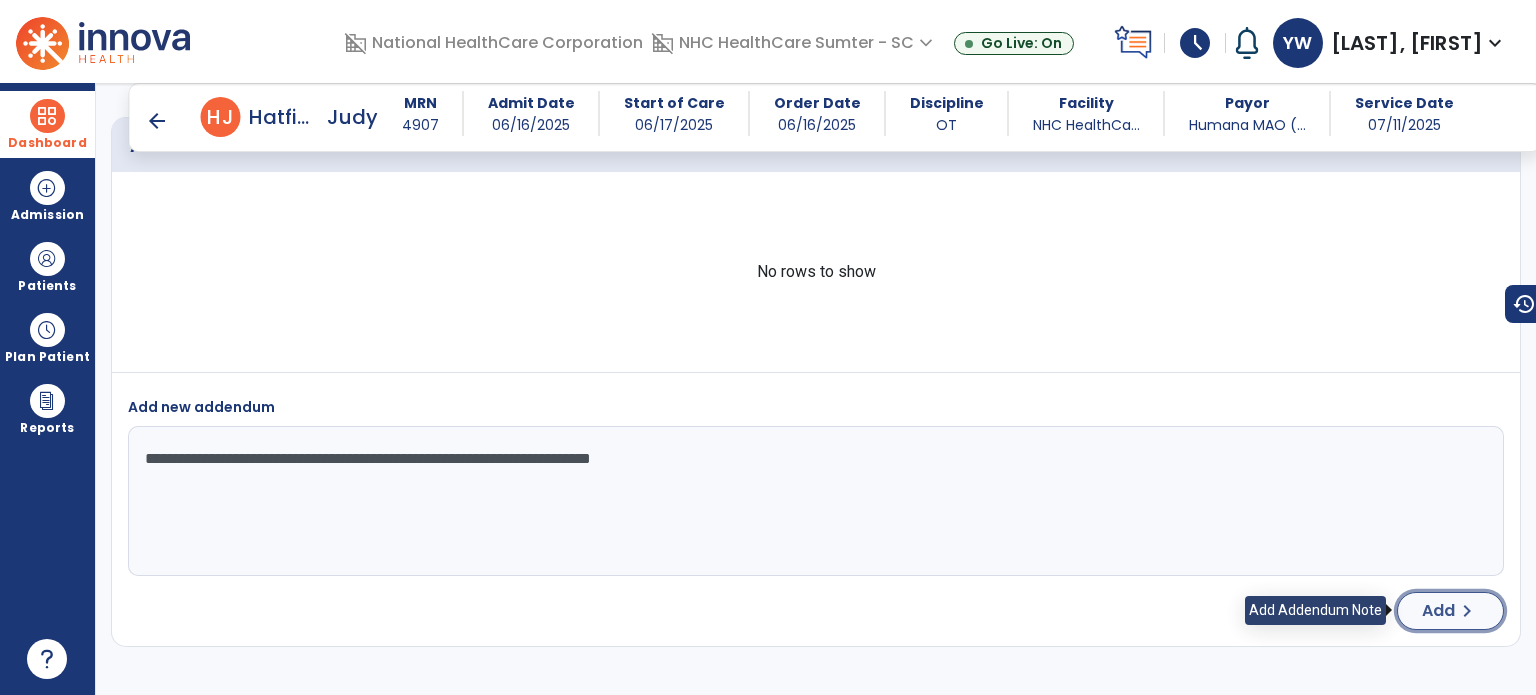 click on "Add" at bounding box center [1438, 611] 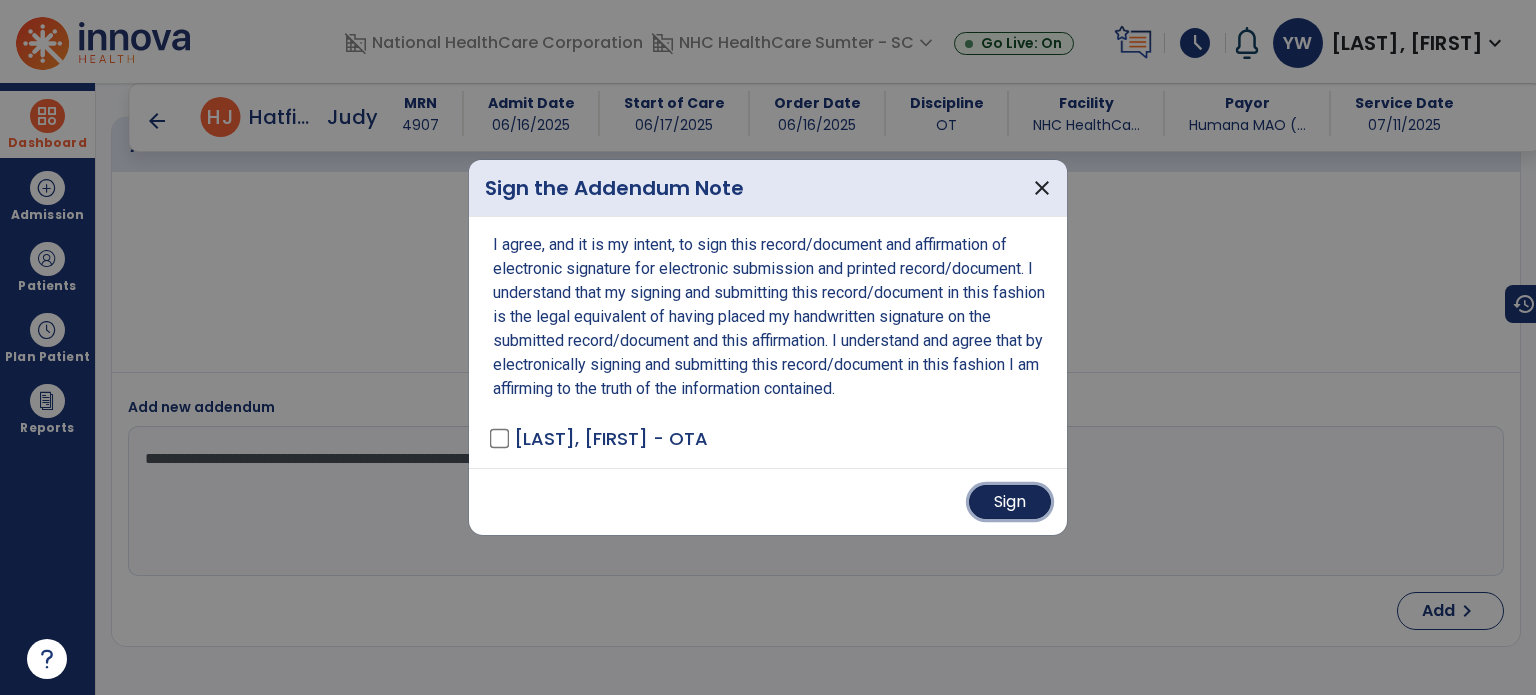 click on "Sign" at bounding box center [1010, 502] 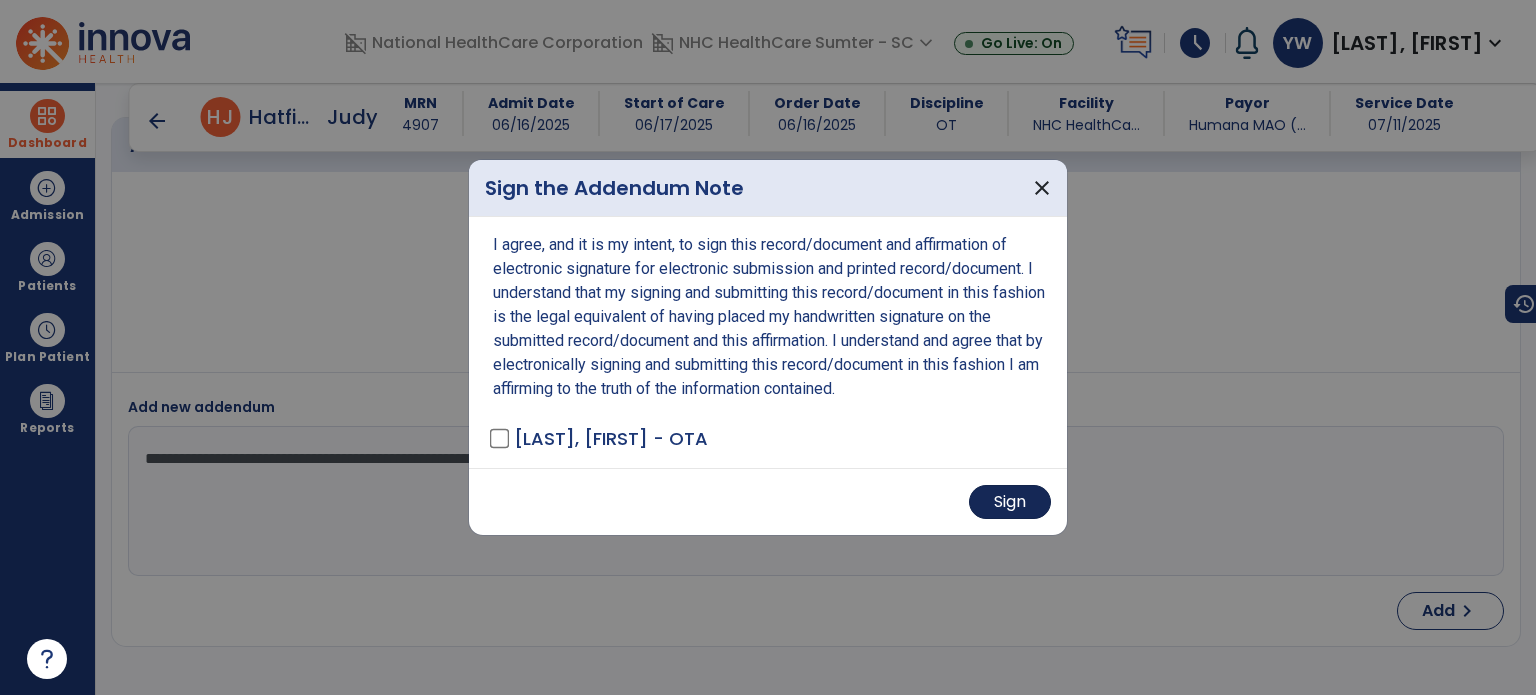 type 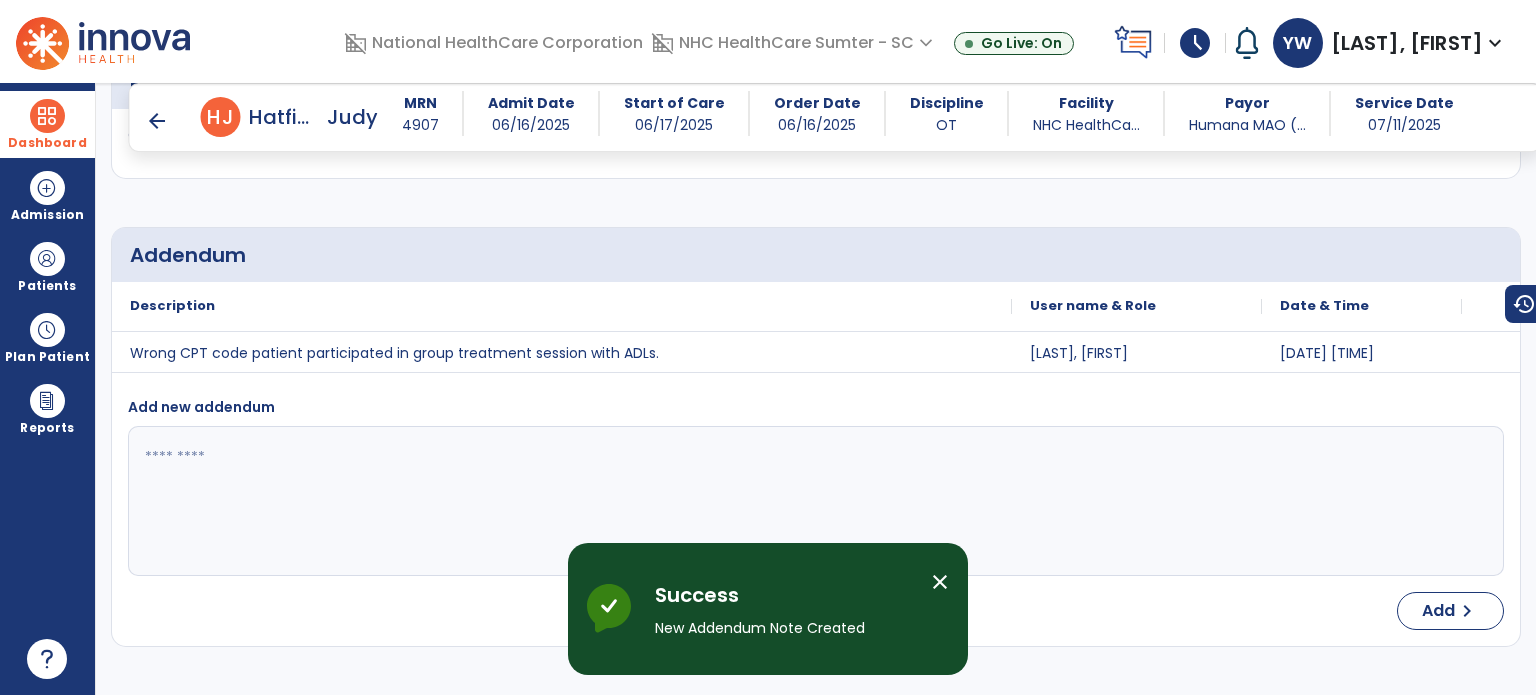 scroll, scrollTop: 3241, scrollLeft: 0, axis: vertical 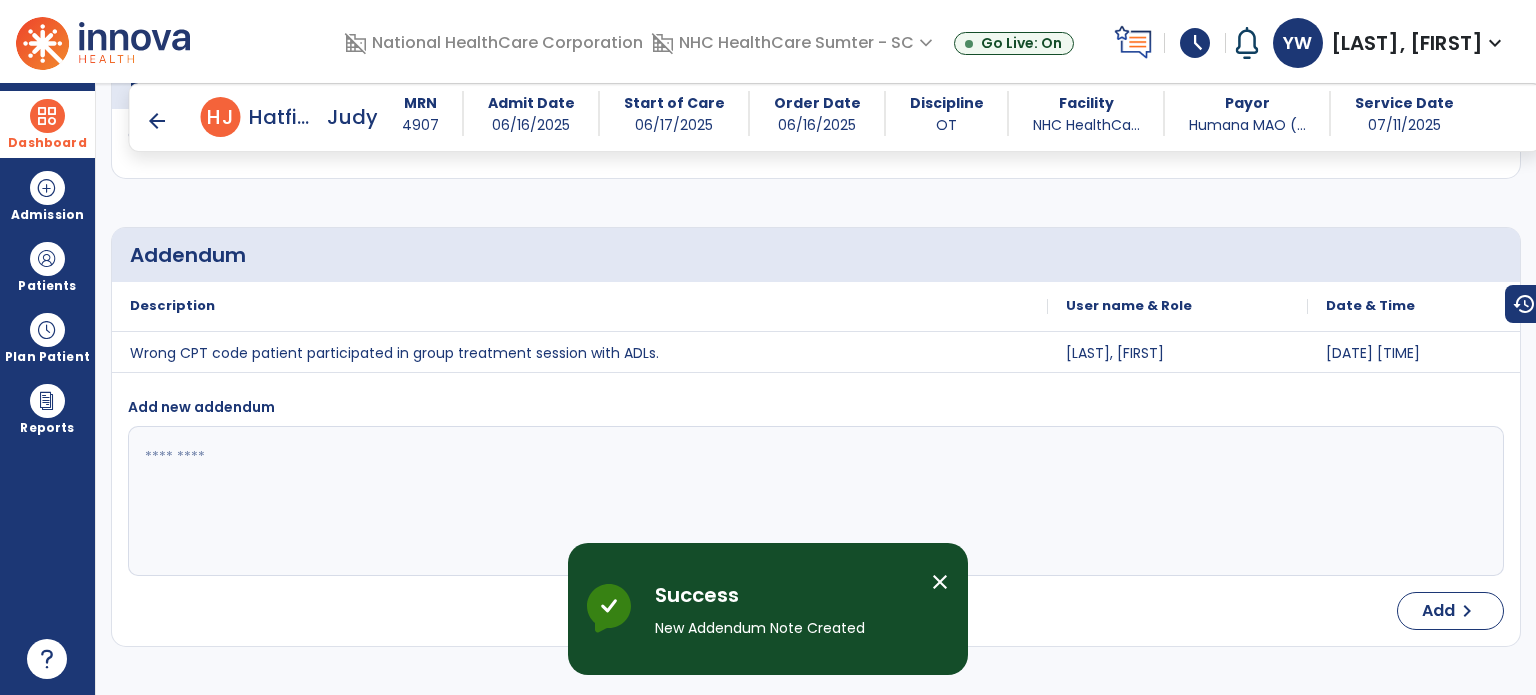 click at bounding box center (47, 116) 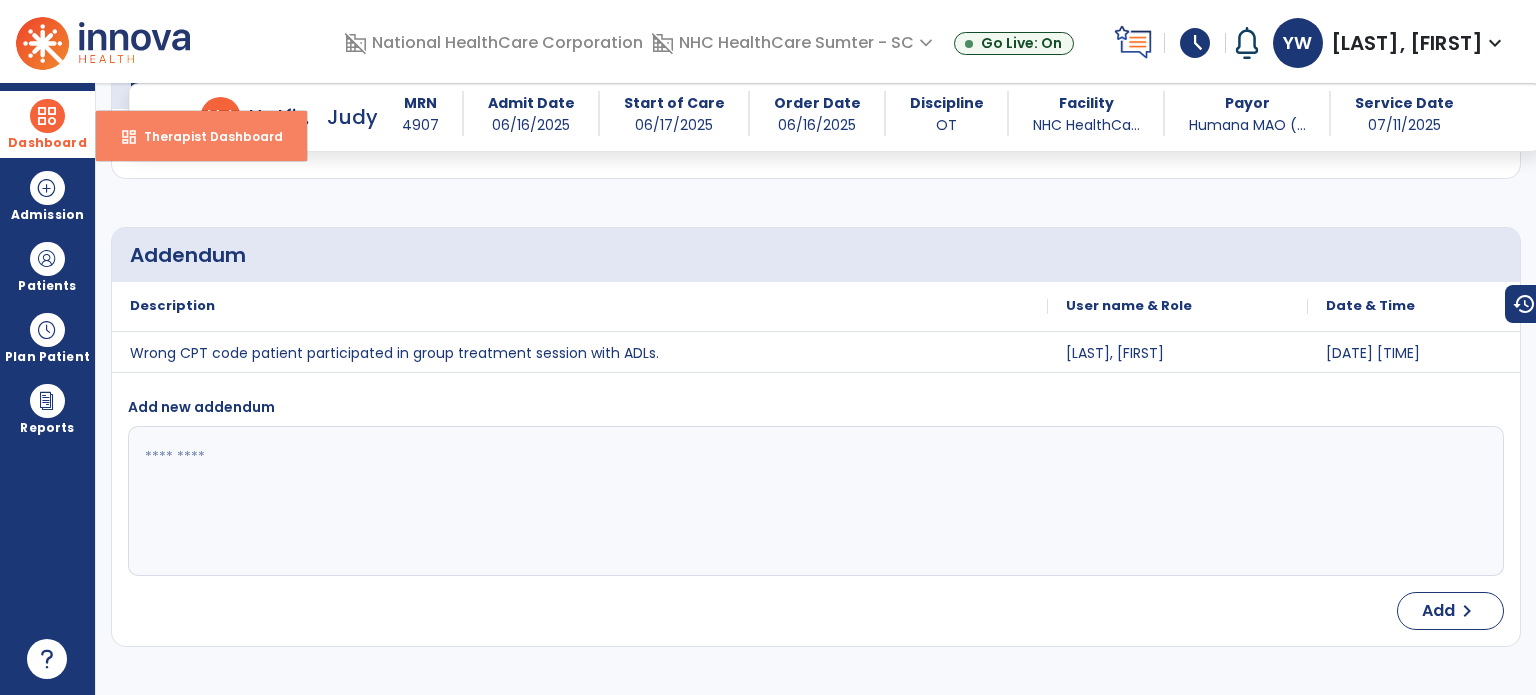 click on "Therapist Dashboard" at bounding box center [205, 136] 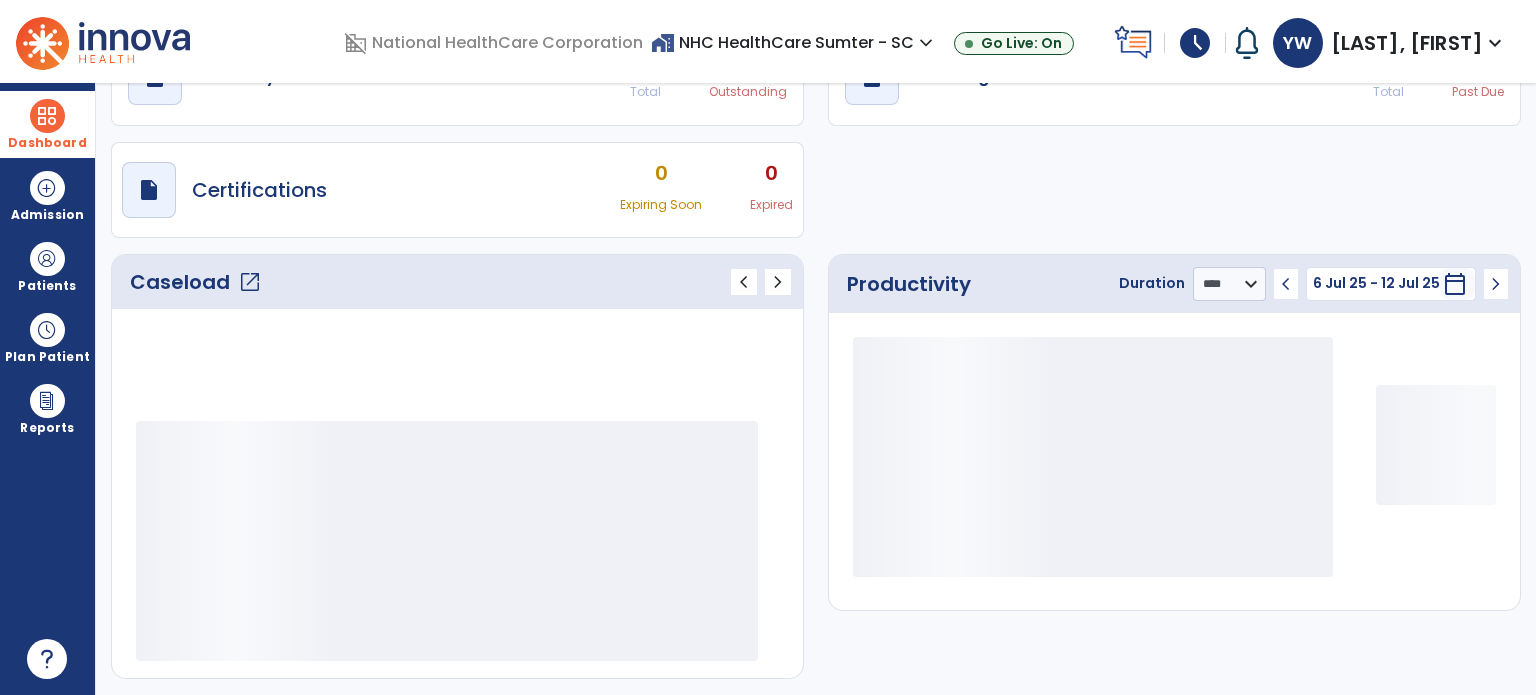 scroll, scrollTop: 109, scrollLeft: 0, axis: vertical 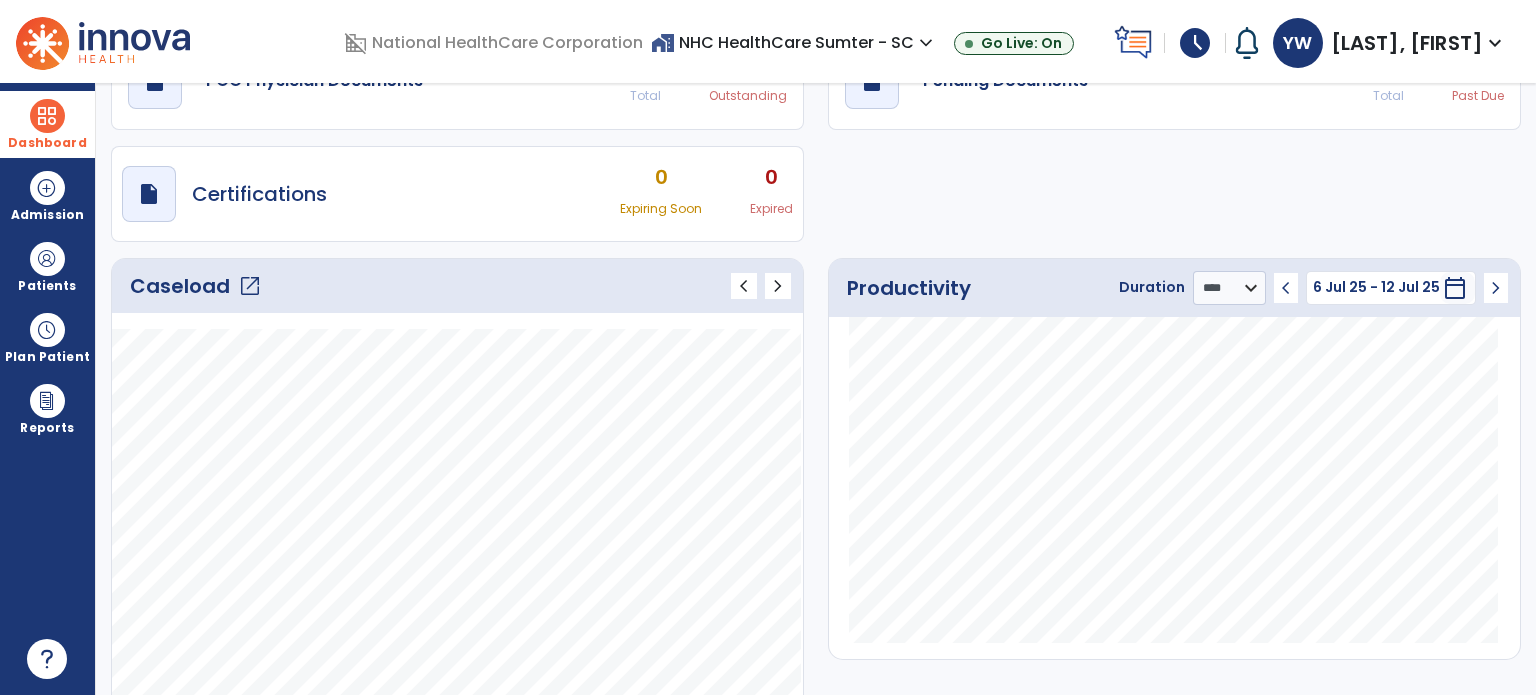 click on "open_in_new" 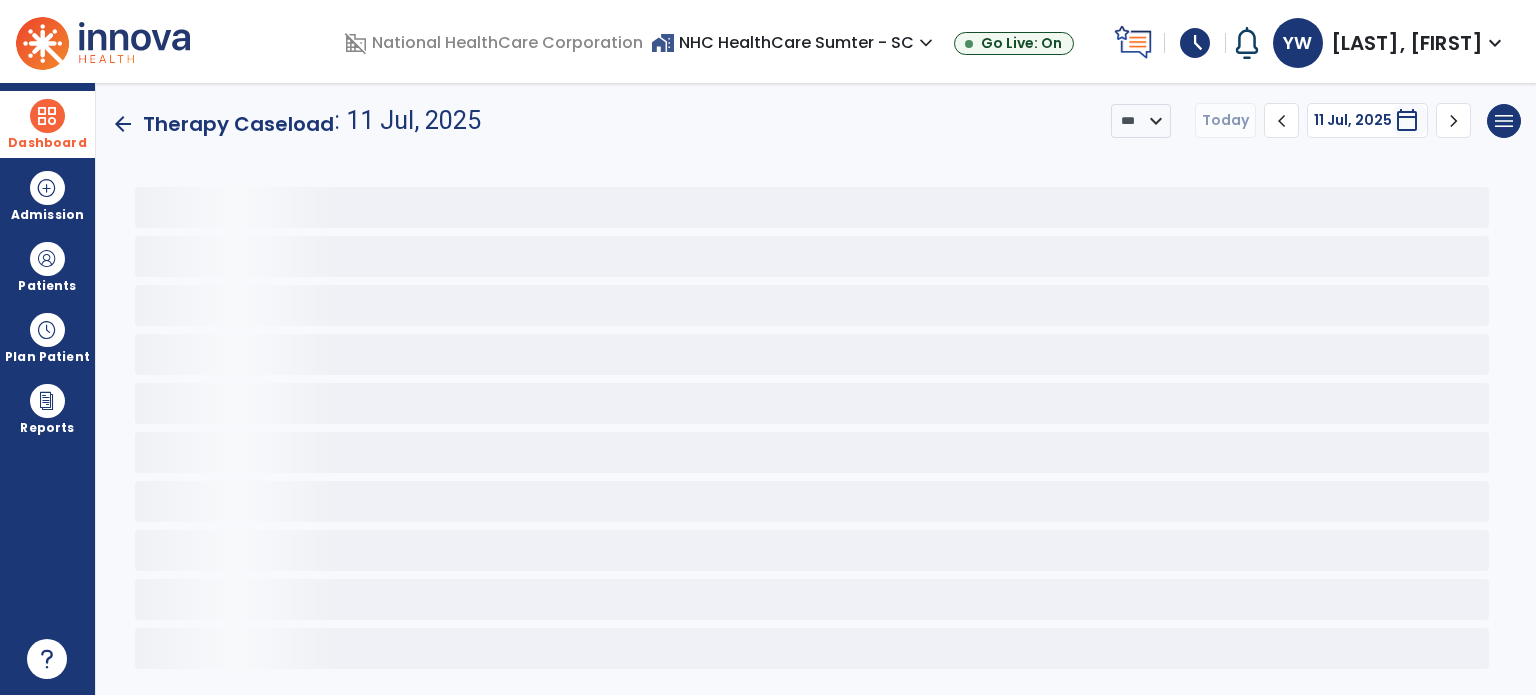 scroll, scrollTop: 0, scrollLeft: 0, axis: both 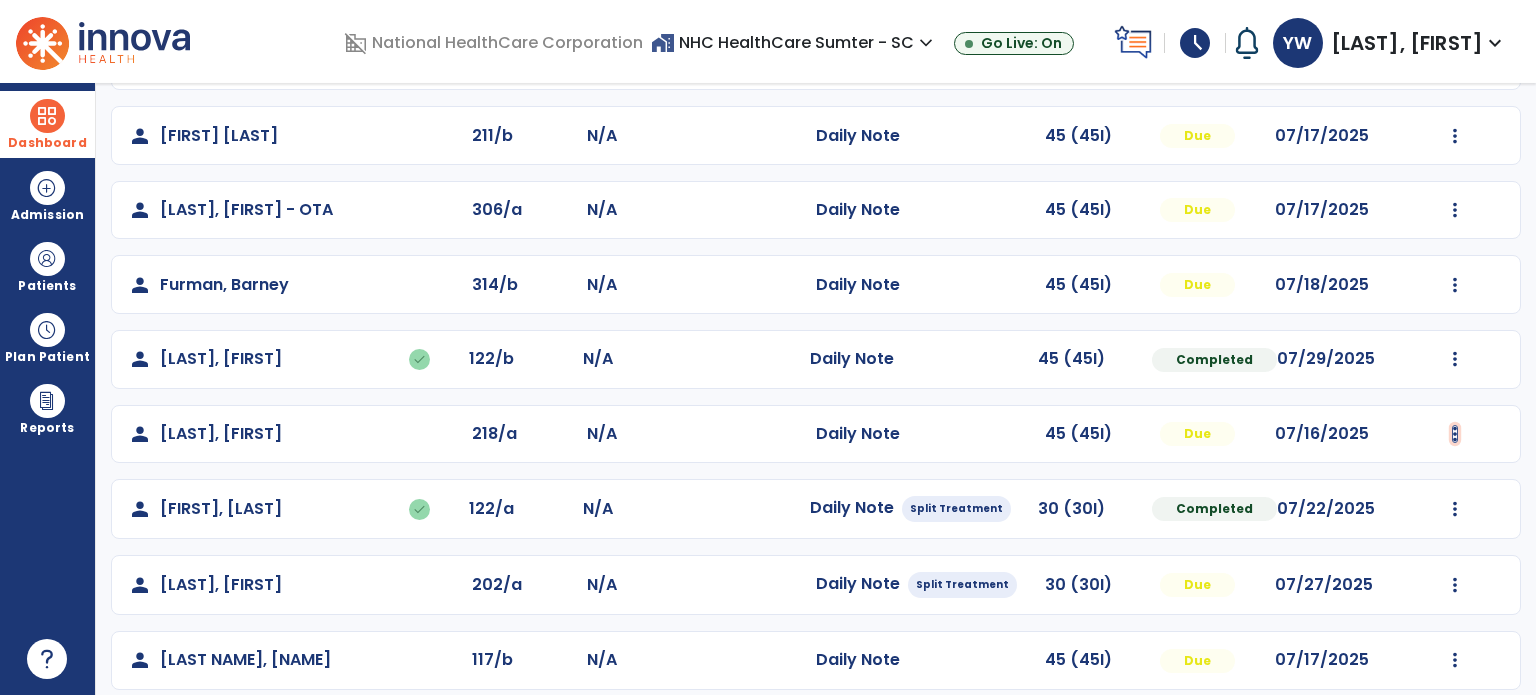 click at bounding box center (1455, 61) 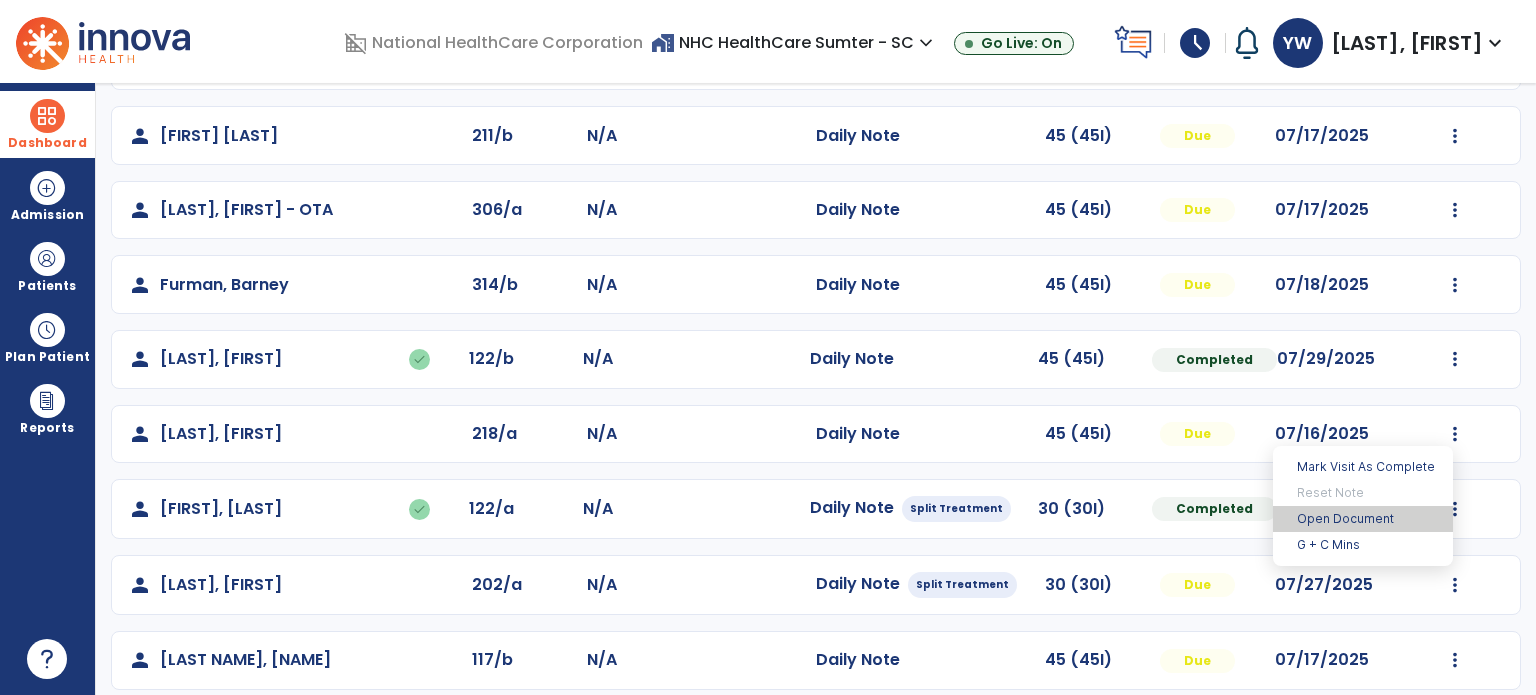 click on "Open Document" at bounding box center (1363, 519) 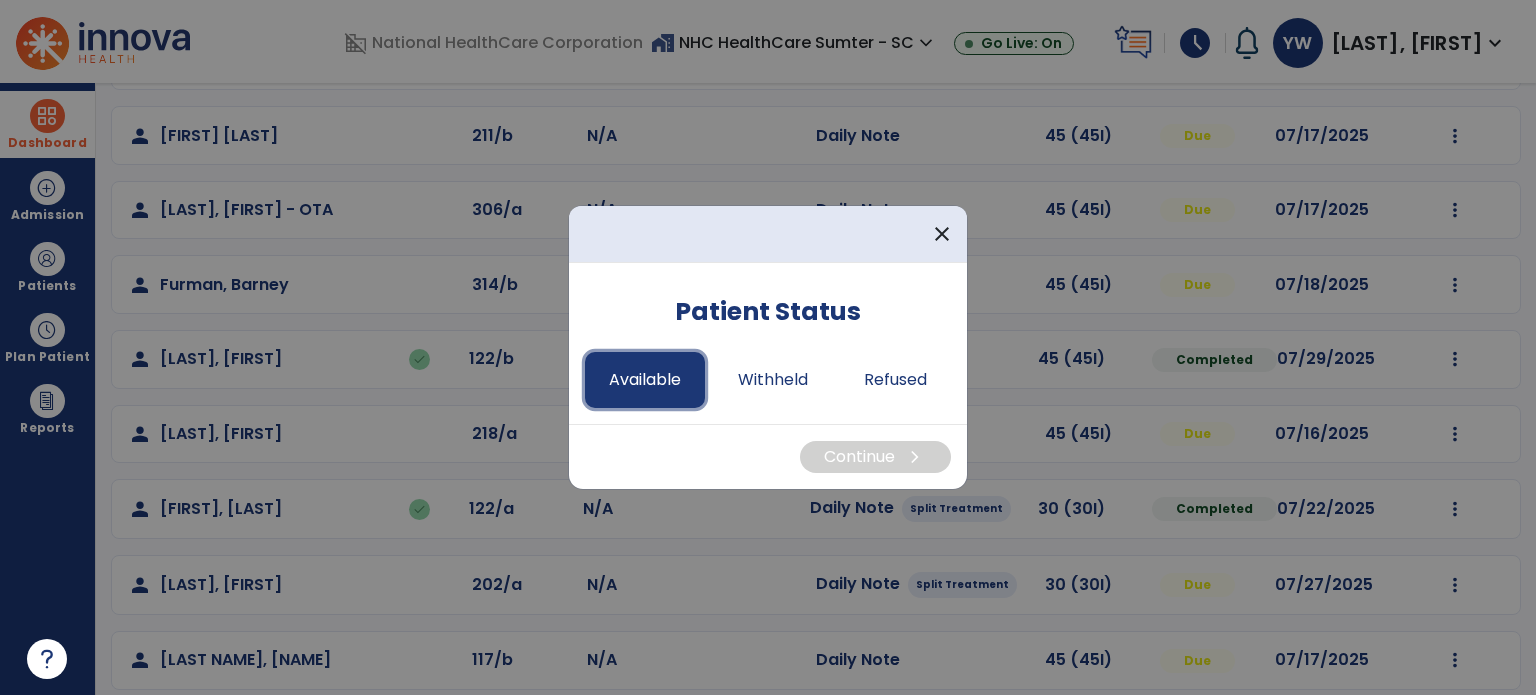 click on "Available" at bounding box center (645, 380) 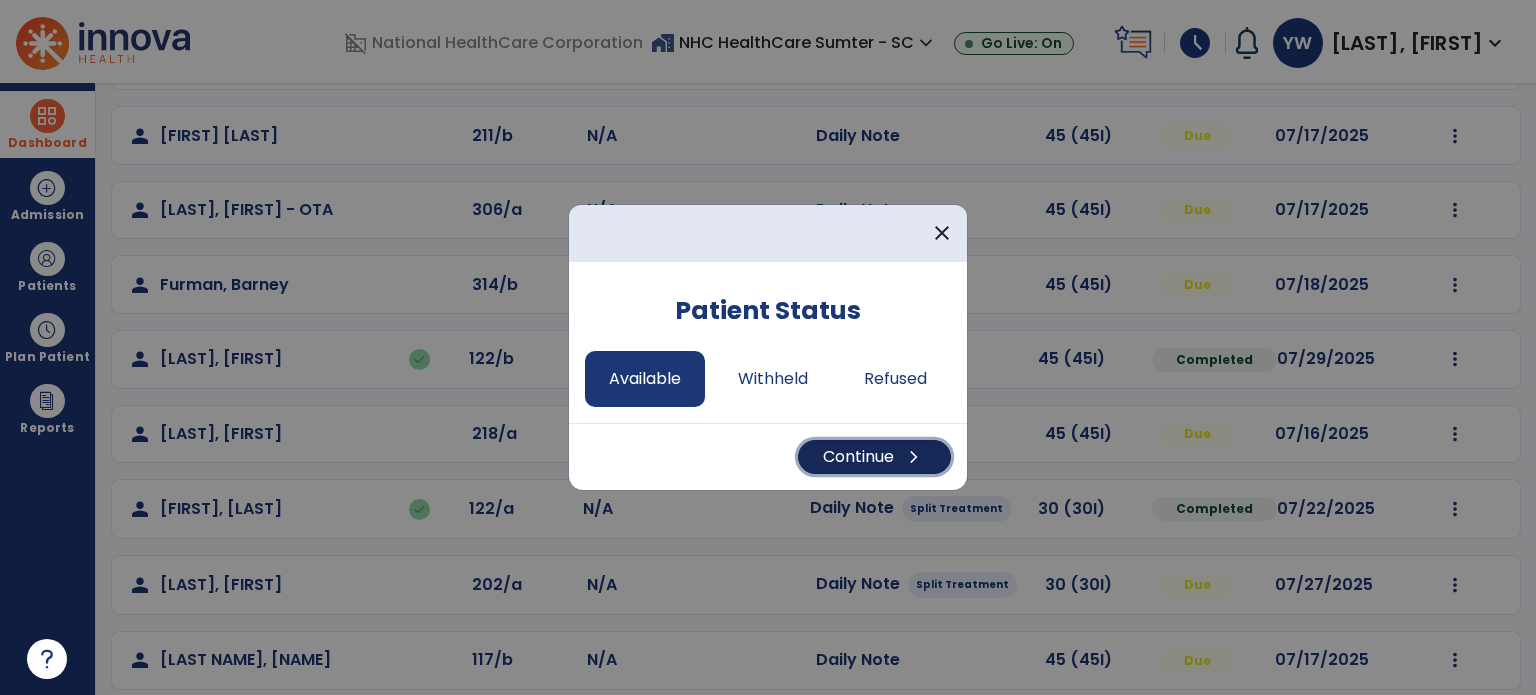 click on "Continue   chevron_right" at bounding box center [874, 457] 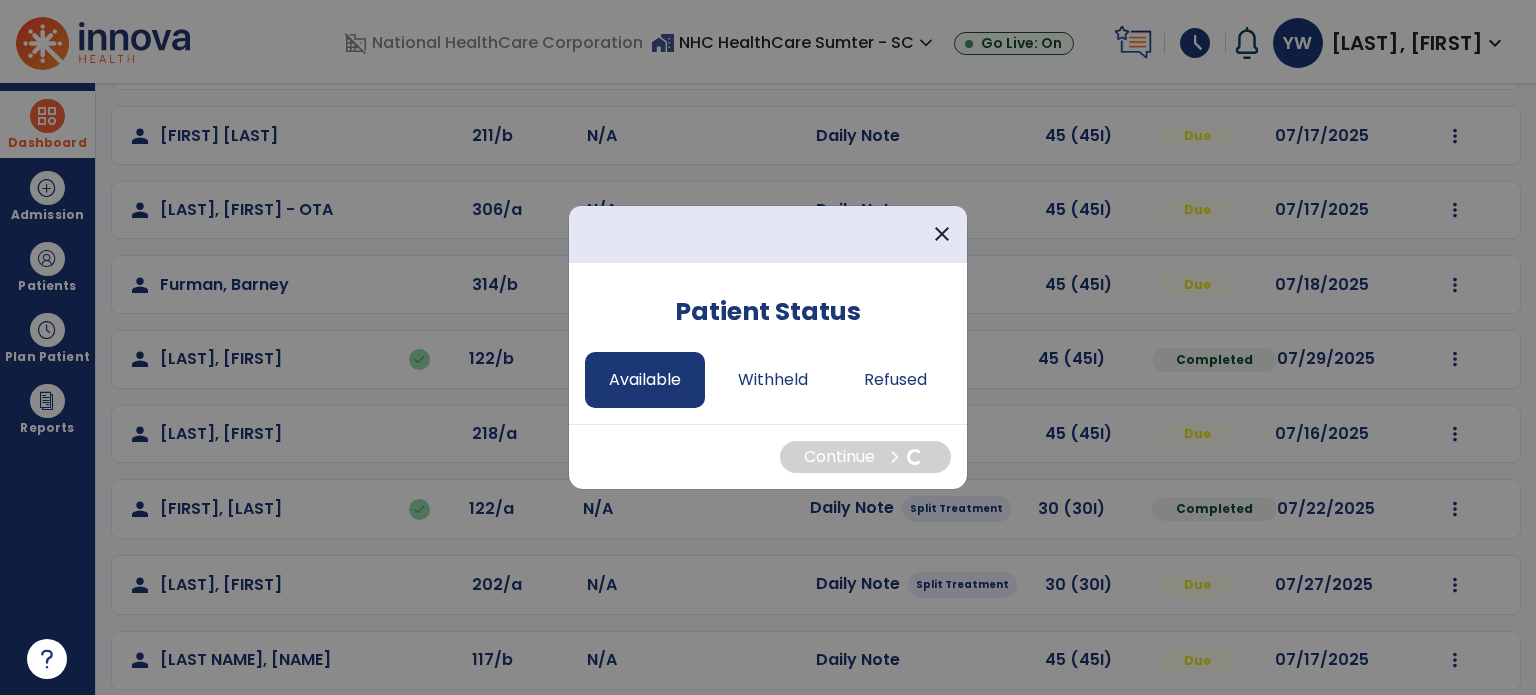 select on "*" 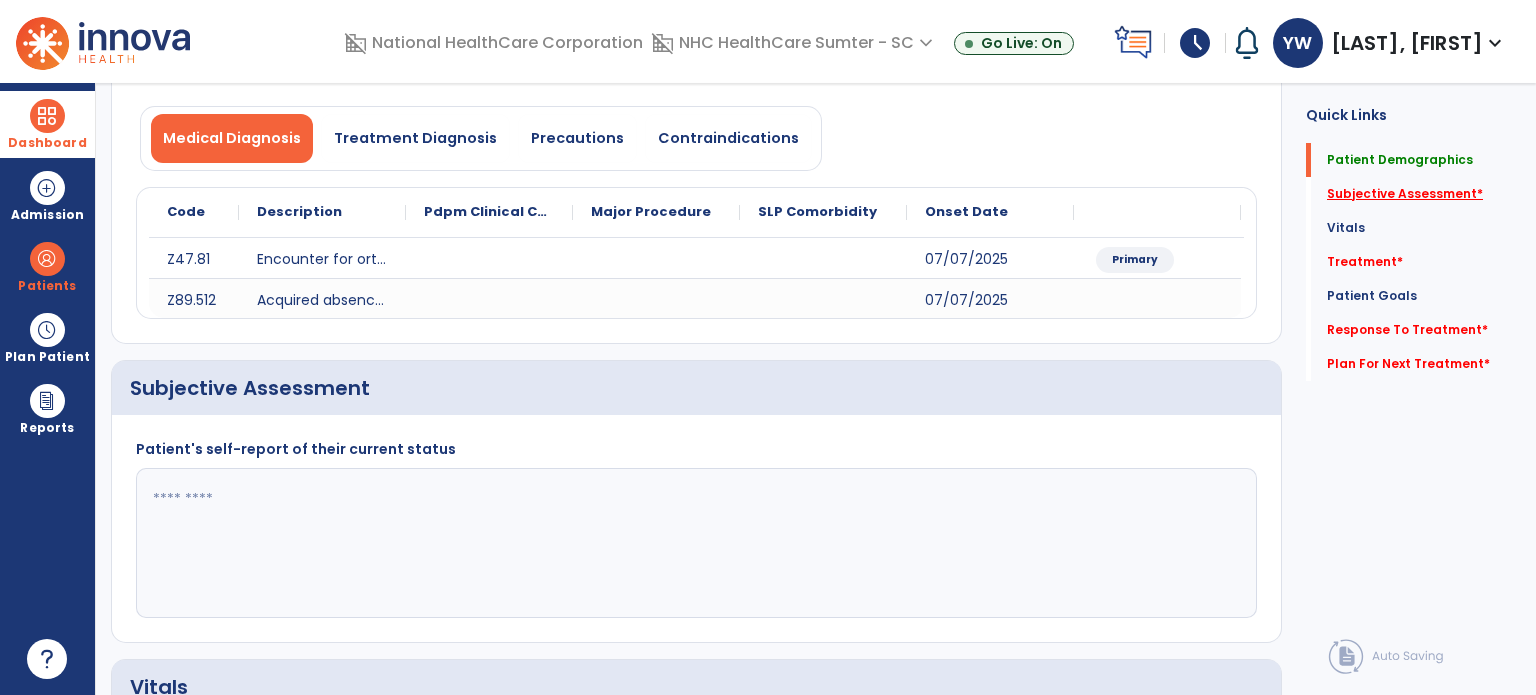 click on "Subjective Assessment   *" 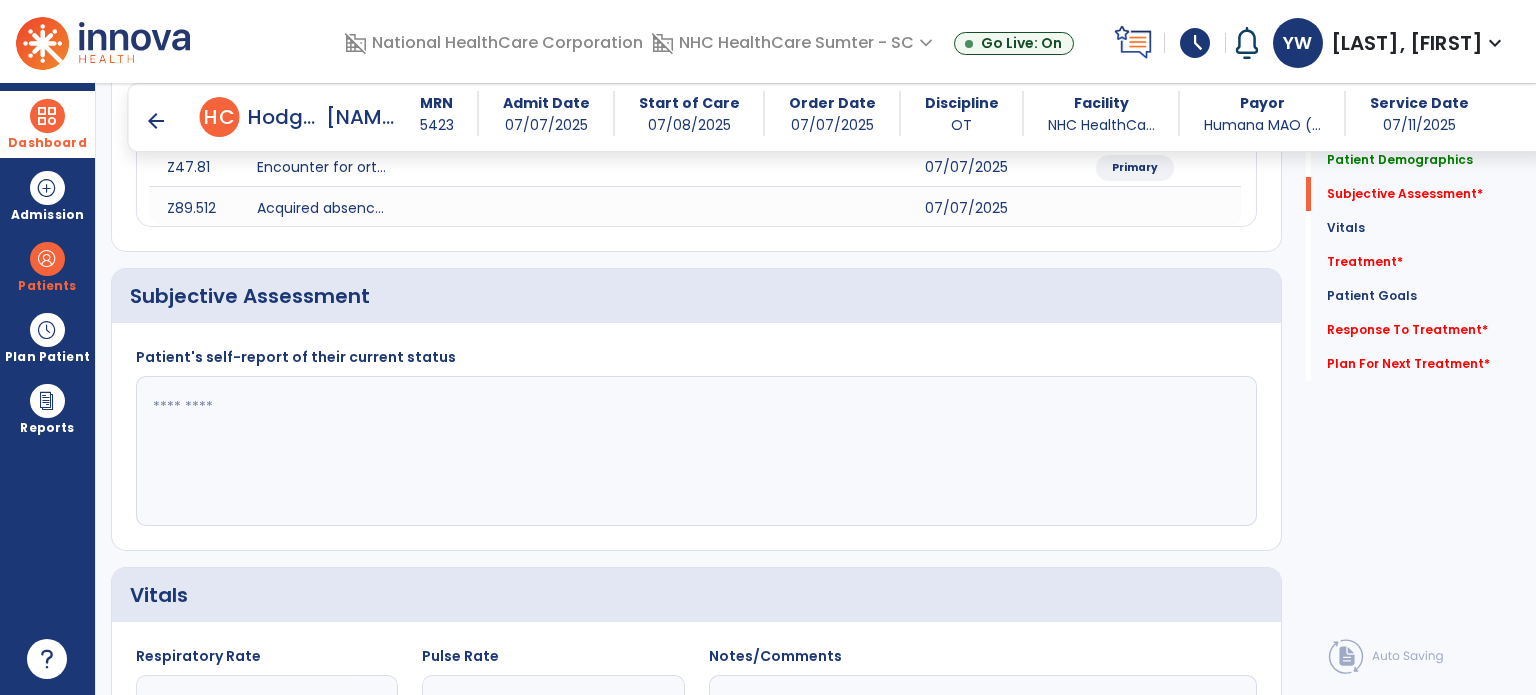 scroll, scrollTop: 338, scrollLeft: 0, axis: vertical 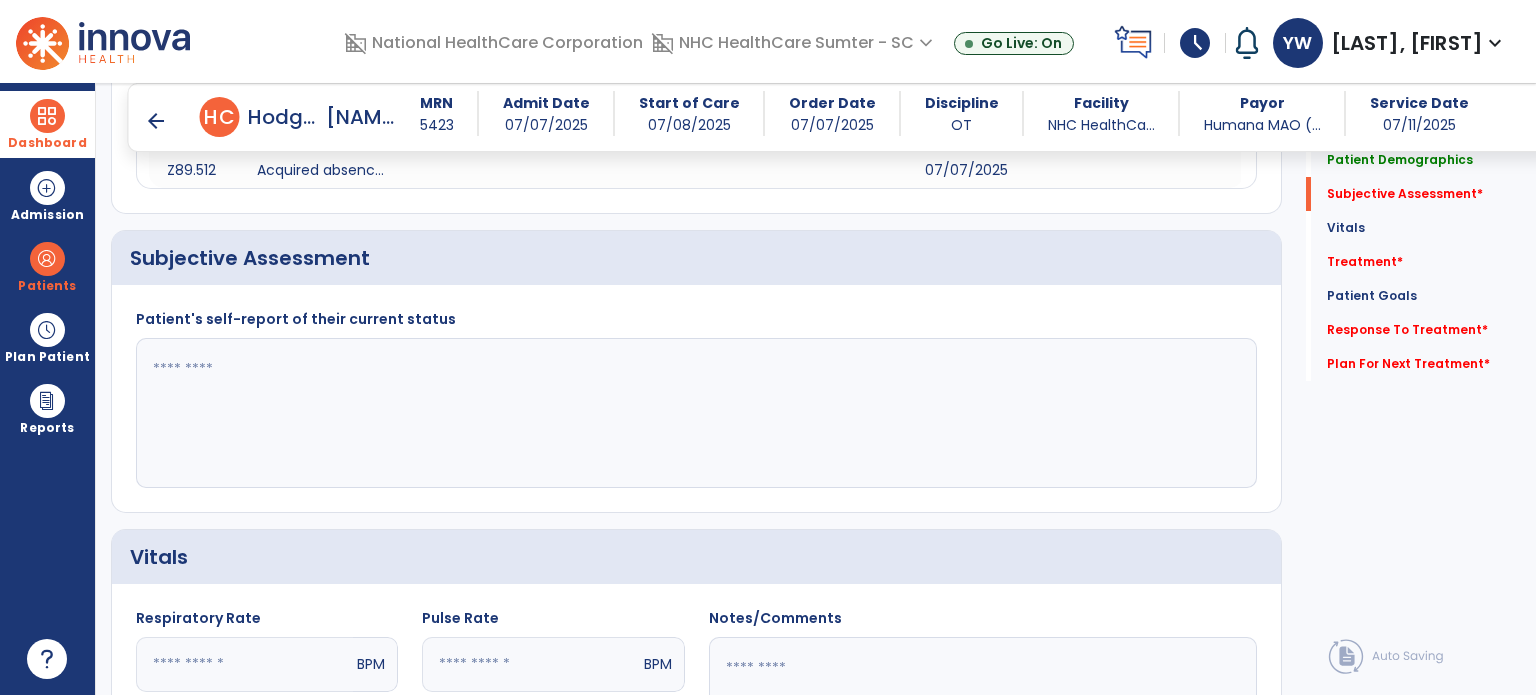 click 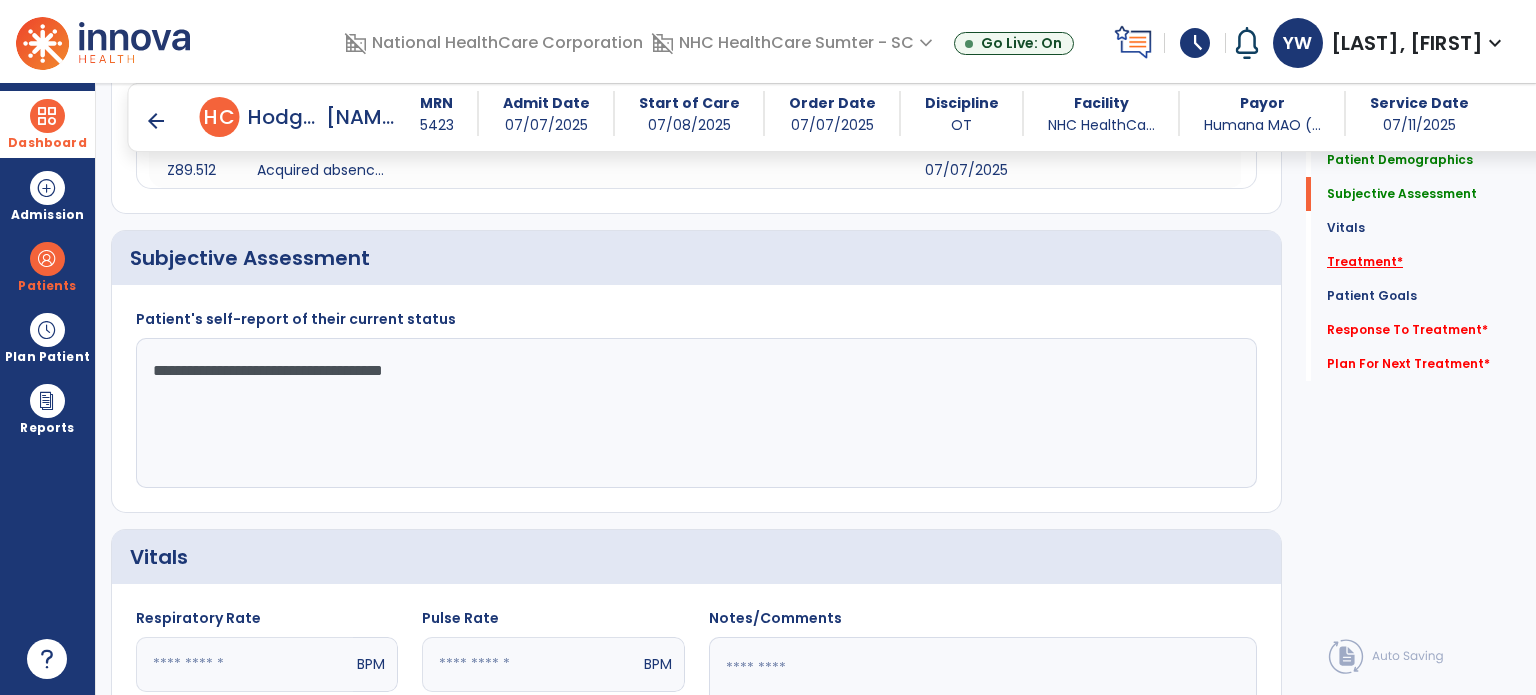 type on "**********" 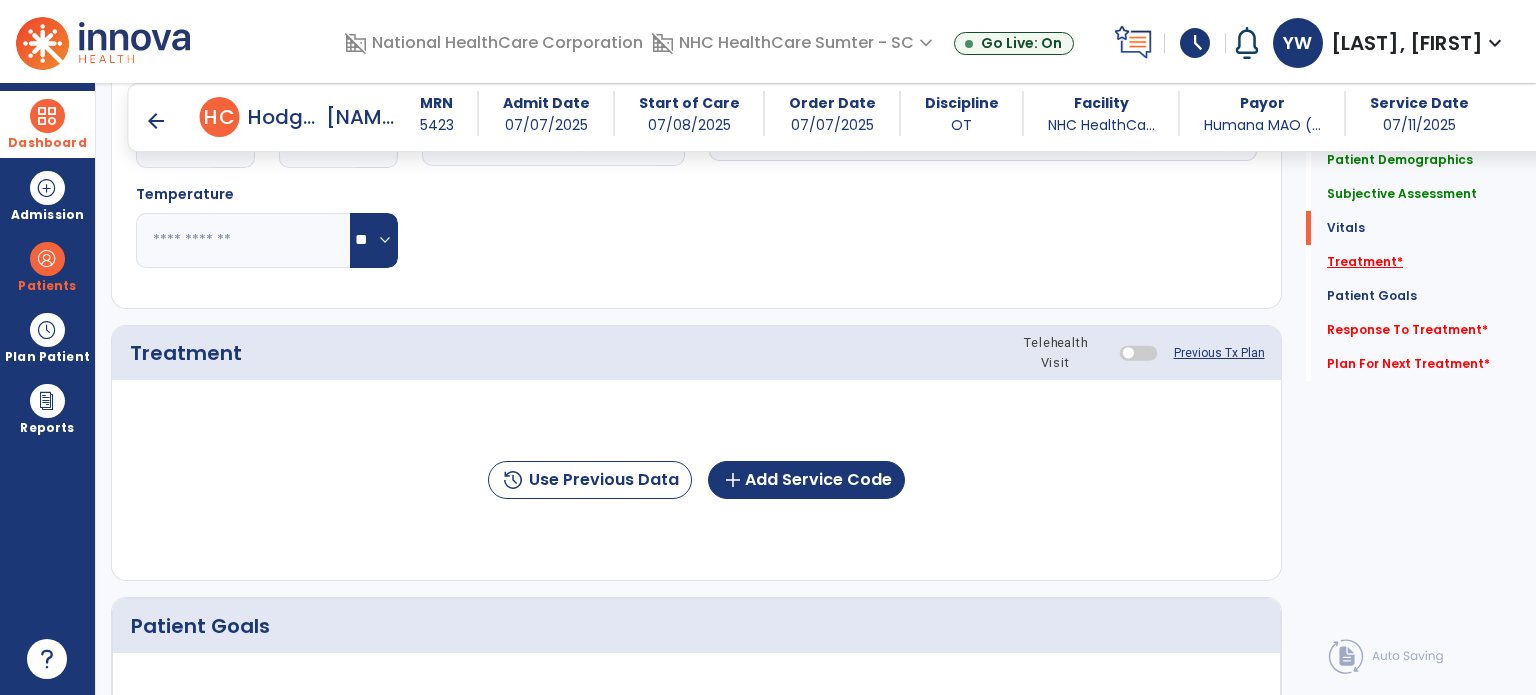 click on "Treatment   *" 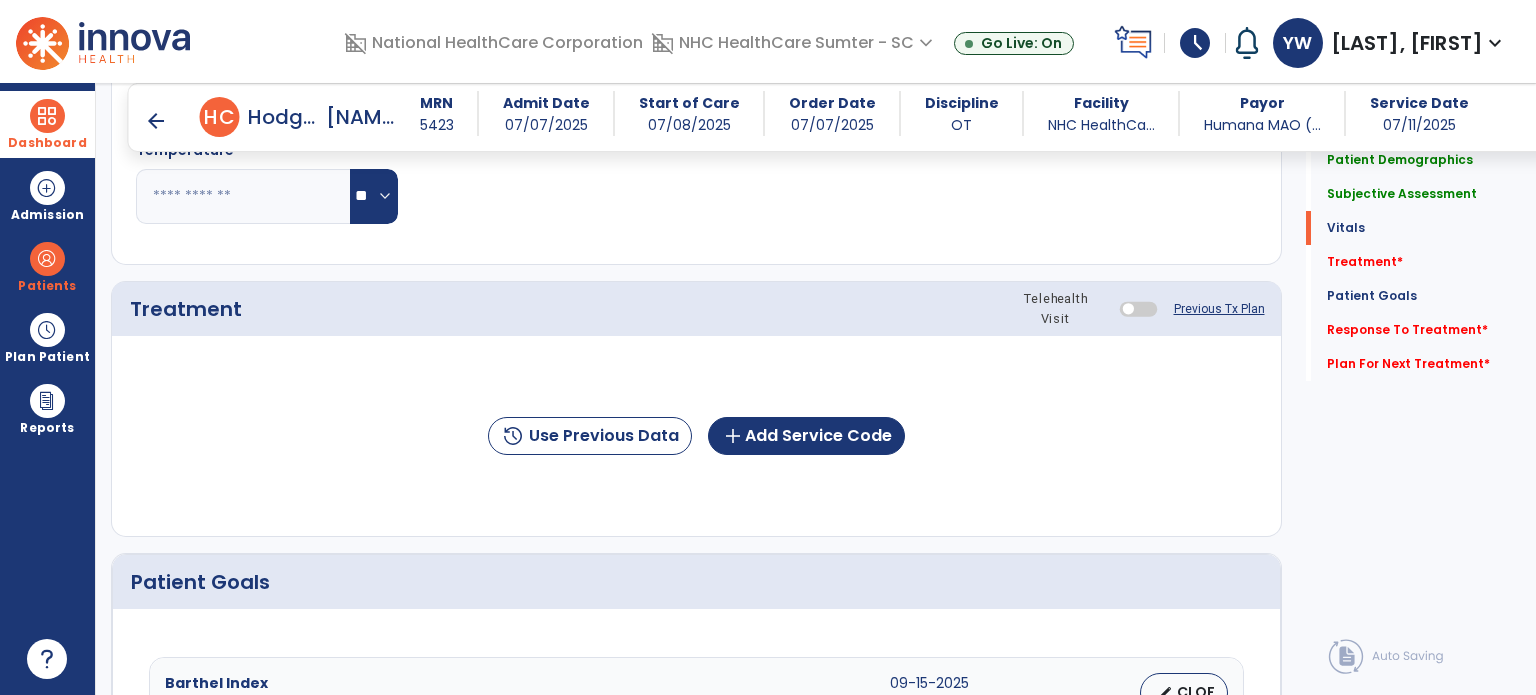 scroll, scrollTop: 1027, scrollLeft: 0, axis: vertical 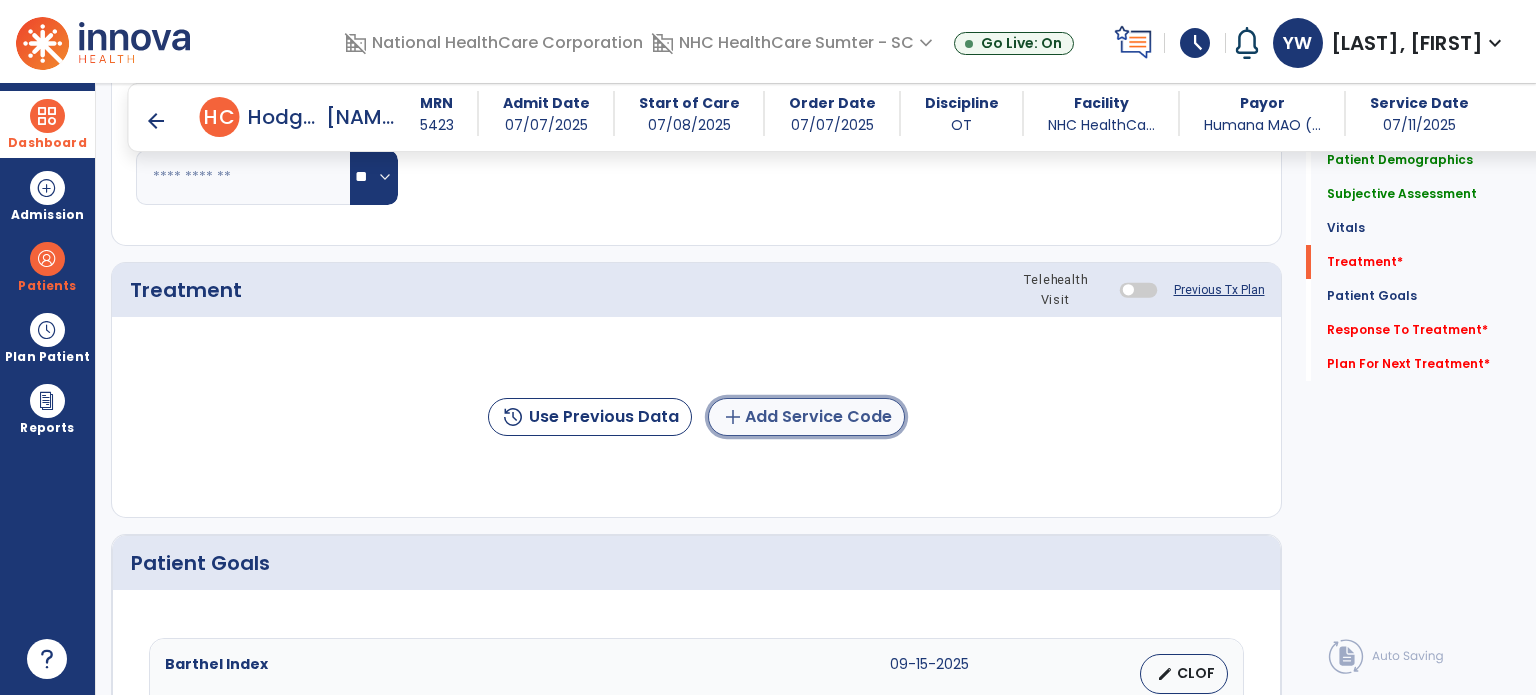 click on "add  Add Service Code" 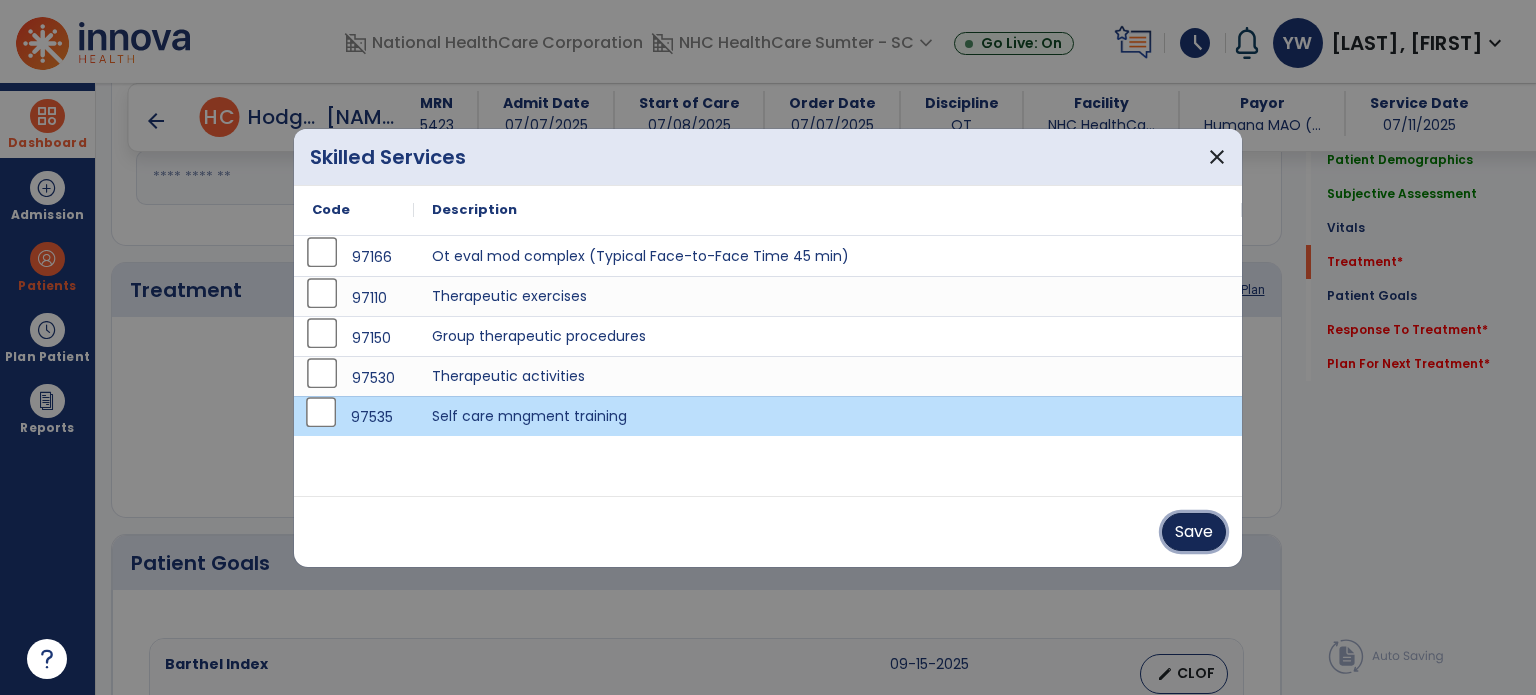 click on "Save" at bounding box center [1194, 532] 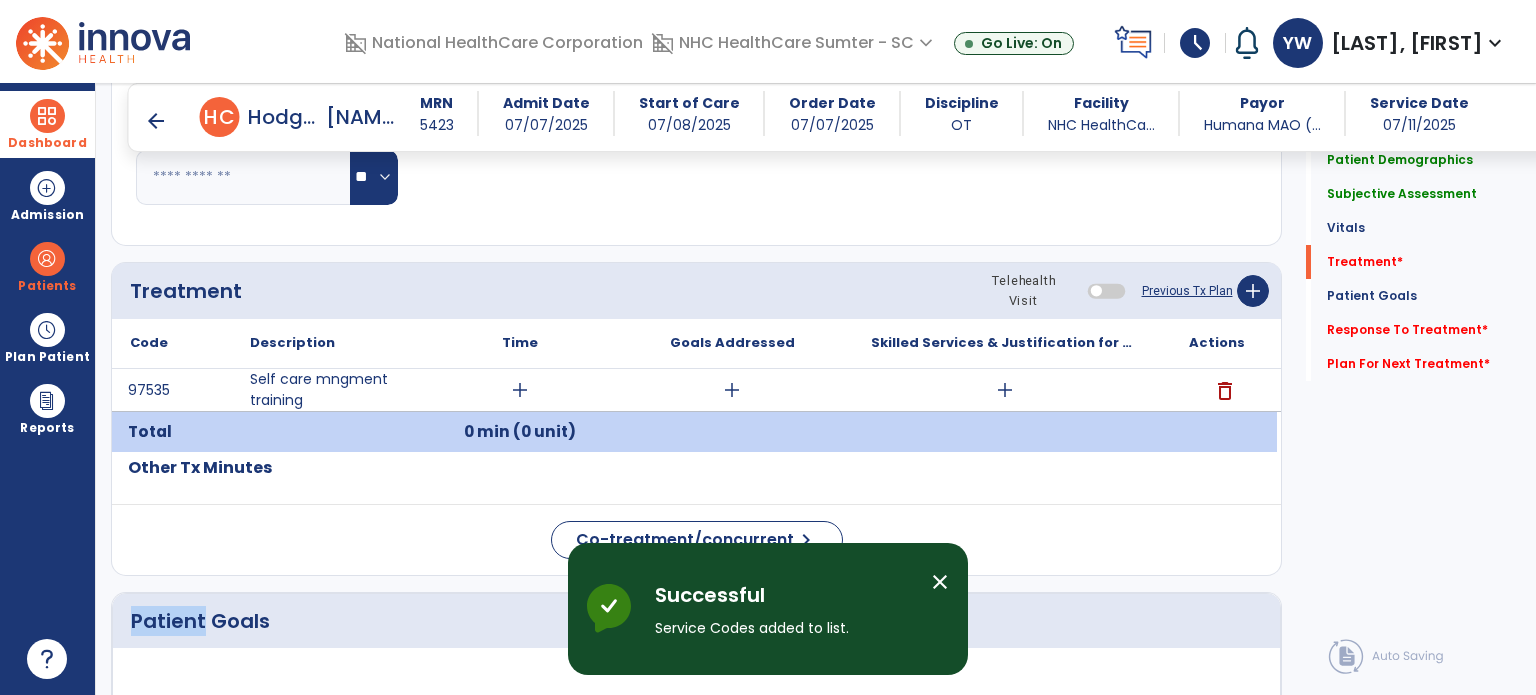 drag, startPoint x: 1192, startPoint y: 531, endPoint x: 384, endPoint y: 557, distance: 808.4182 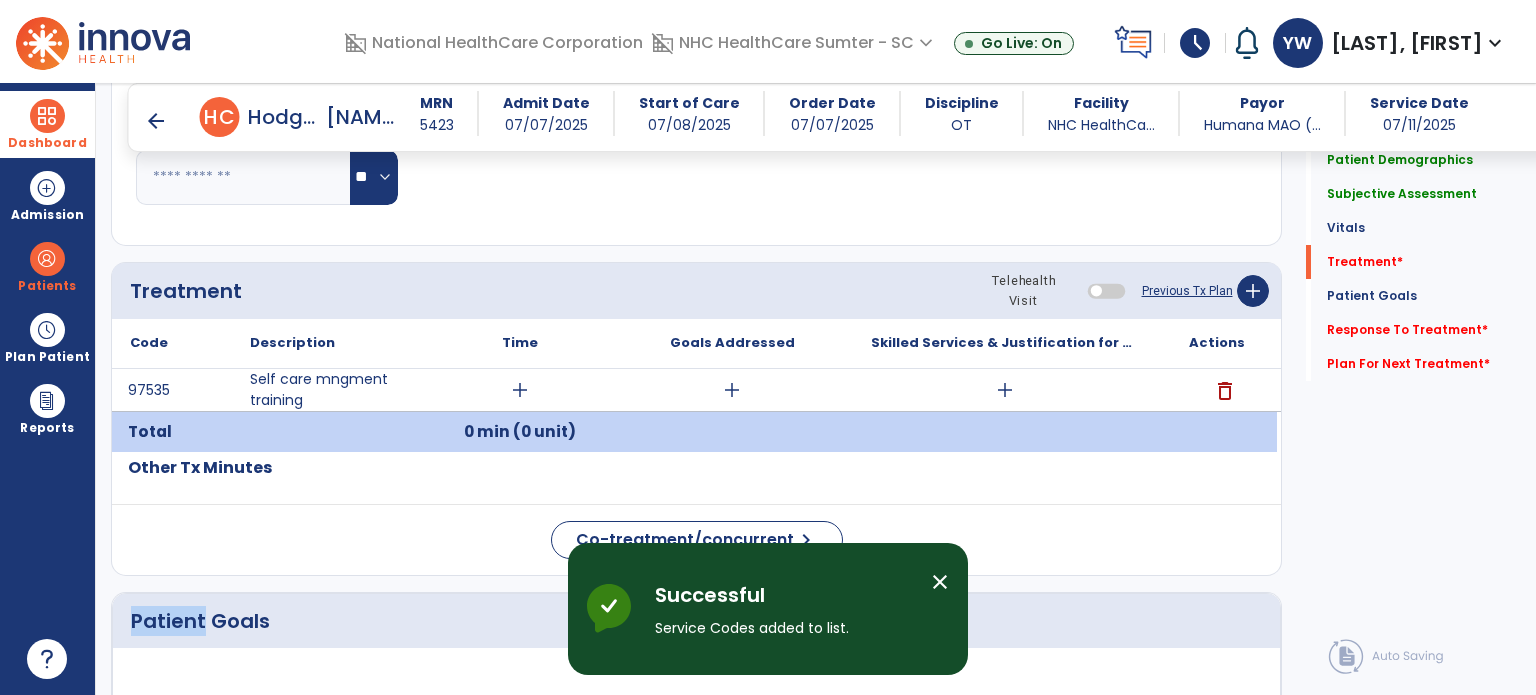 click on "Treatment Telehealth Visit  Previous Tx Plan   add
Code
Description
Time" 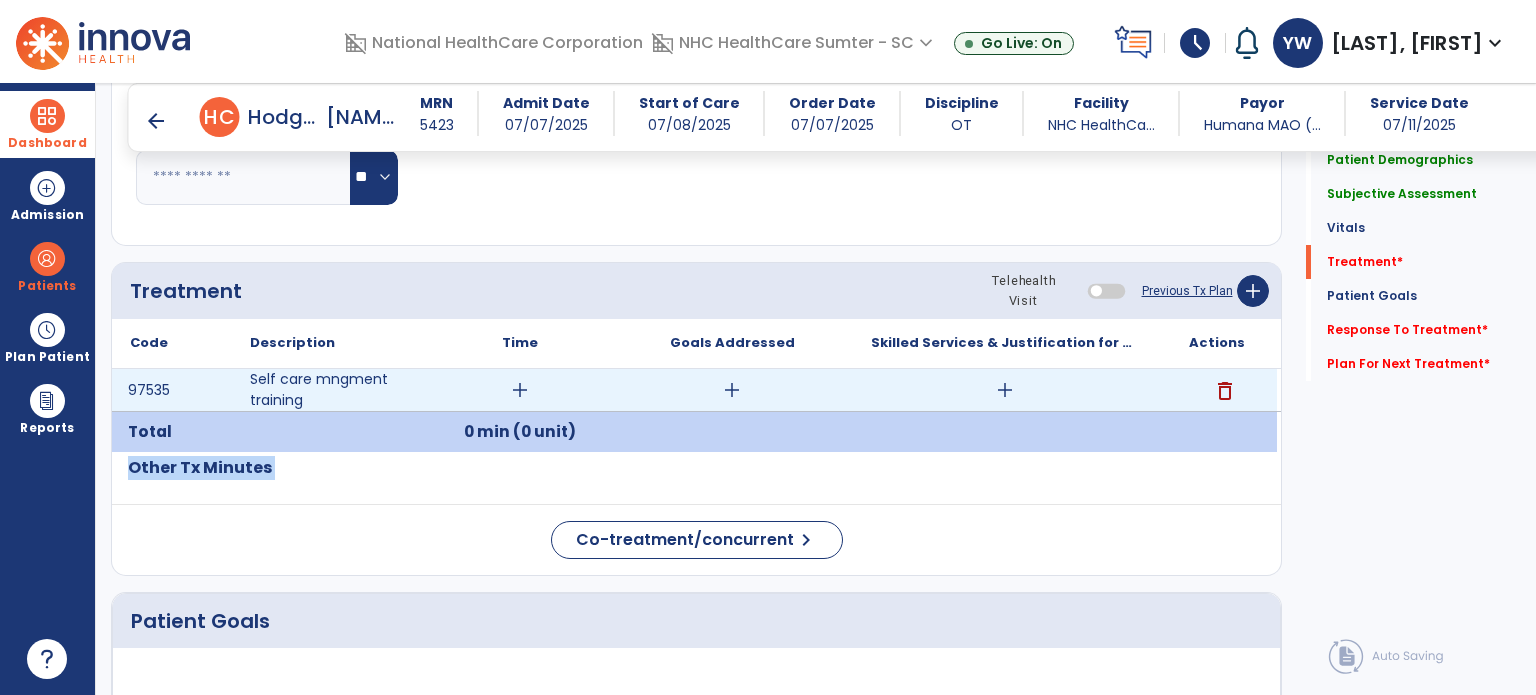 drag, startPoint x: 384, startPoint y: 557, endPoint x: 519, endPoint y: 387, distance: 217.08293 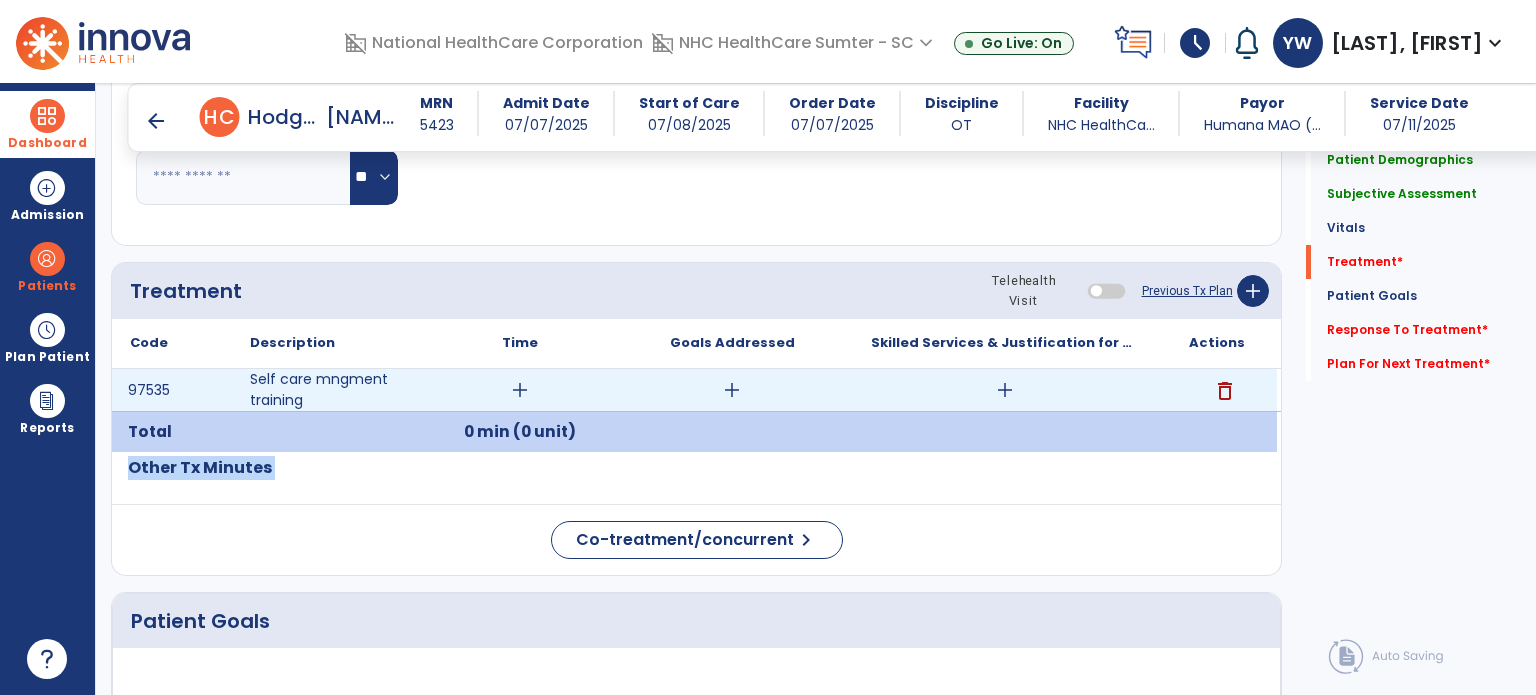 click on "Treatment Telehealth Visit  Previous Tx Plan   add
Code
Description
Time" 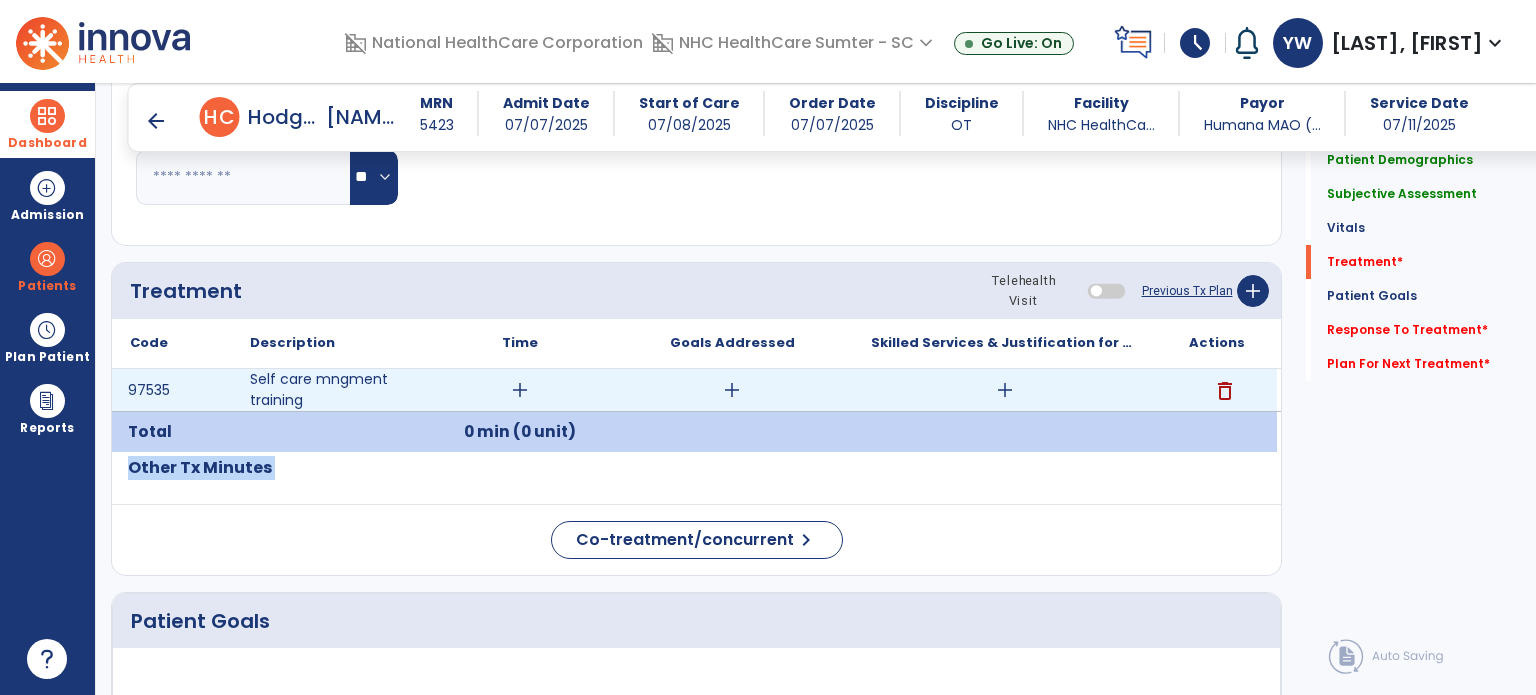 click on "add" at bounding box center (520, 390) 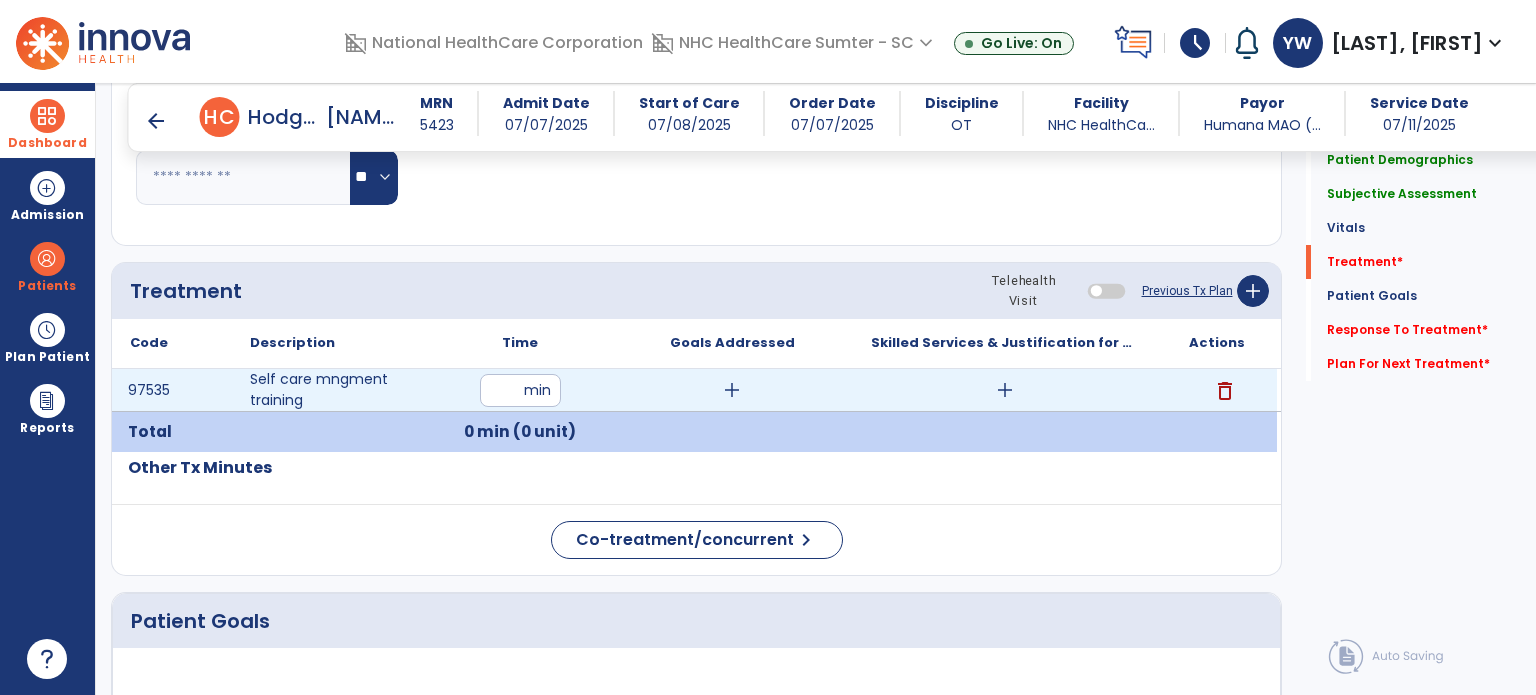 type on "**" 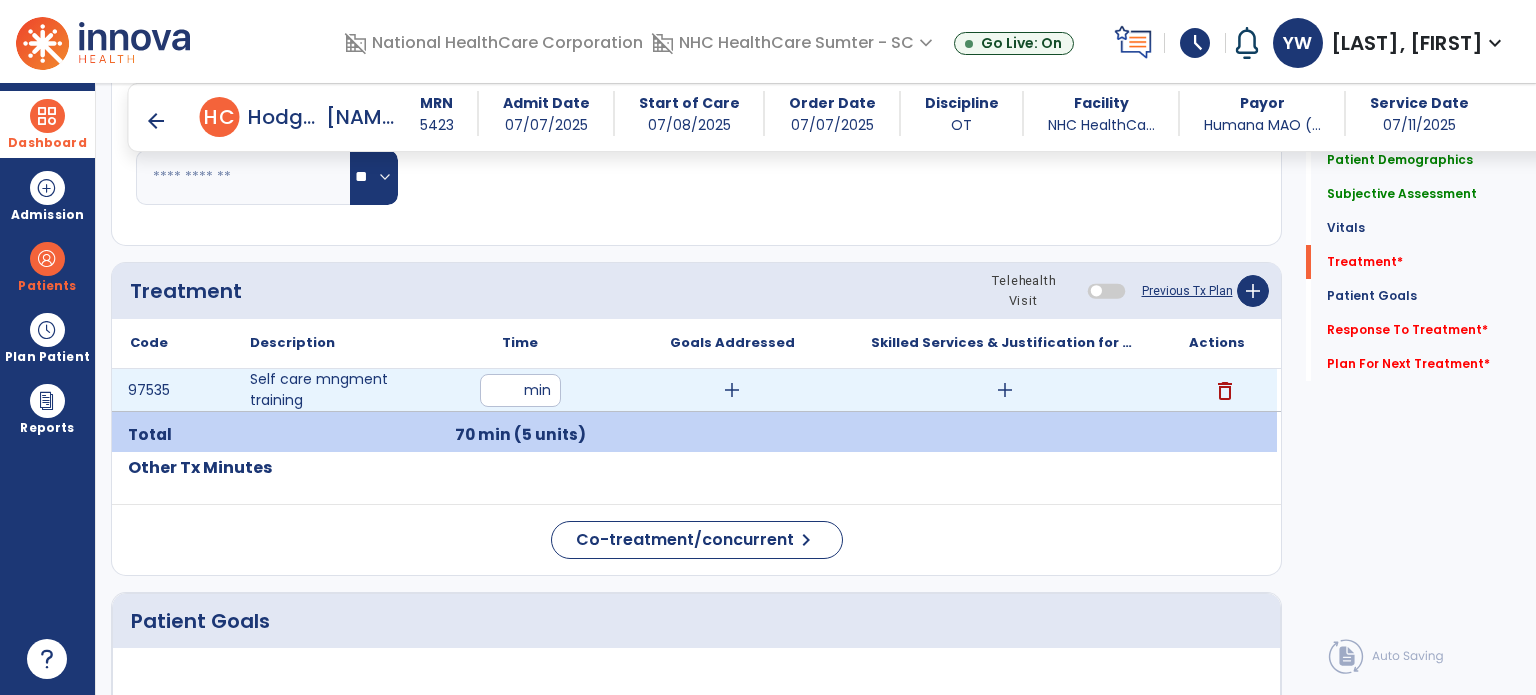 click on "add" at bounding box center (732, 390) 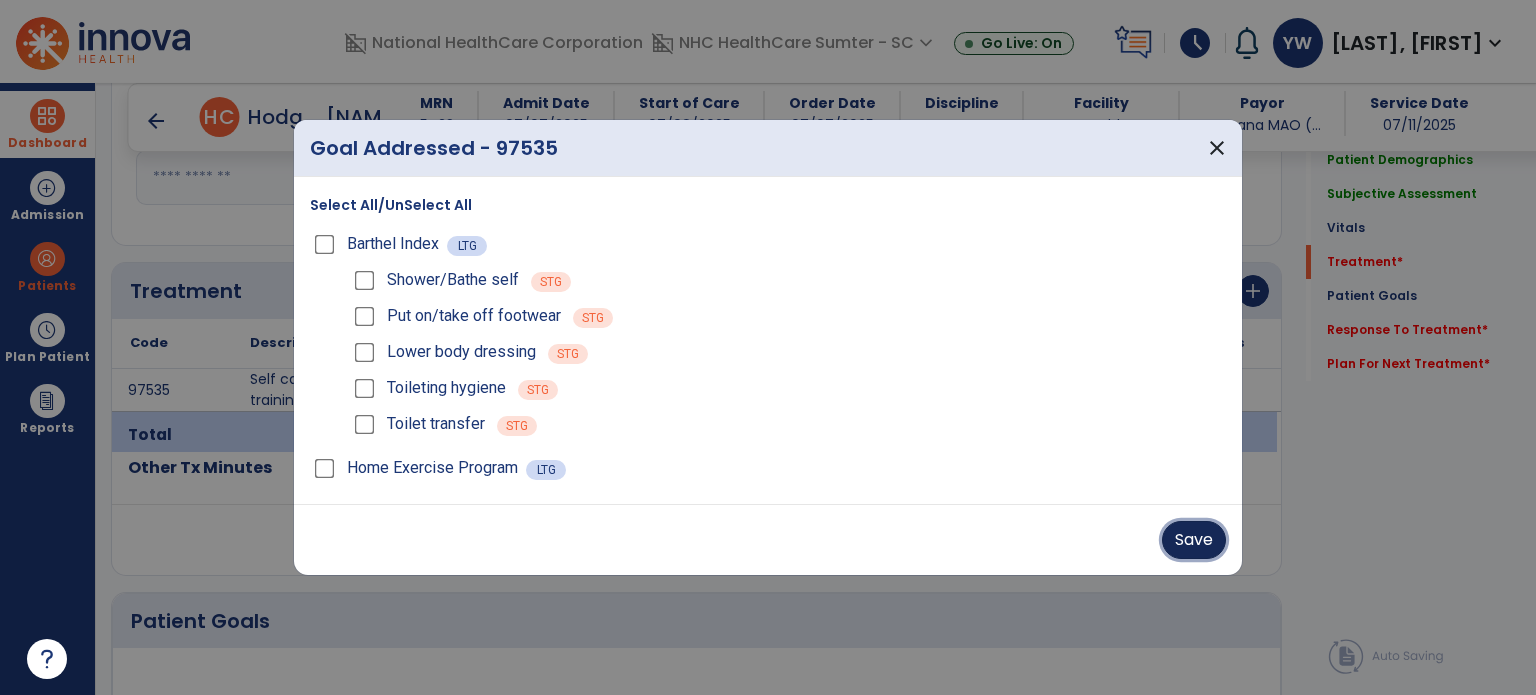 click on "Save" at bounding box center (1194, 540) 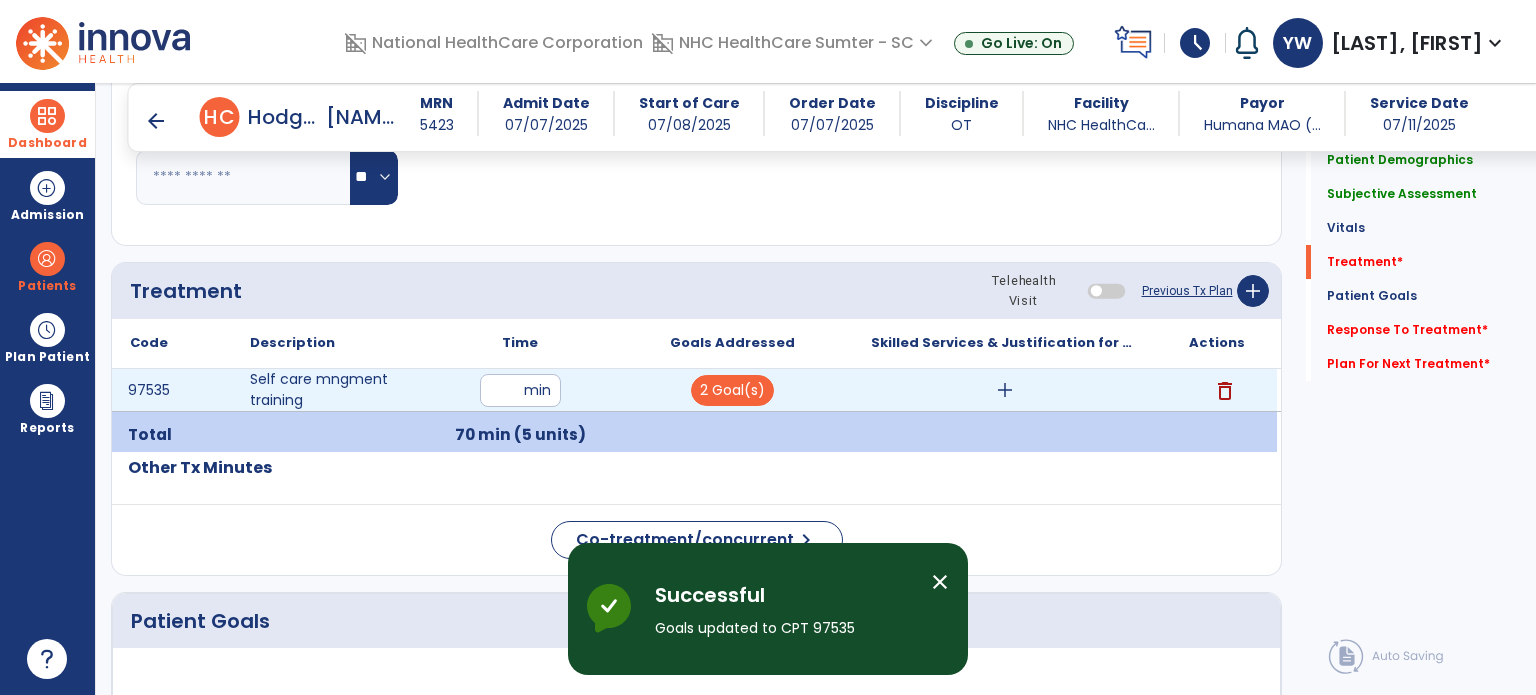 click on "add" at bounding box center (1005, 390) 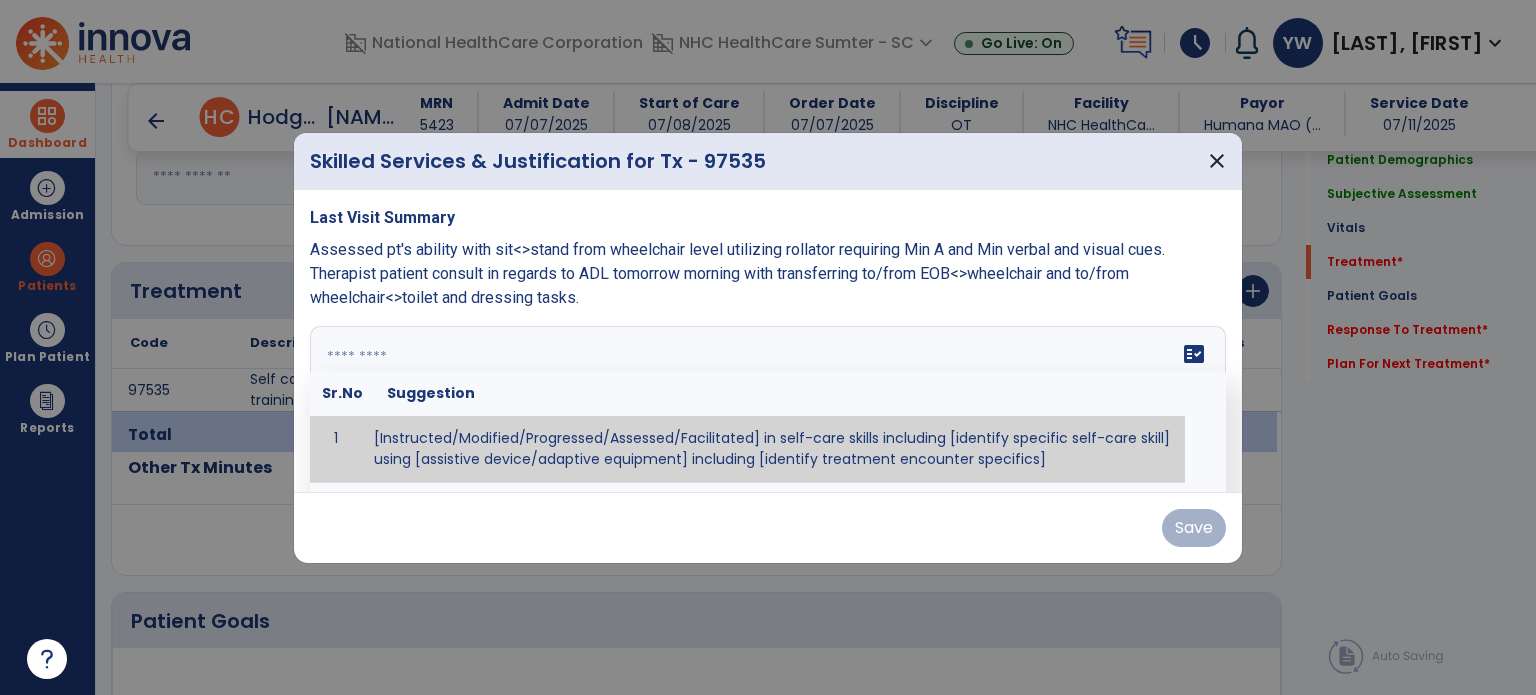 click on "fact_check  Sr.No Suggestion 1 [Instructed/Modified/Progressed/Assessed/Facilitated] in self-care skills including [identify specific self-care skill] using [assistive device/adaptive equipment] including [identify treatment encounter specifics]" at bounding box center (768, 401) 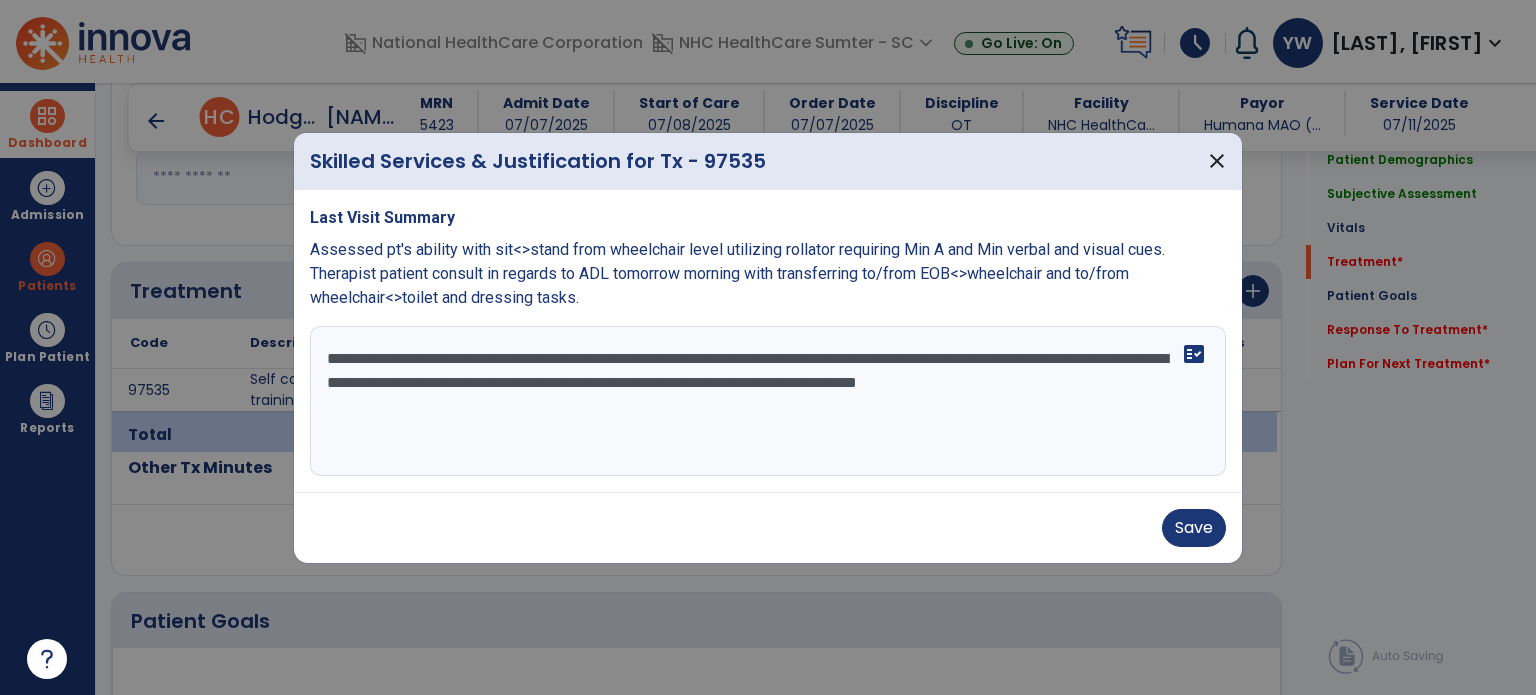click on "**********" at bounding box center (768, 401) 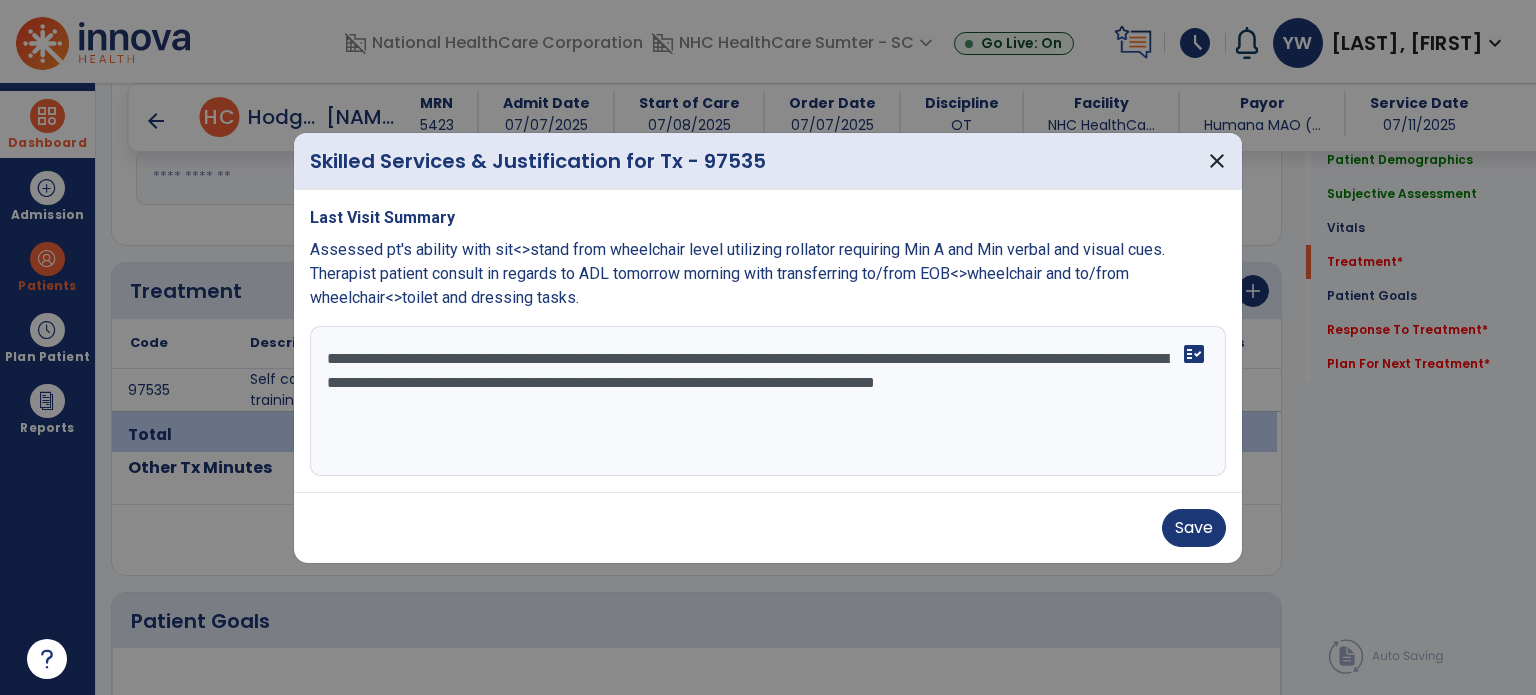 click on "**********" at bounding box center (768, 401) 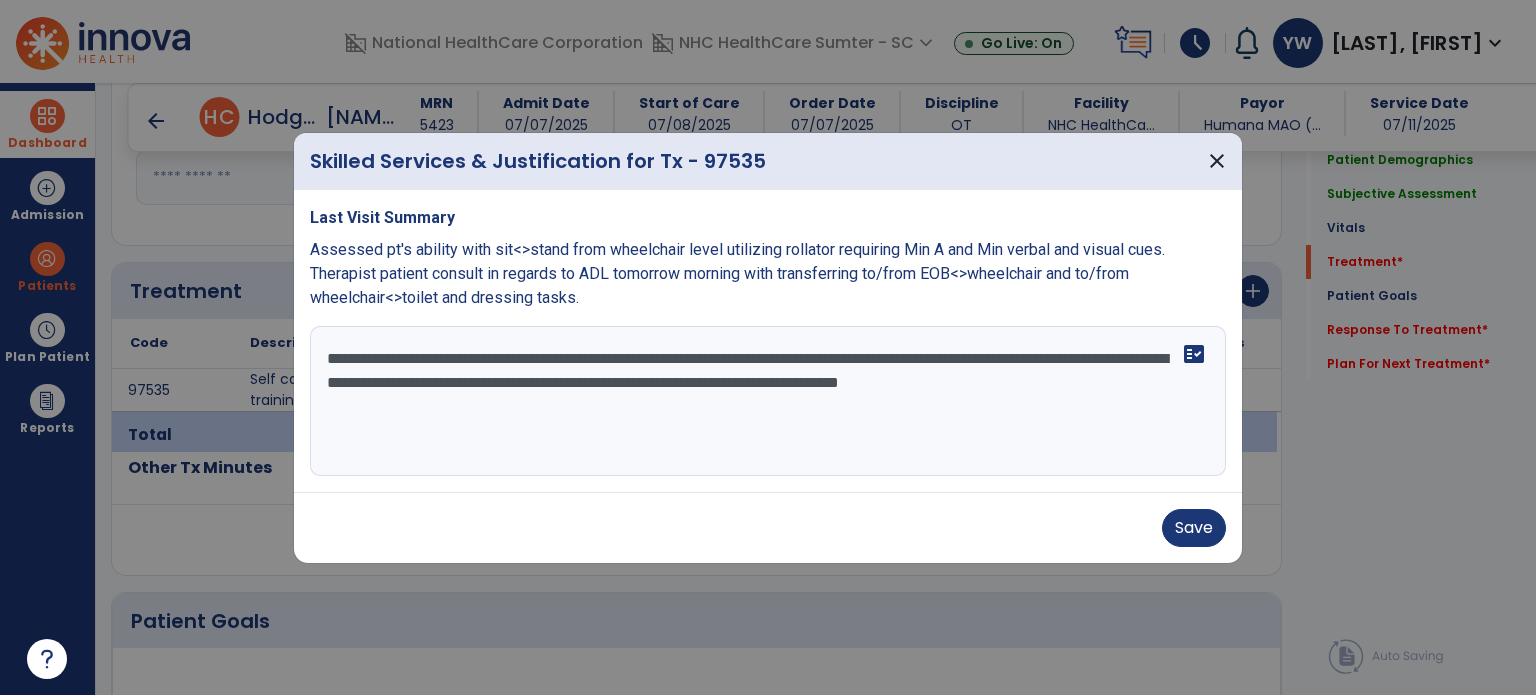 click on "**********" at bounding box center (768, 401) 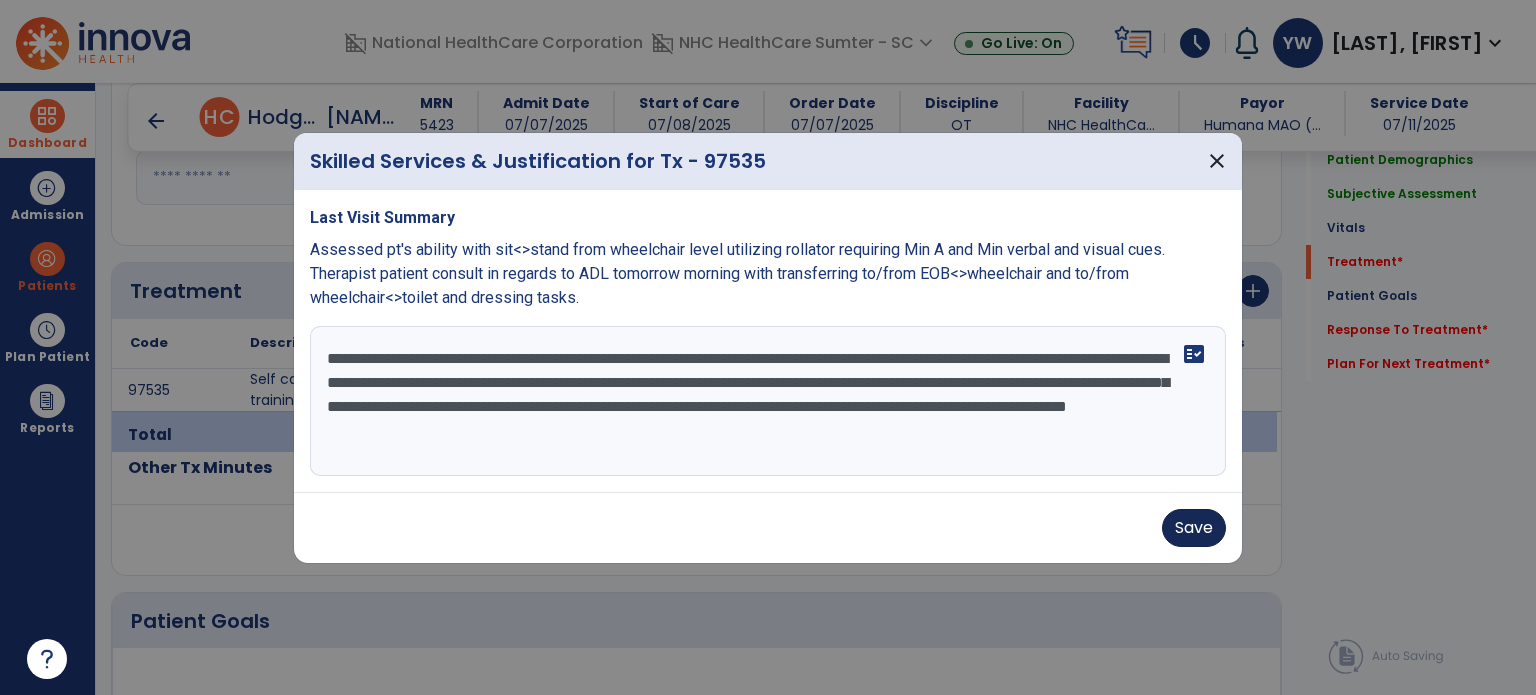 type on "**********" 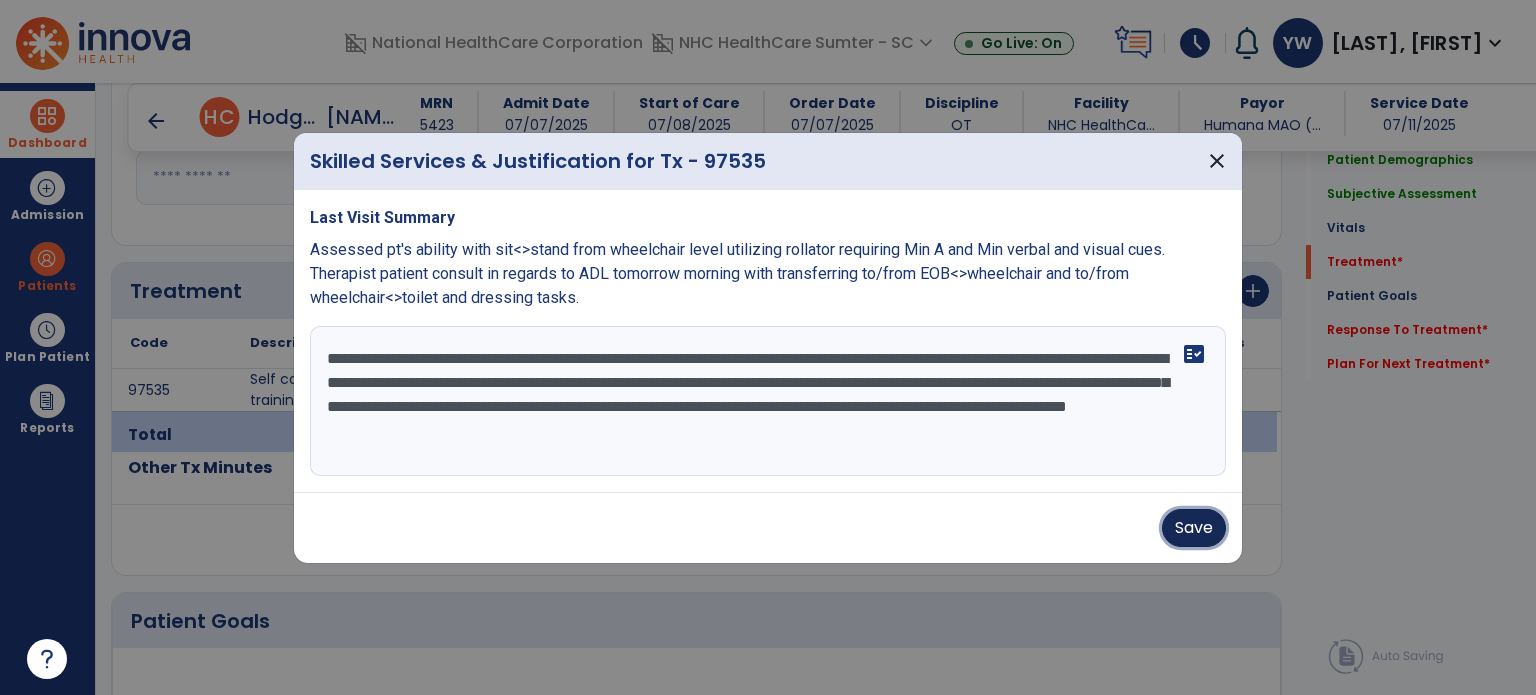 click on "Save" at bounding box center [1194, 528] 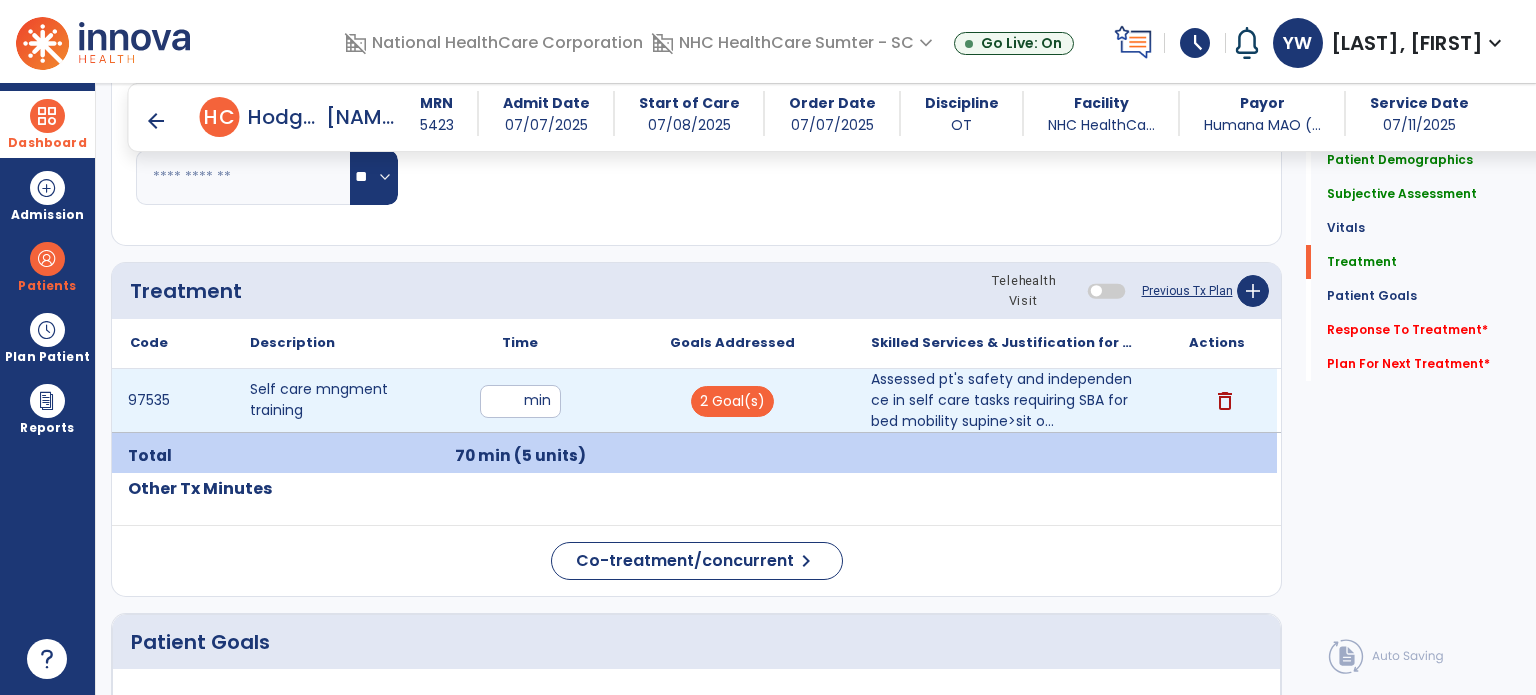 click on "**" at bounding box center [520, 401] 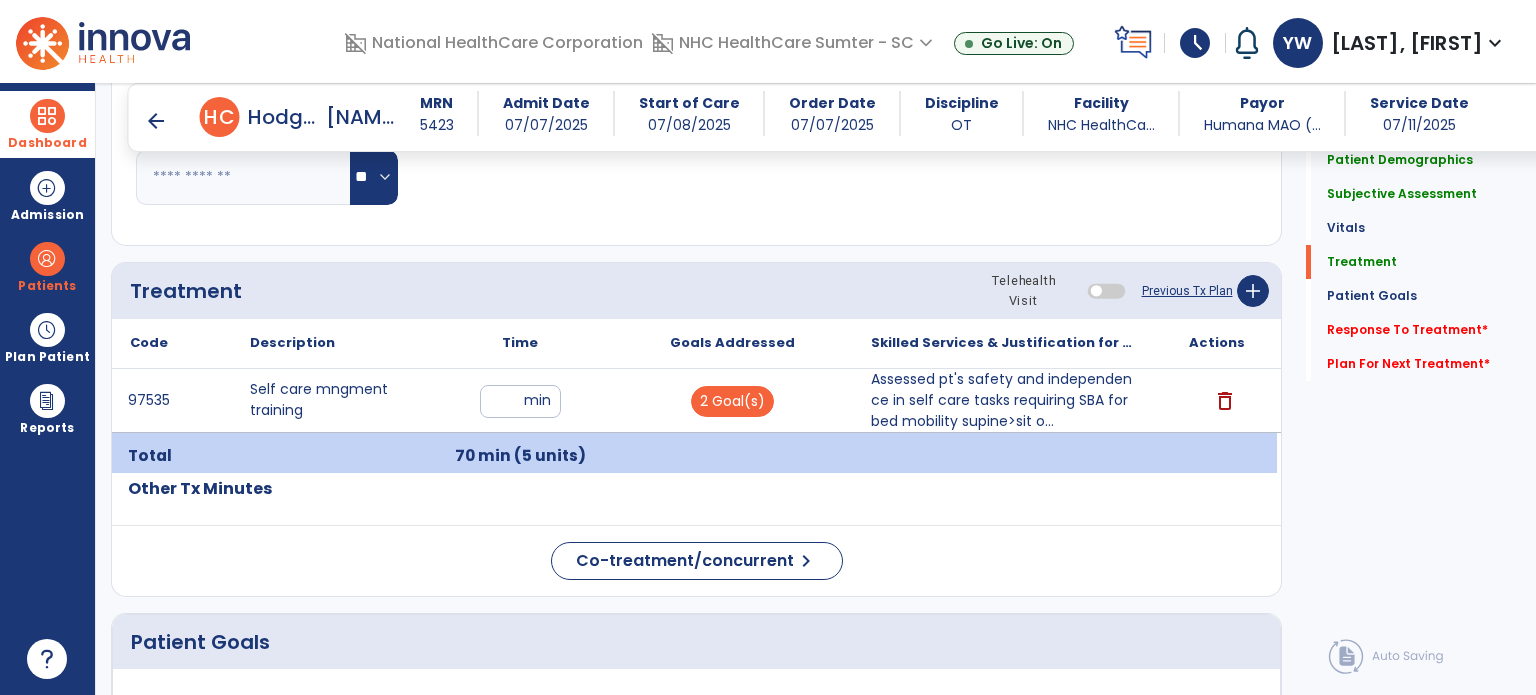 type on "*" 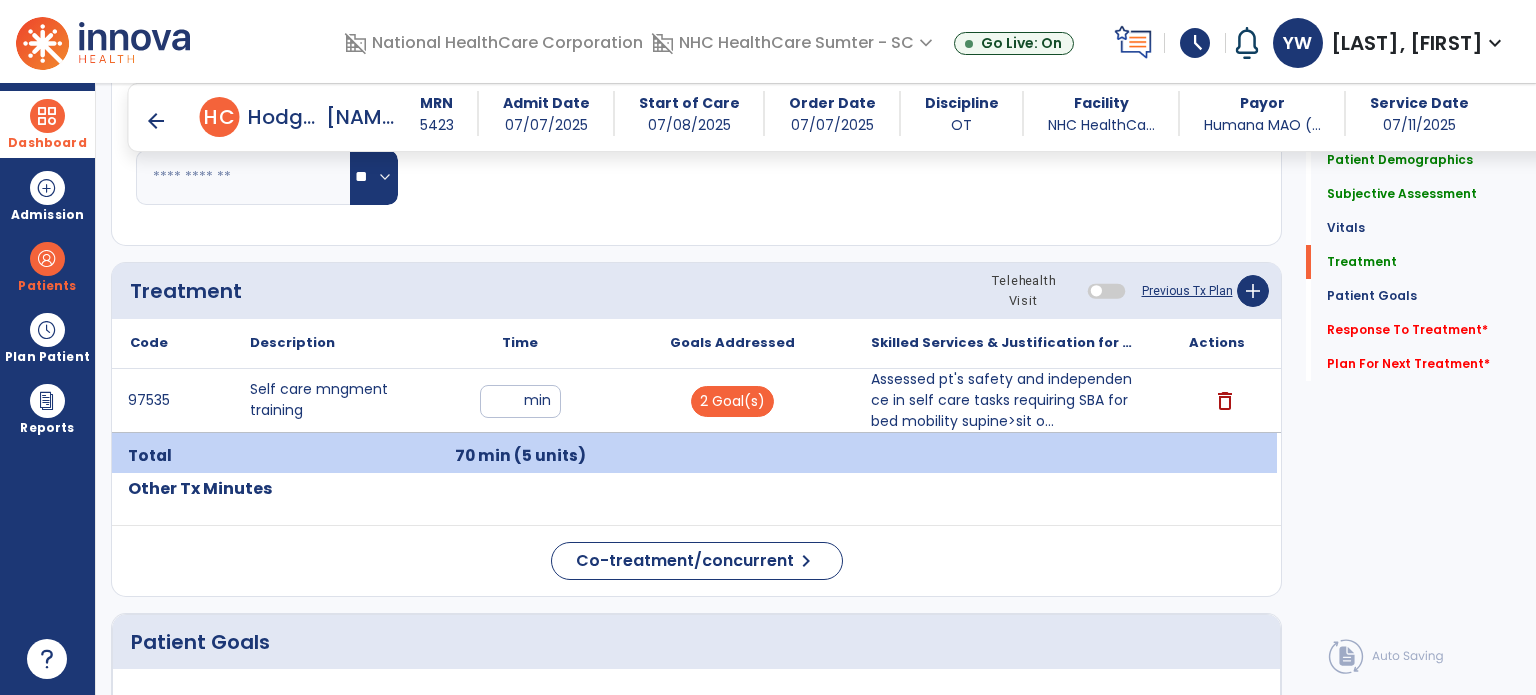 type on "**" 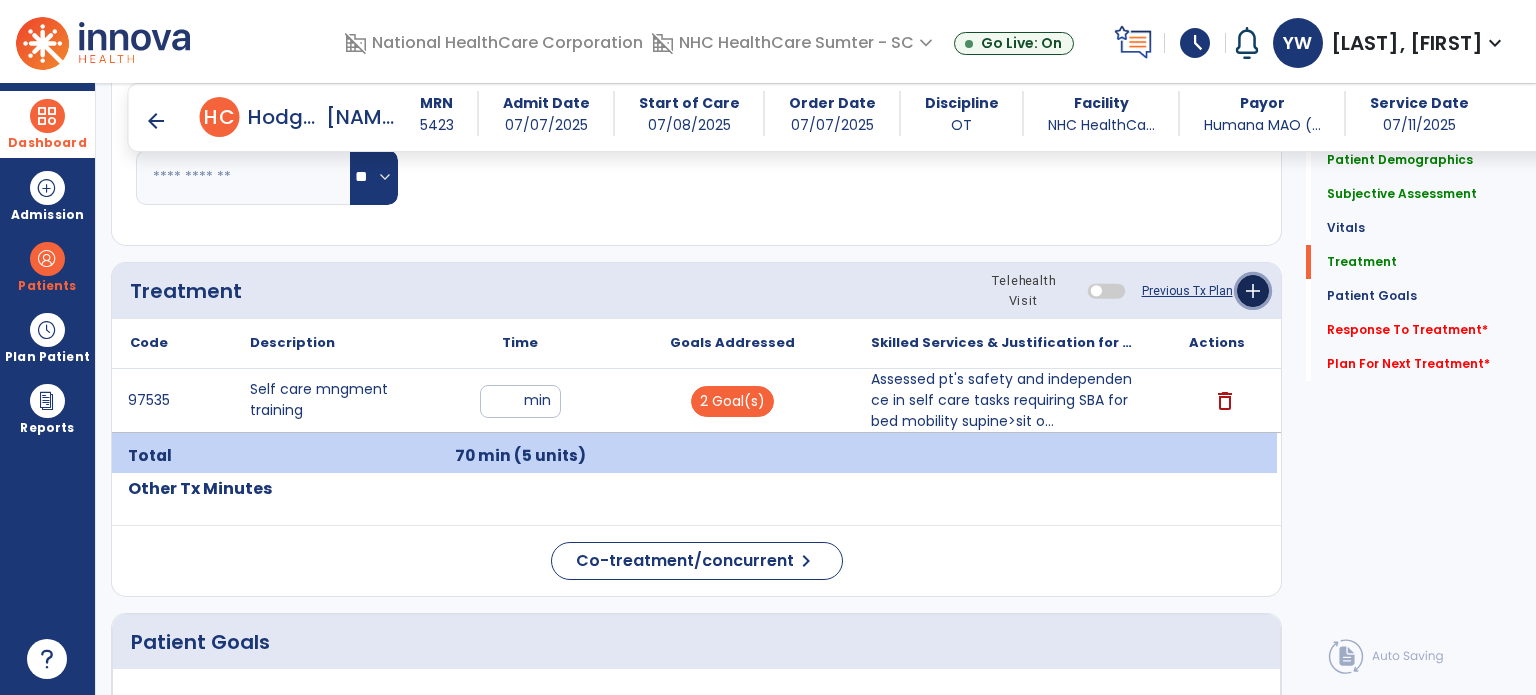 click on "add" 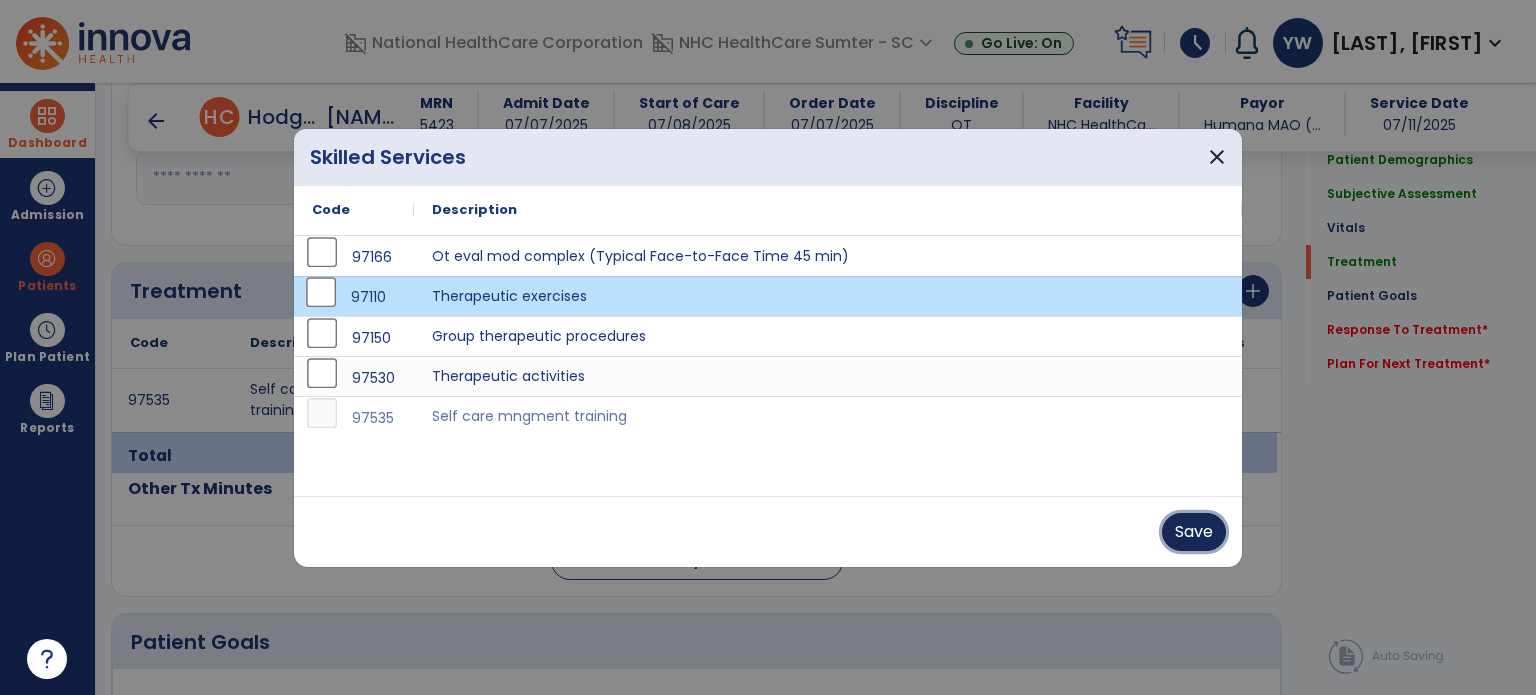 click on "Save" at bounding box center (1194, 532) 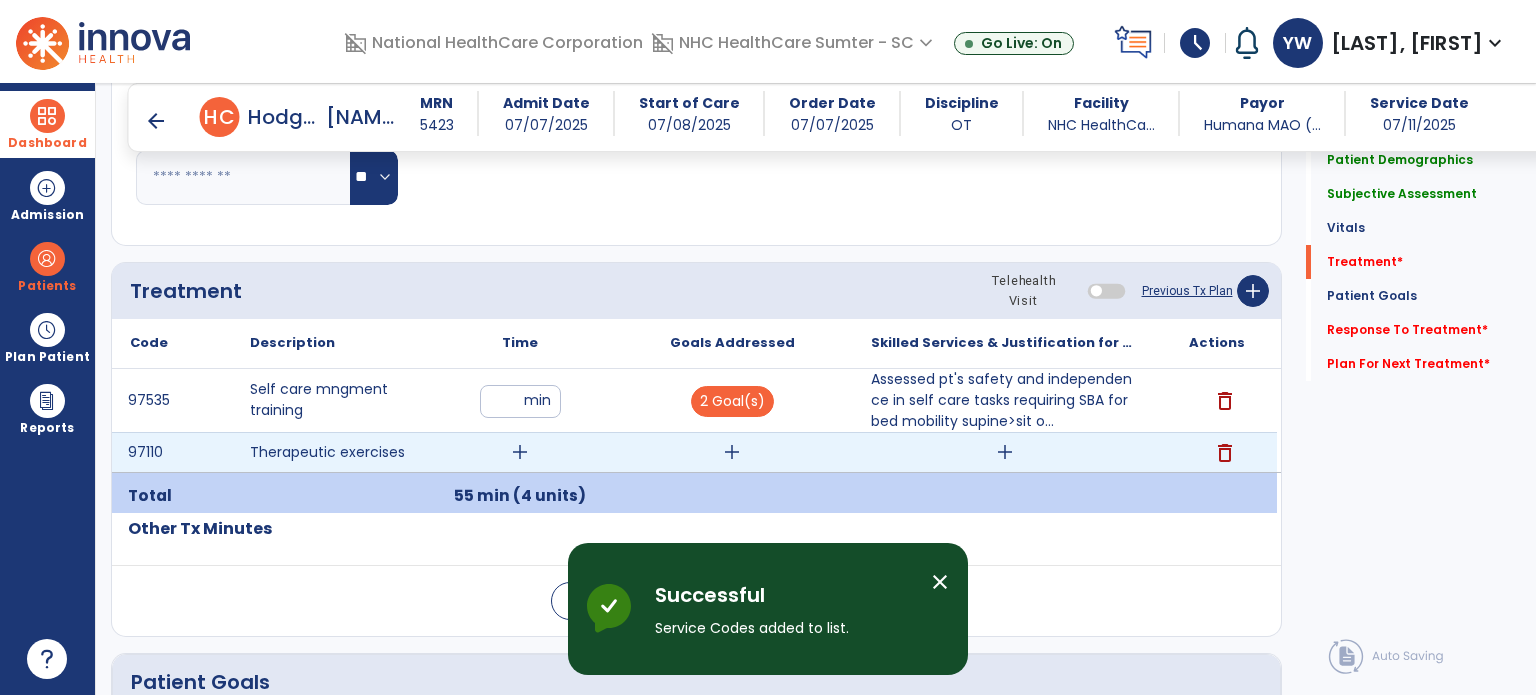 click on "add" at bounding box center (520, 452) 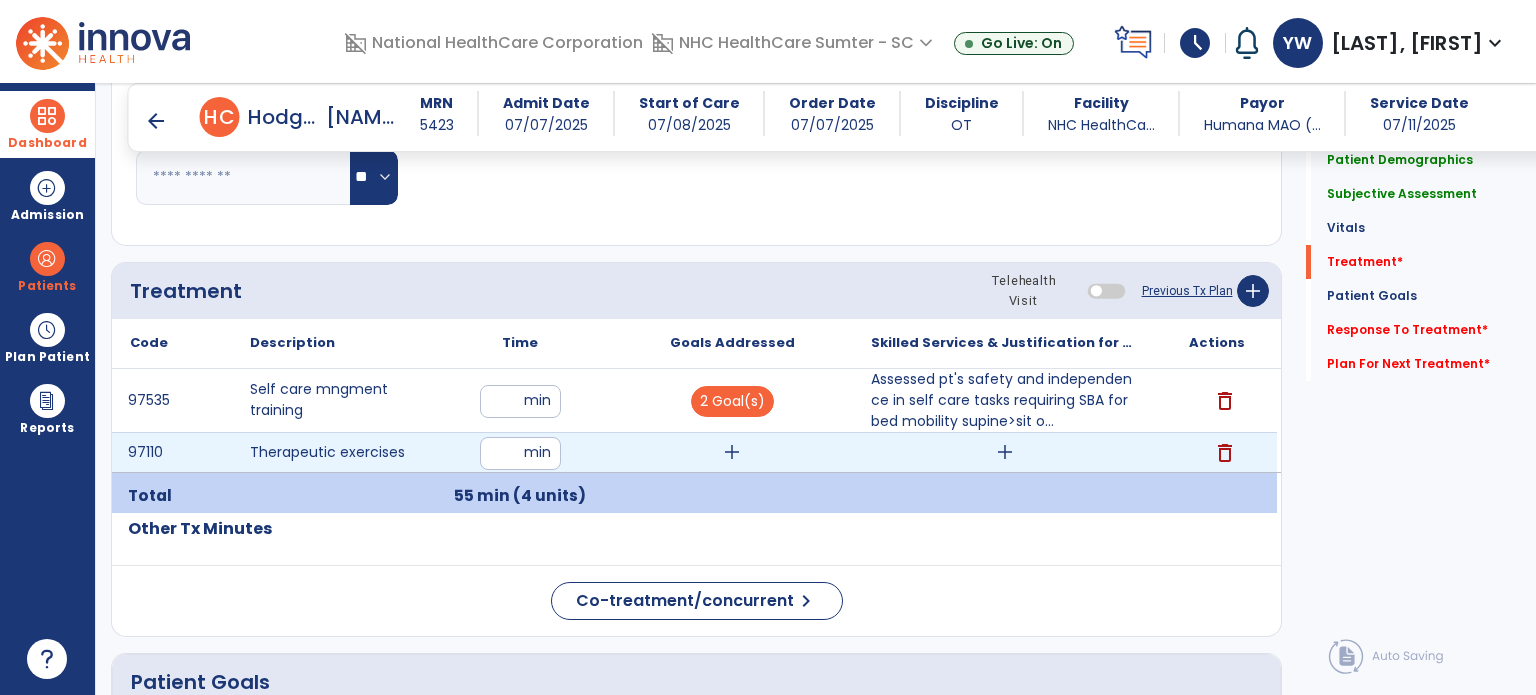 type on "**" 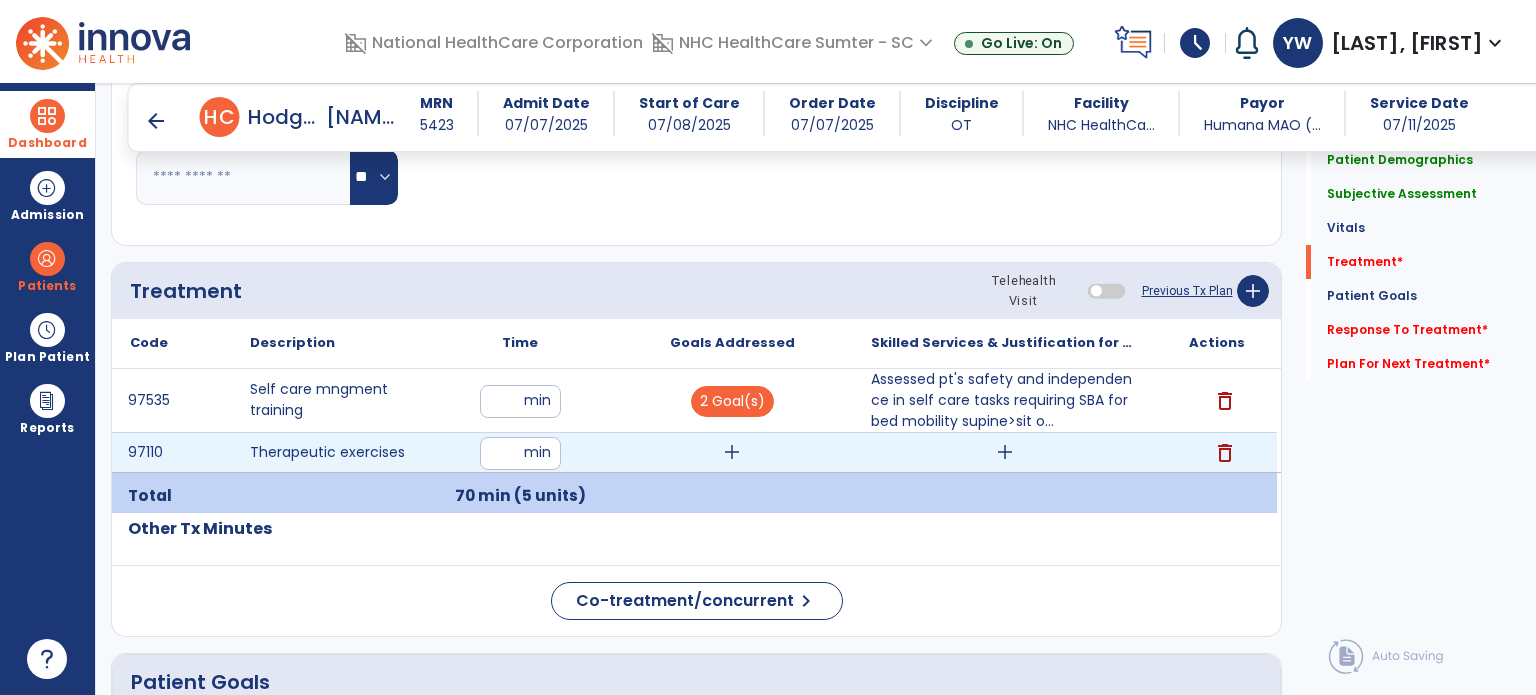 click on "add" at bounding box center [1005, 452] 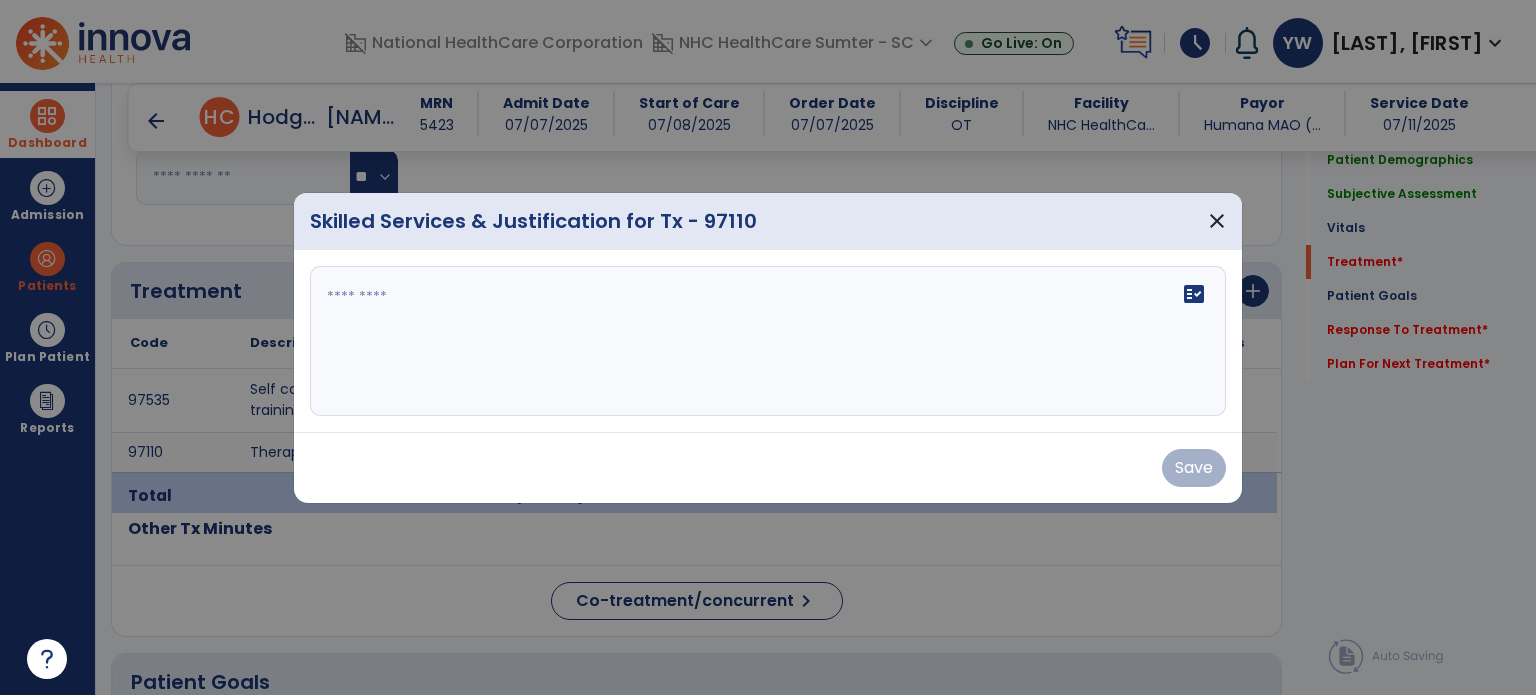 click at bounding box center (768, 341) 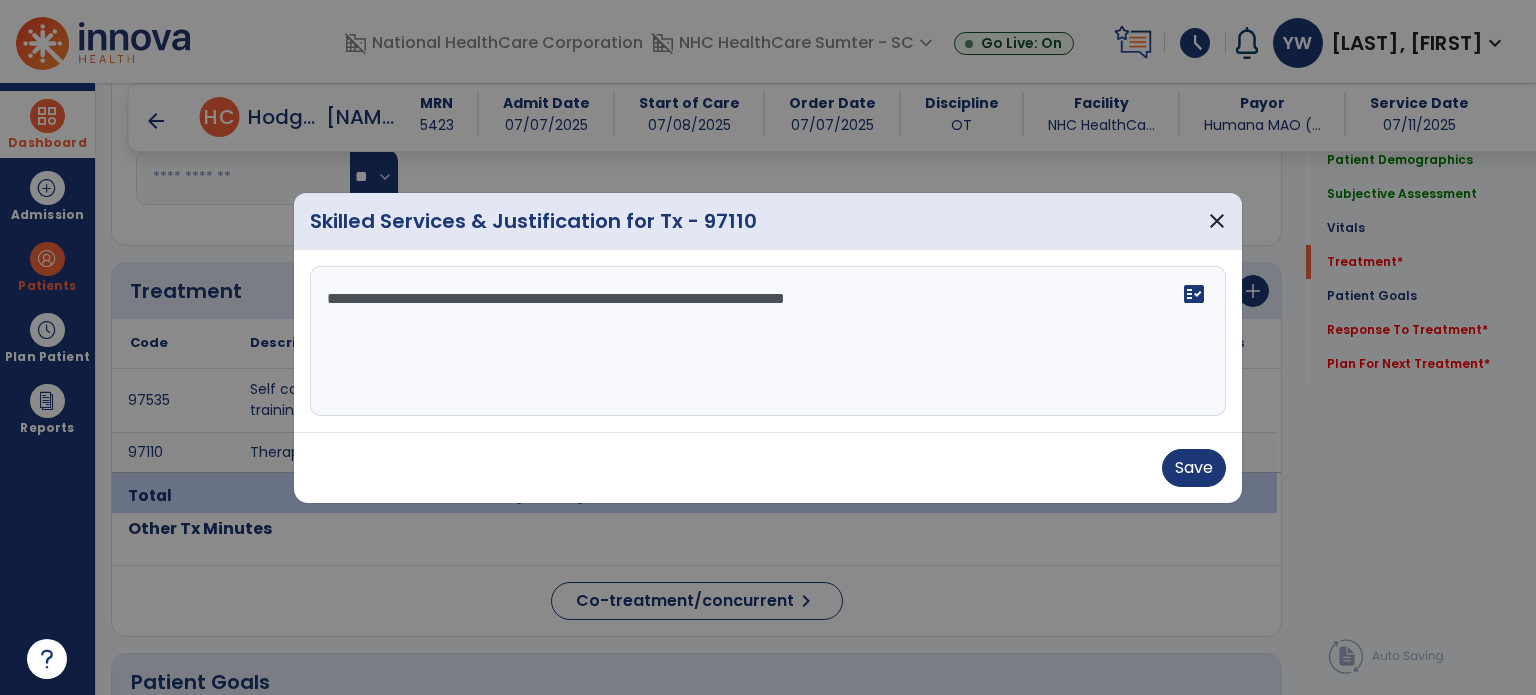 click on "**********" at bounding box center (768, 341) 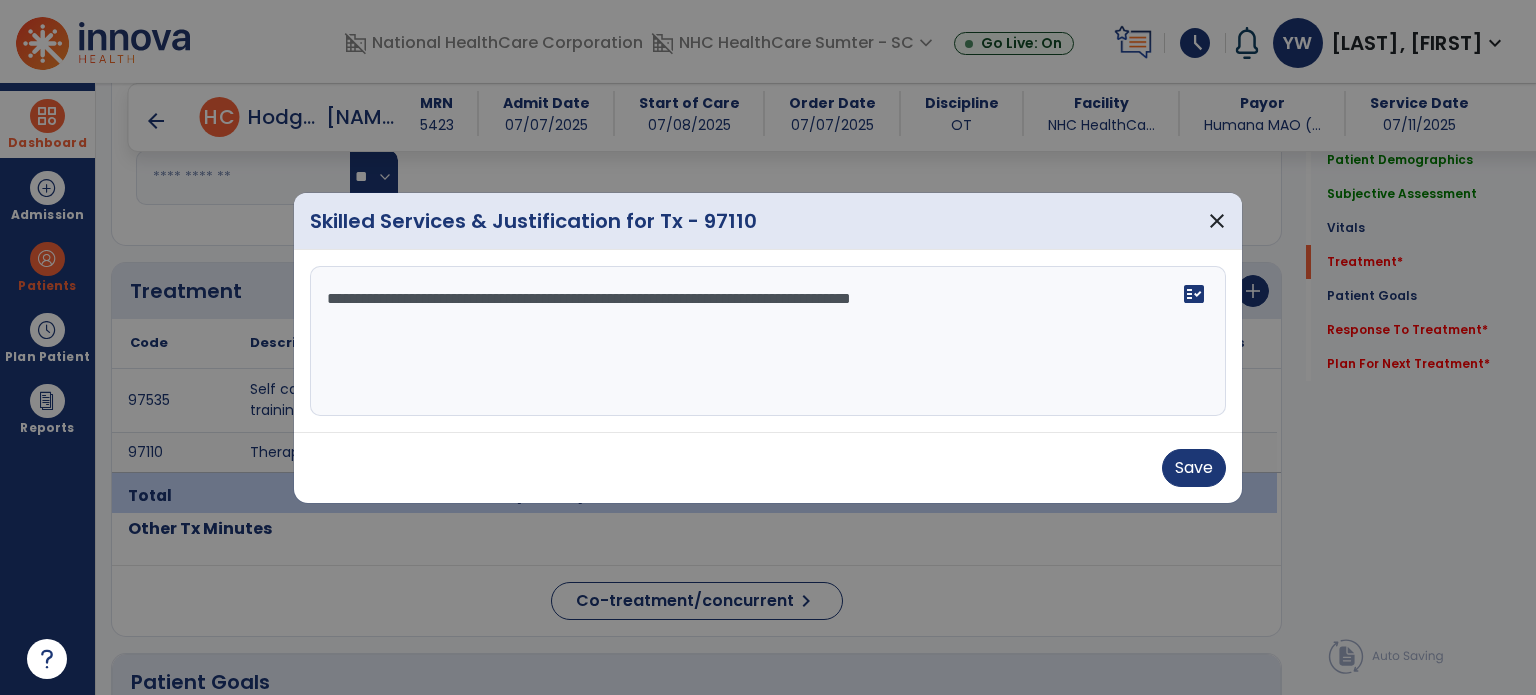 click on "**********" at bounding box center (768, 341) 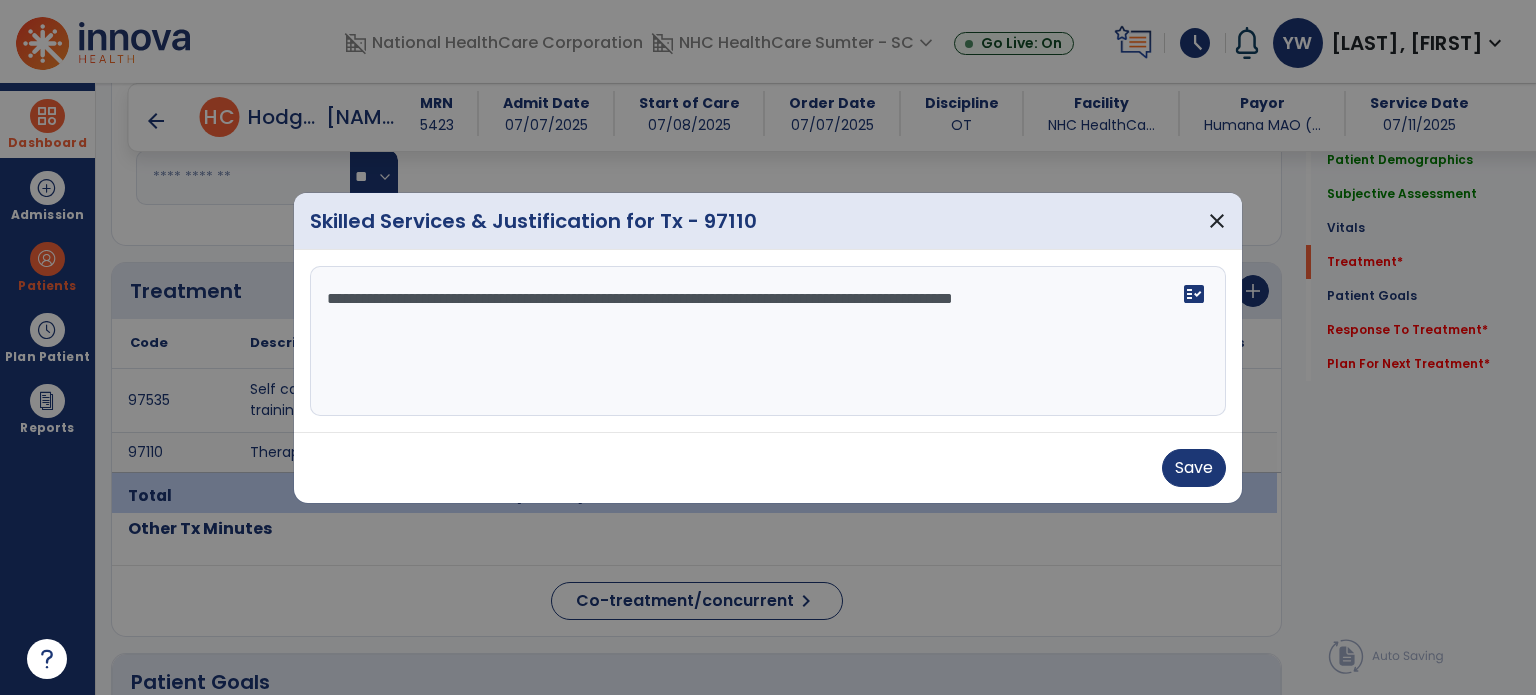 click on "**********" at bounding box center [768, 341] 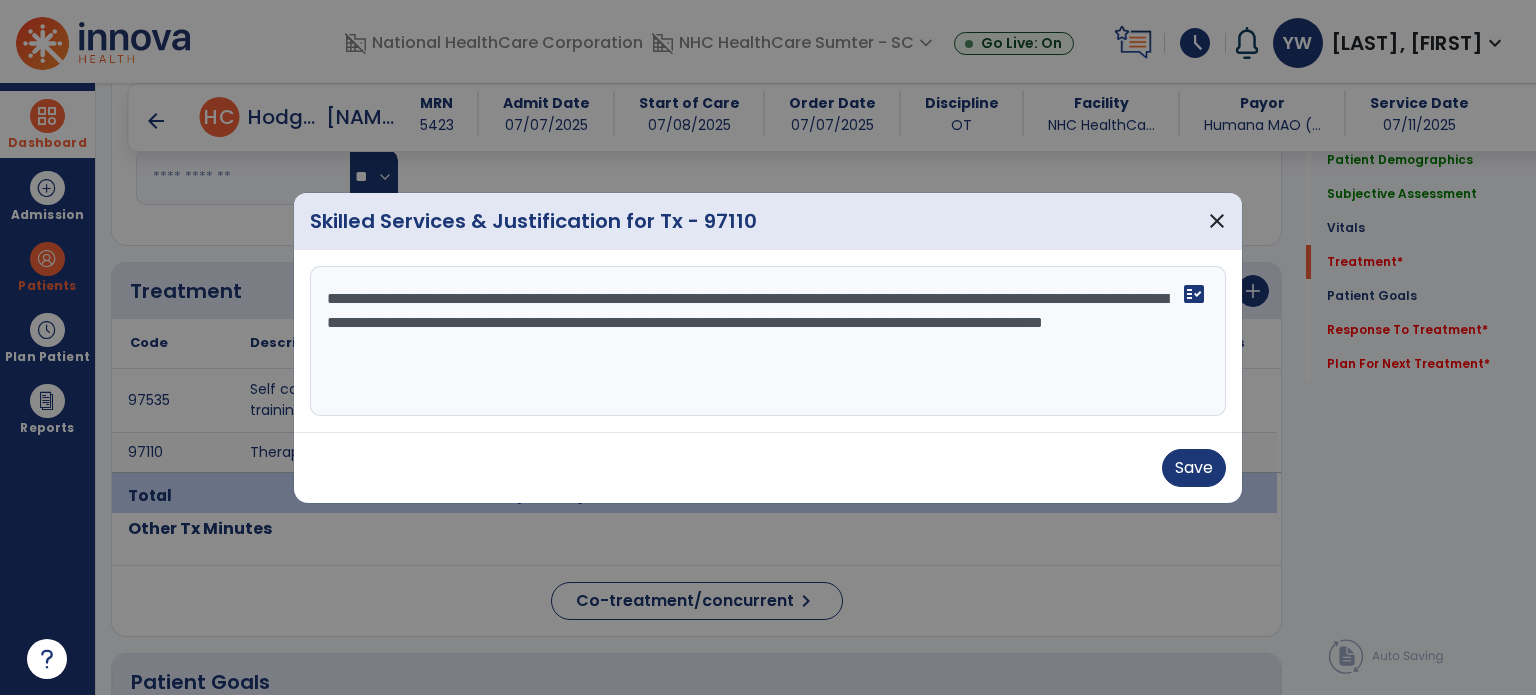 click on "**********" at bounding box center (768, 341) 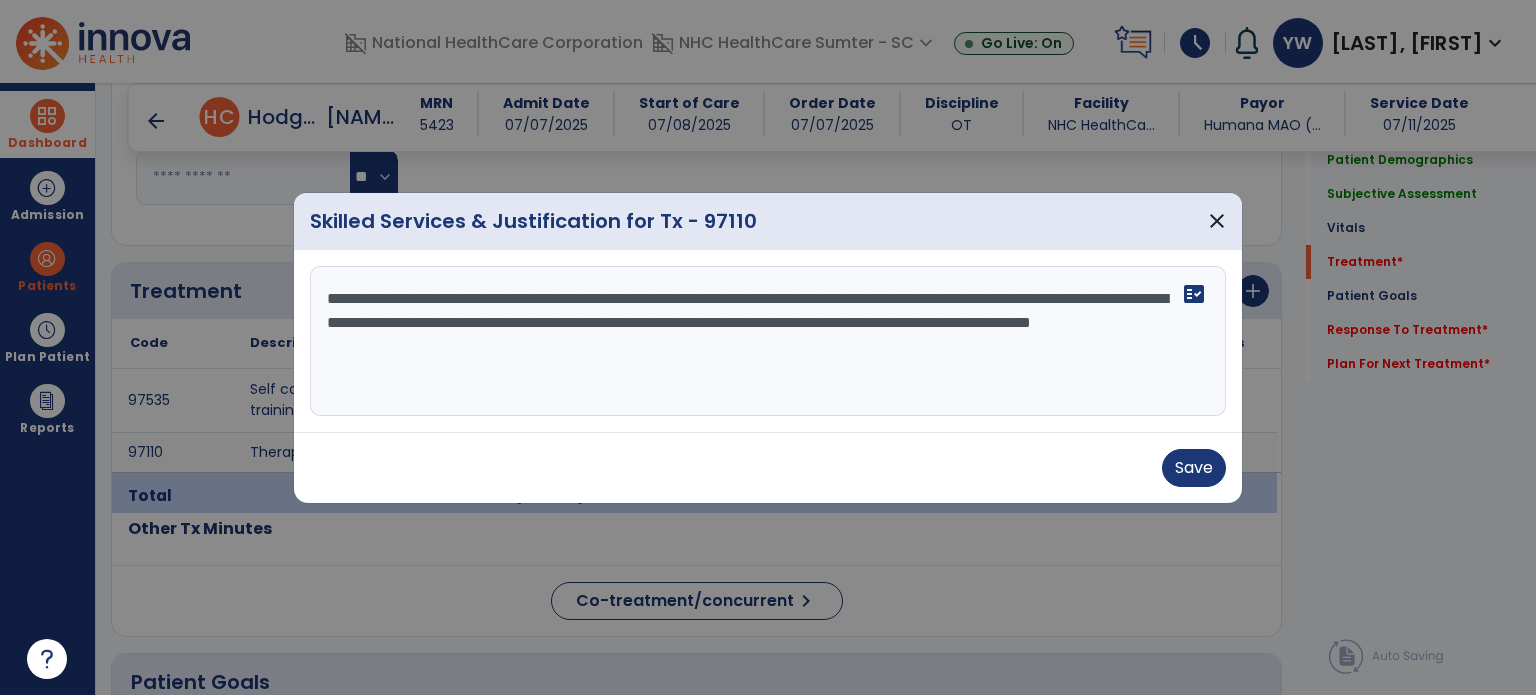 click on "**********" at bounding box center [768, 341] 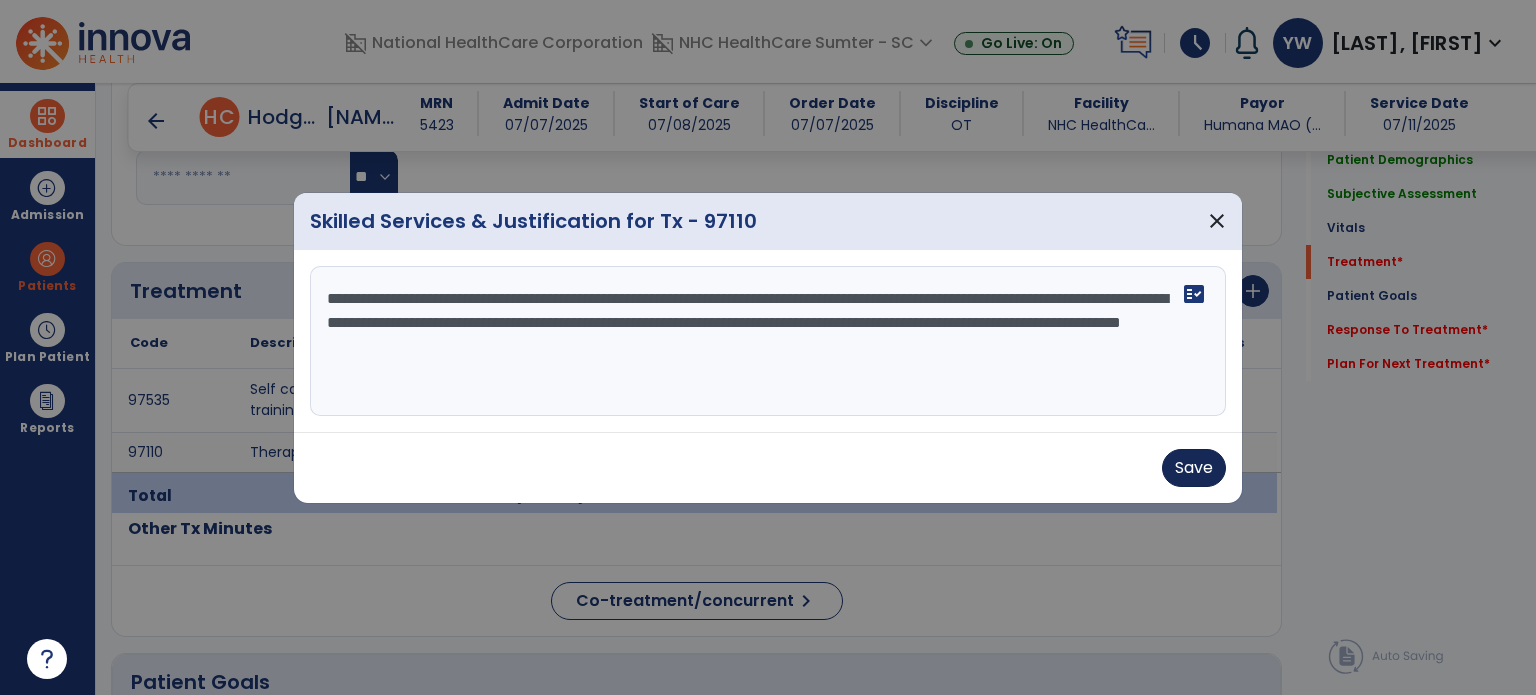 type on "**********" 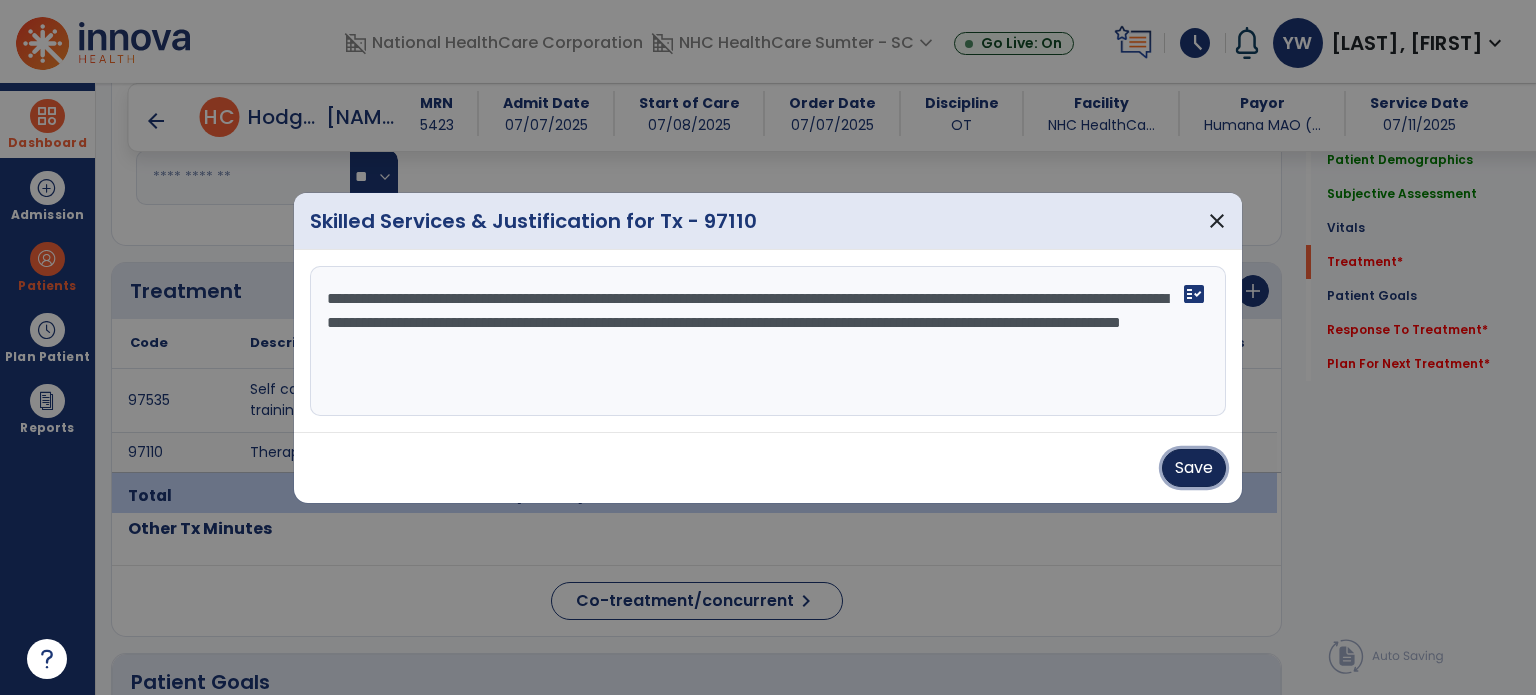 click on "Save" at bounding box center (1194, 468) 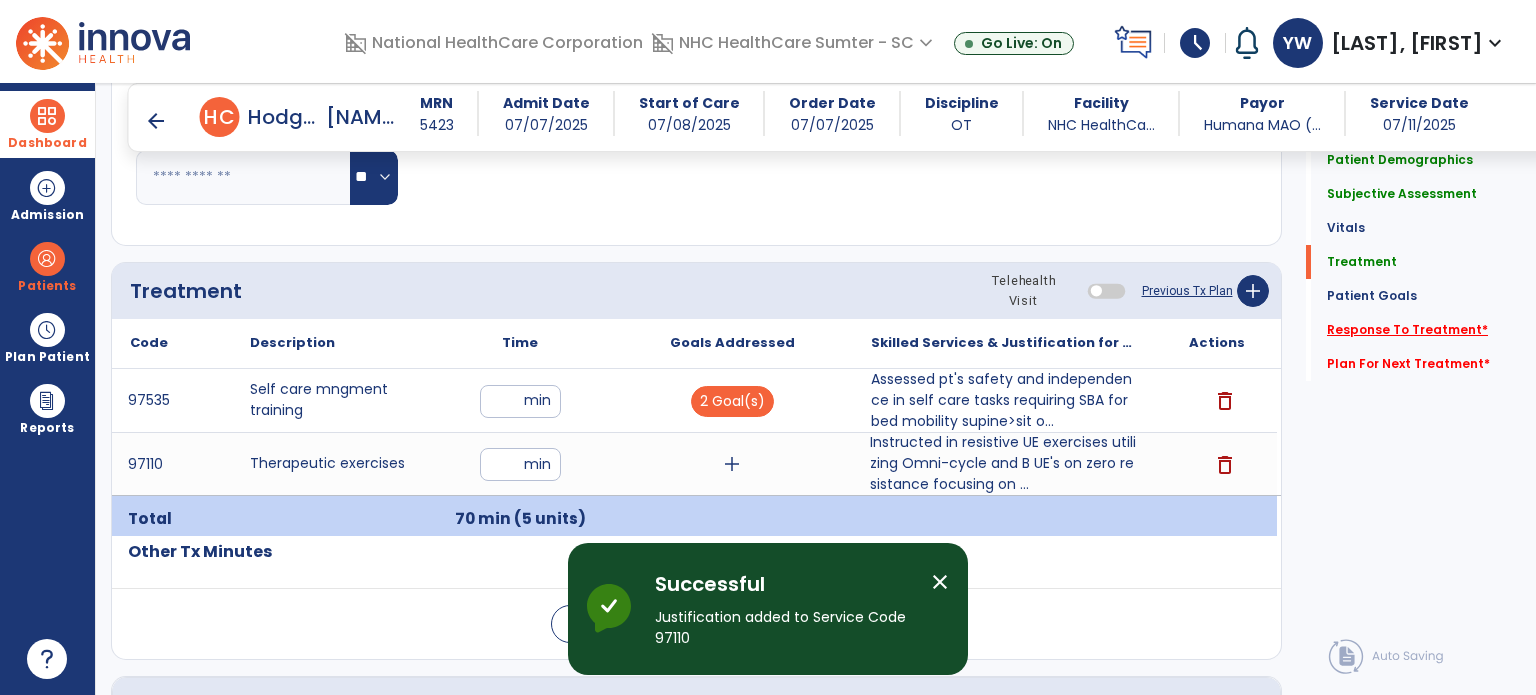 click on "Response To Treatment   *" 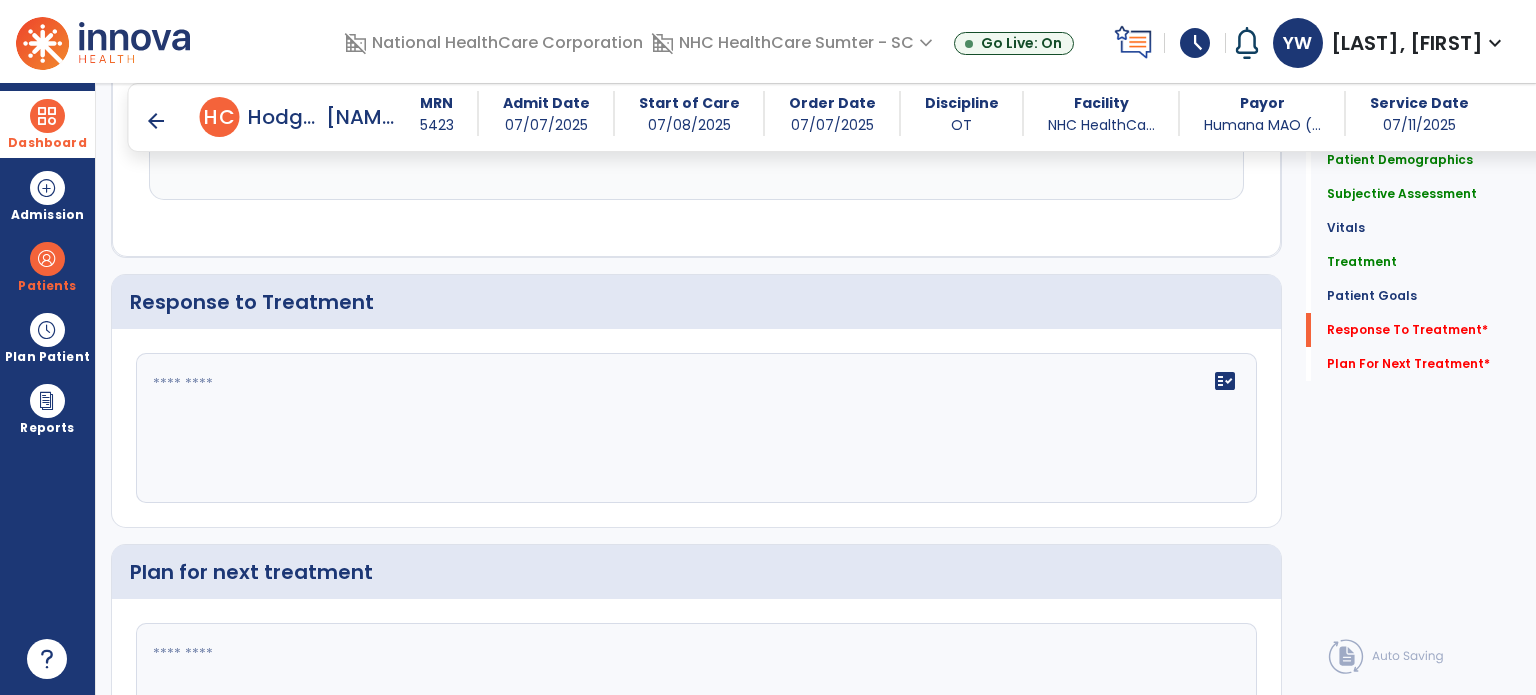 scroll, scrollTop: 2577, scrollLeft: 0, axis: vertical 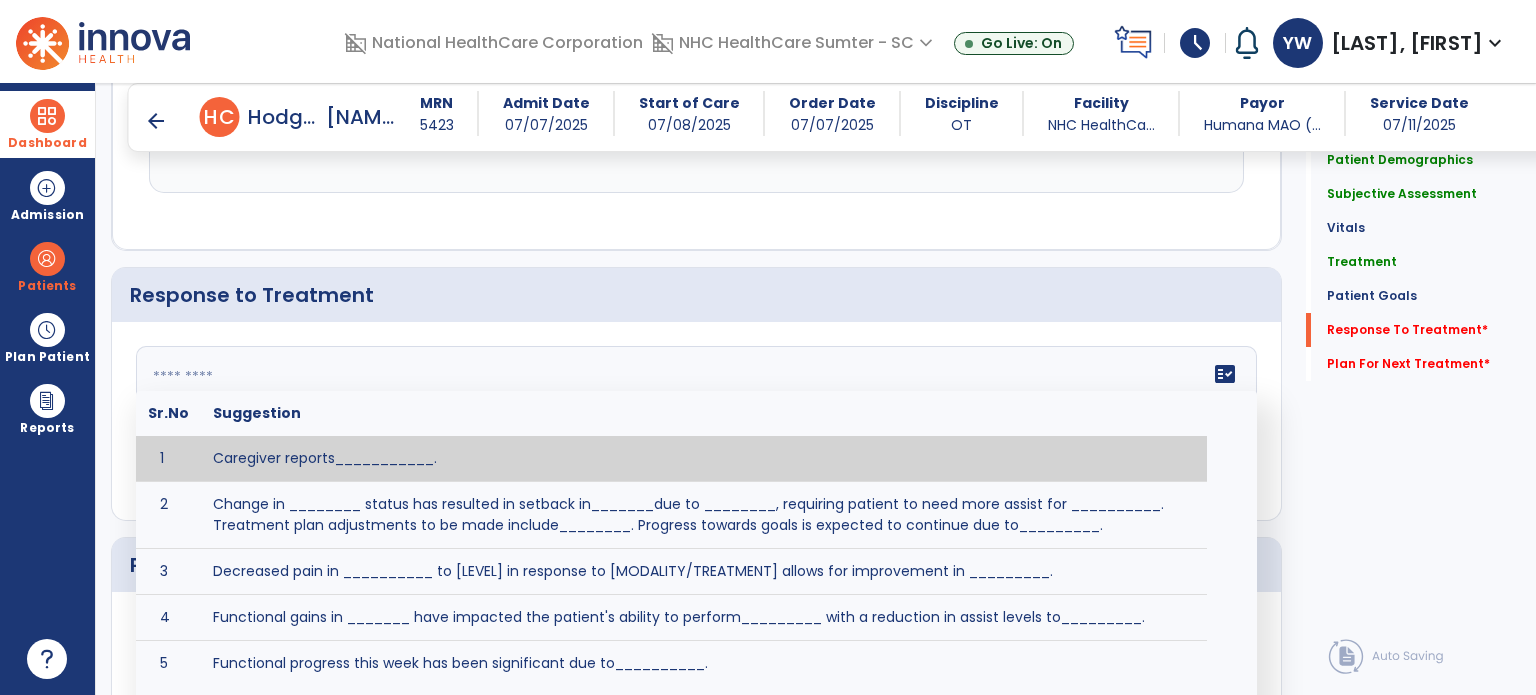 click 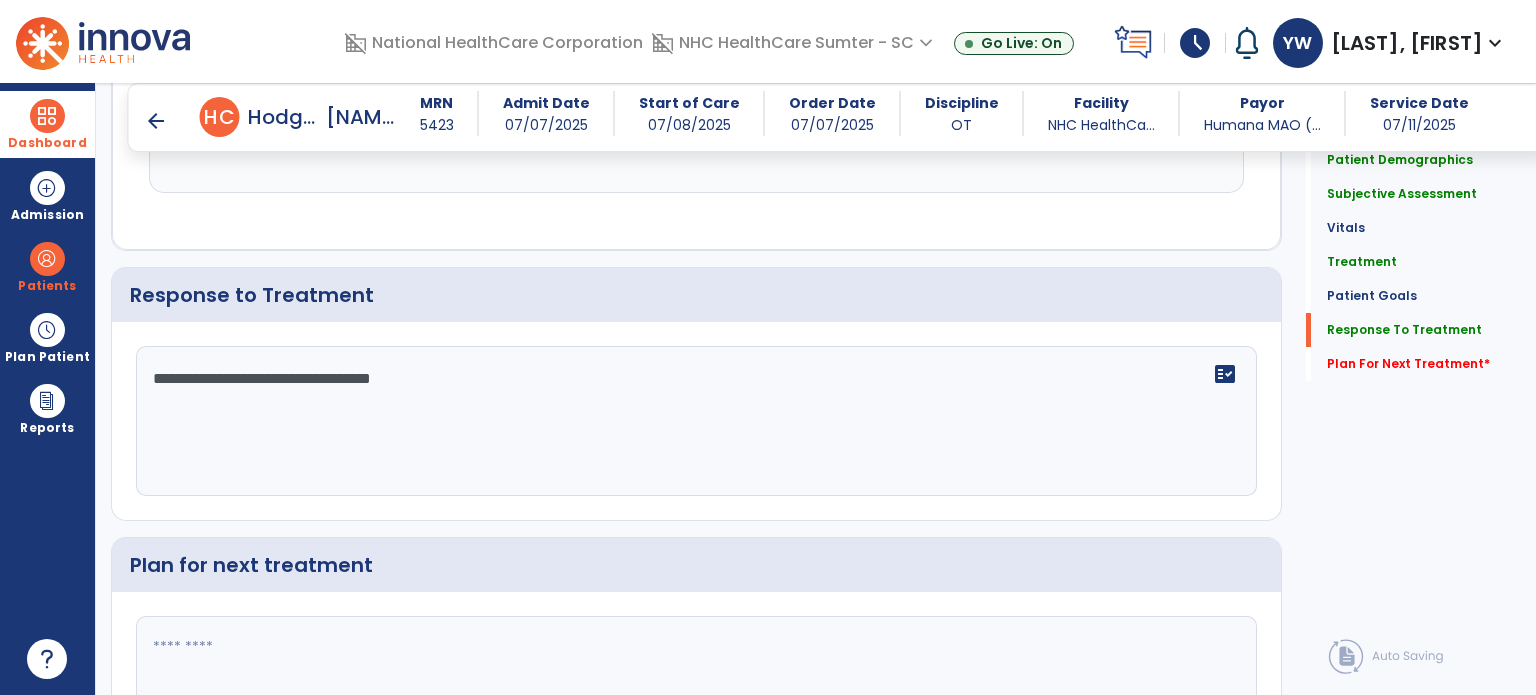 scroll, scrollTop: 2576, scrollLeft: 0, axis: vertical 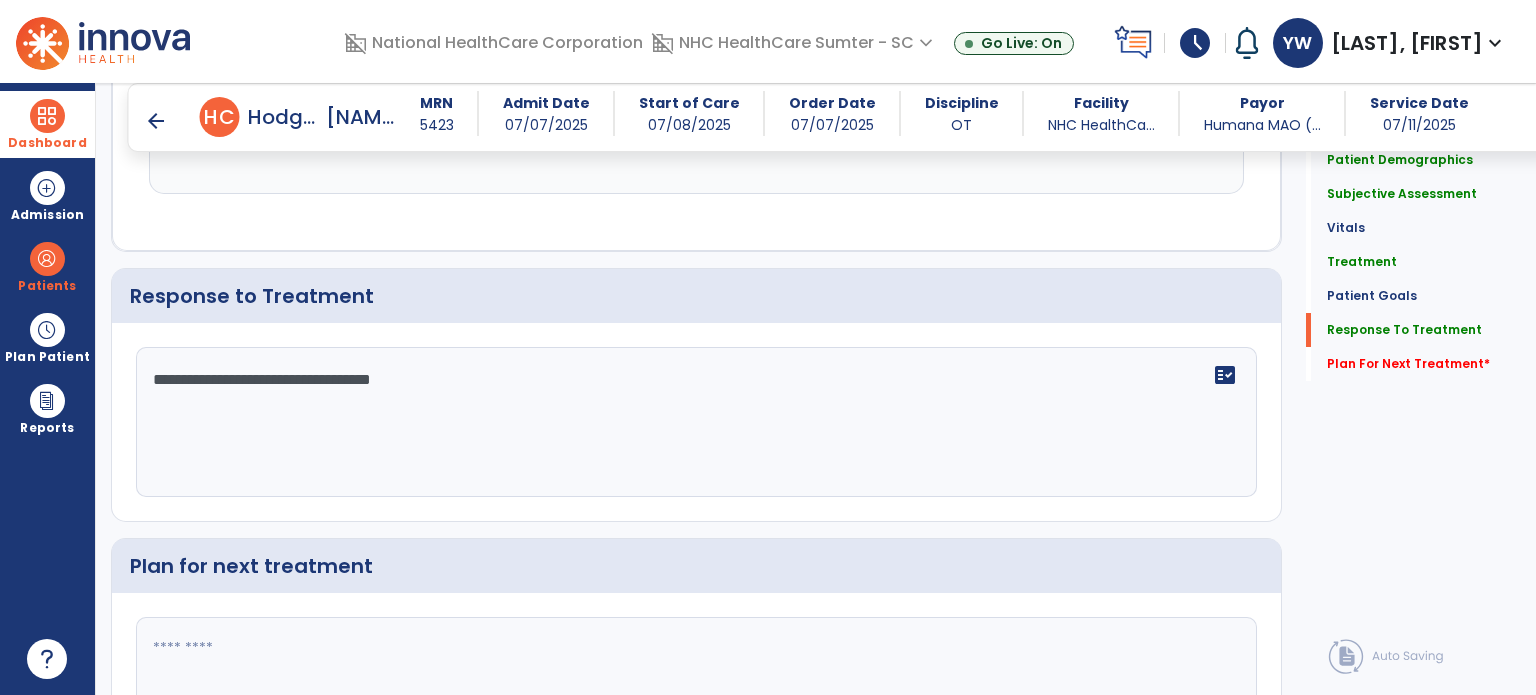 click on "**********" 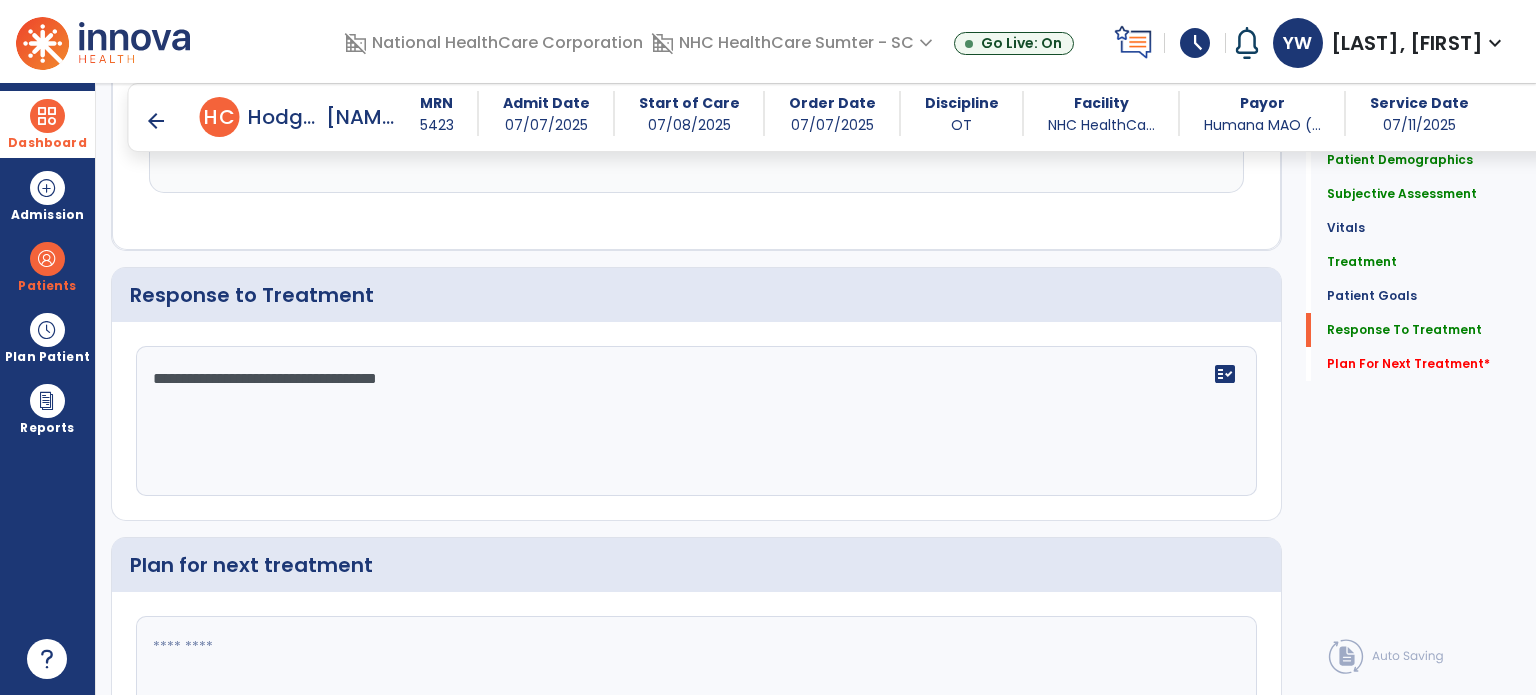 click on "**********" 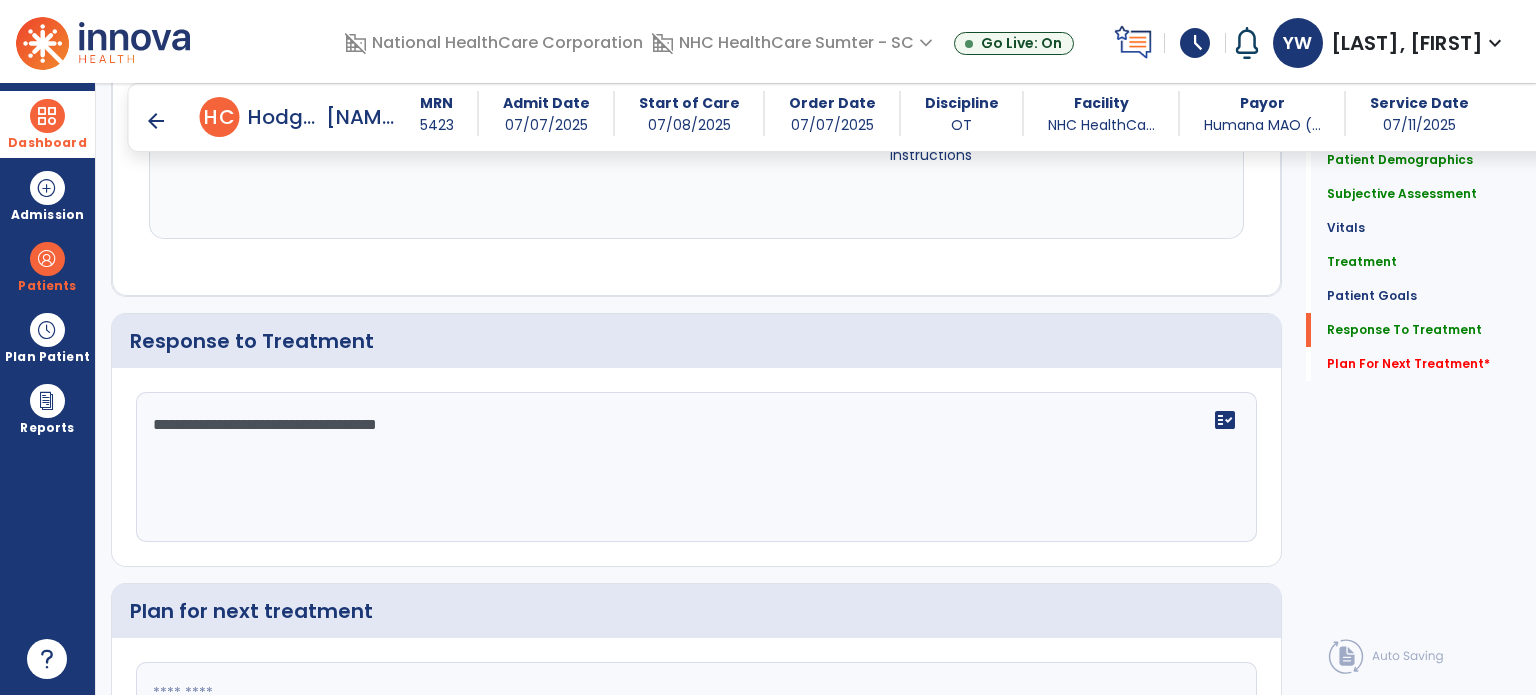 scroll, scrollTop: 2576, scrollLeft: 0, axis: vertical 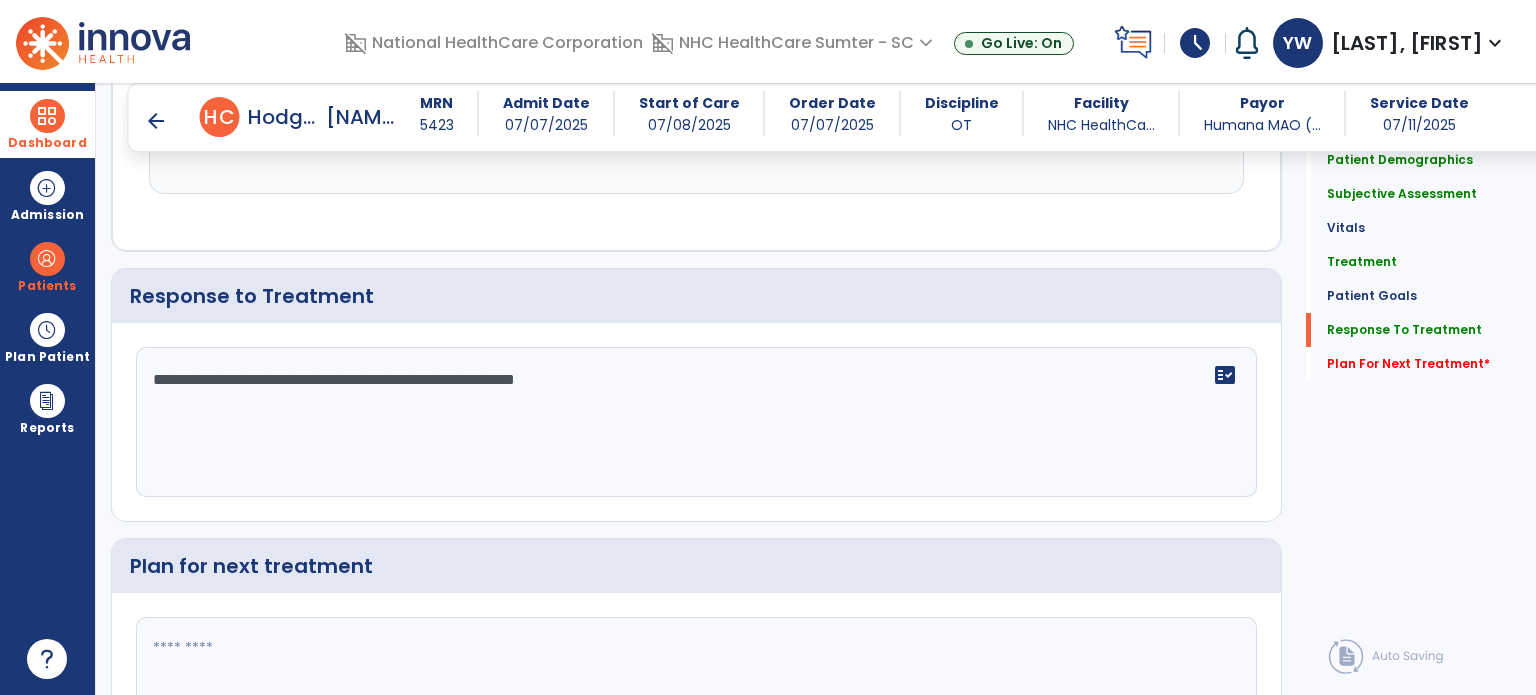 type on "**********" 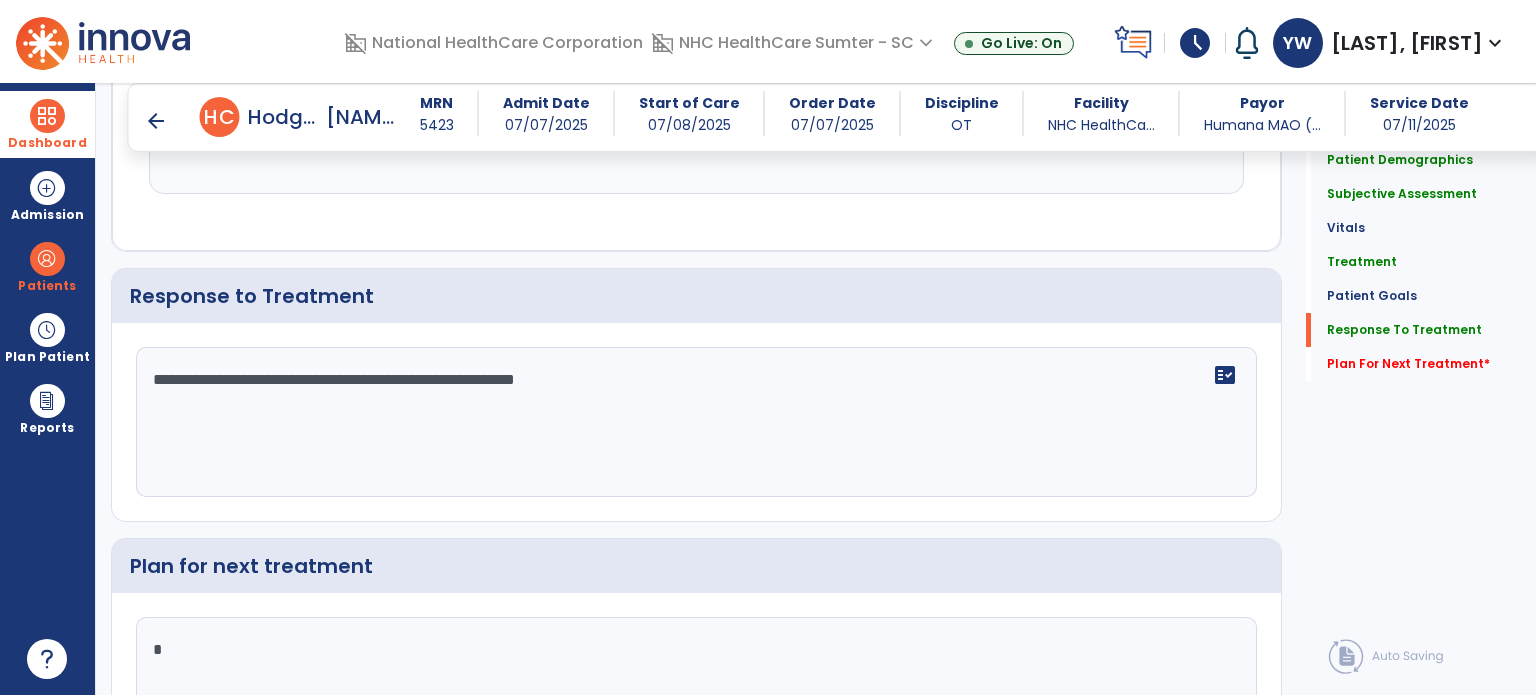 click 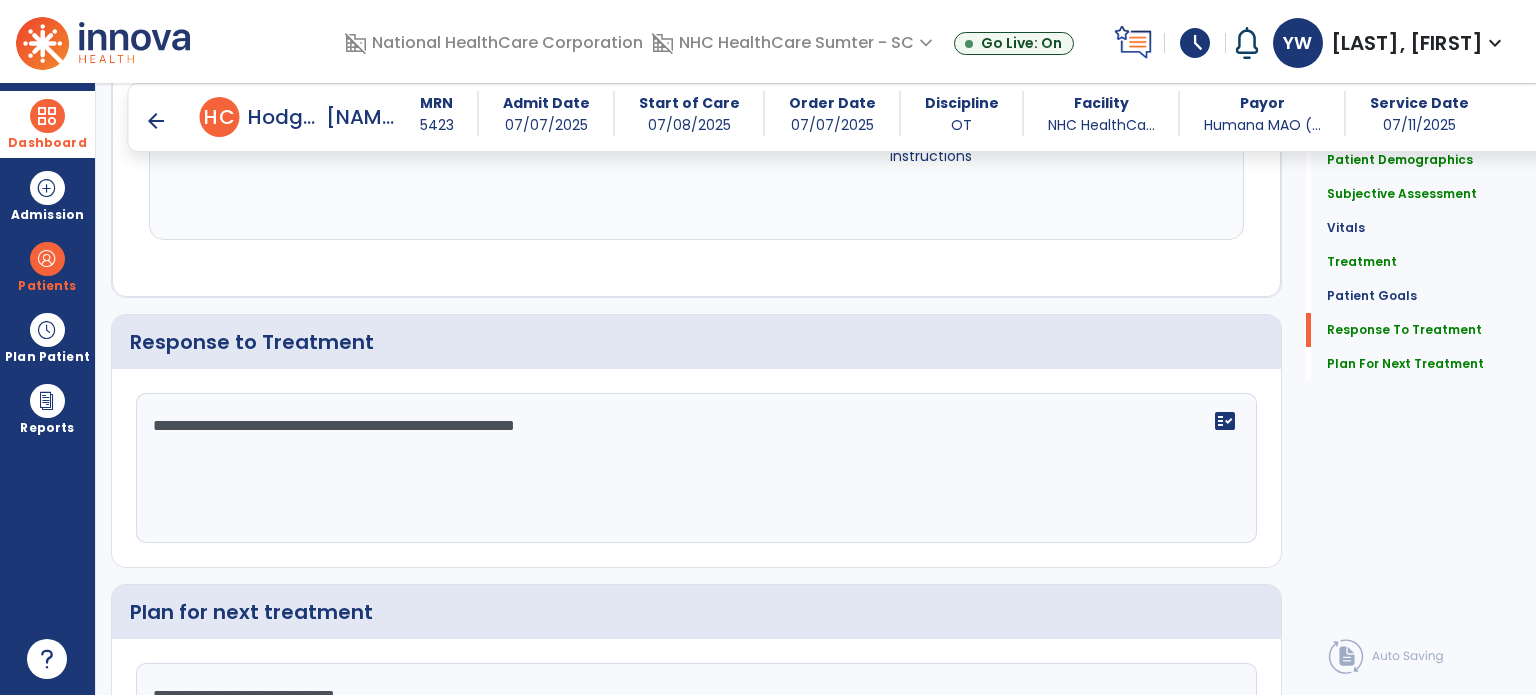scroll, scrollTop: 2576, scrollLeft: 0, axis: vertical 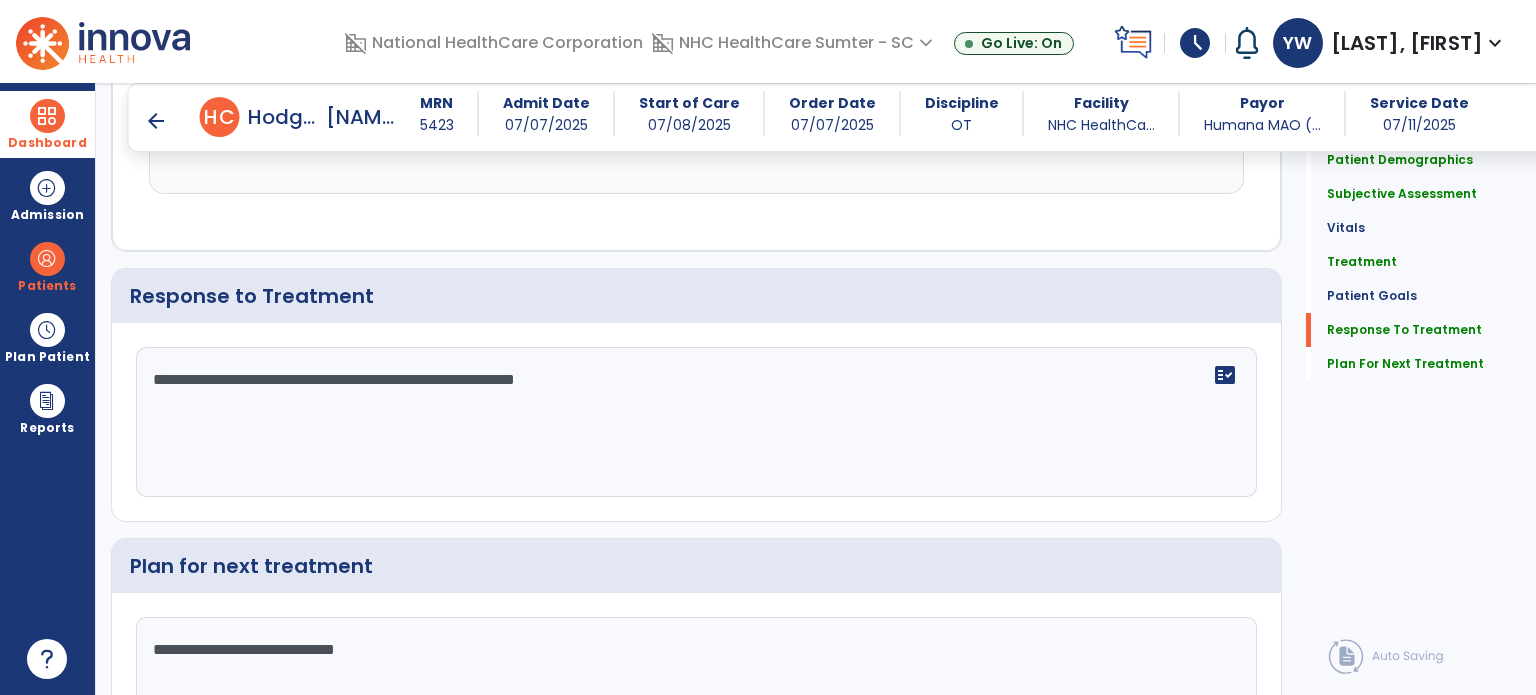 type on "**********" 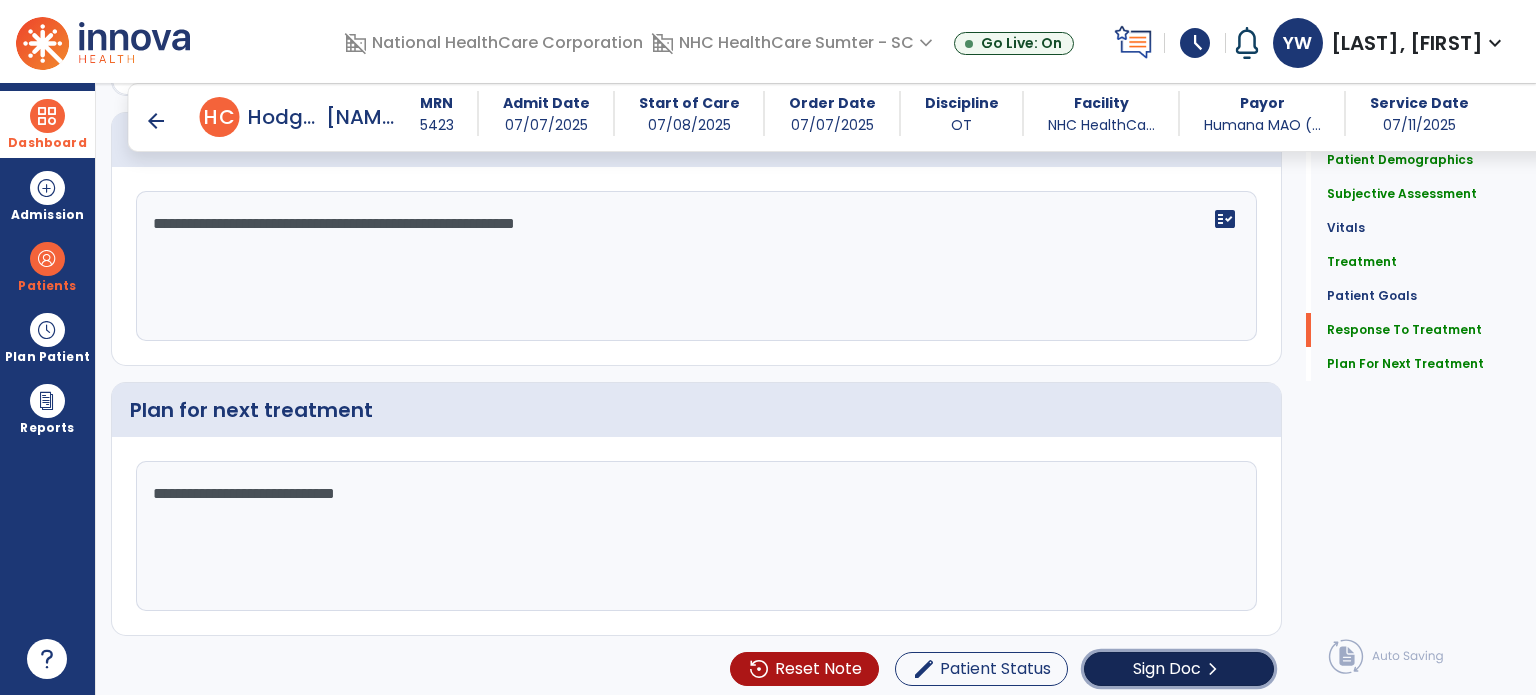 click on "Sign Doc" 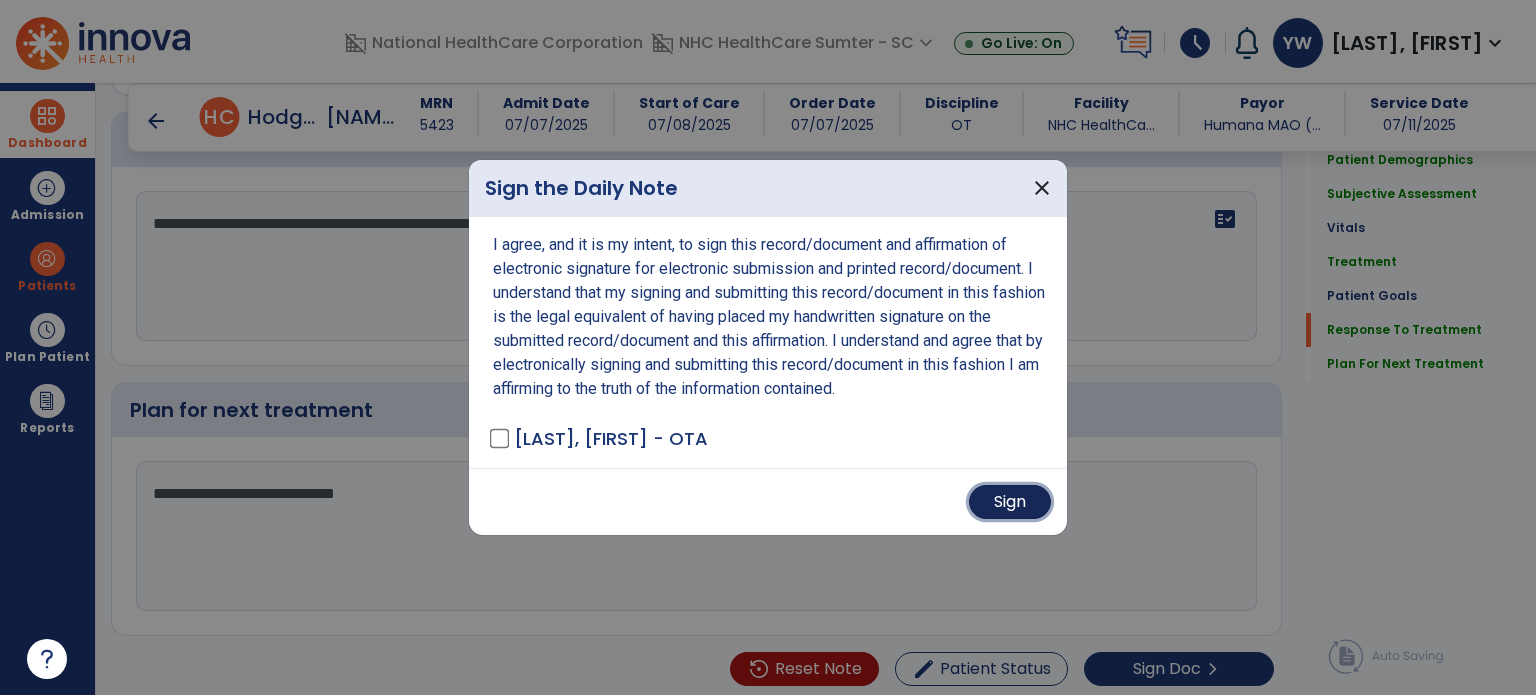 click on "Sign" at bounding box center (1010, 502) 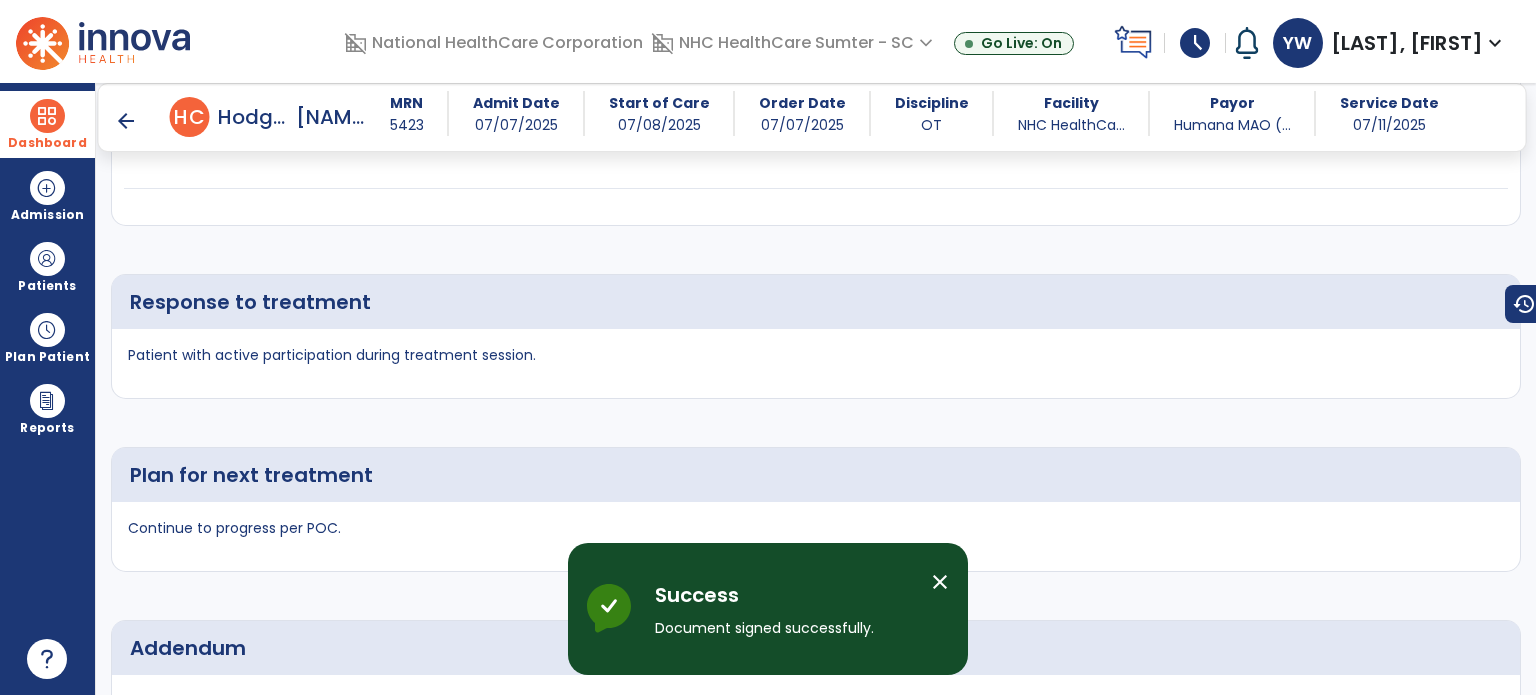 scroll, scrollTop: 4052, scrollLeft: 0, axis: vertical 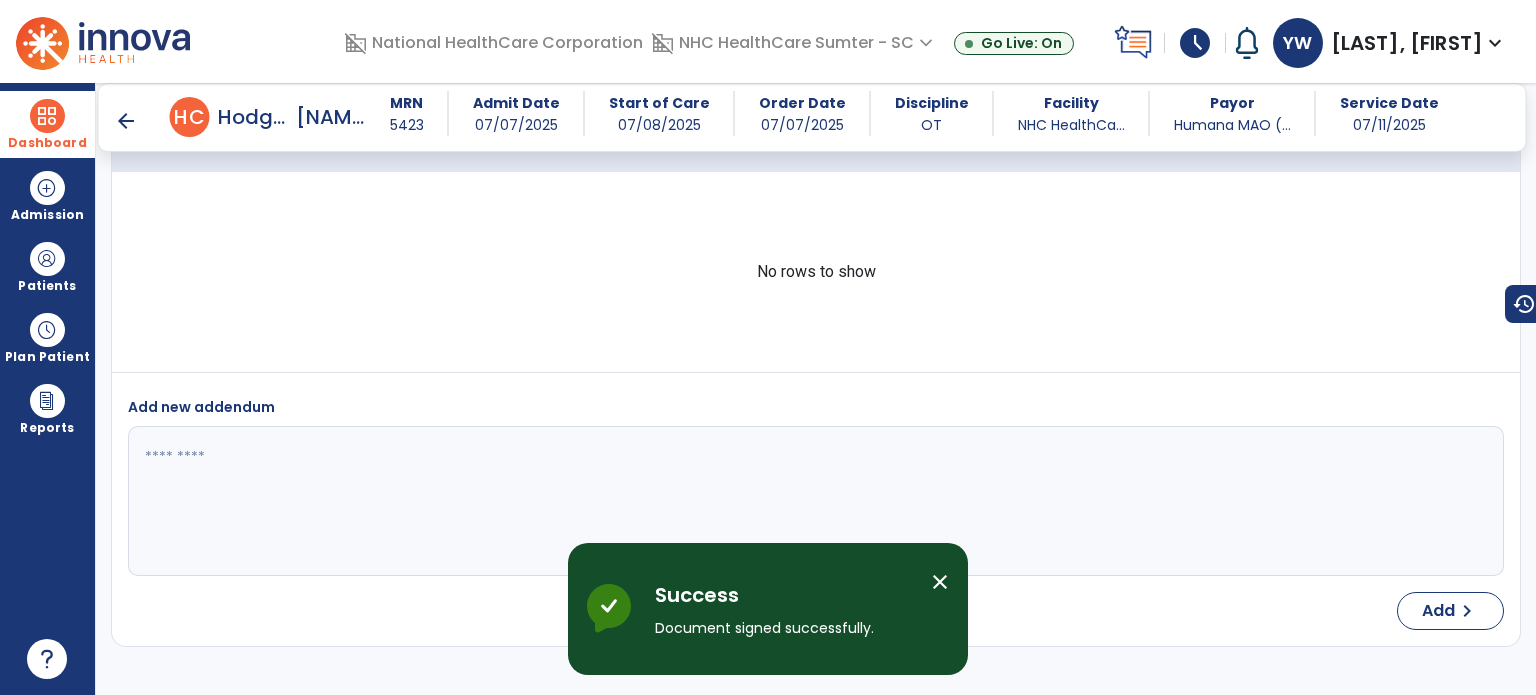 click at bounding box center [47, 116] 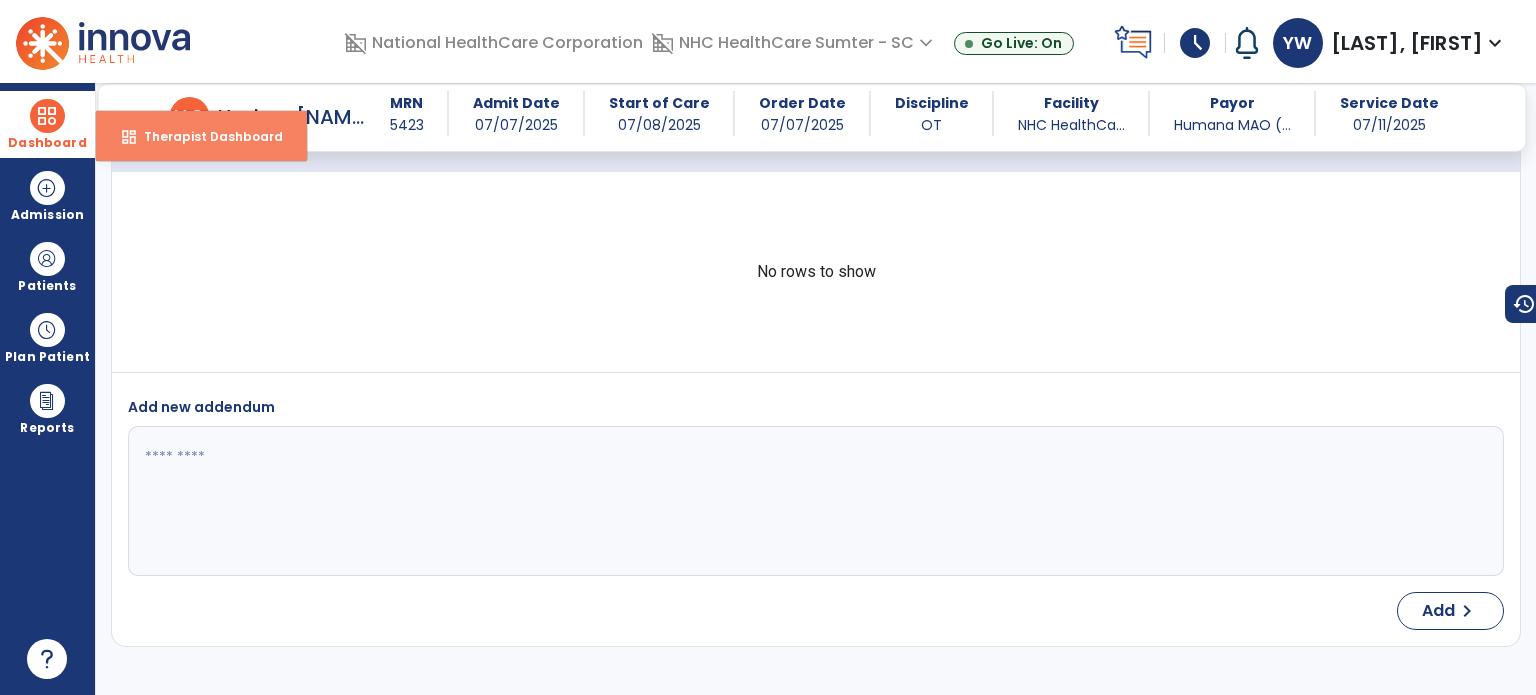 click on "dashboard  Therapist Dashboard" at bounding box center [201, 136] 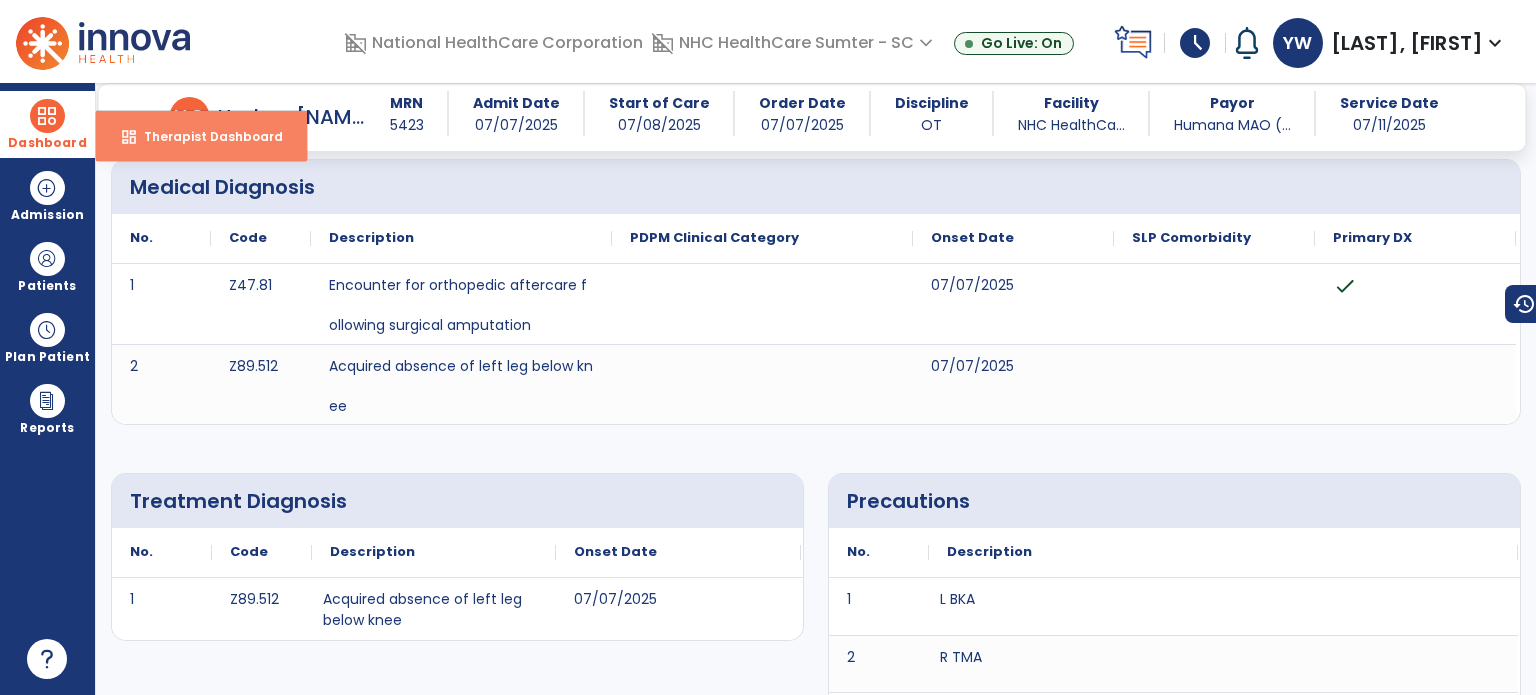 select on "****" 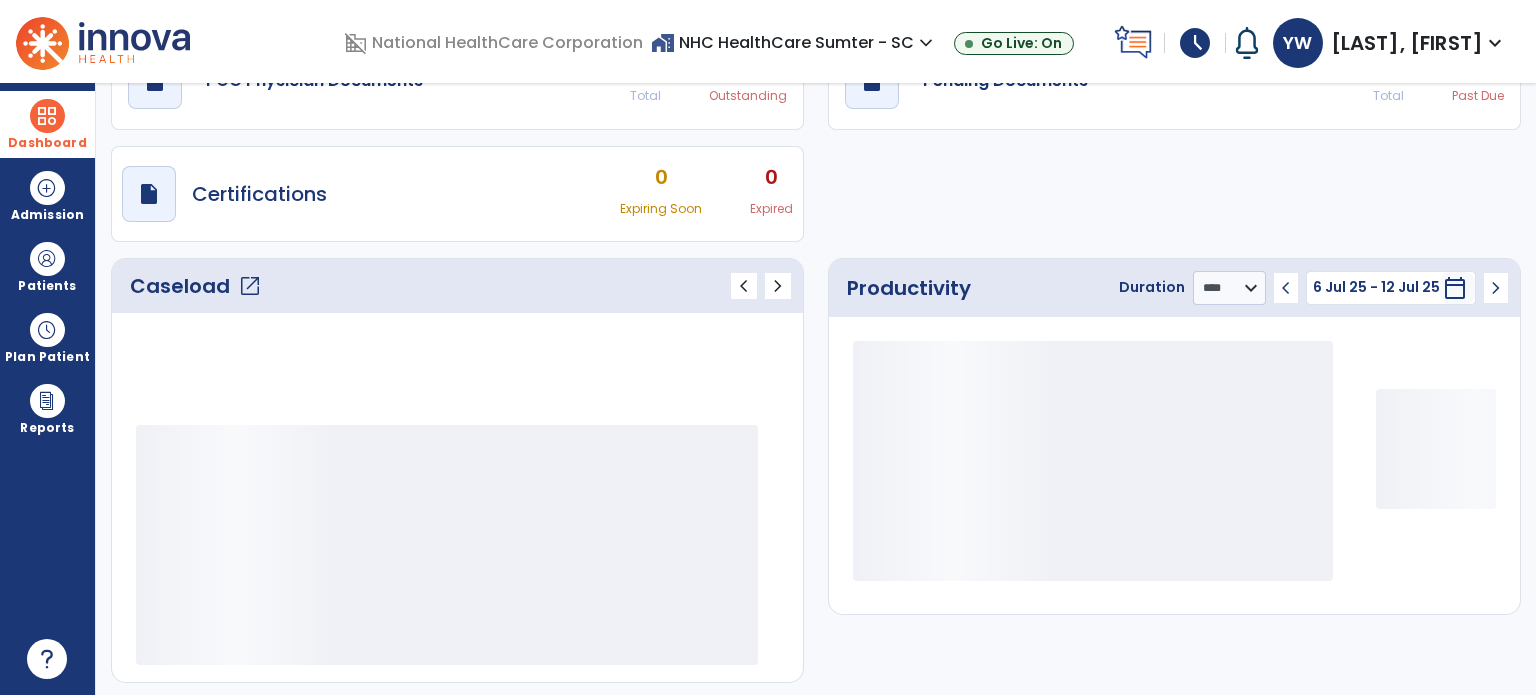 scroll, scrollTop: 49, scrollLeft: 0, axis: vertical 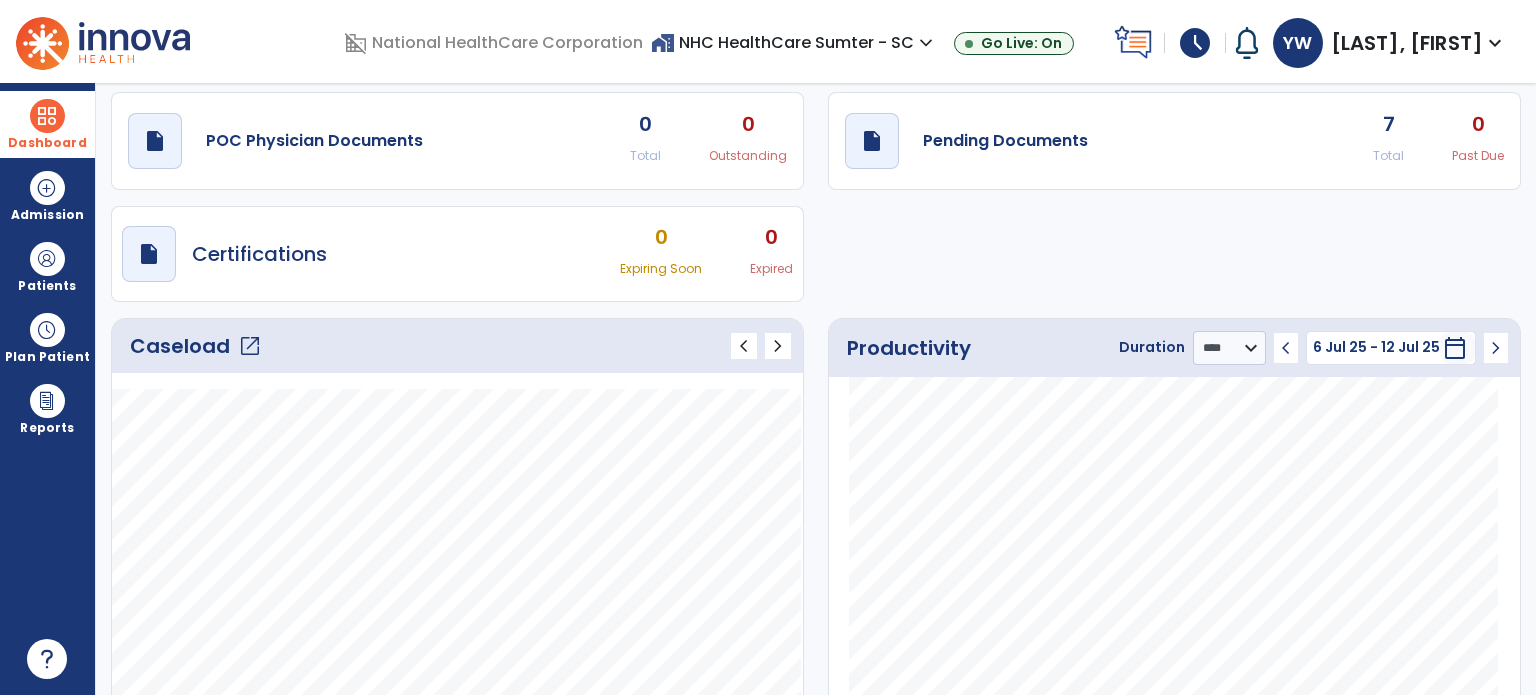 click on "open_in_new" 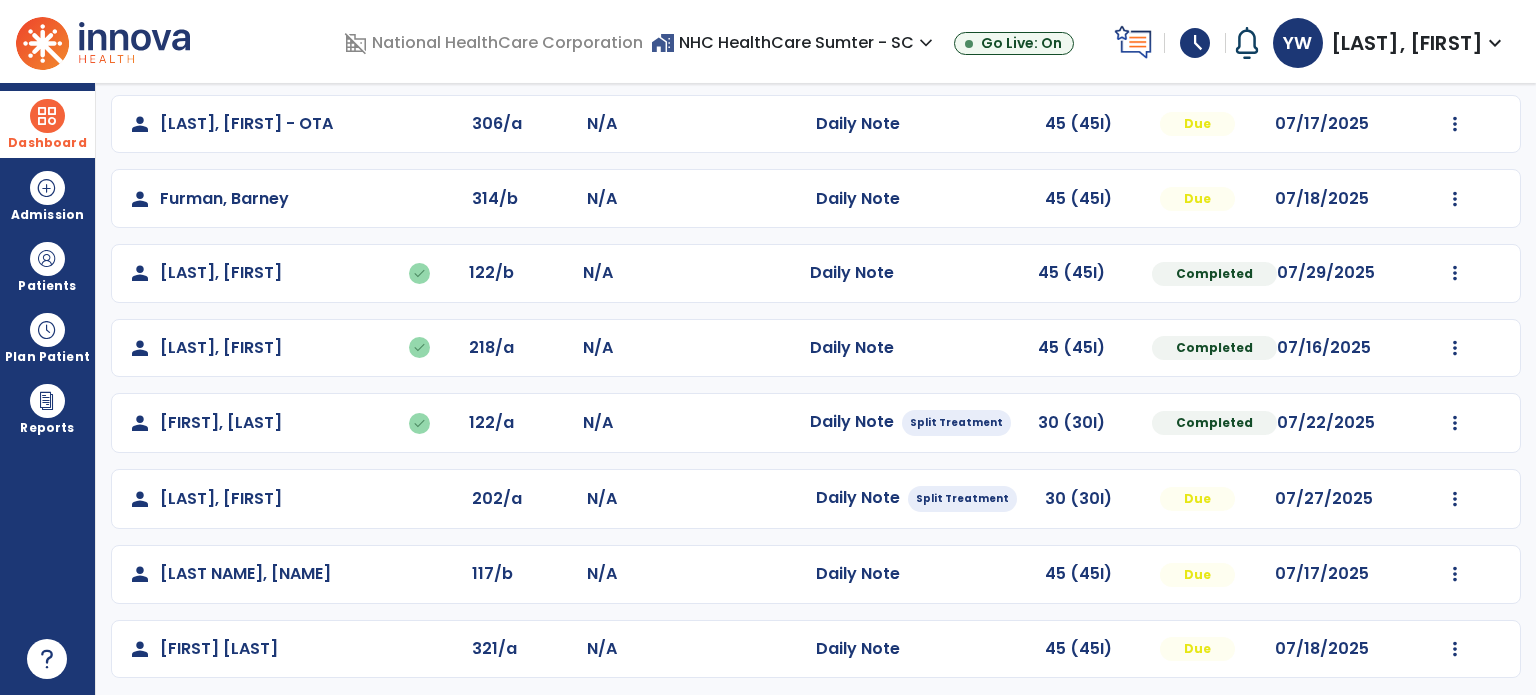 scroll, scrollTop: 320, scrollLeft: 0, axis: vertical 